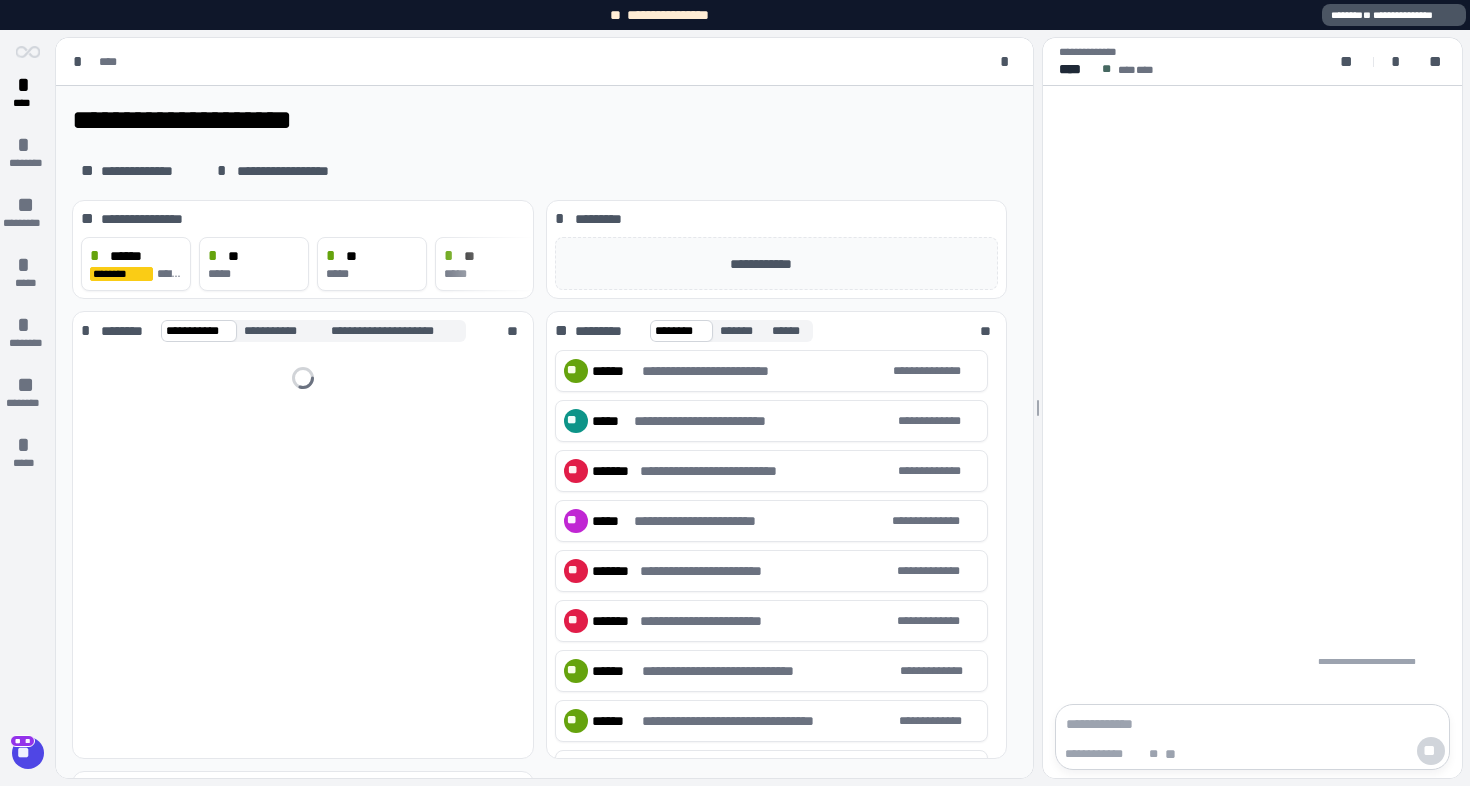 scroll, scrollTop: 0, scrollLeft: 0, axis: both 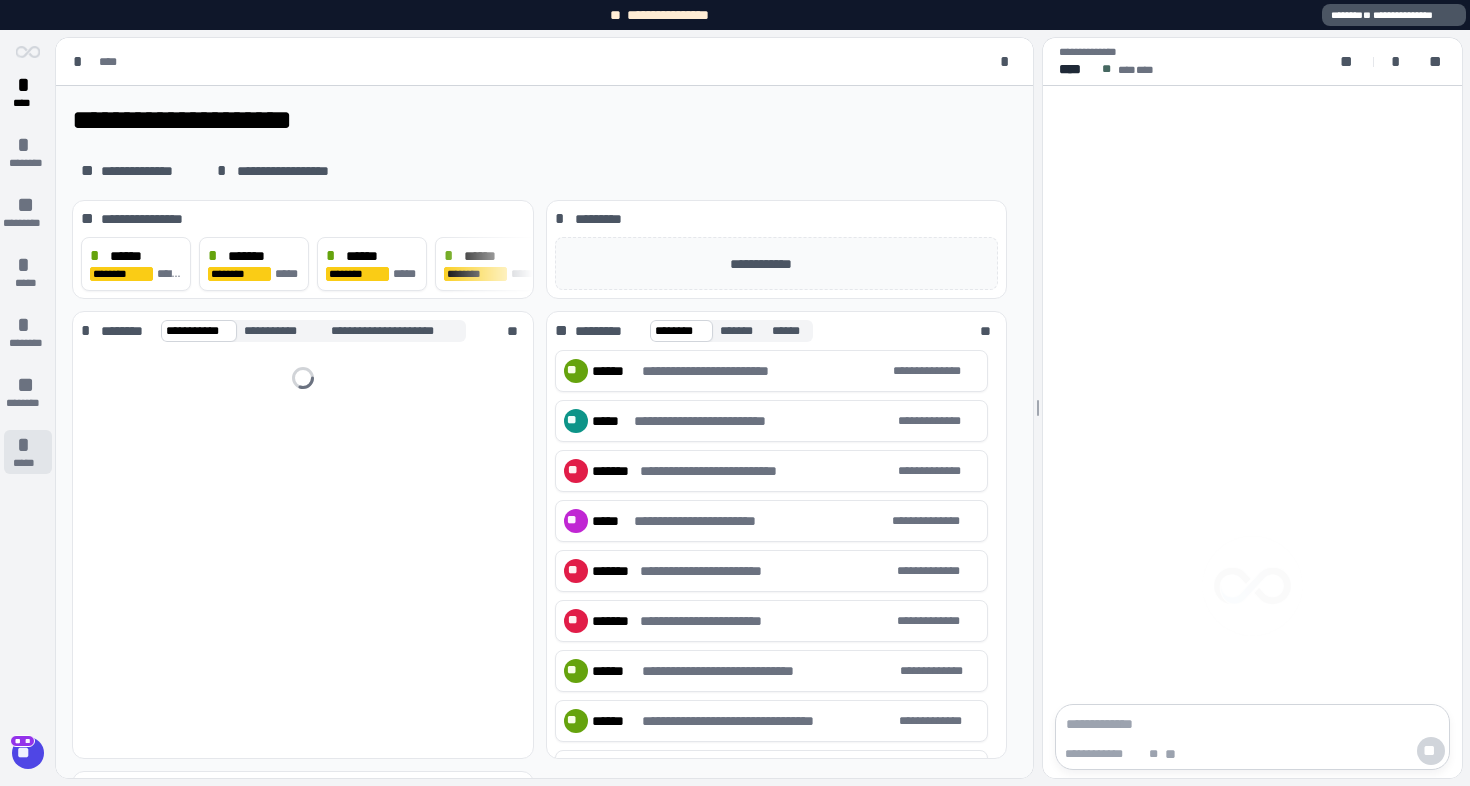 click on "*" at bounding box center [28, 445] 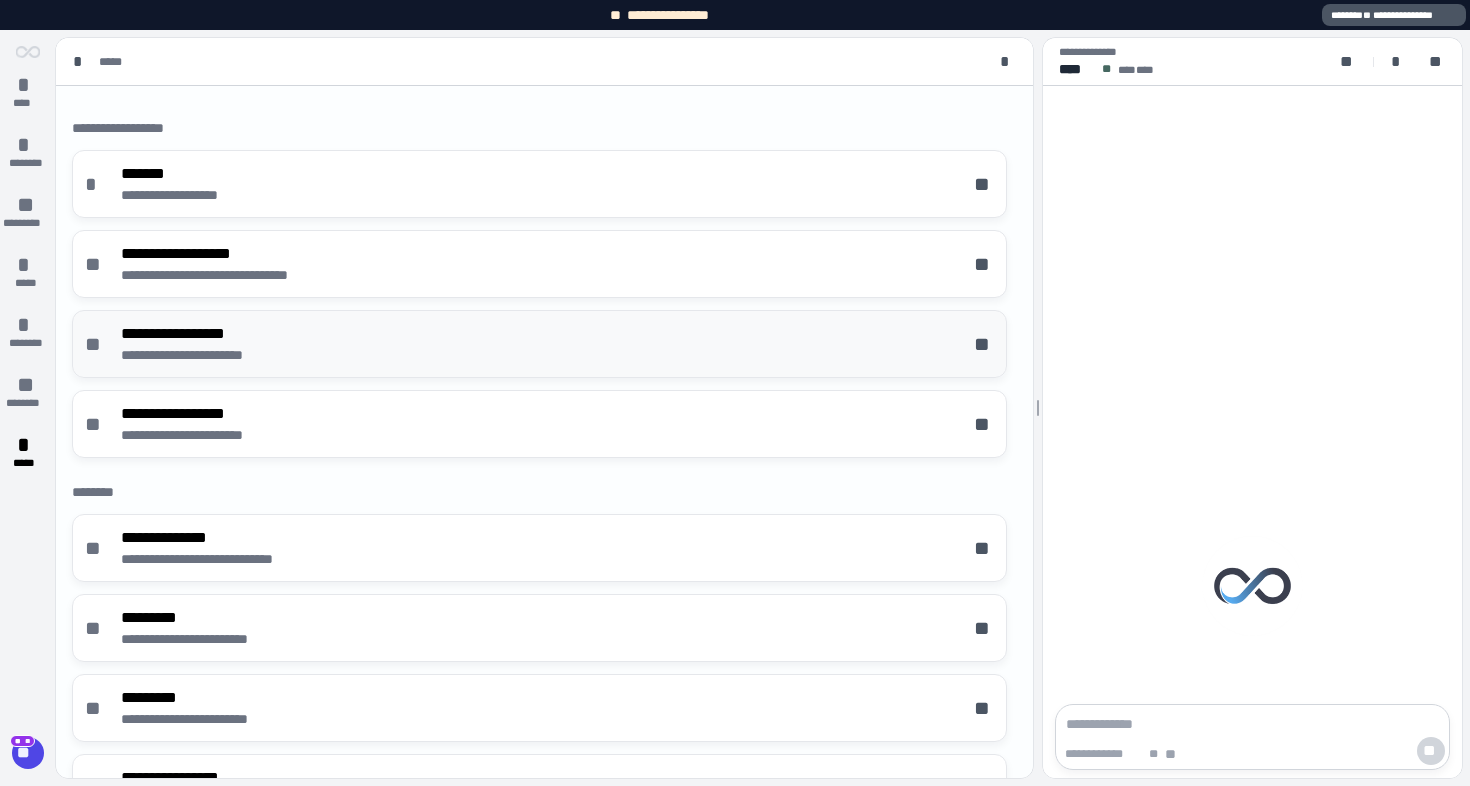 click on "**********" at bounding box center (204, 334) 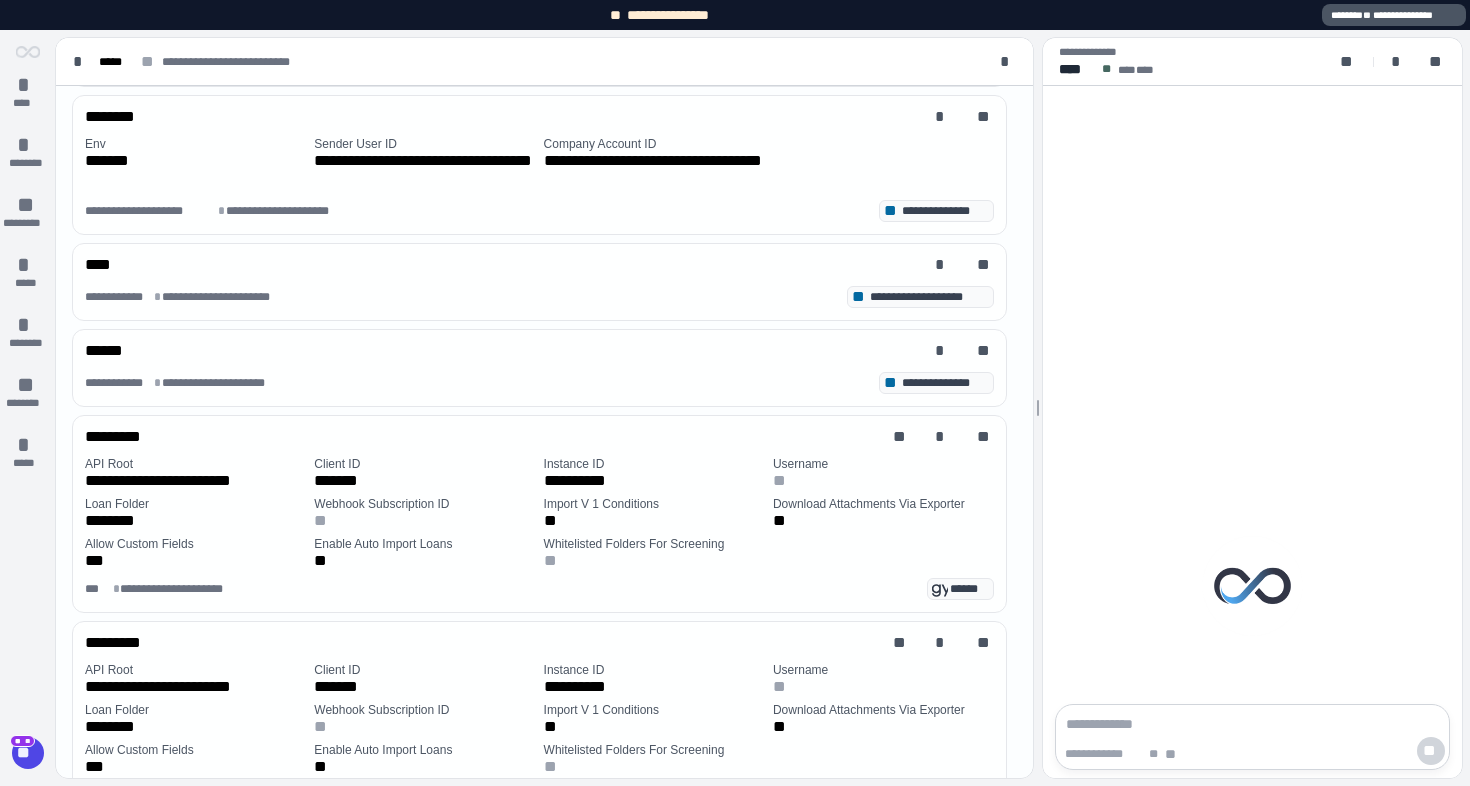 scroll, scrollTop: 893, scrollLeft: 0, axis: vertical 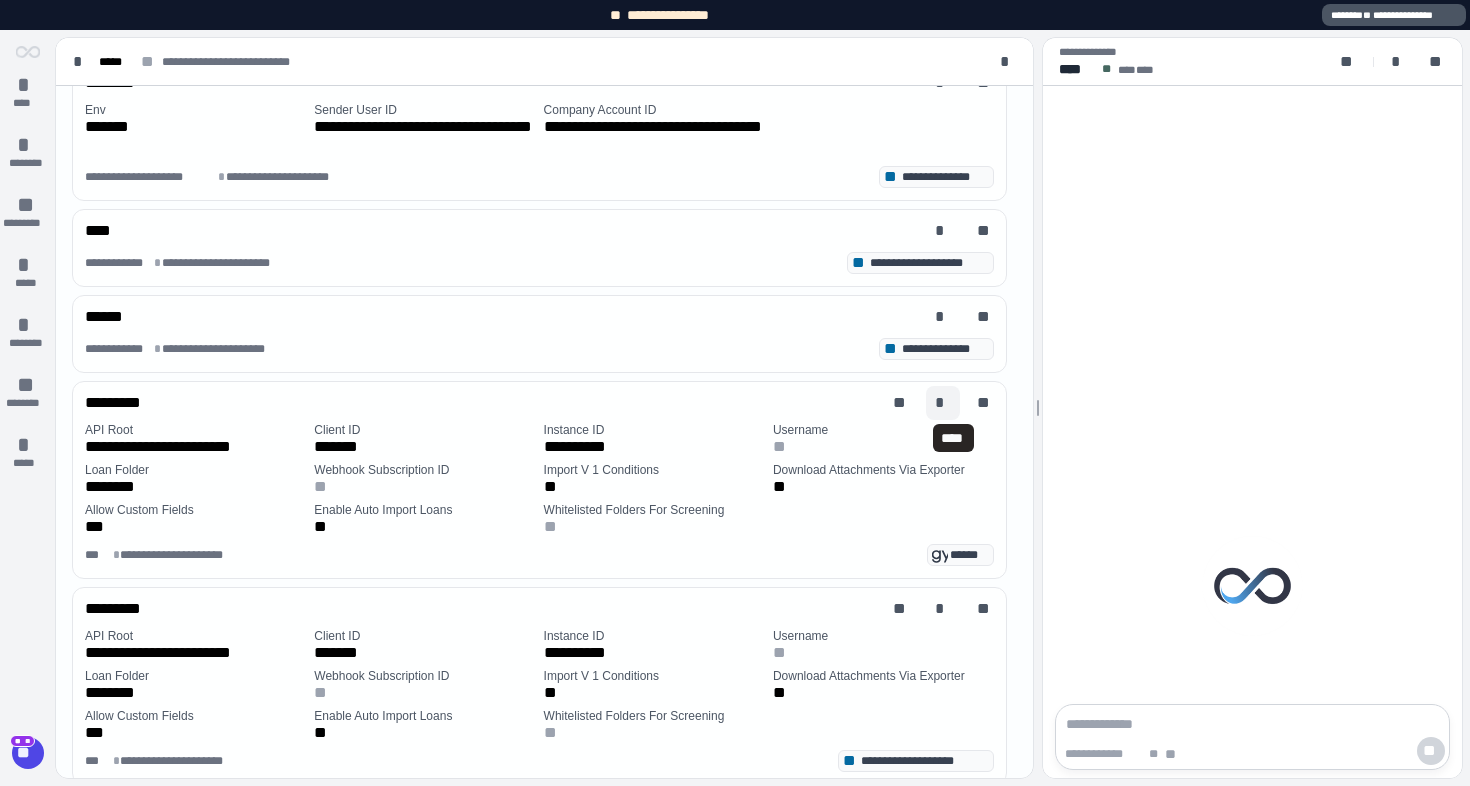 click on "*" at bounding box center (943, 403) 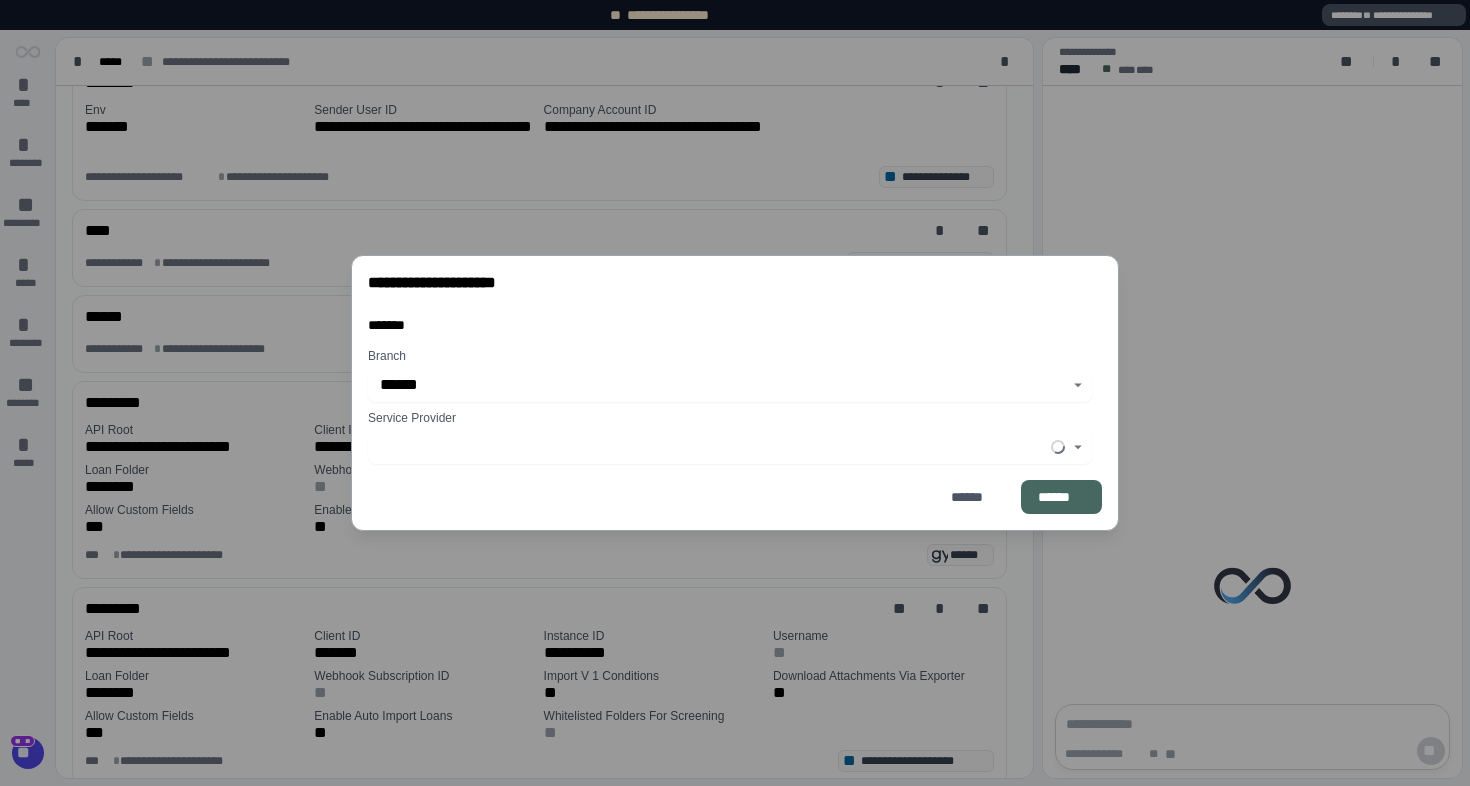 type on "*********" 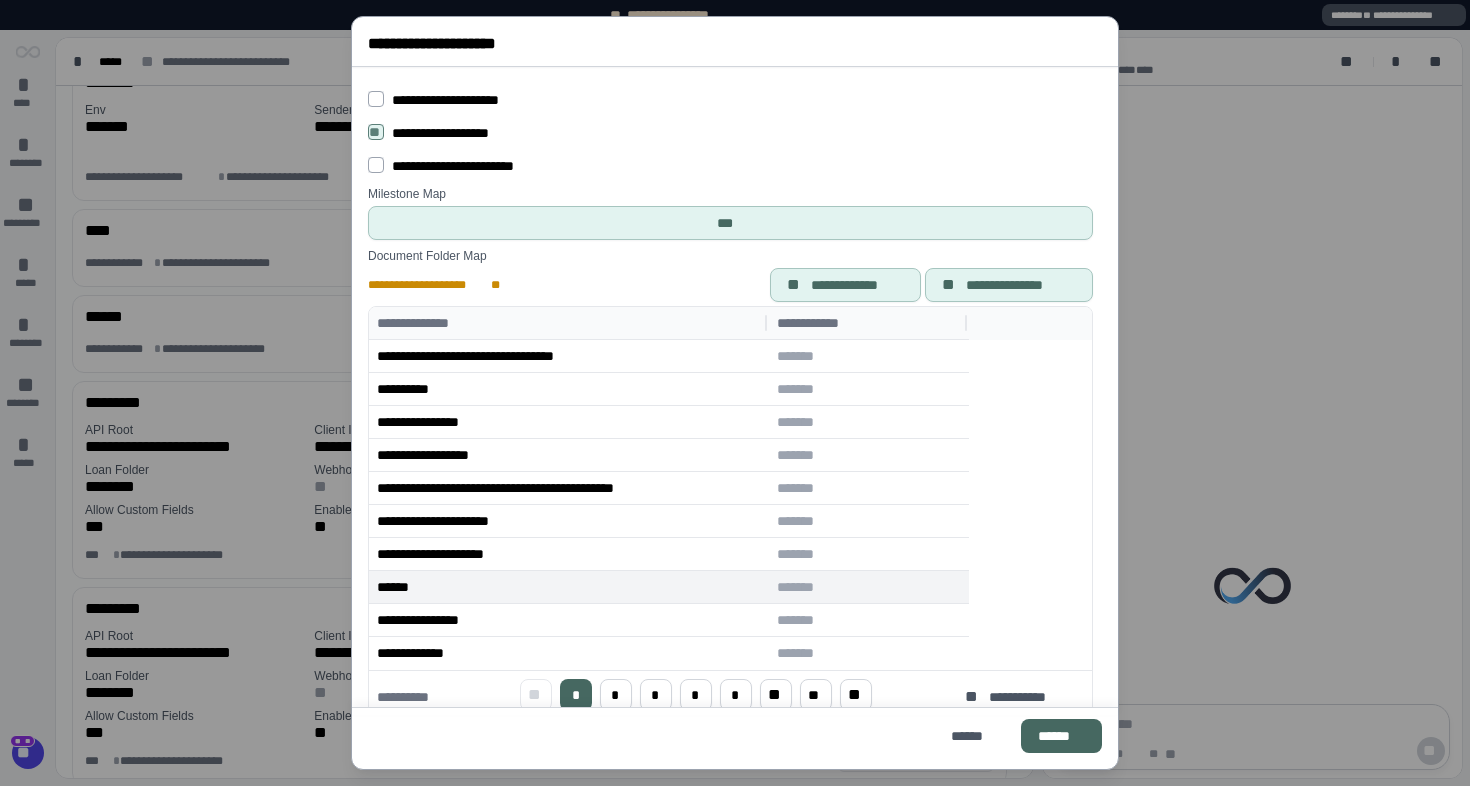 scroll, scrollTop: 485, scrollLeft: 0, axis: vertical 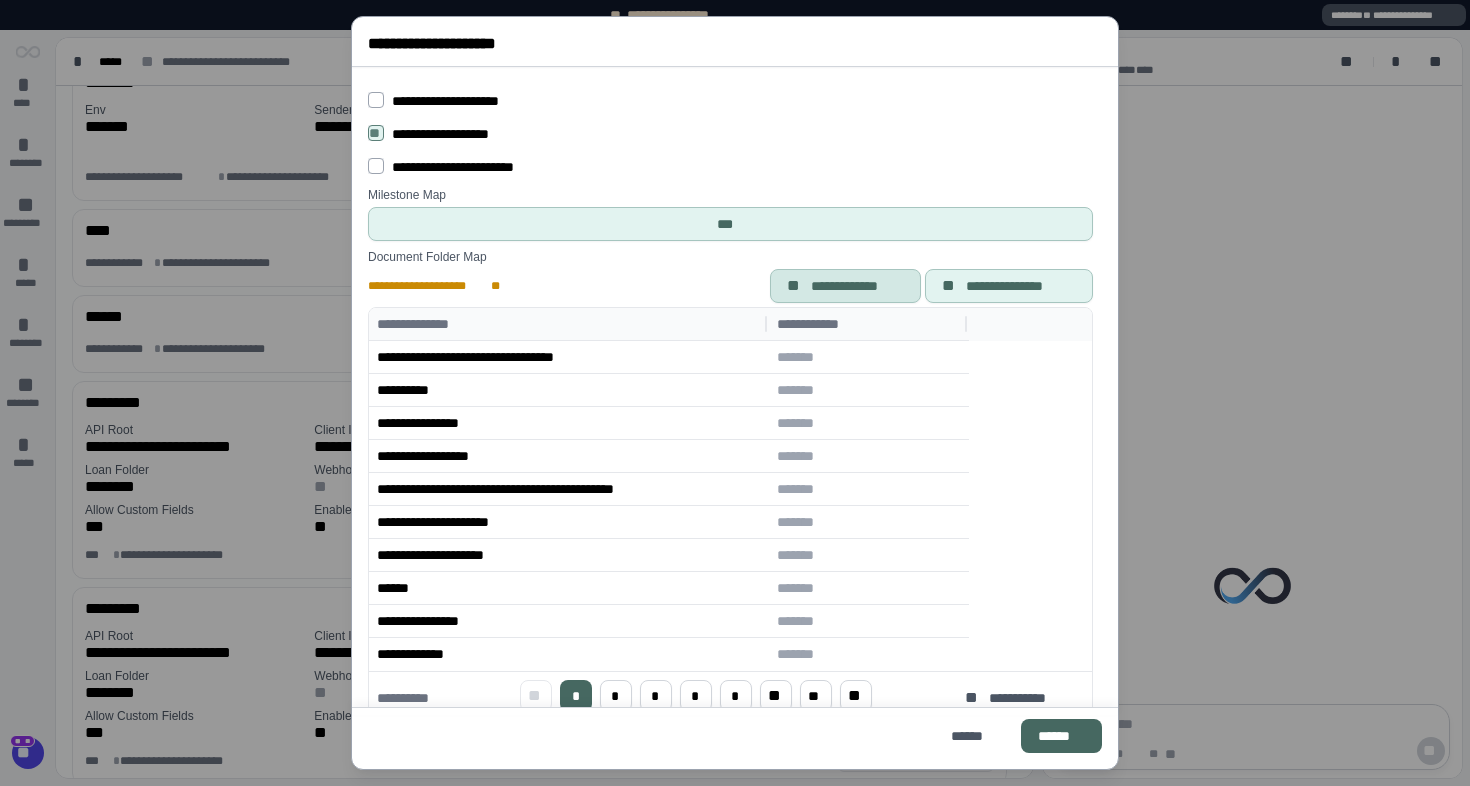 click on "**********" at bounding box center (857, 286) 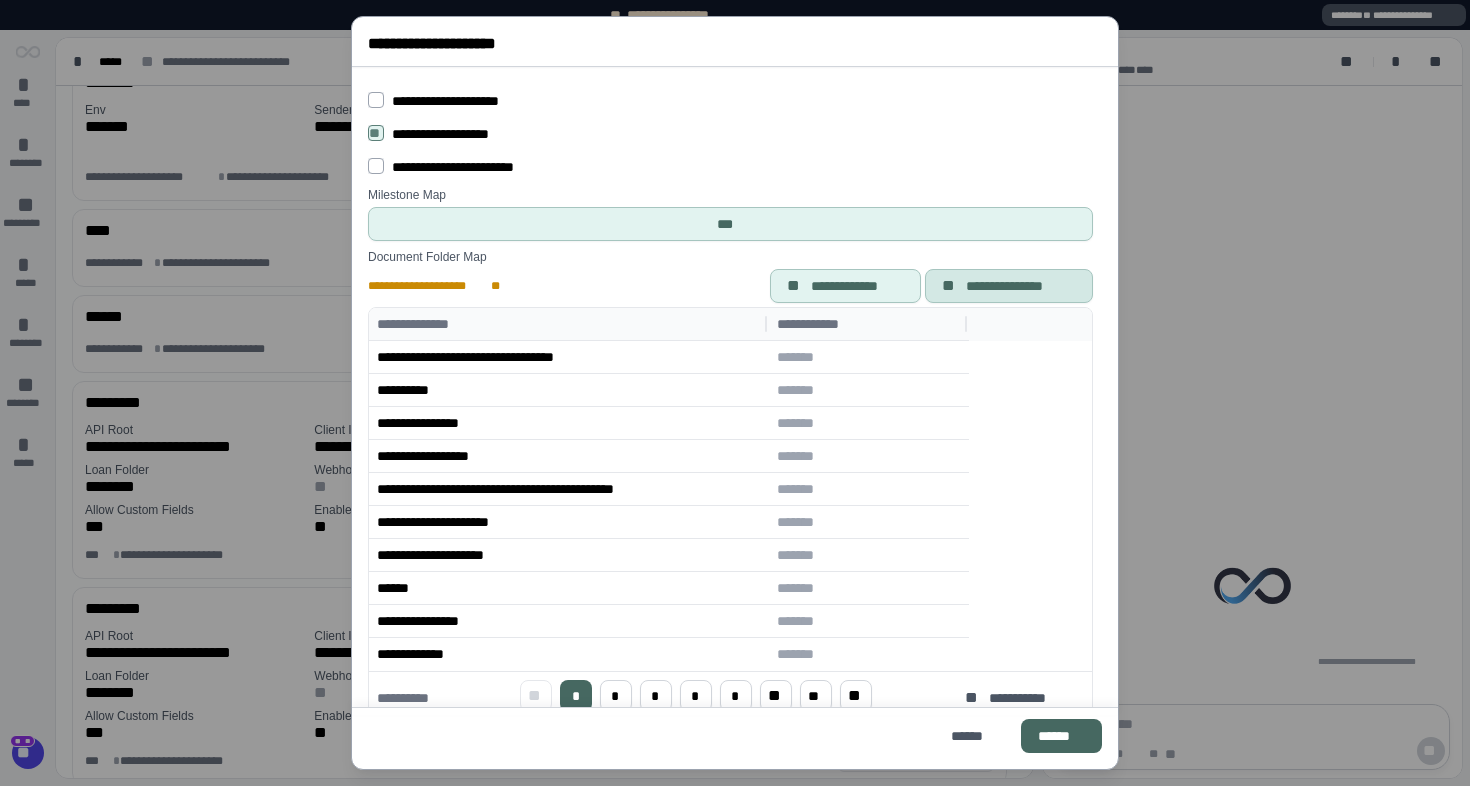 click on "**********" at bounding box center [1021, 286] 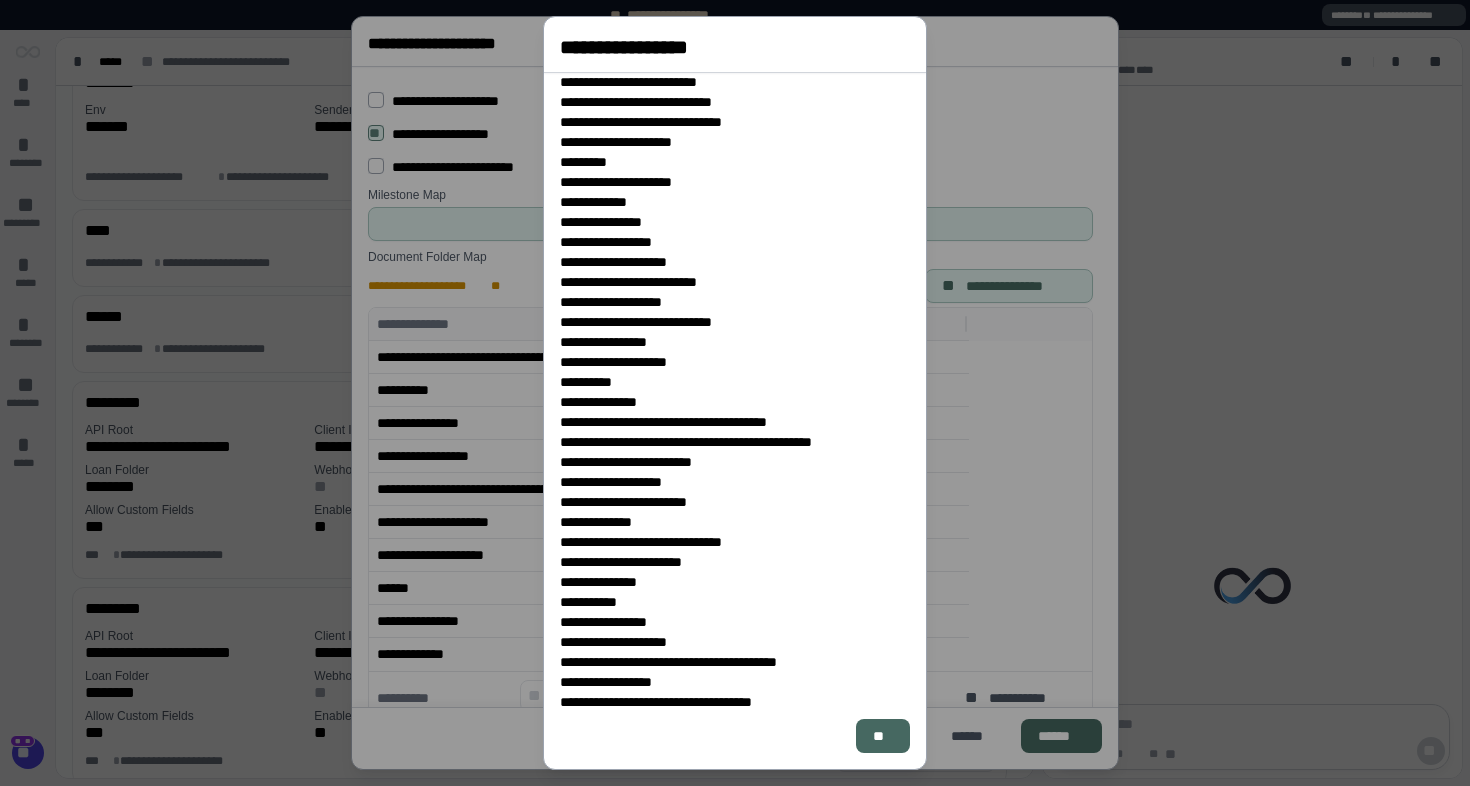 scroll, scrollTop: 1533, scrollLeft: 0, axis: vertical 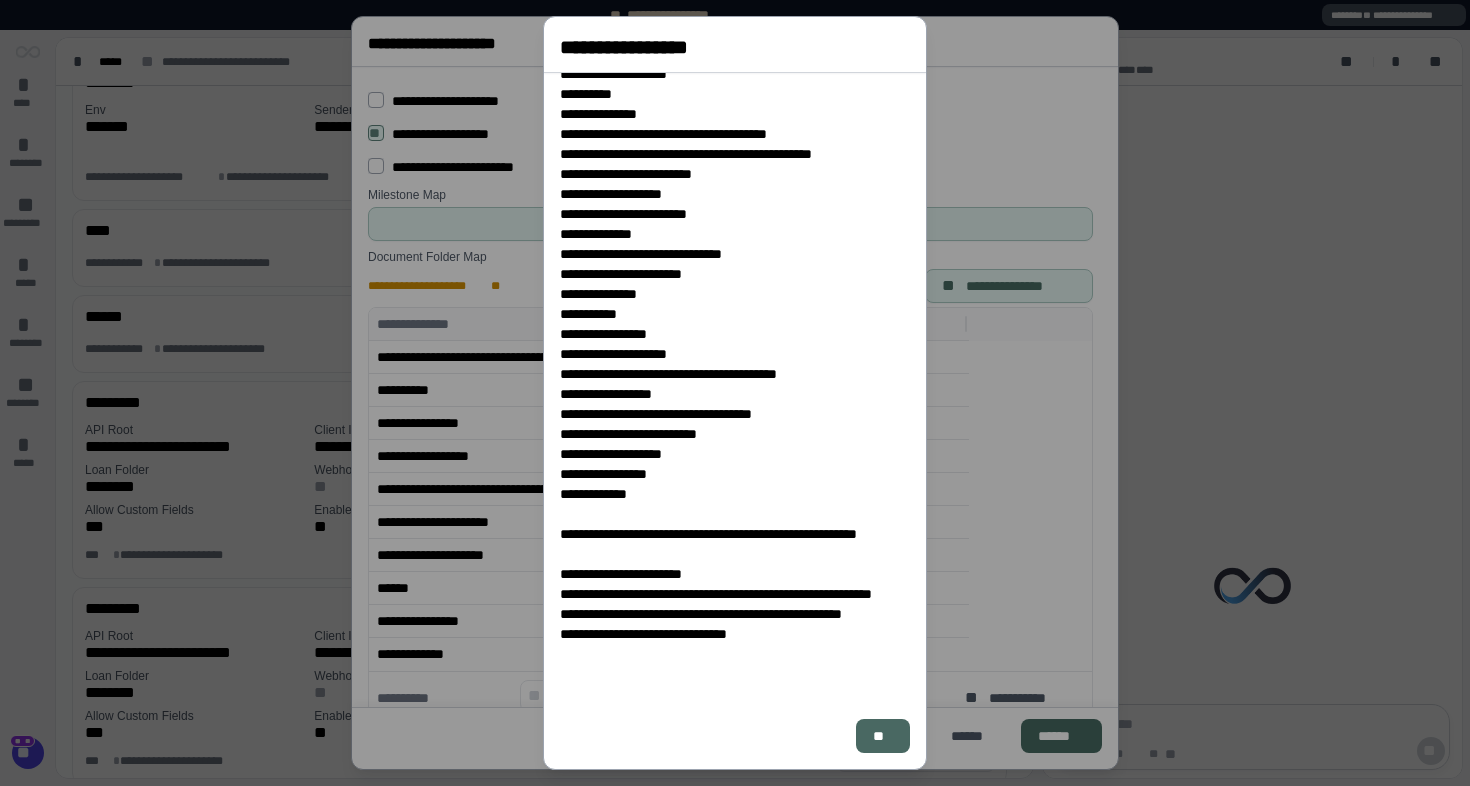 click on "**" at bounding box center [883, 736] 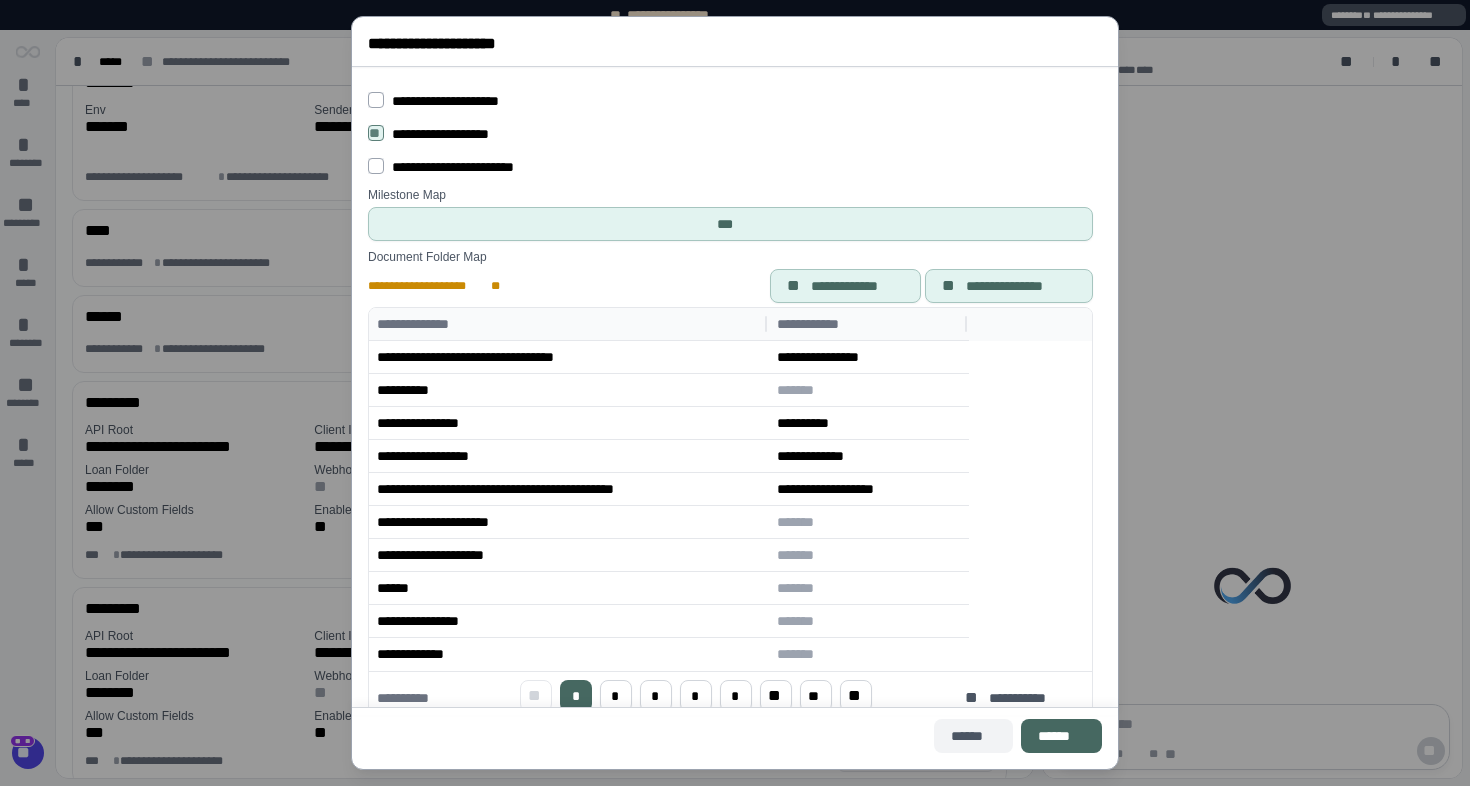 click on "******" at bounding box center [973, 736] 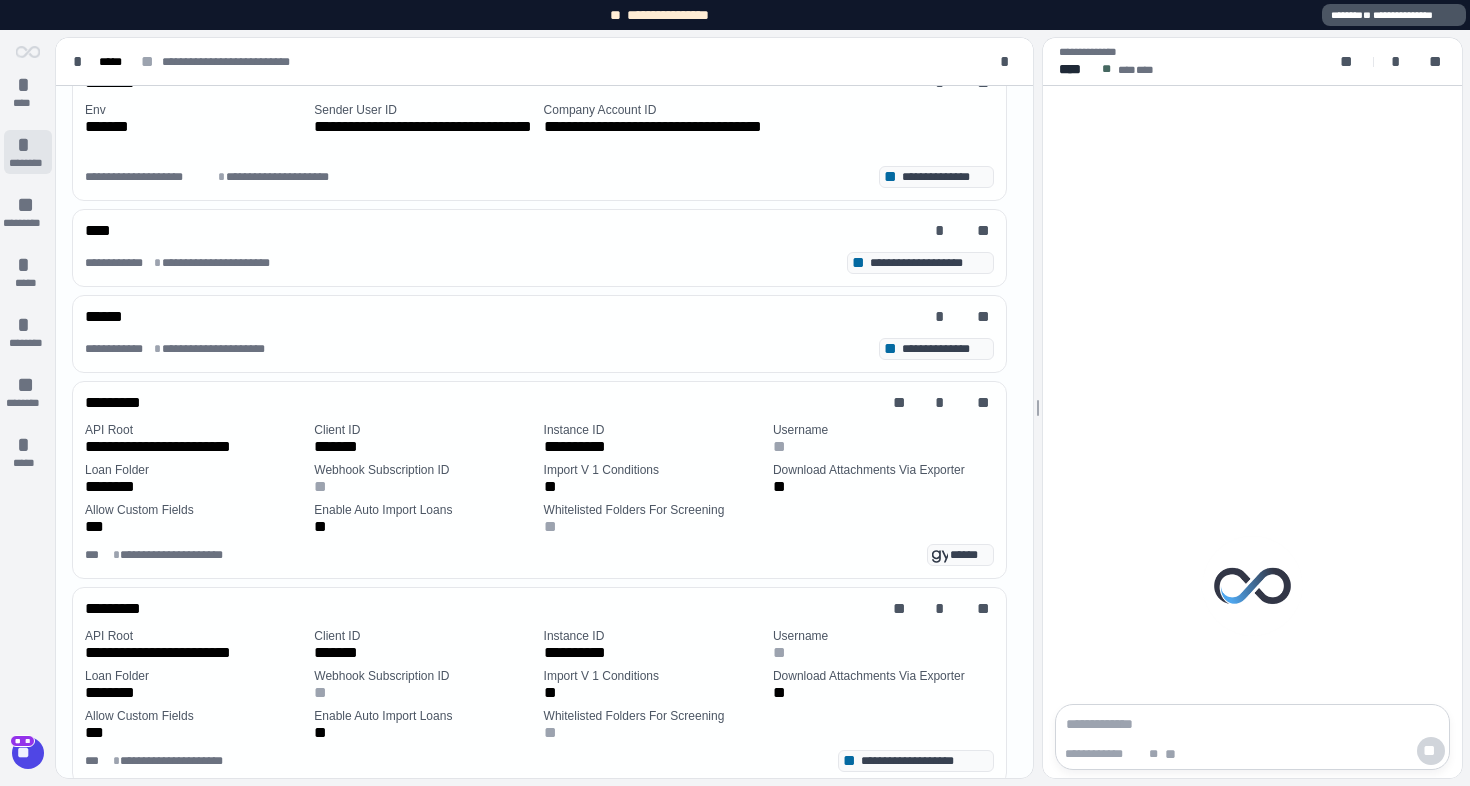 click on "********" at bounding box center (28, 163) 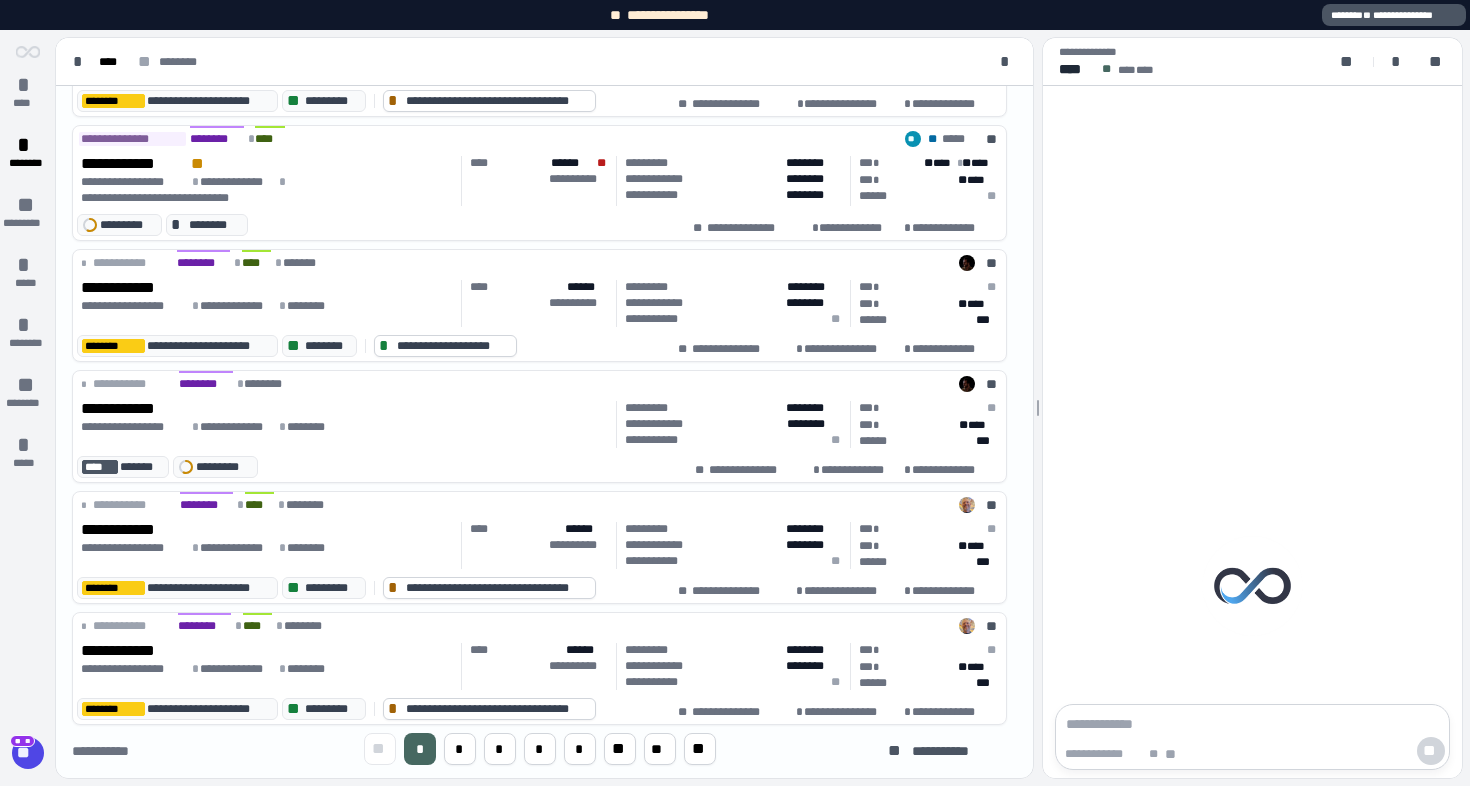 scroll, scrollTop: 799, scrollLeft: 0, axis: vertical 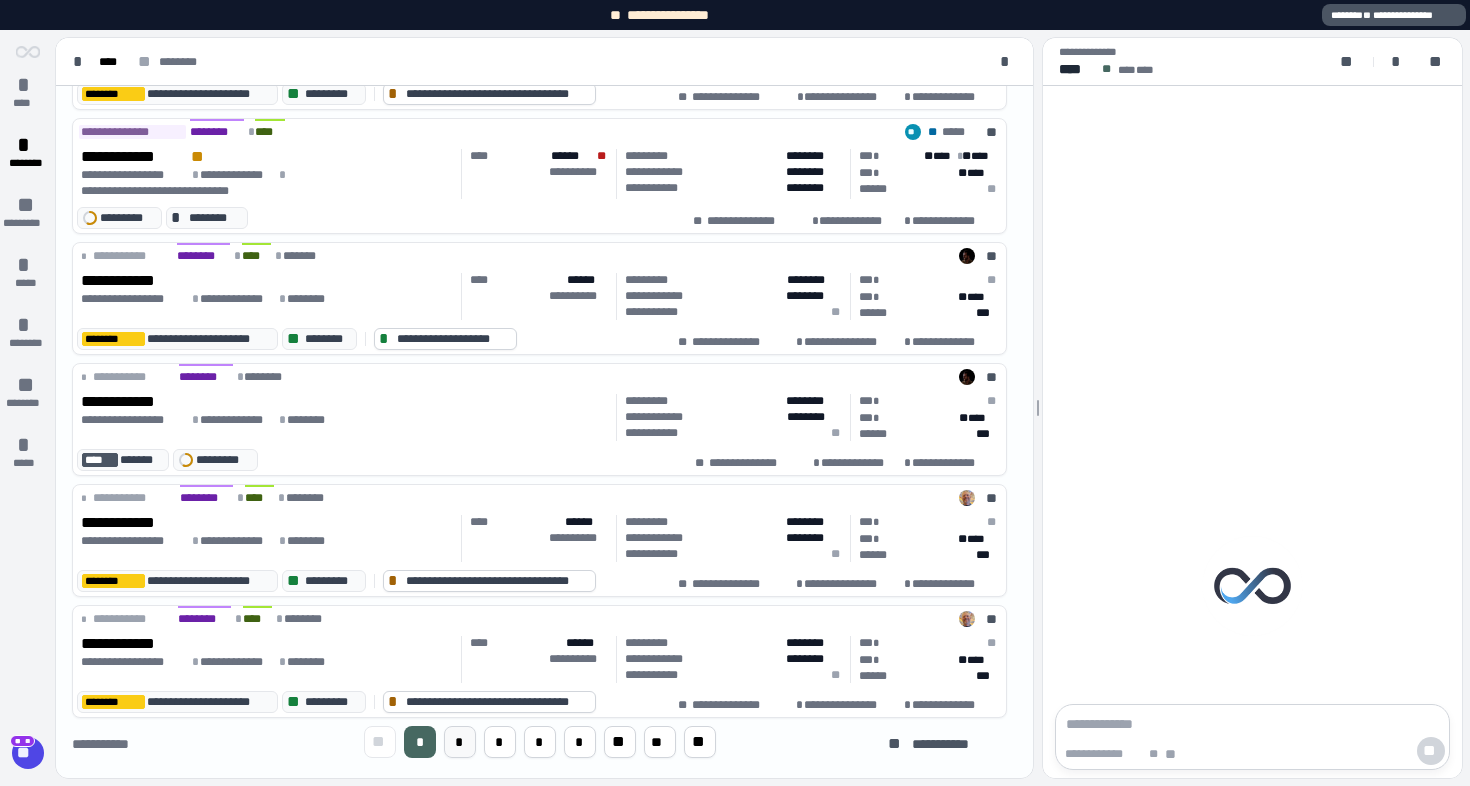 click on "*" at bounding box center (460, 742) 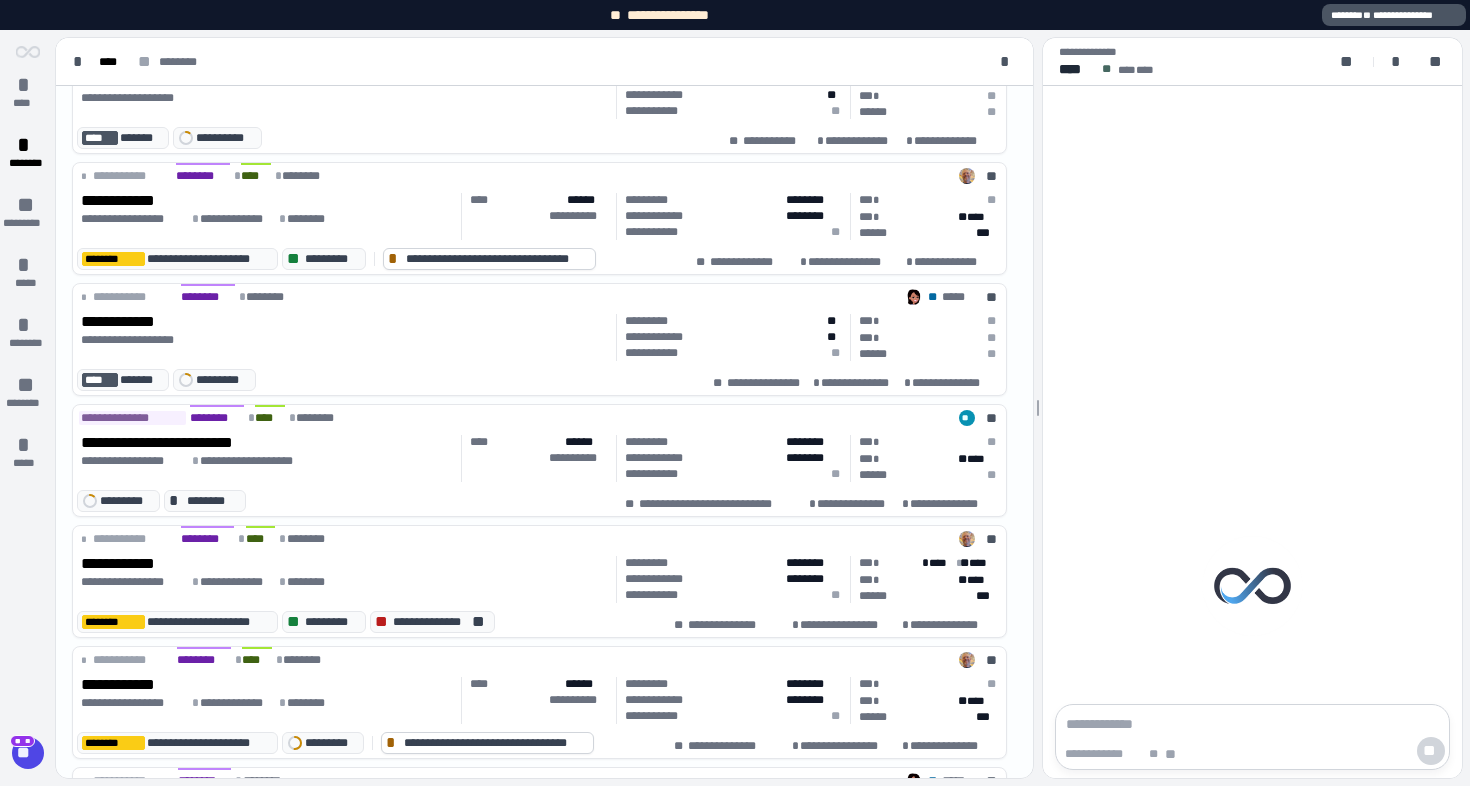scroll, scrollTop: 776, scrollLeft: 0, axis: vertical 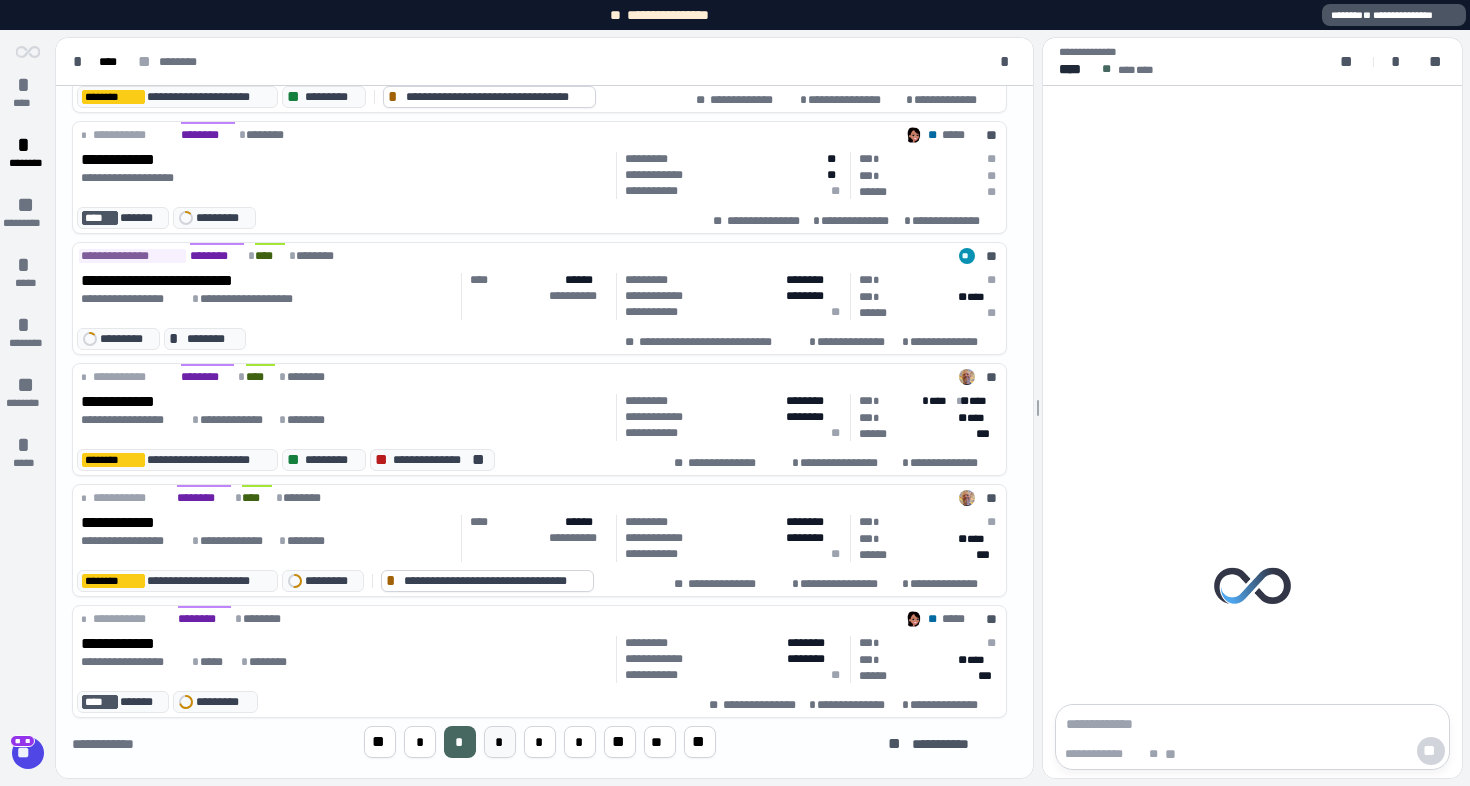 click on "*" at bounding box center (499, 742) 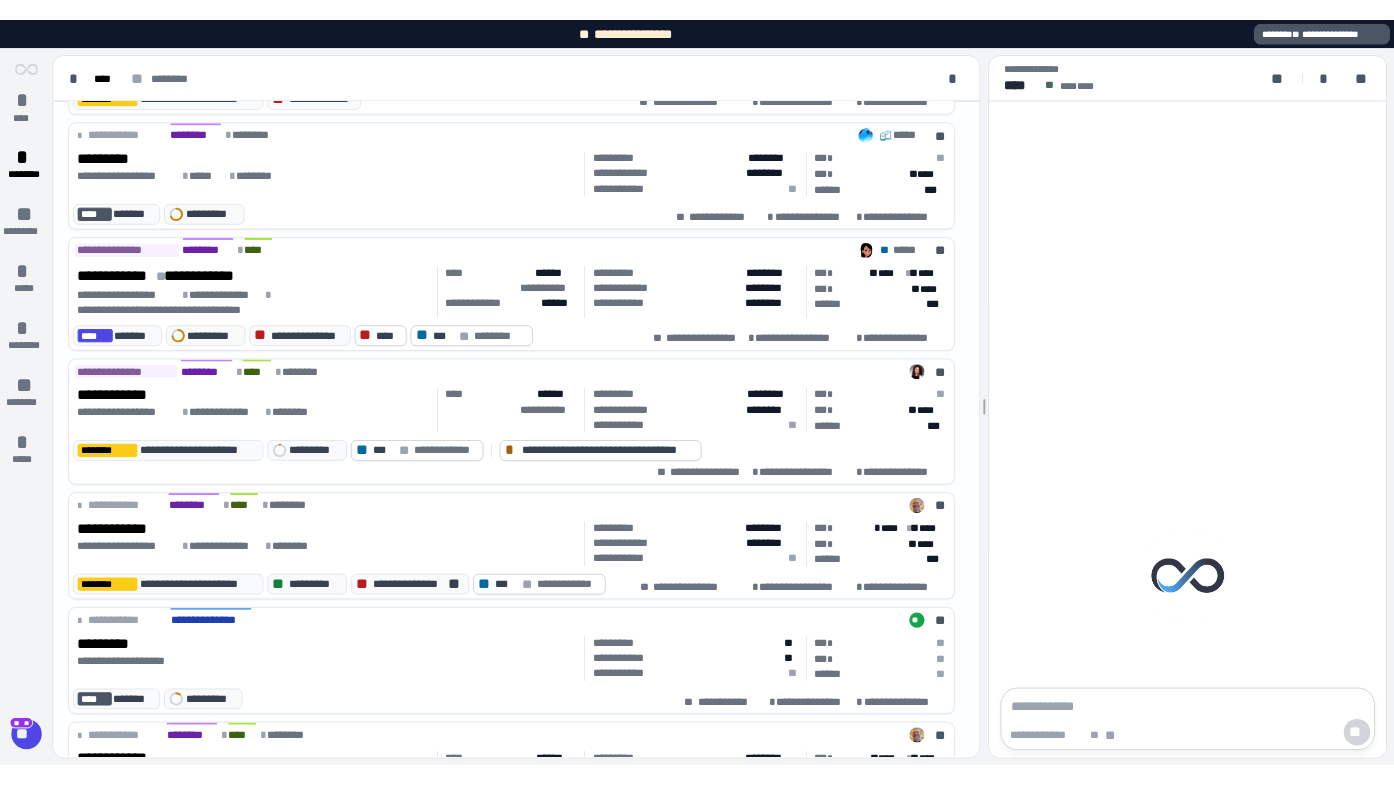scroll, scrollTop: 803, scrollLeft: 0, axis: vertical 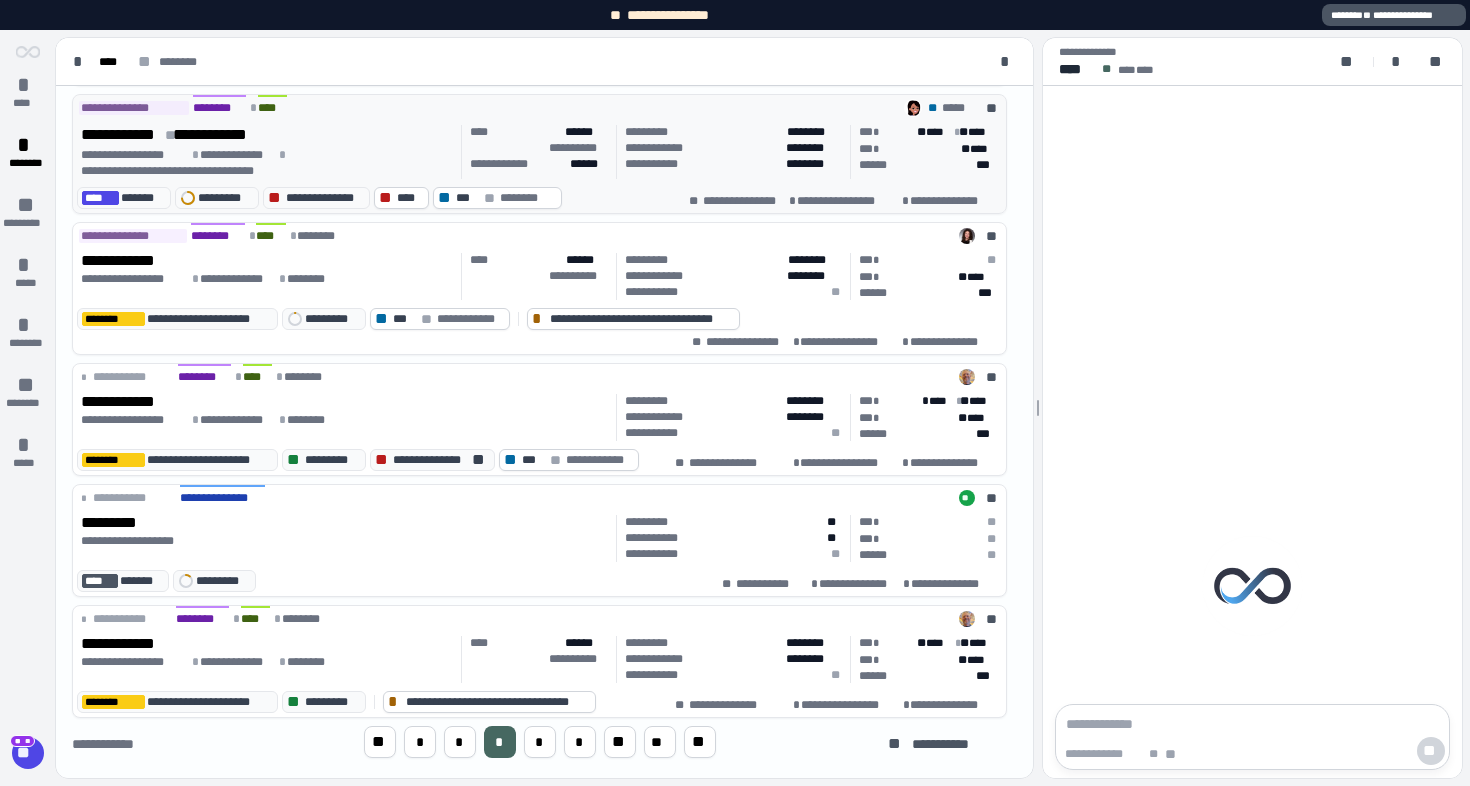 click on "**********" at bounding box center (267, 135) 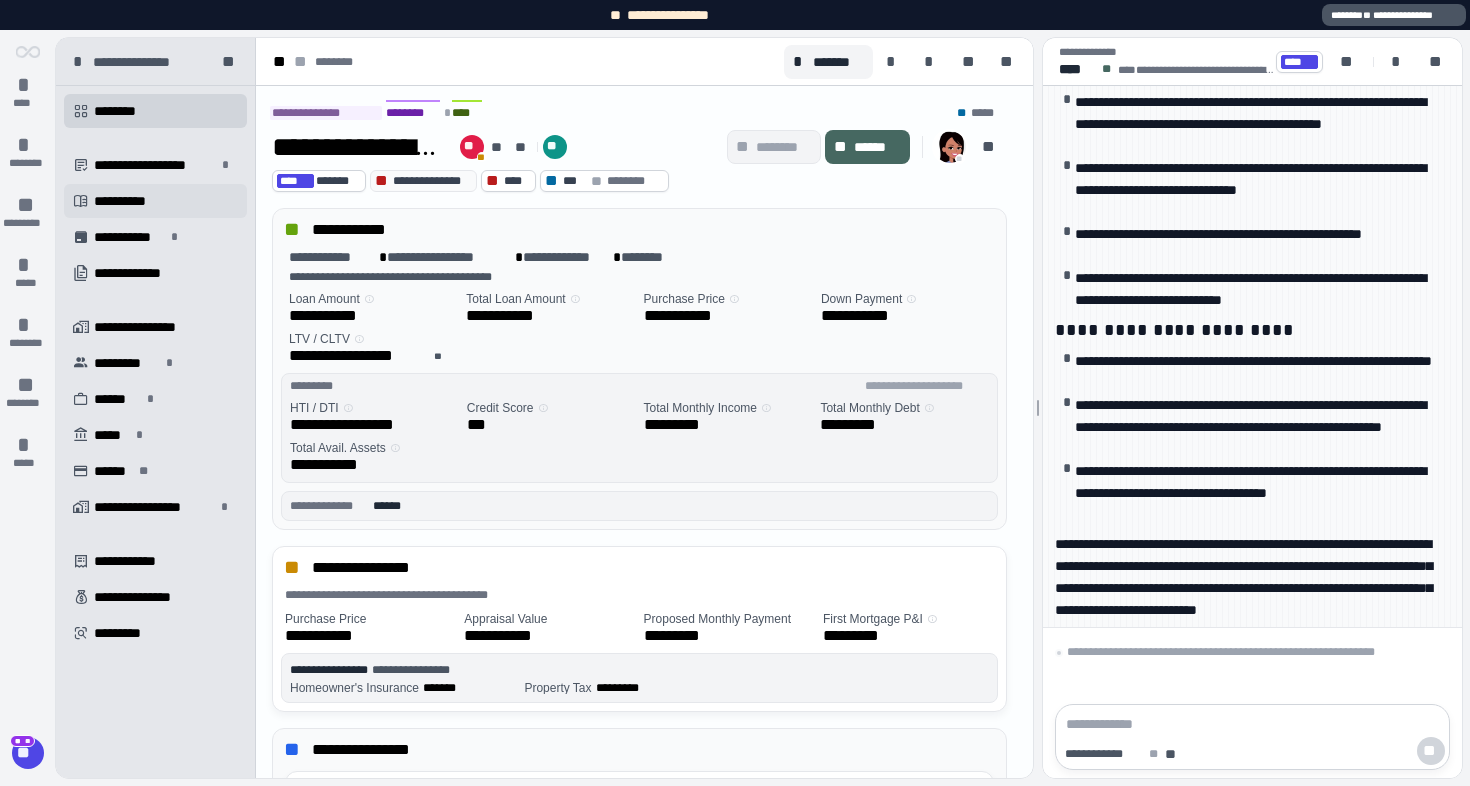 click on "**********" at bounding box center (128, 201) 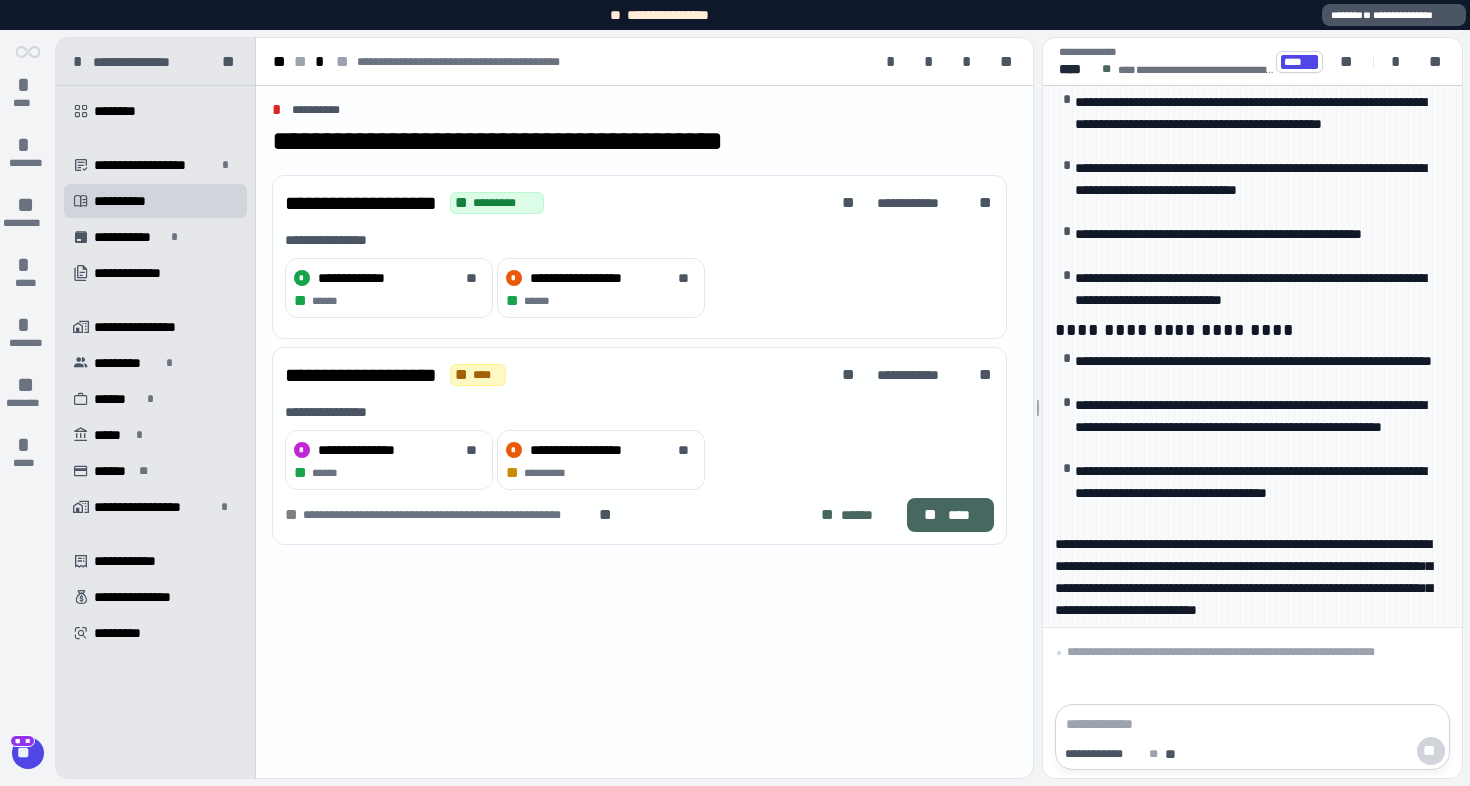 click on "**********" at bounding box center [389, 278] 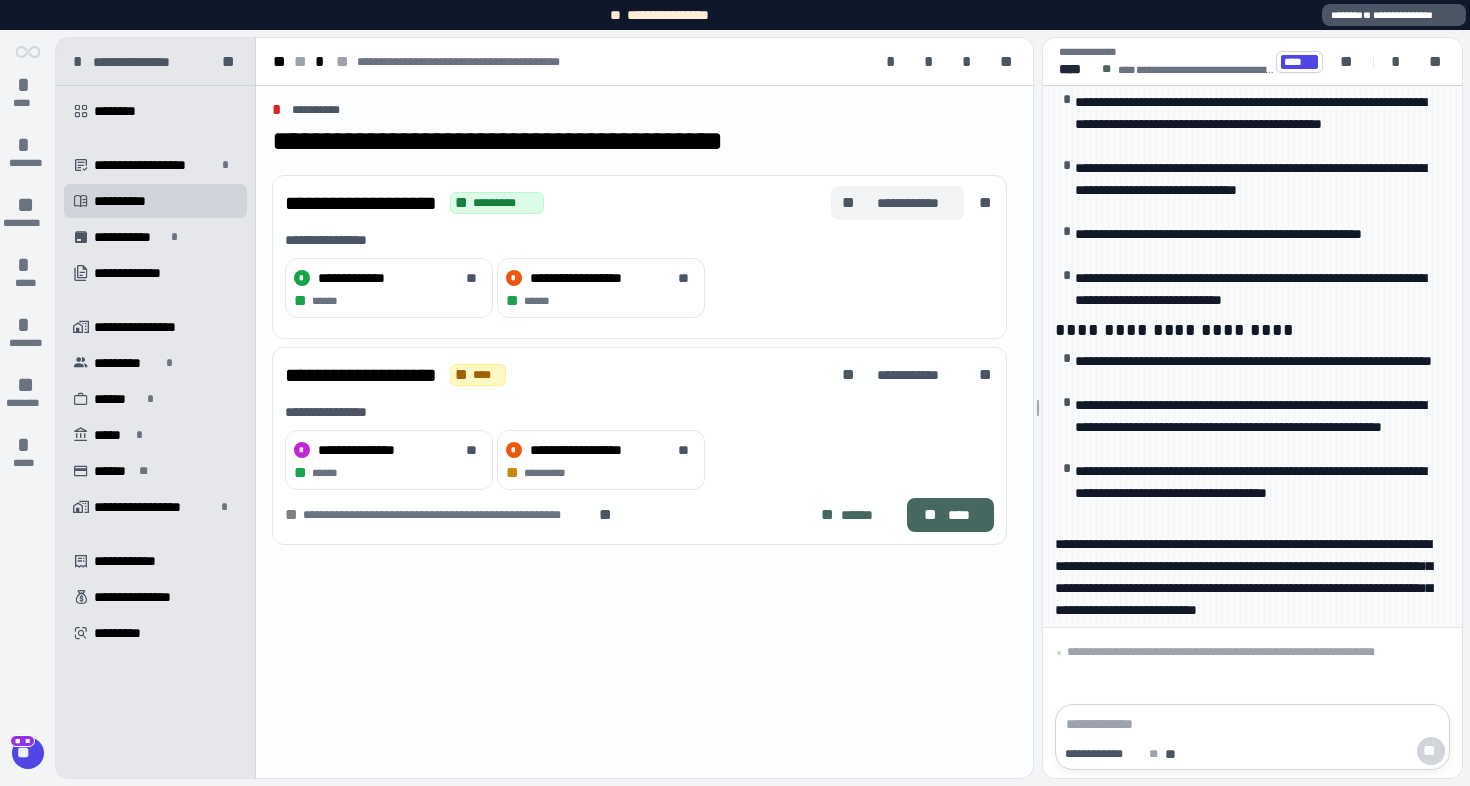 click on "** *********" at bounding box center (907, 203) 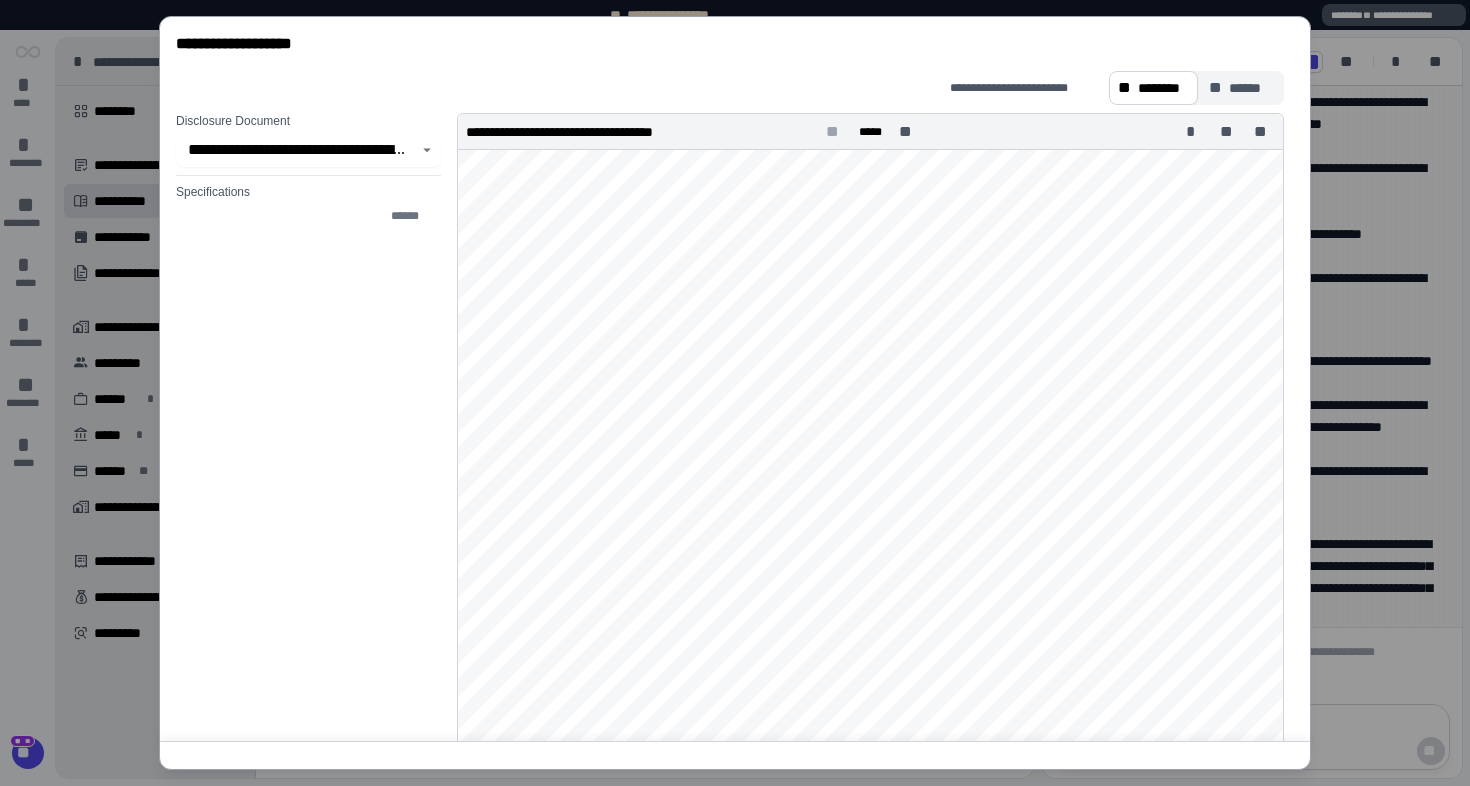 click on "**********" at bounding box center (735, 393) 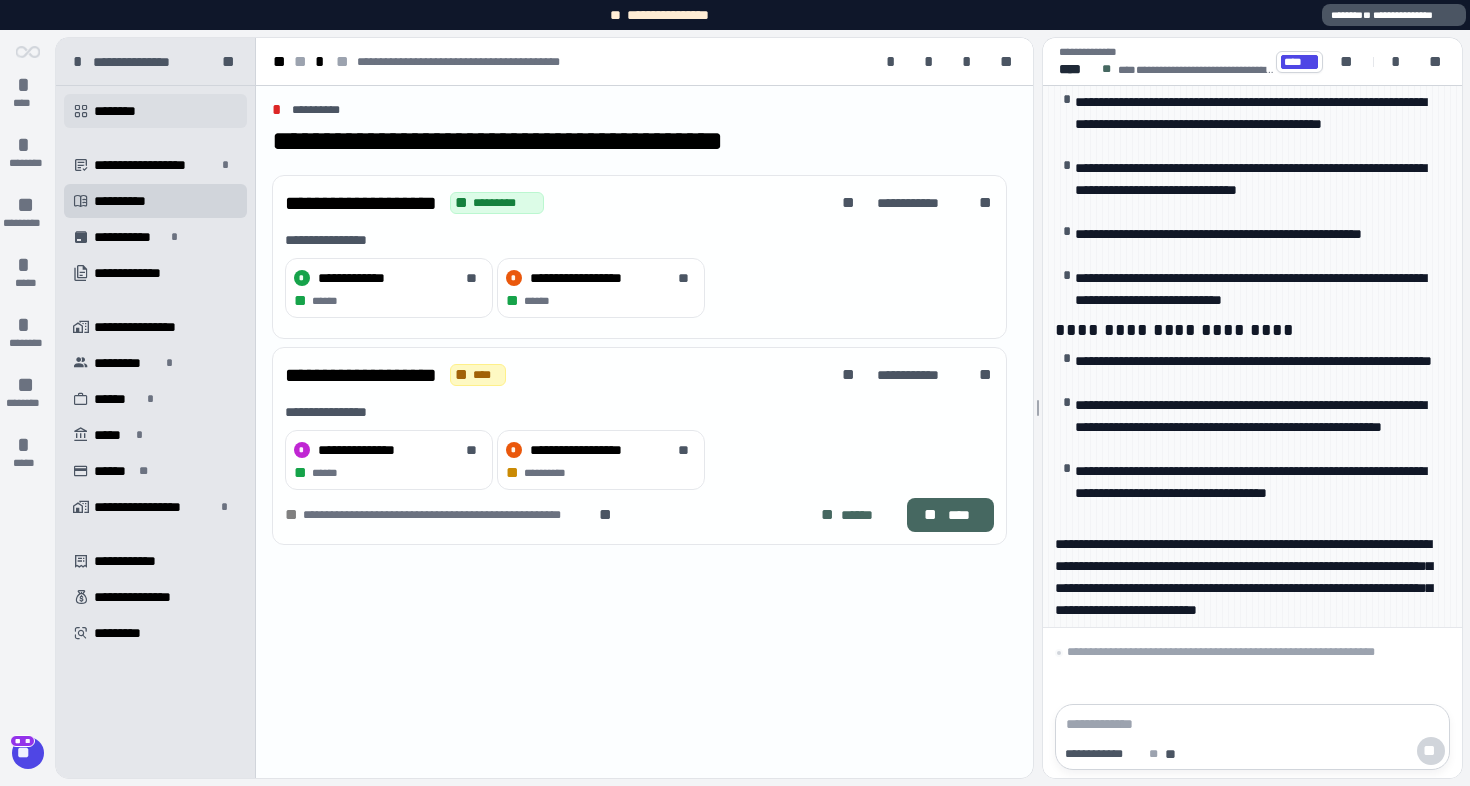 click on "********" at bounding box center [124, 111] 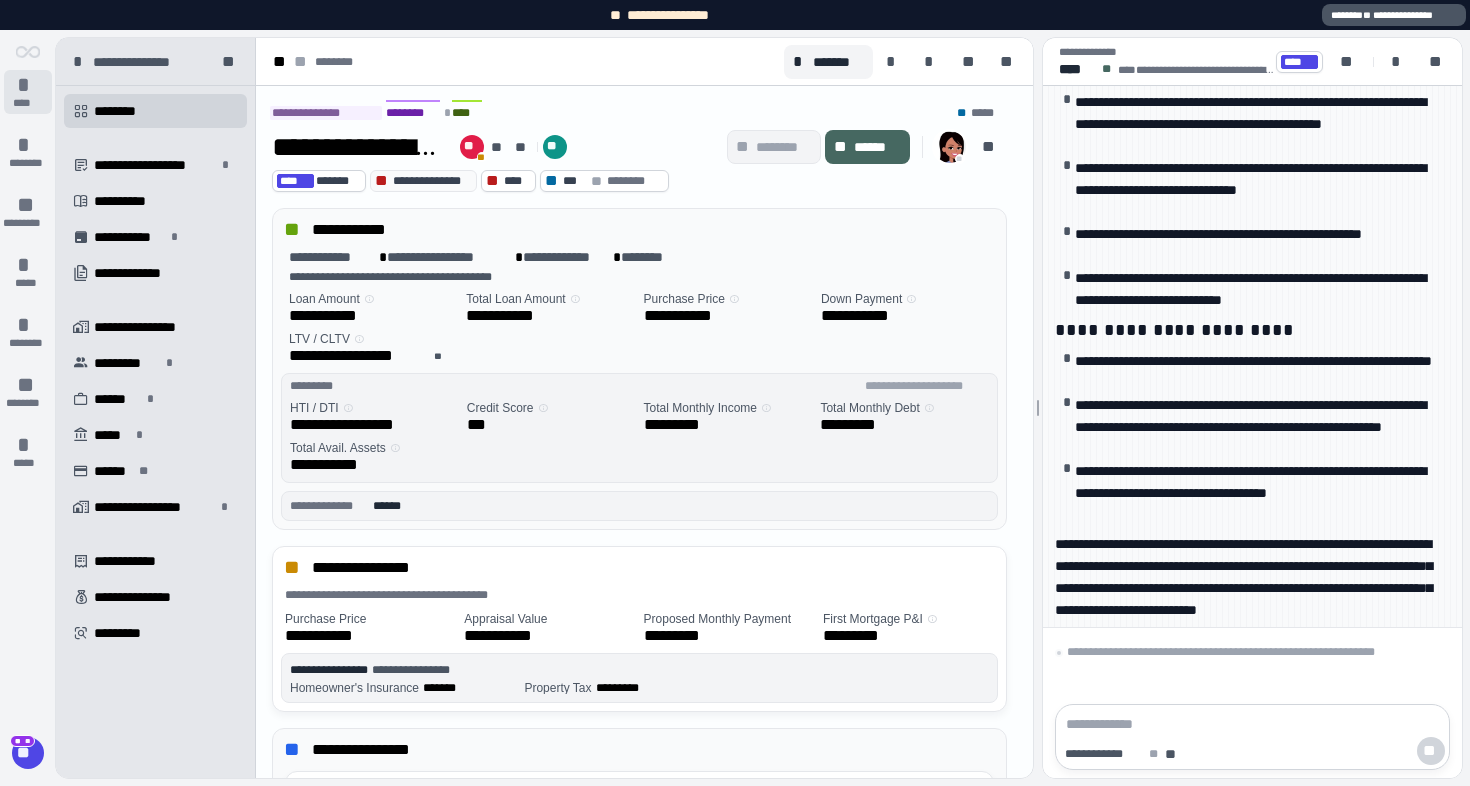 click on "****" at bounding box center (27, 103) 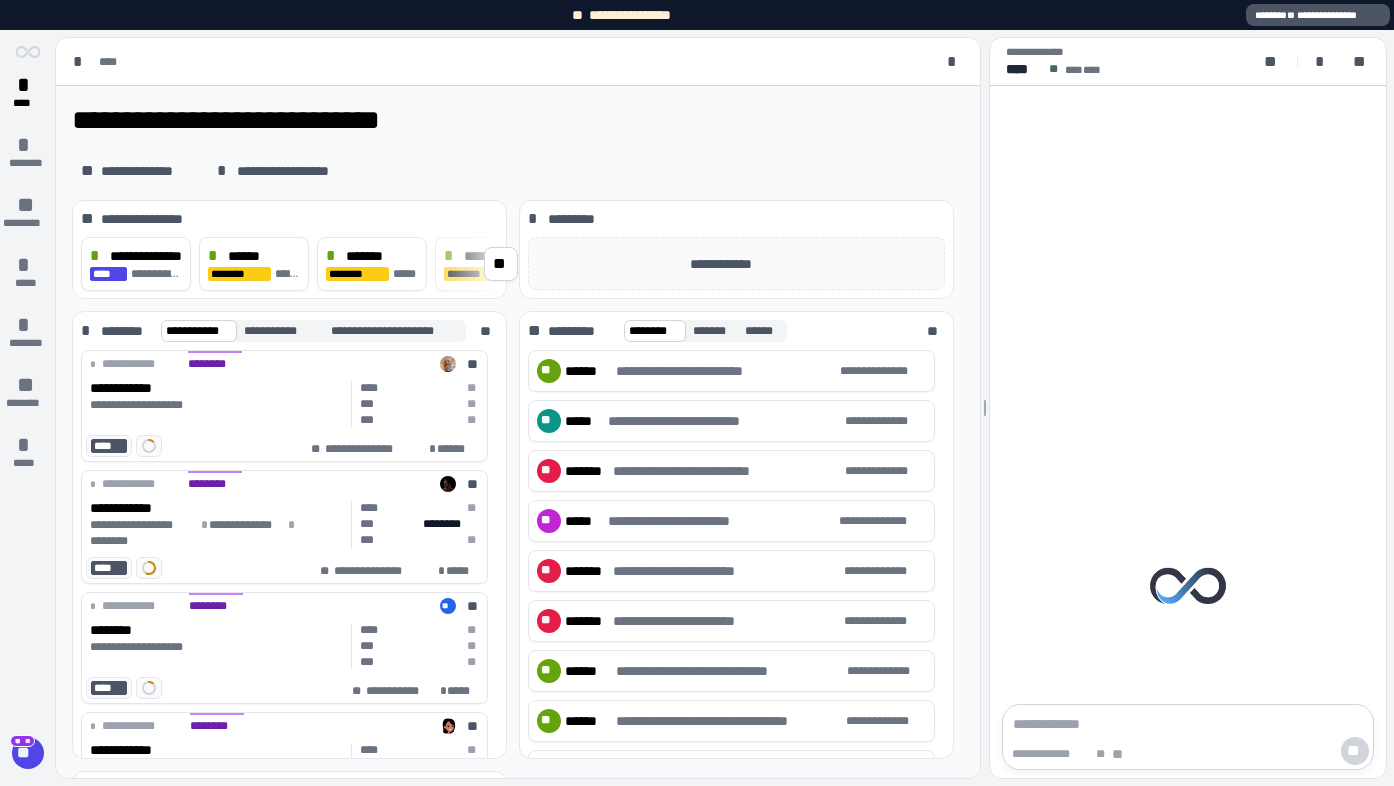 scroll, scrollTop: 642, scrollLeft: 0, axis: vertical 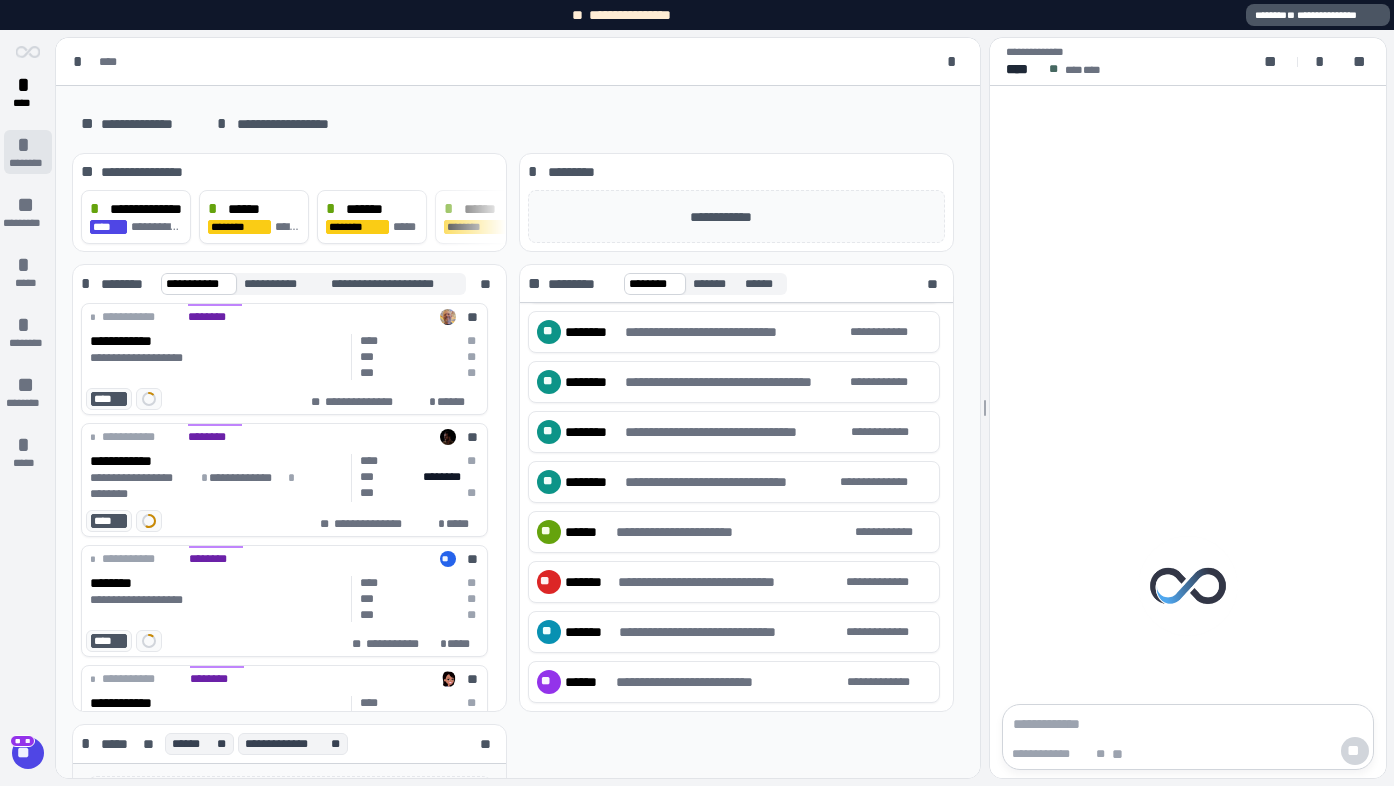 click on "*" at bounding box center (28, 145) 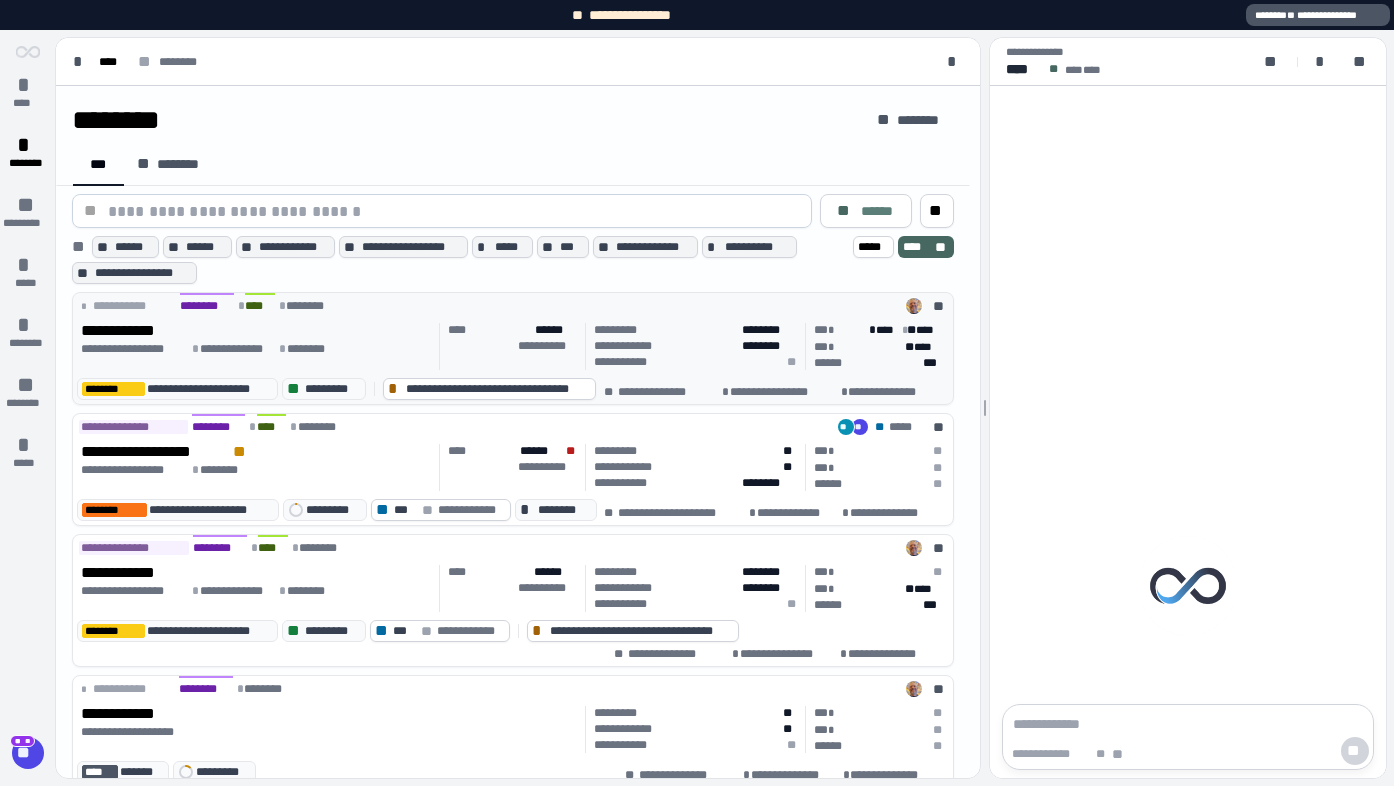 click on "**********" at bounding box center (256, 331) 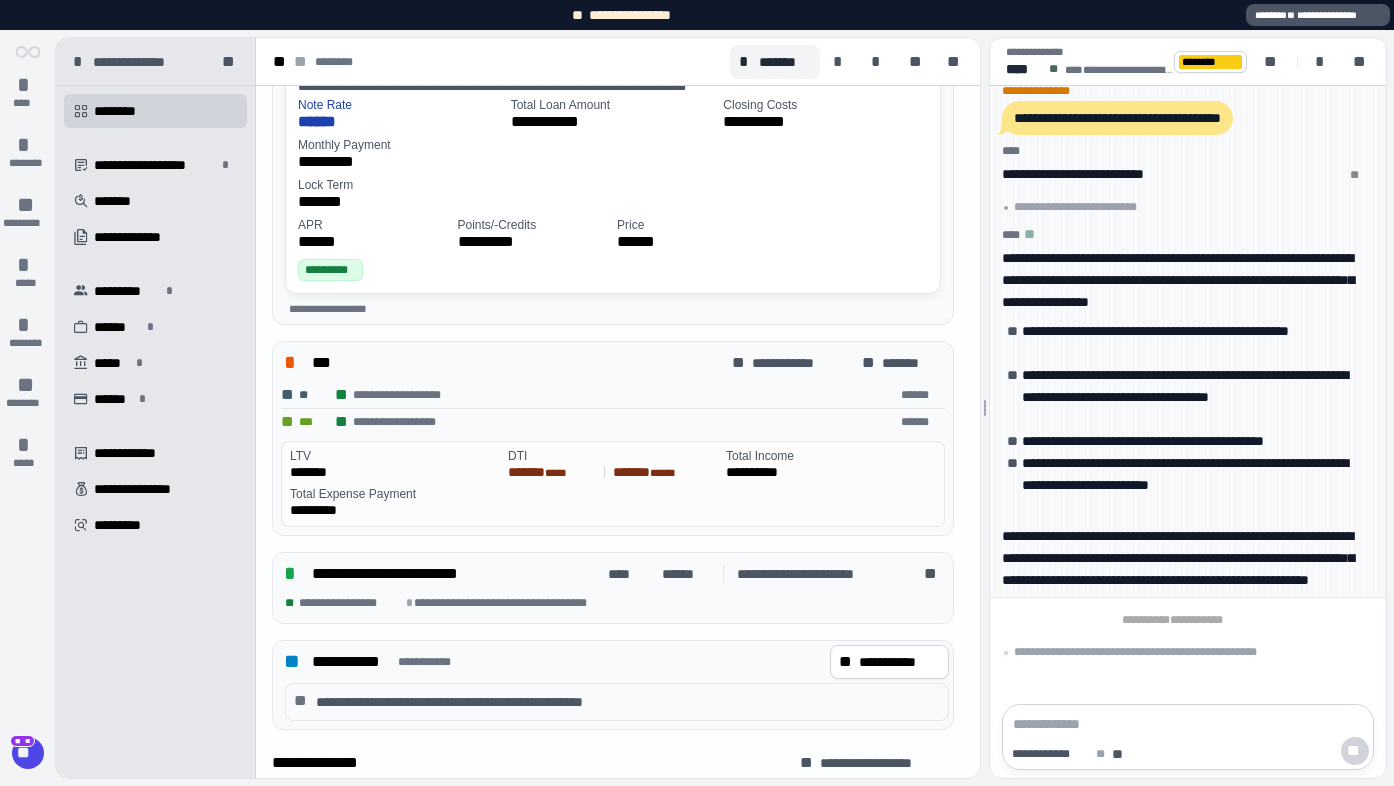 scroll, scrollTop: 828, scrollLeft: 0, axis: vertical 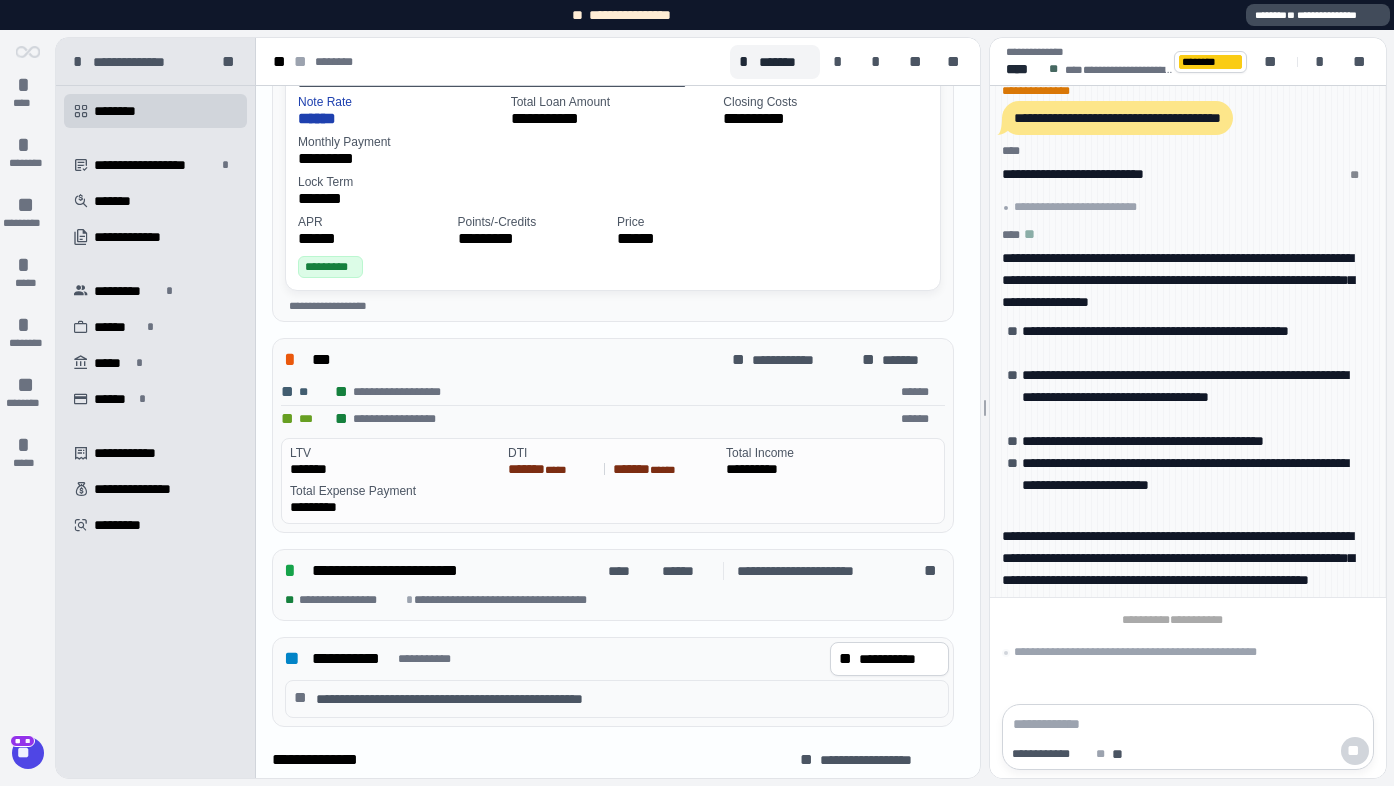 click on "**********" at bounding box center (1318, 15) 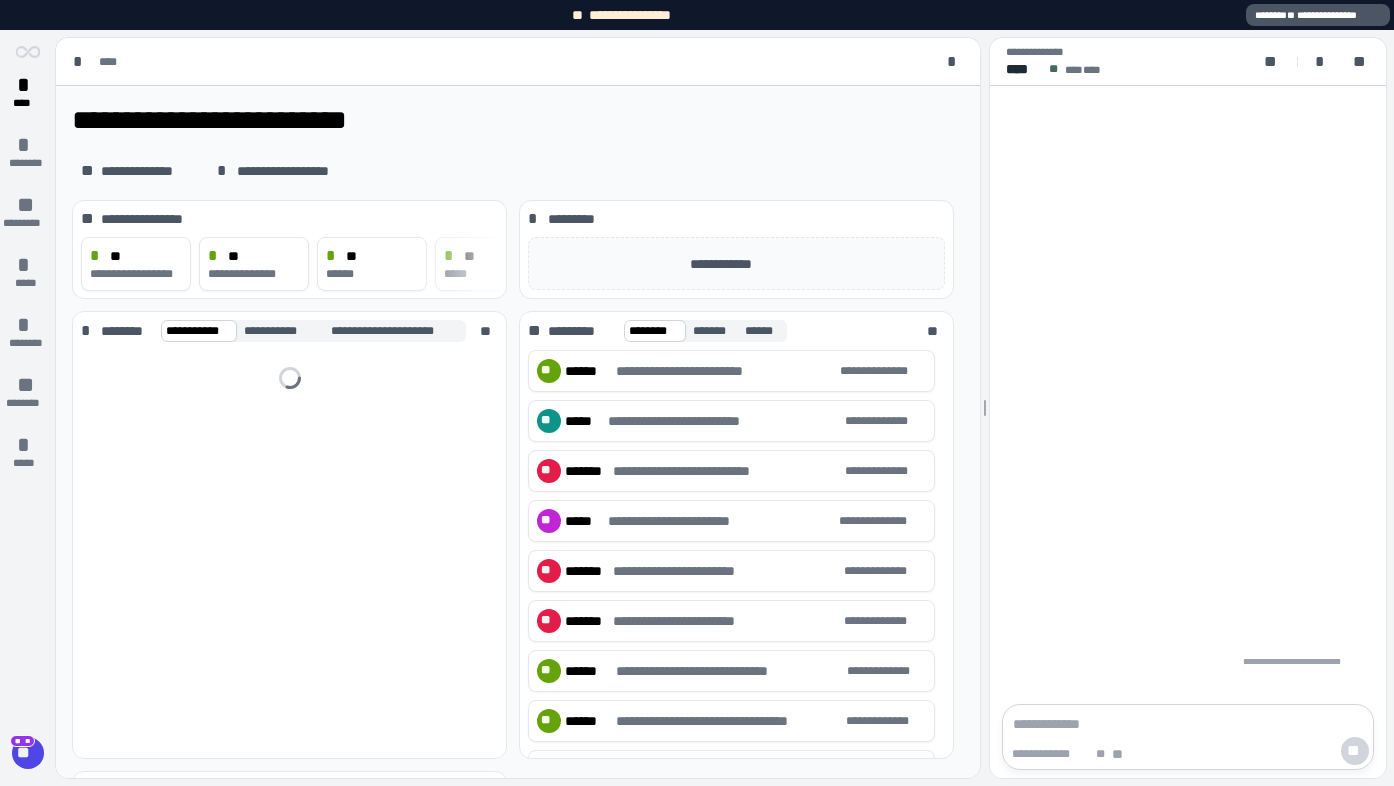 scroll, scrollTop: 0, scrollLeft: 0, axis: both 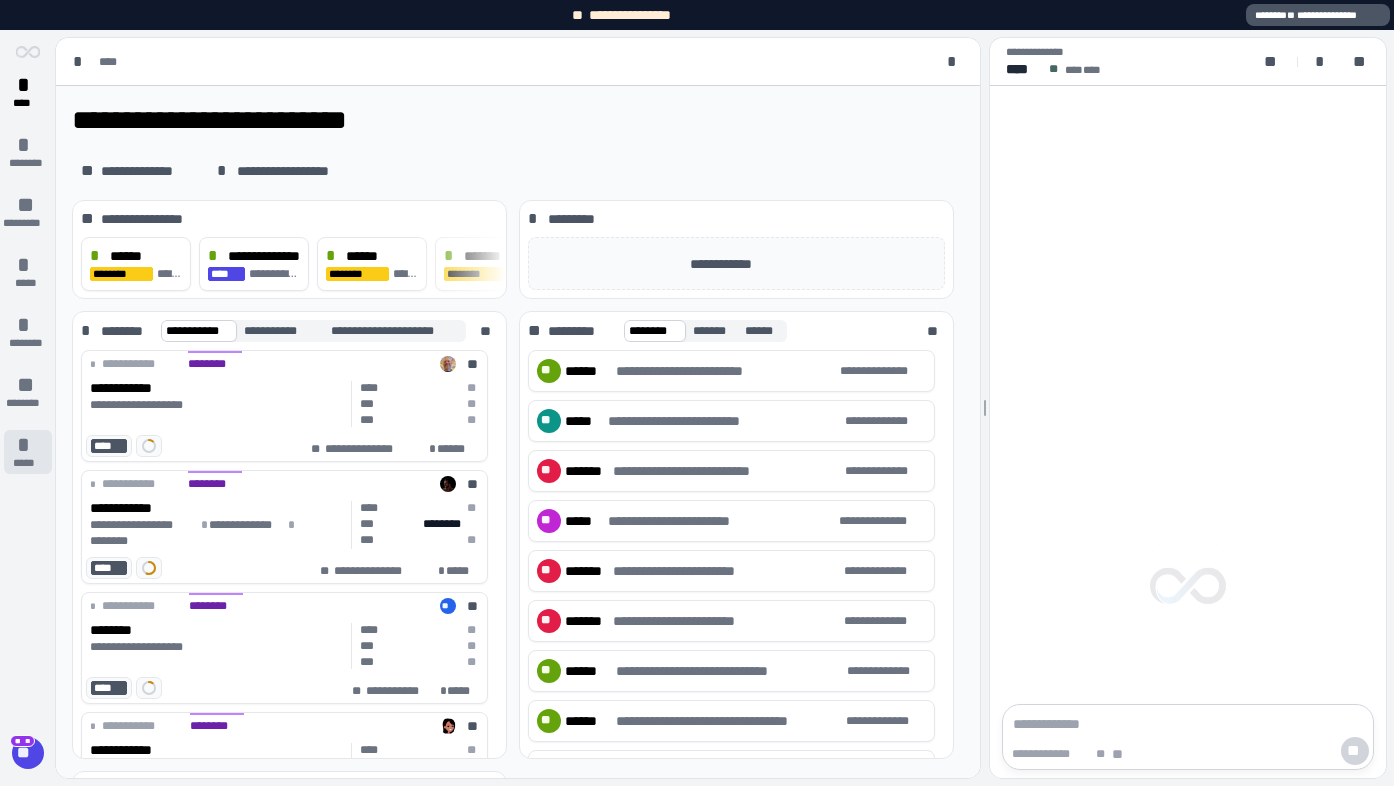 click on "*****" at bounding box center (28, 463) 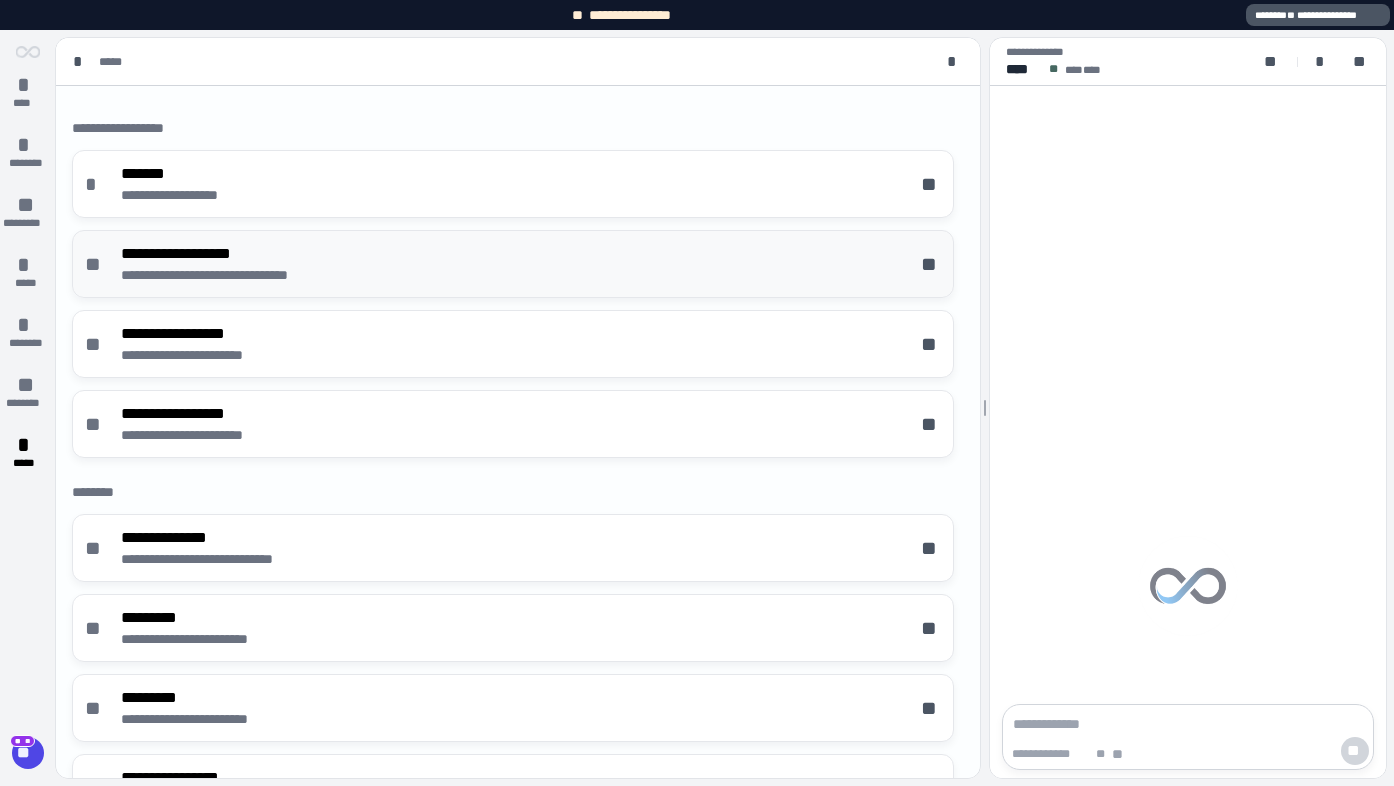 click on "**********" at bounding box center [242, 275] 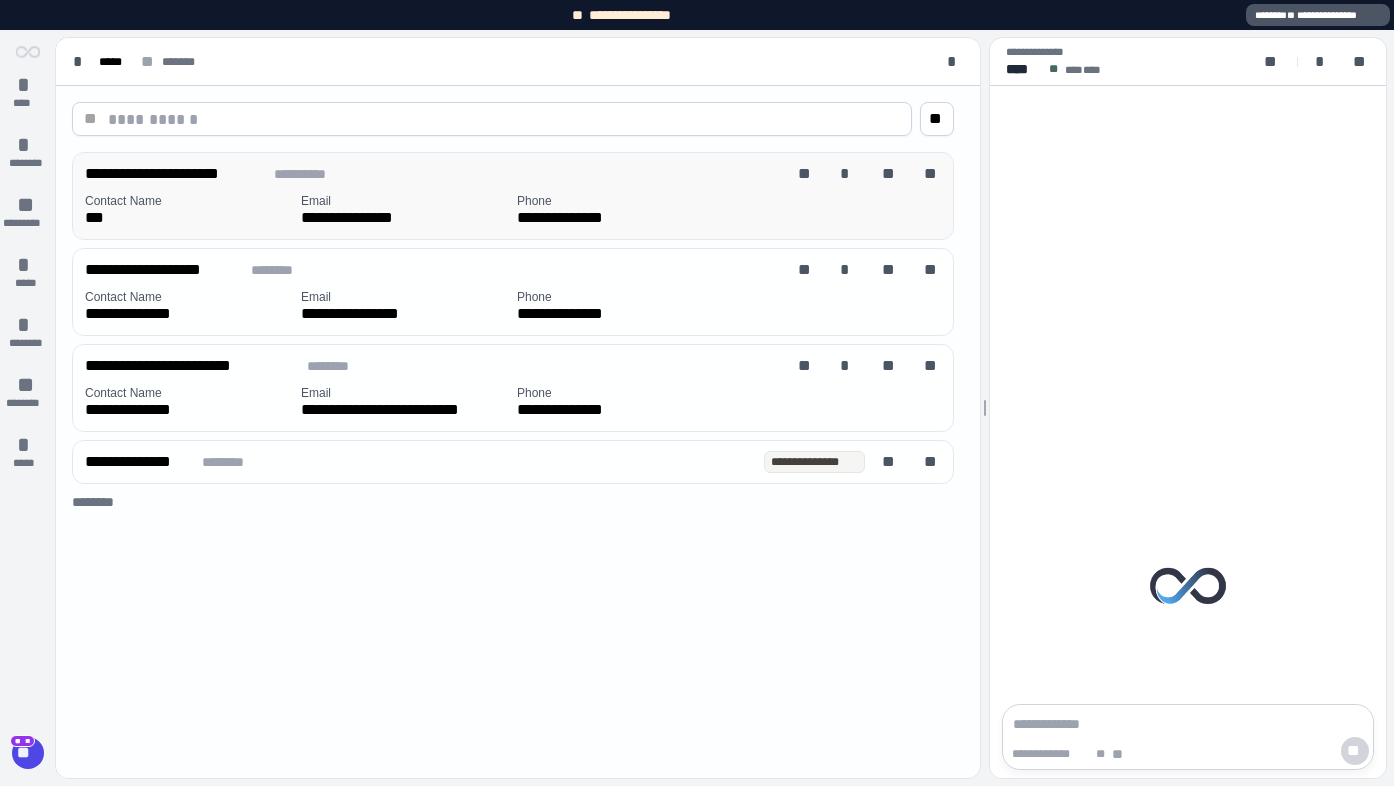 click on "***" at bounding box center [189, 218] 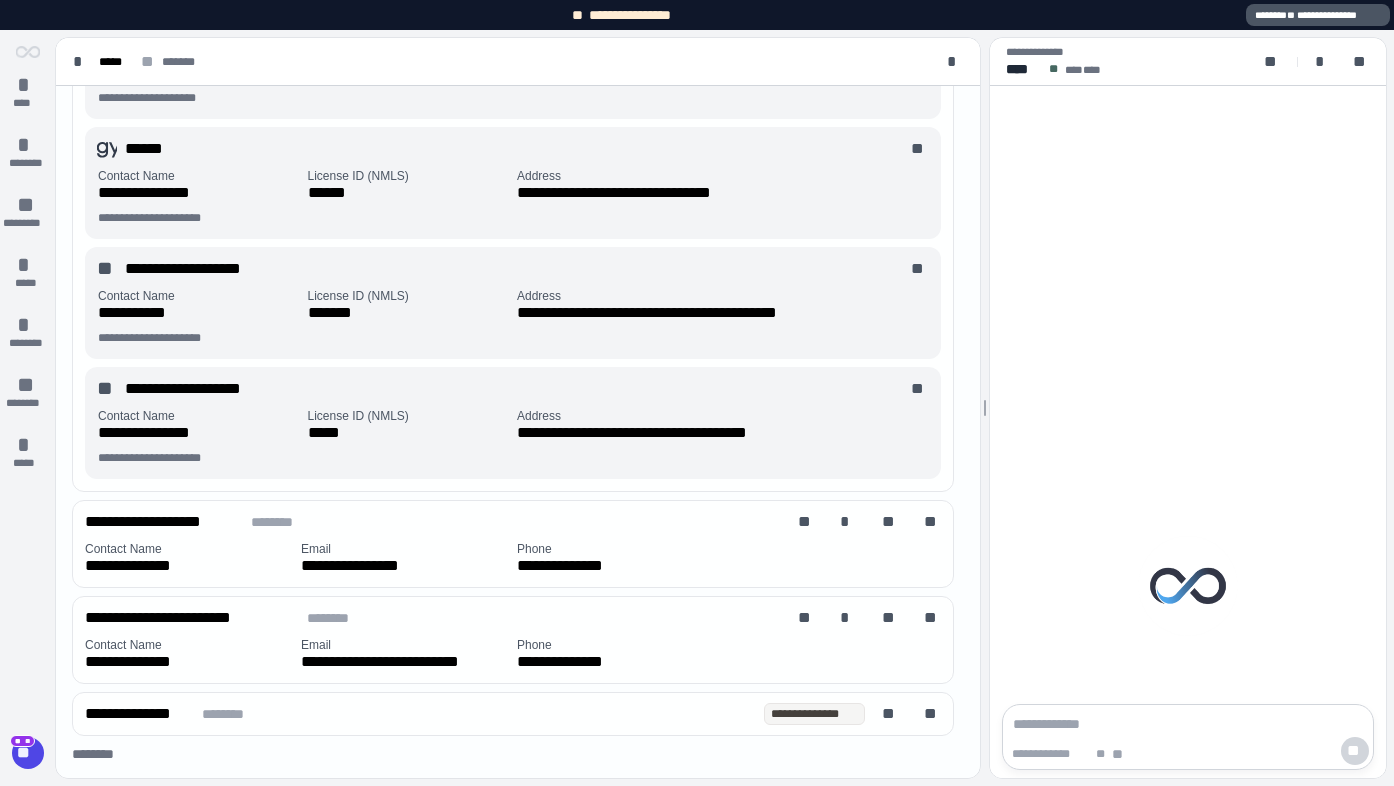 scroll, scrollTop: 482, scrollLeft: 0, axis: vertical 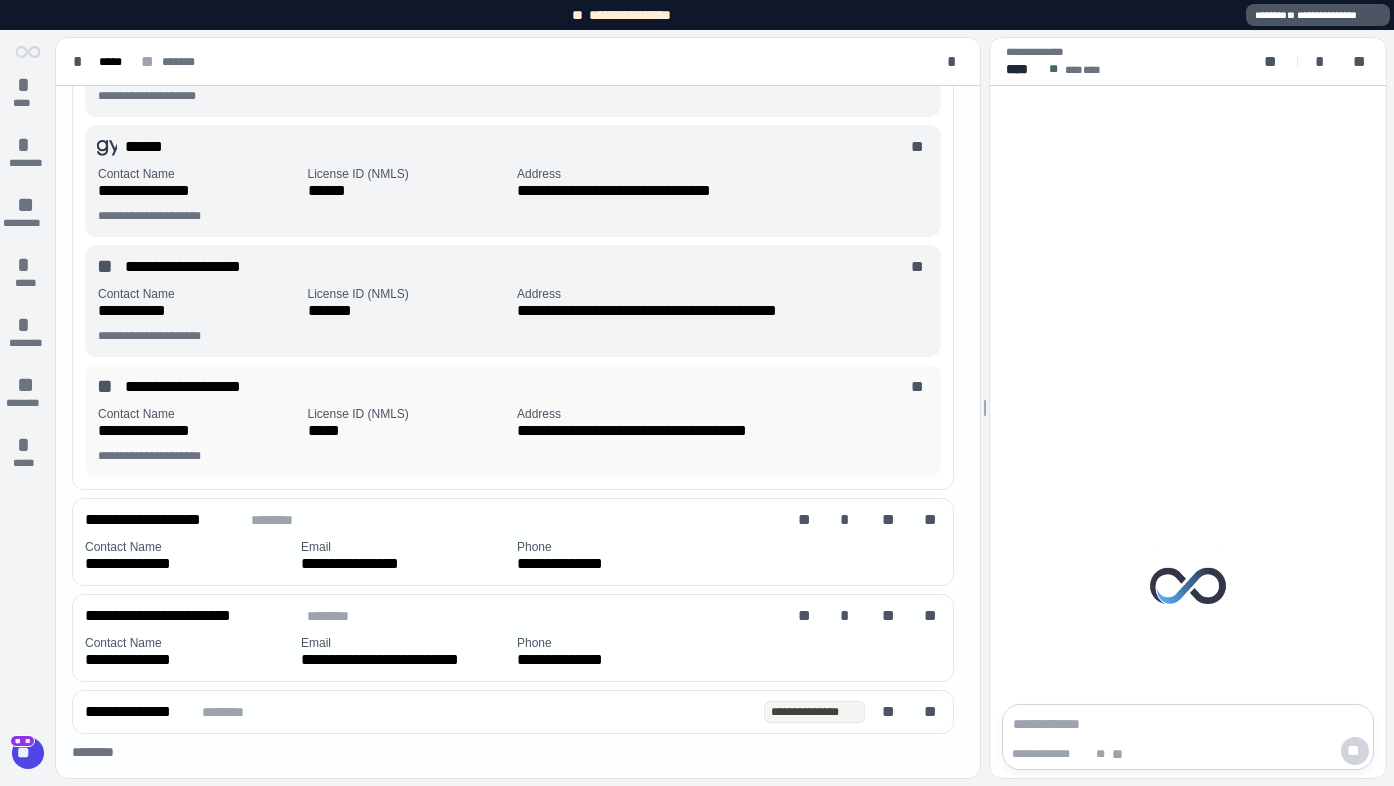 click on "**********" at bounding box center (199, 431) 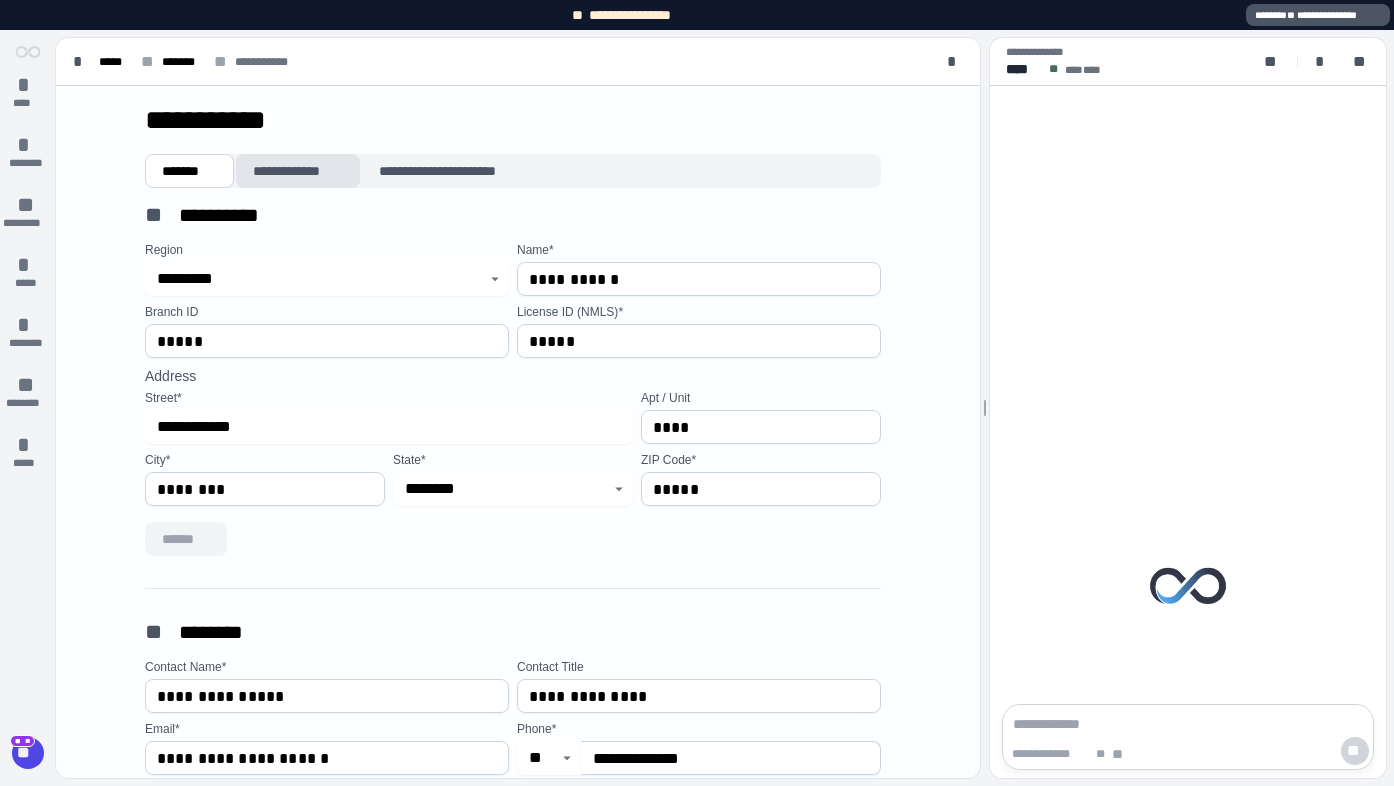 click on "**********" at bounding box center [298, 171] 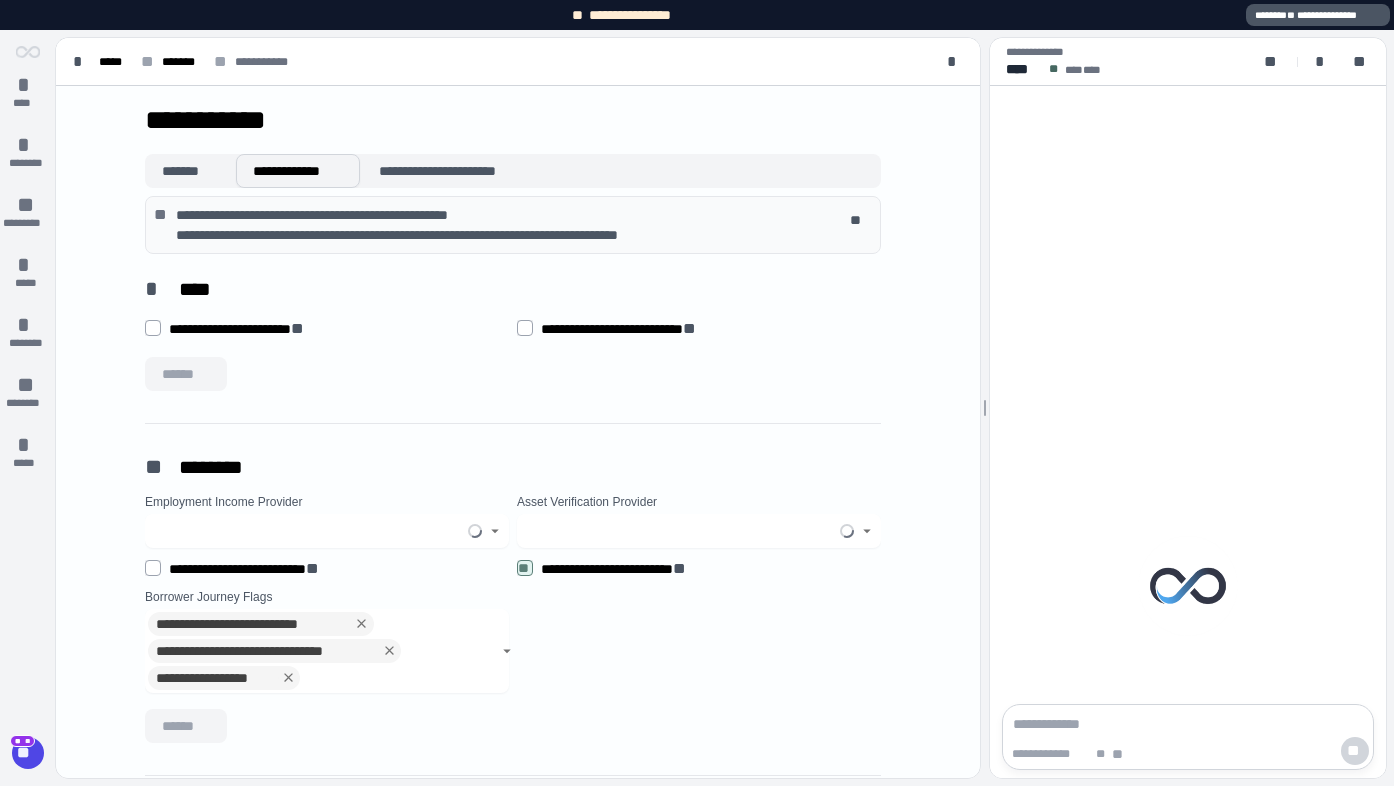 type on "*****" 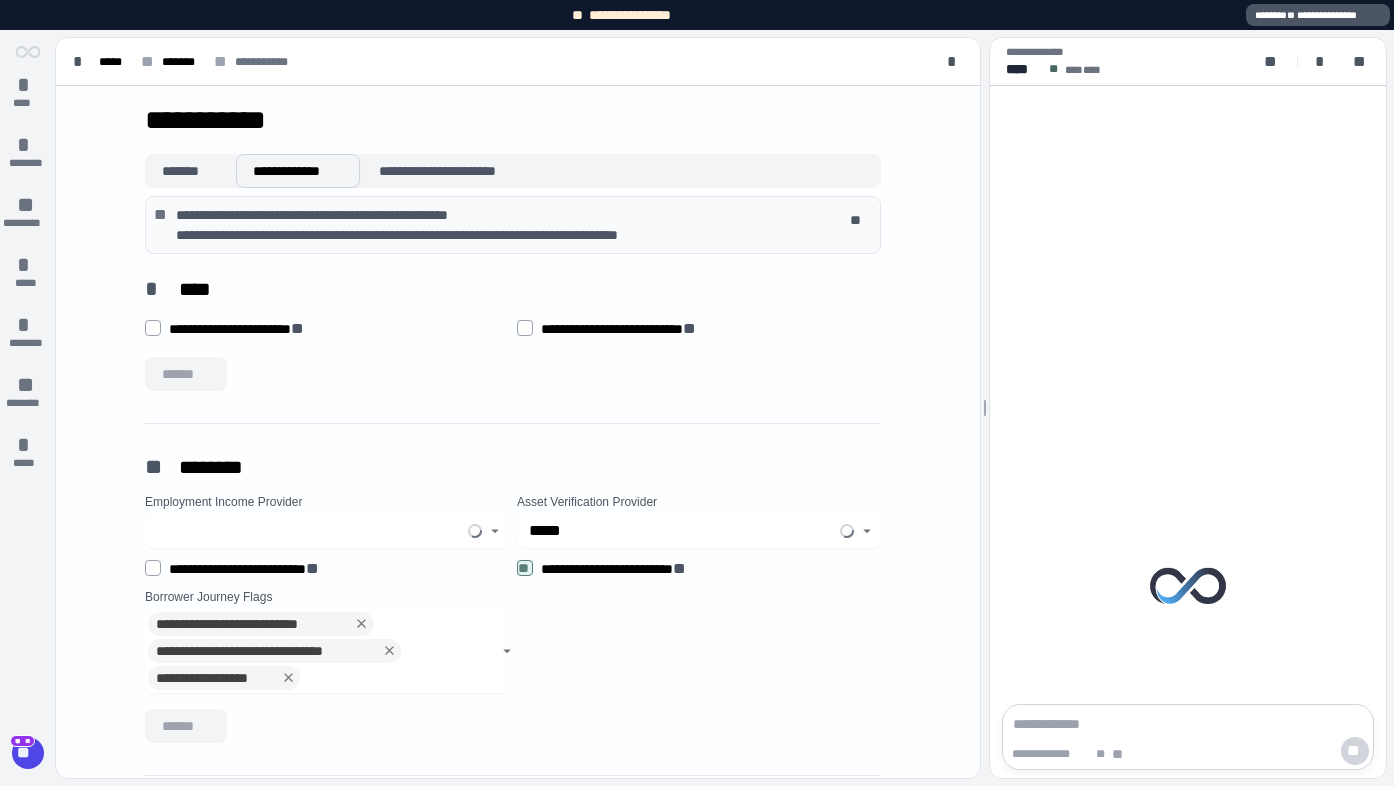 type on "**********" 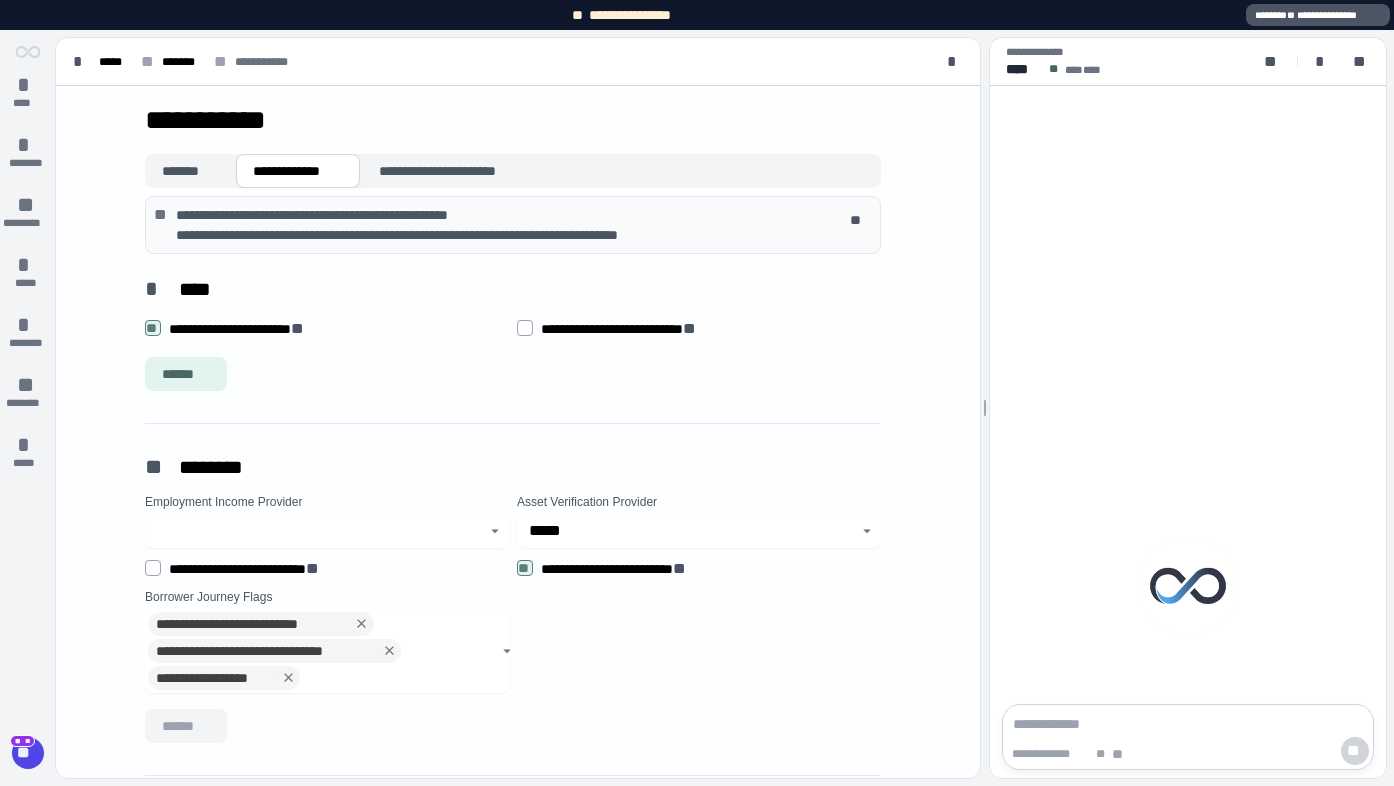 click on "**********" at bounding box center [699, 328] 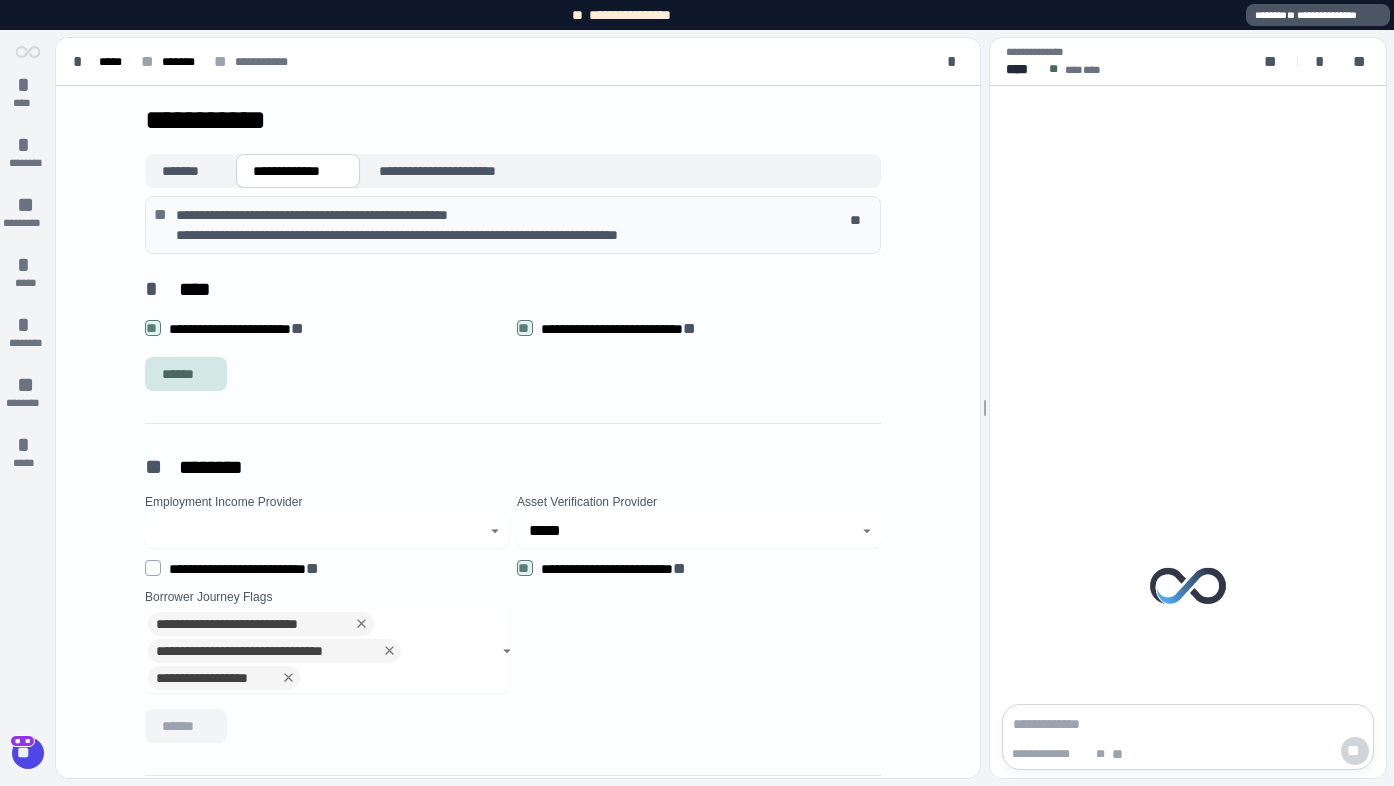 click on "******" at bounding box center (186, 374) 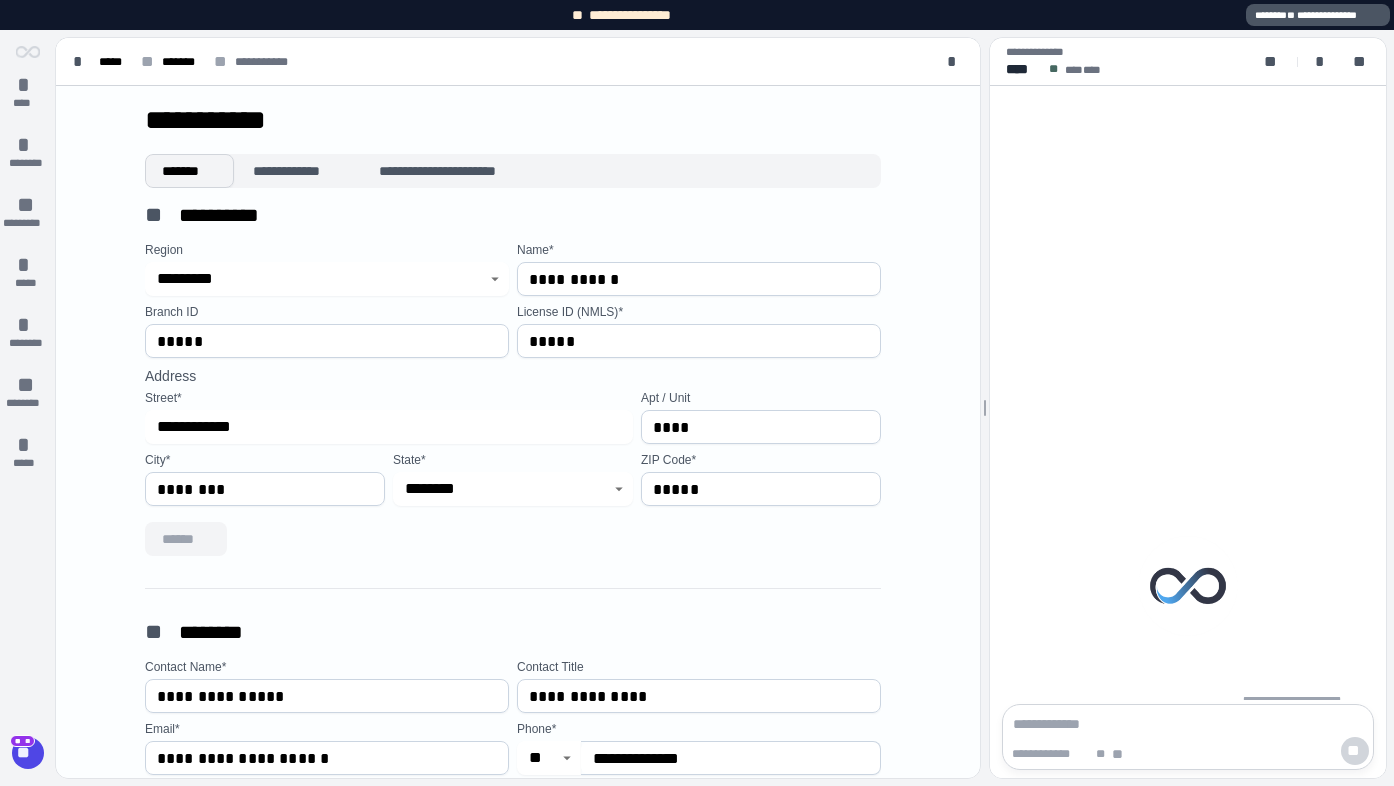 scroll, scrollTop: 0, scrollLeft: 0, axis: both 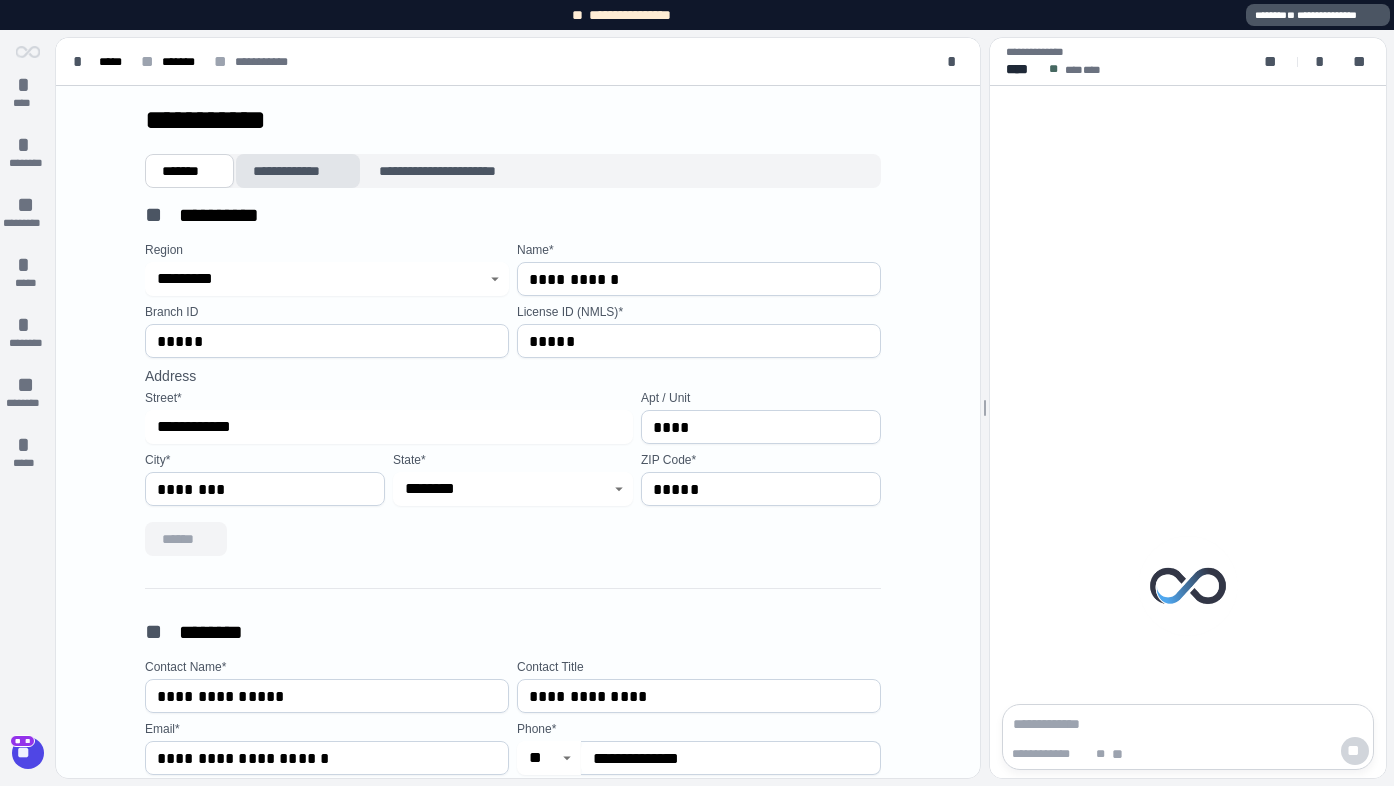 click on "**********" at bounding box center (298, 171) 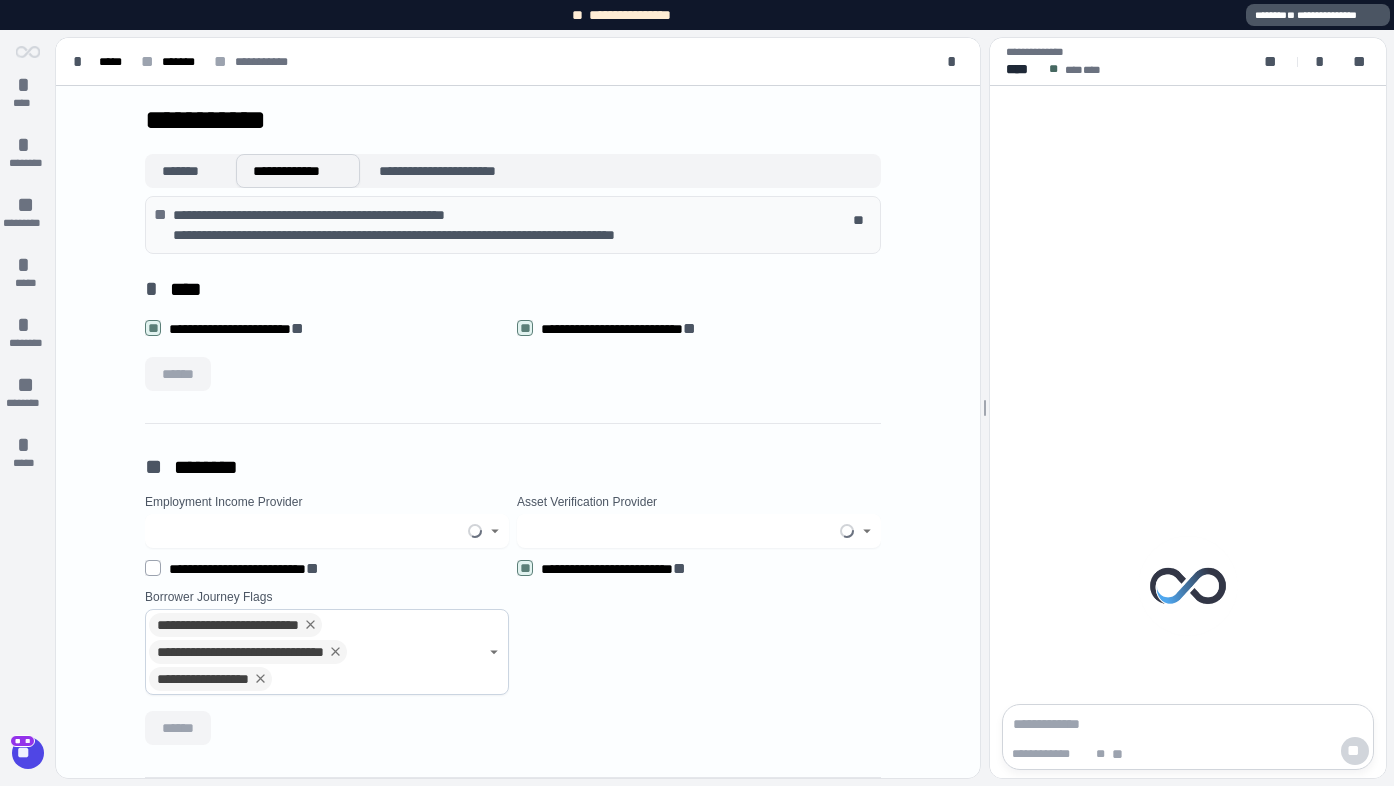type on "*****" 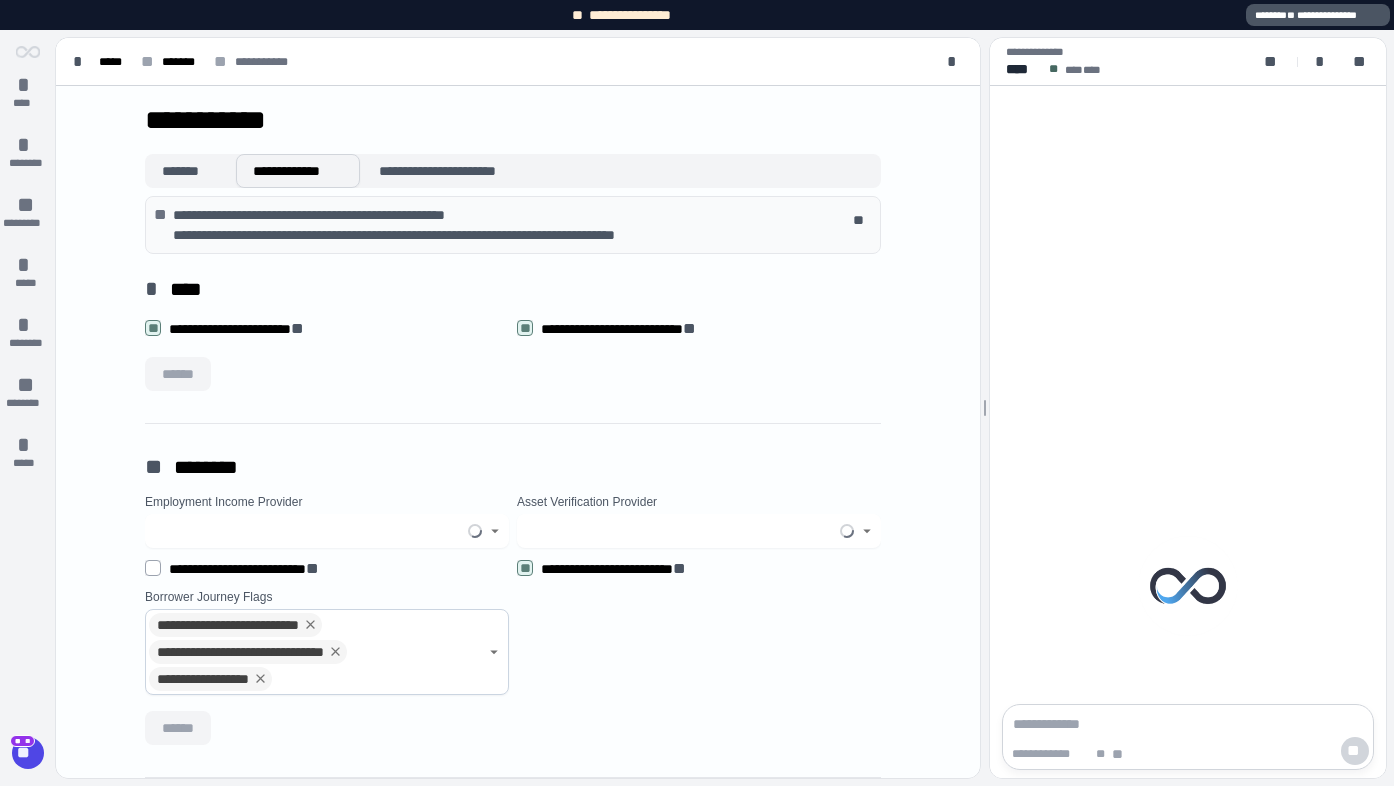 type on "**********" 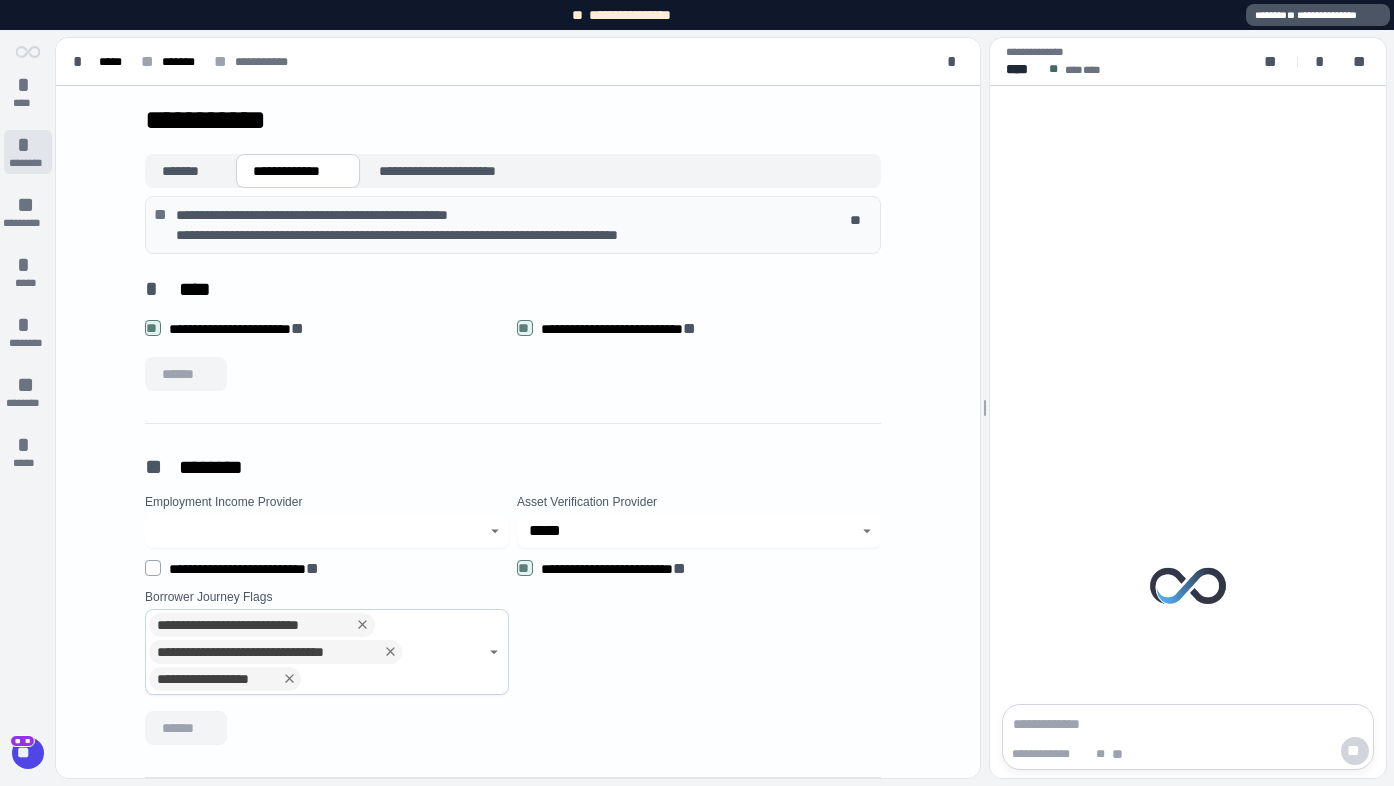 click on "********" at bounding box center (28, 163) 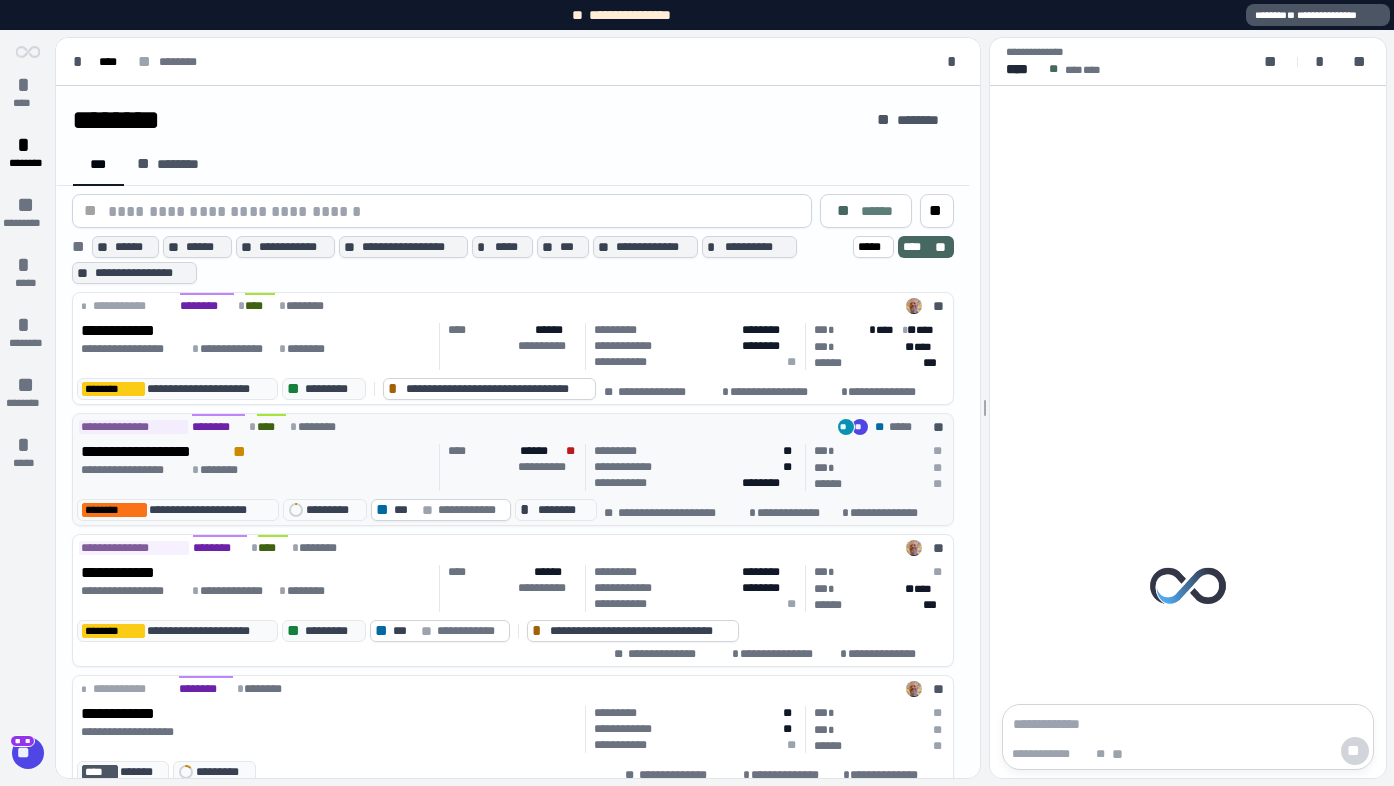 click on "**********" at bounding box center (256, 470) 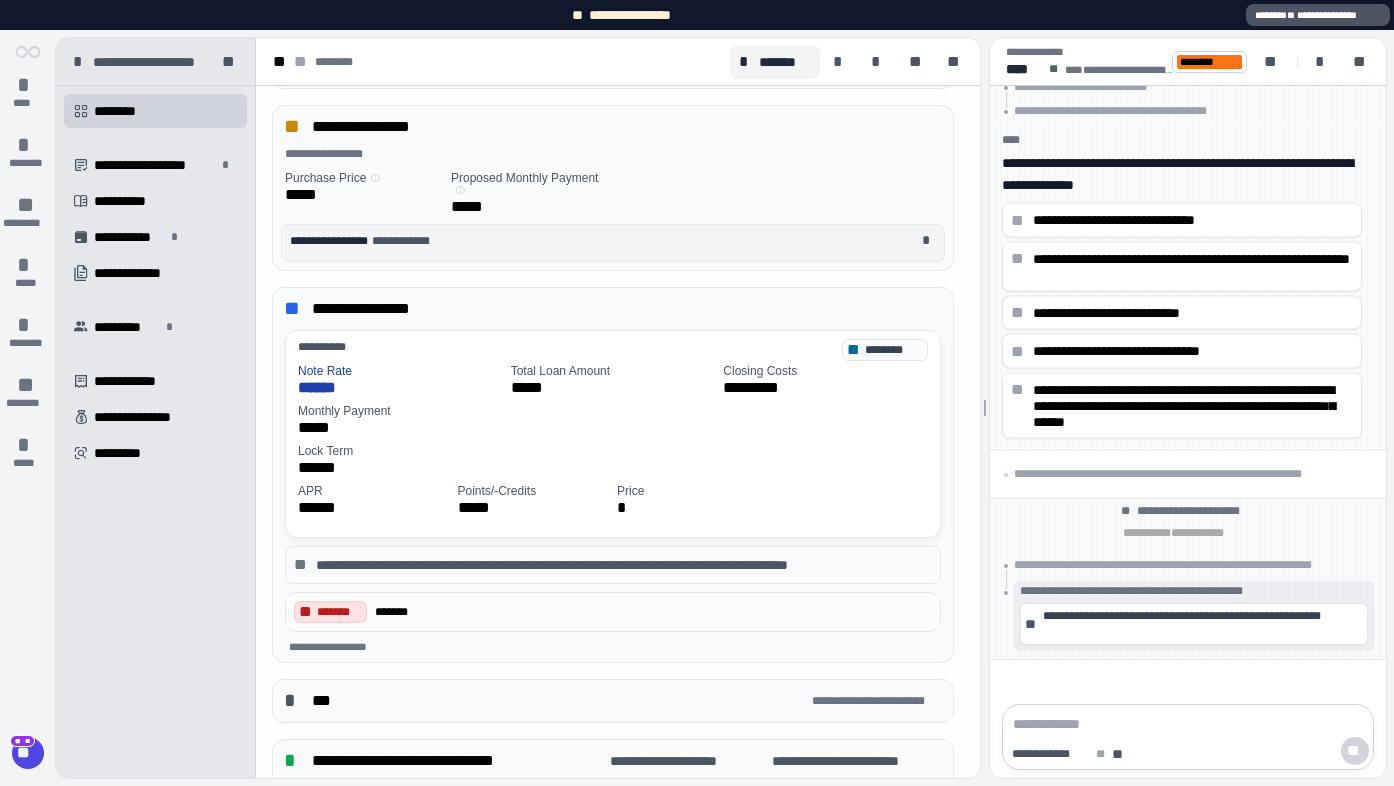 scroll, scrollTop: 684, scrollLeft: 0, axis: vertical 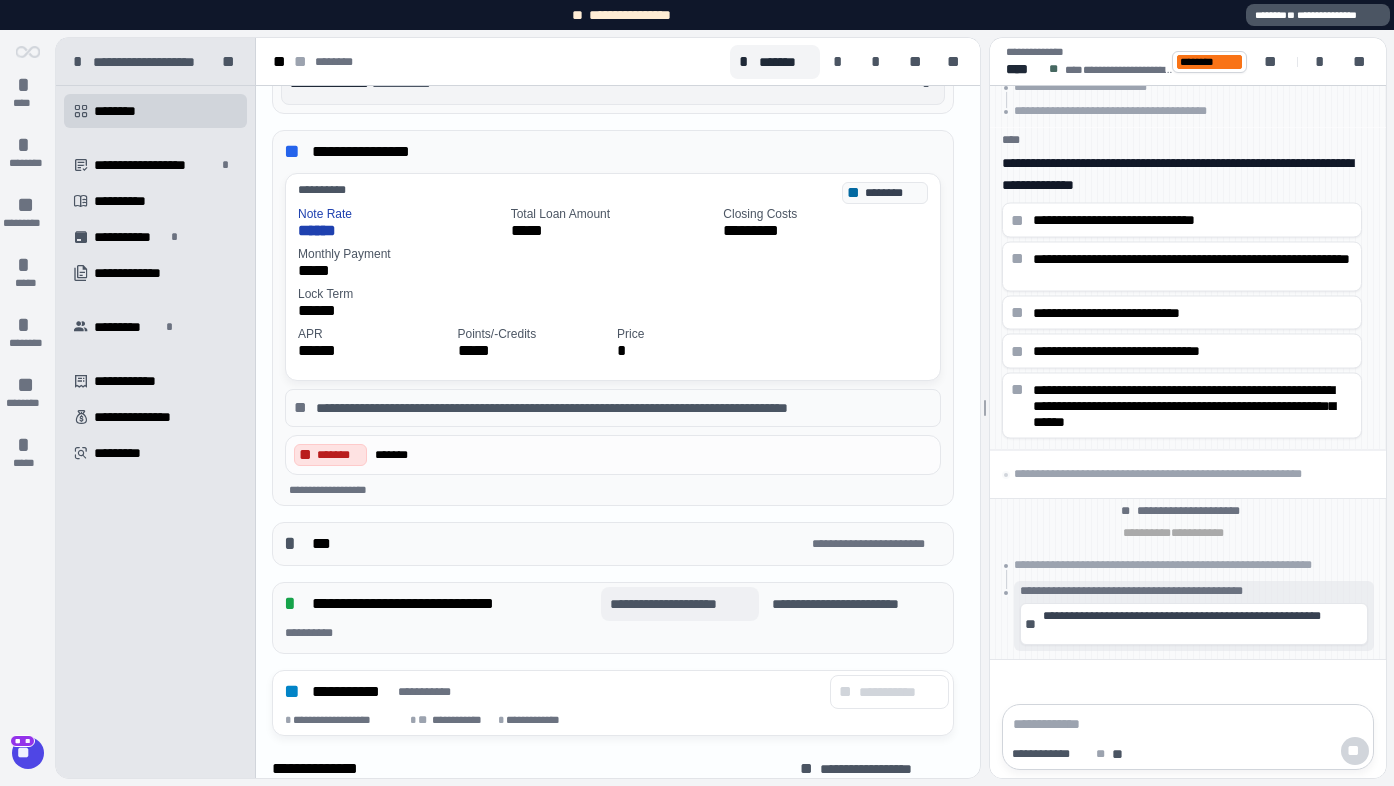 click on "**********" at bounding box center [680, 604] 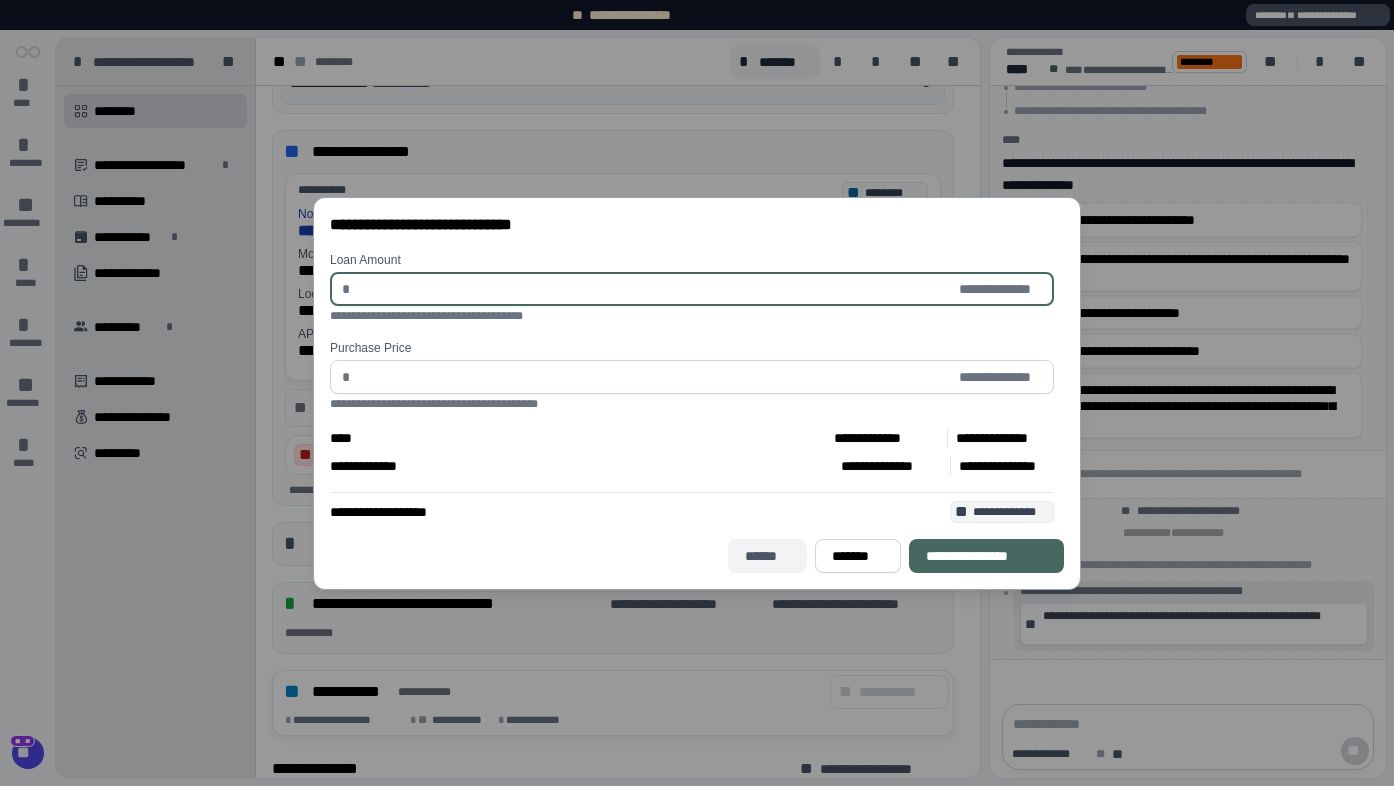 click on "******" at bounding box center (767, 556) 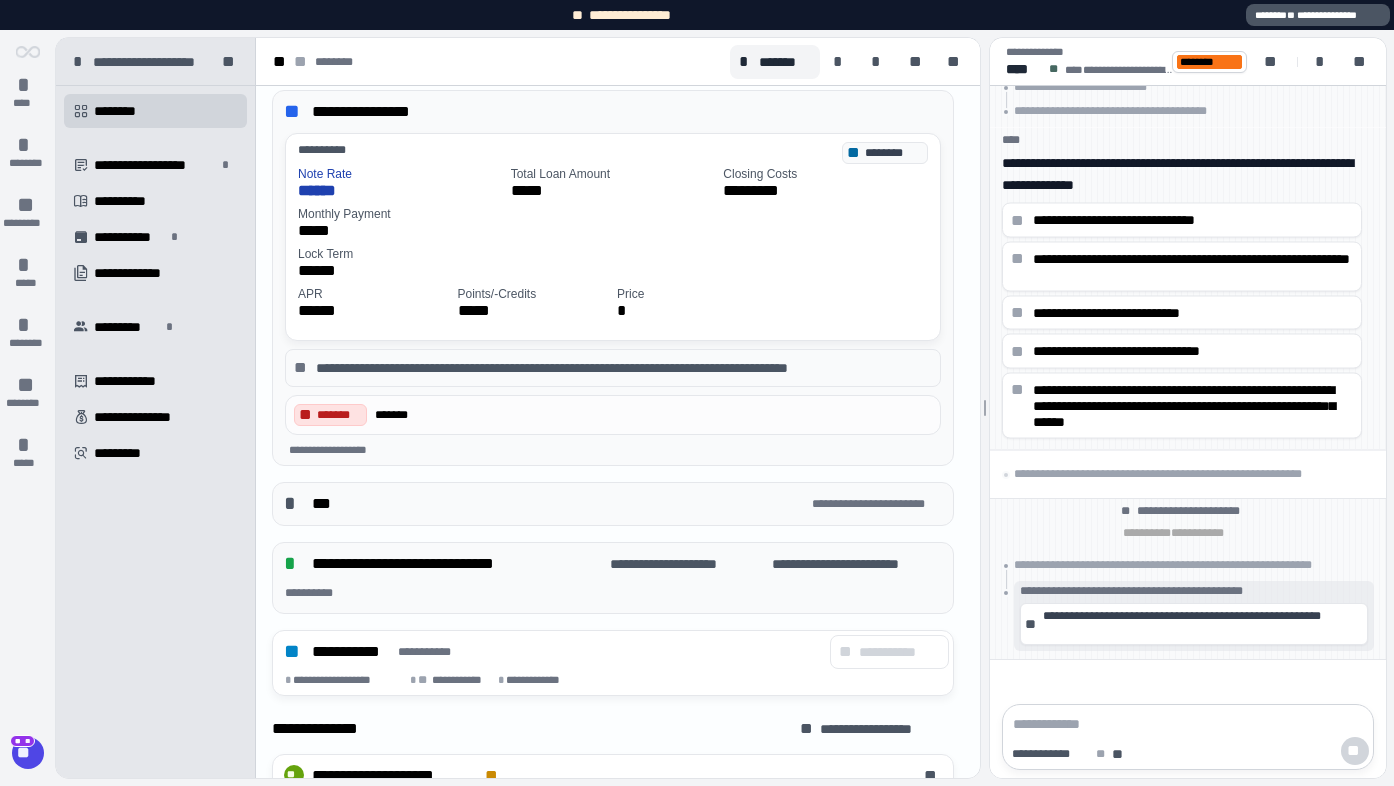 scroll, scrollTop: 725, scrollLeft: 0, axis: vertical 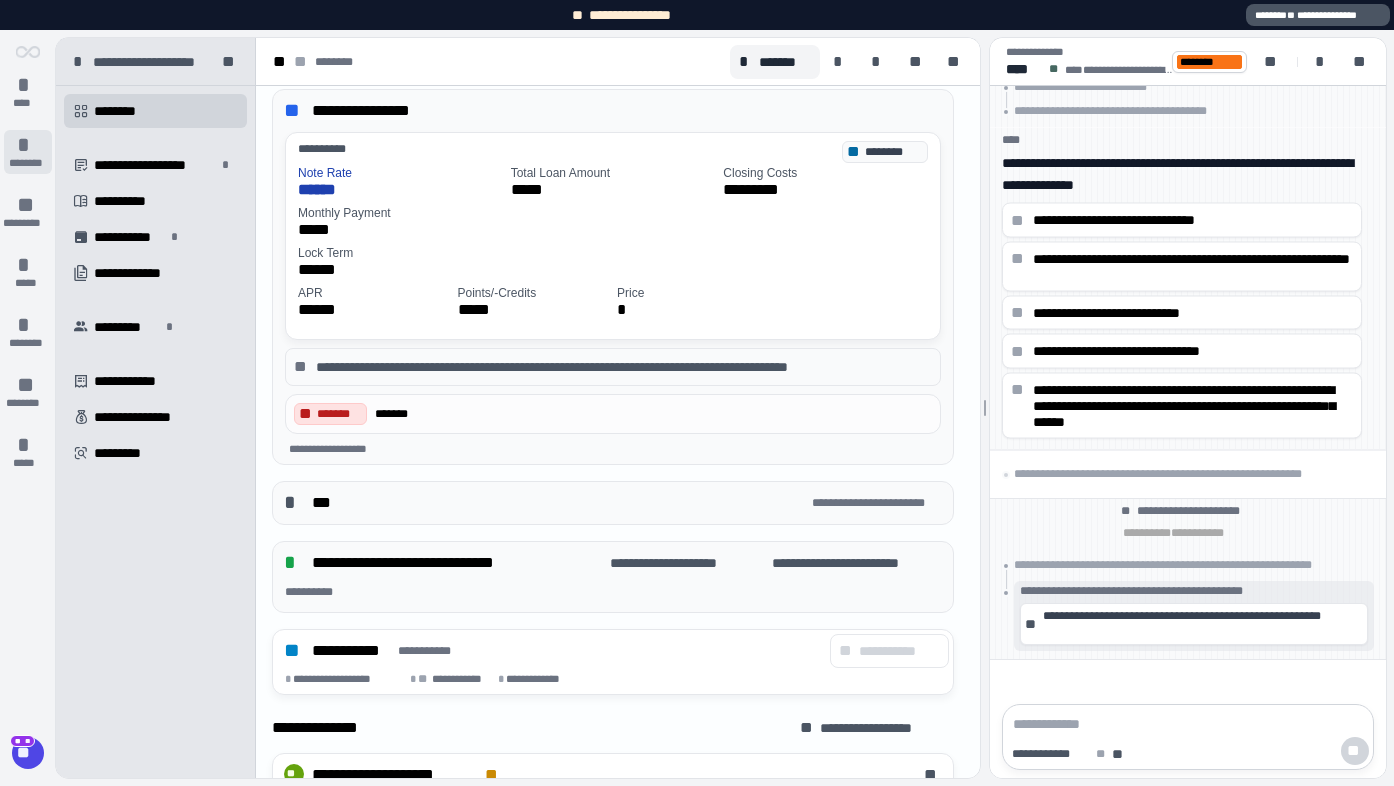 click on "********" at bounding box center [28, 163] 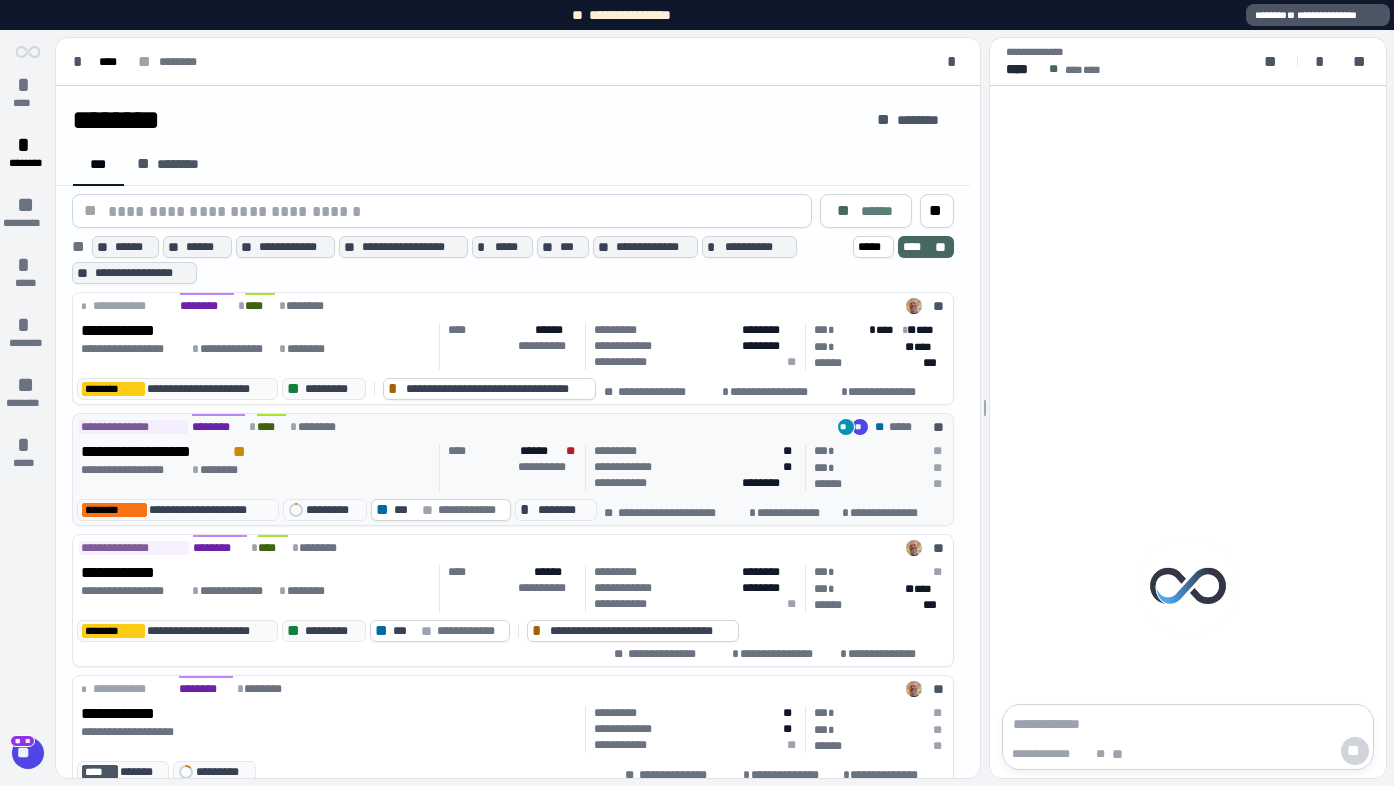 click on "**********" at bounding box center (696, 467) 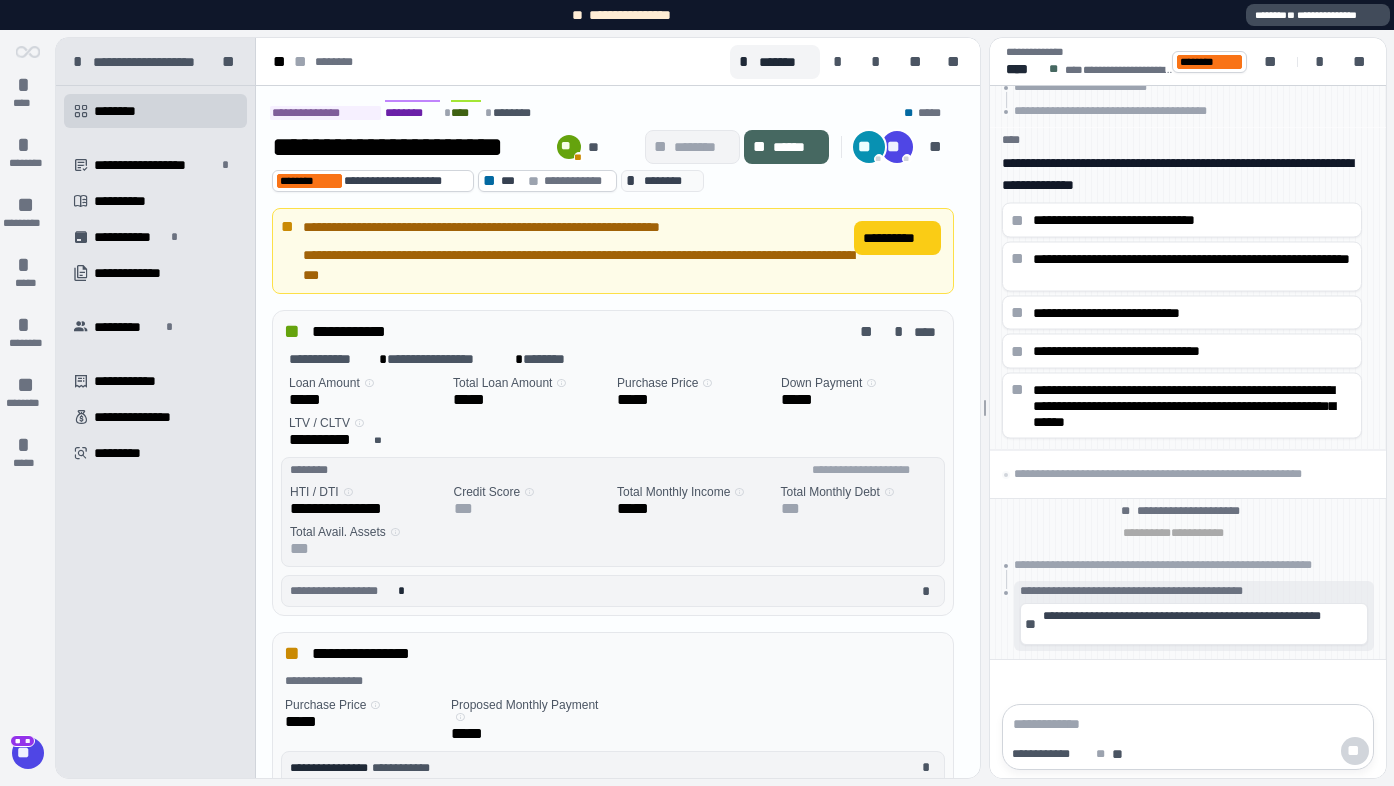 click on "**********" at bounding box center [1318, 15] 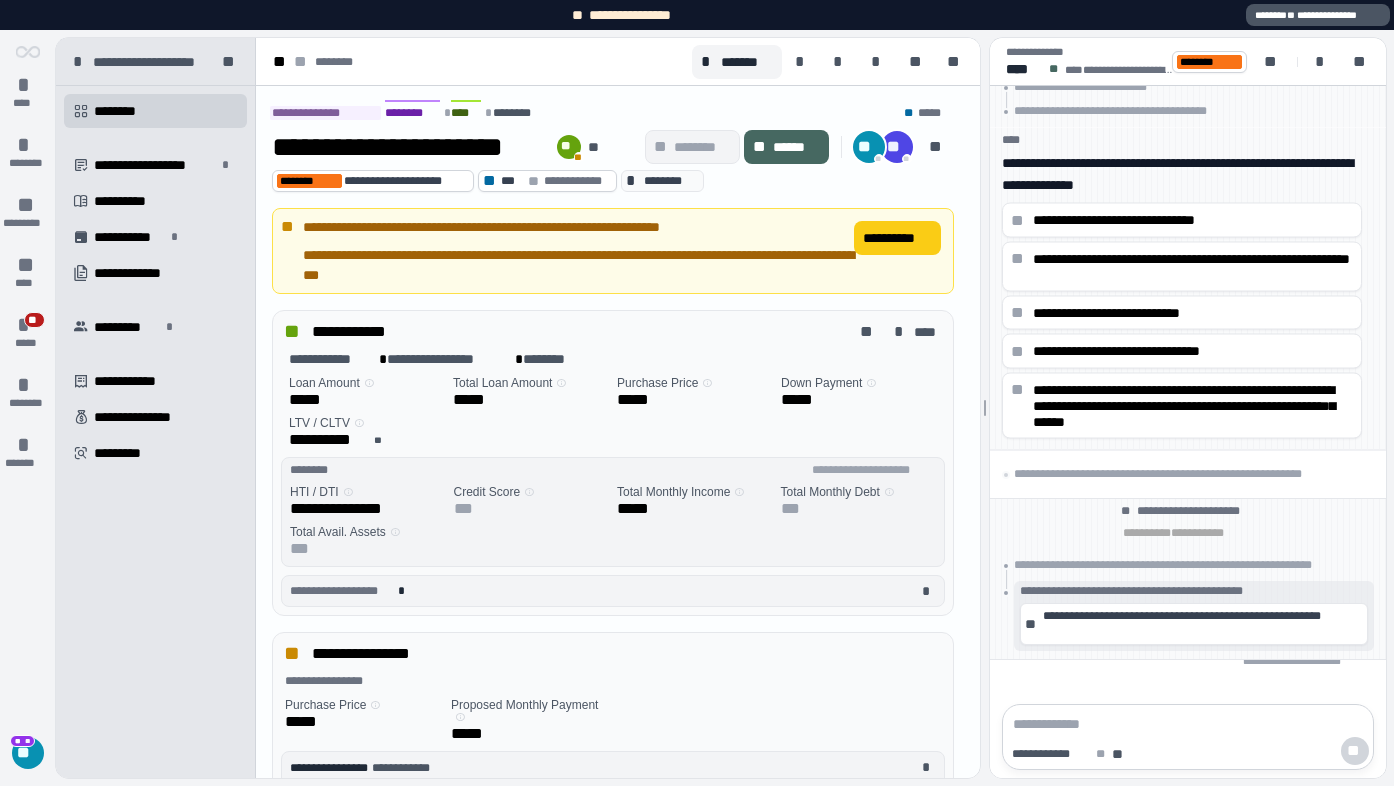 scroll, scrollTop: 0, scrollLeft: 0, axis: both 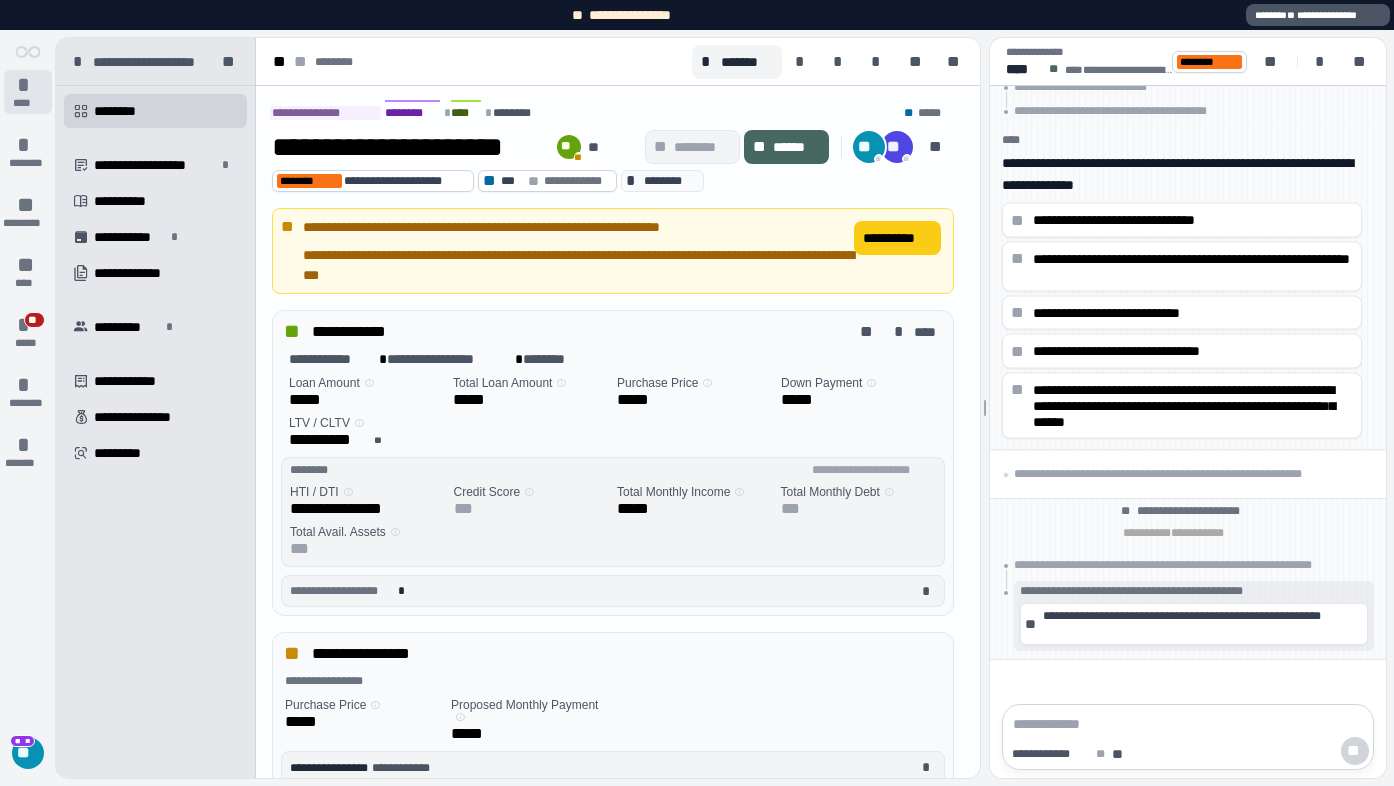 click on "****" at bounding box center (27, 103) 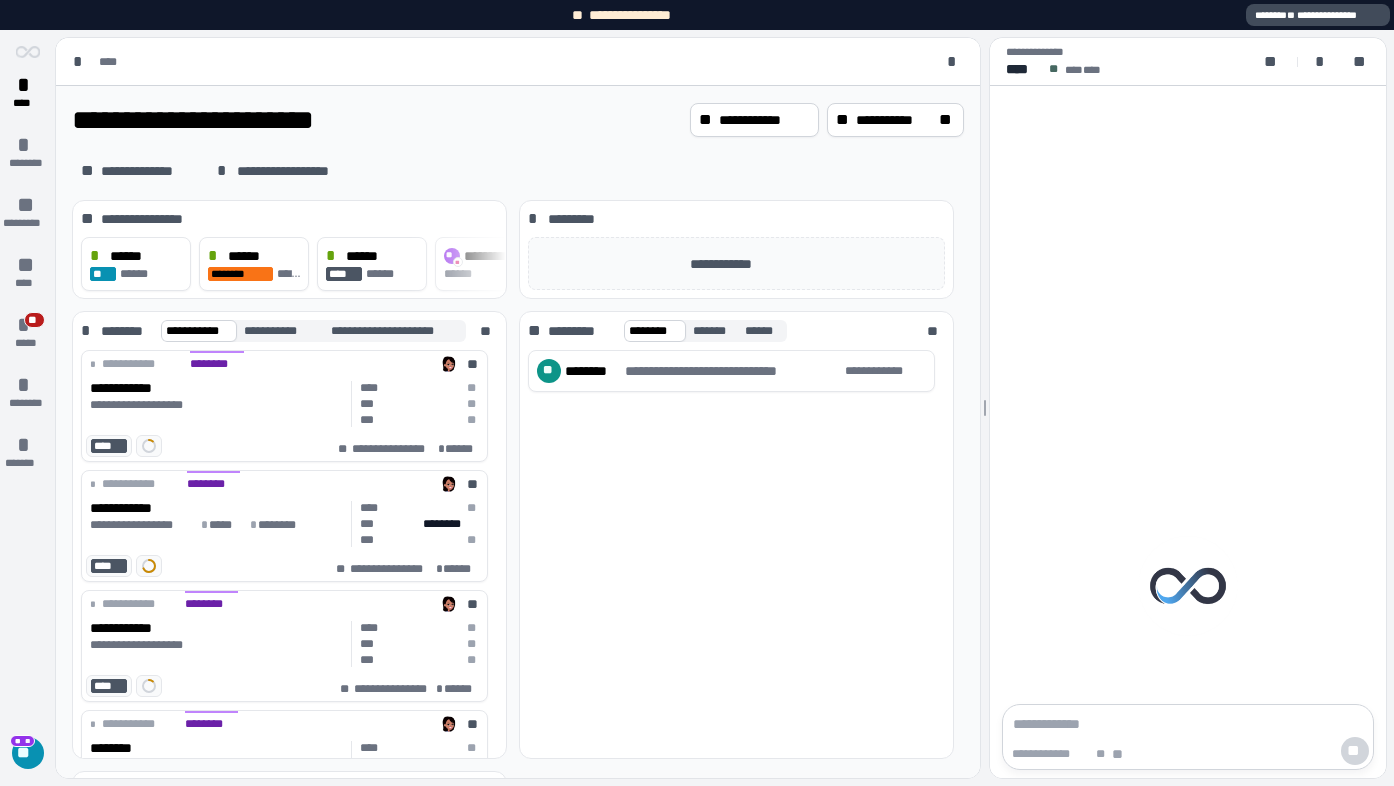 click on "**********" at bounding box center [1318, 15] 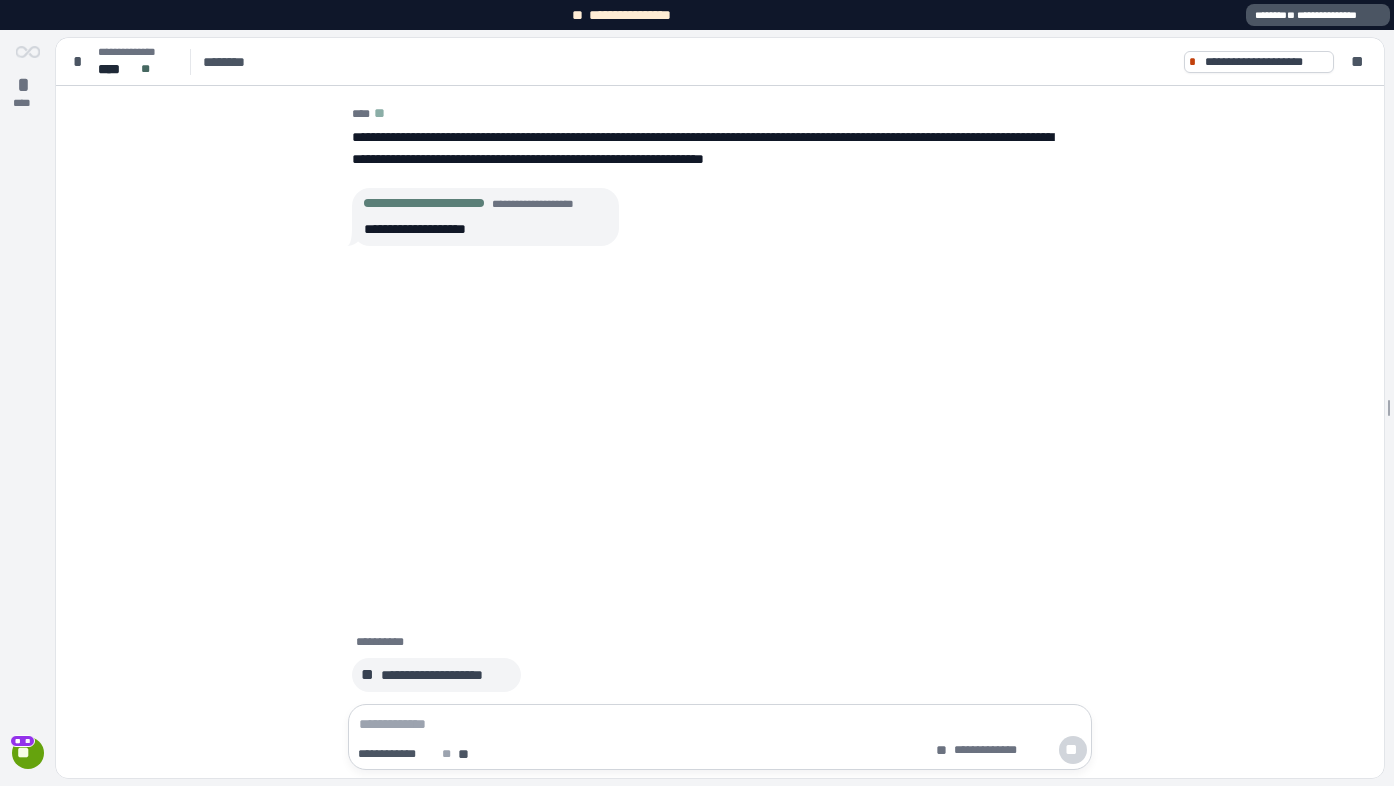 scroll, scrollTop: 0, scrollLeft: 0, axis: both 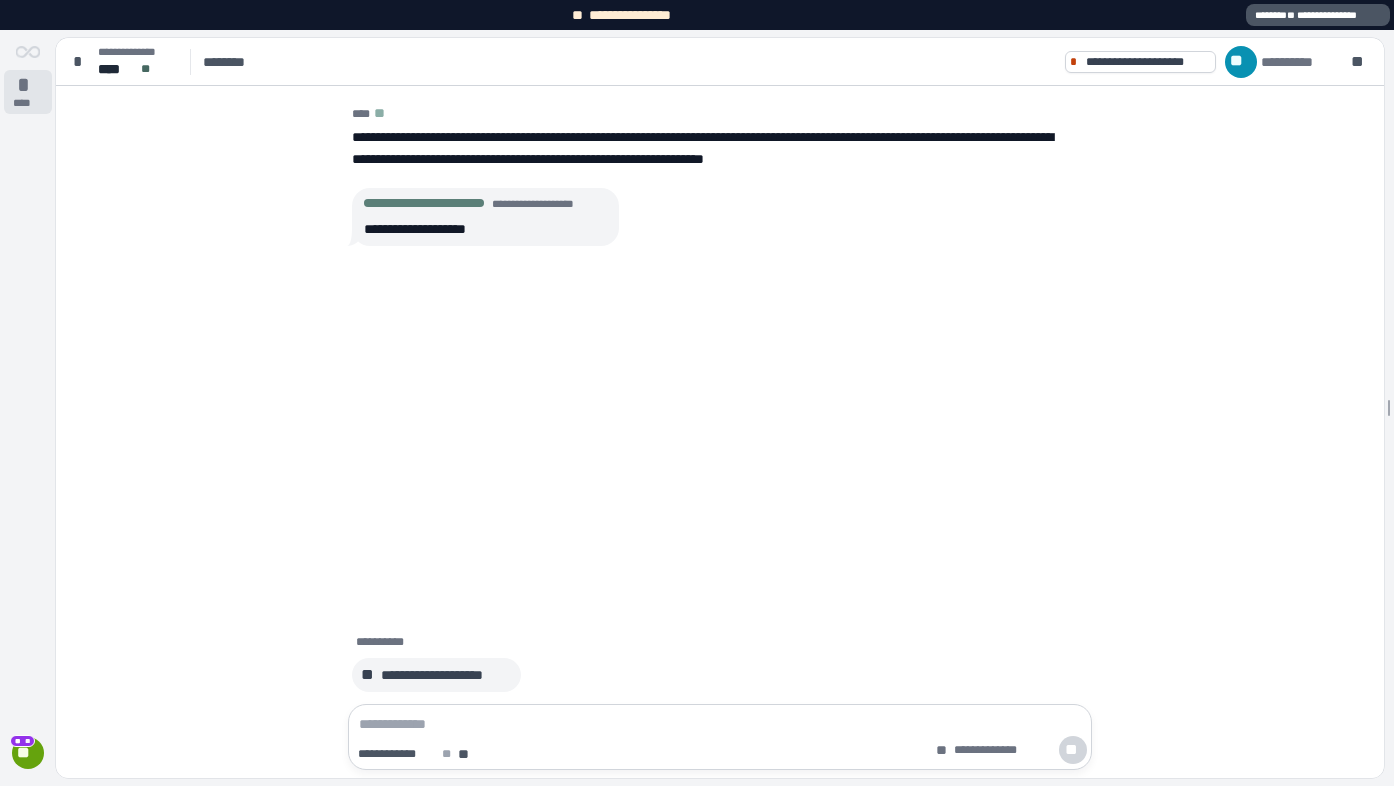 click on "*" at bounding box center [28, 85] 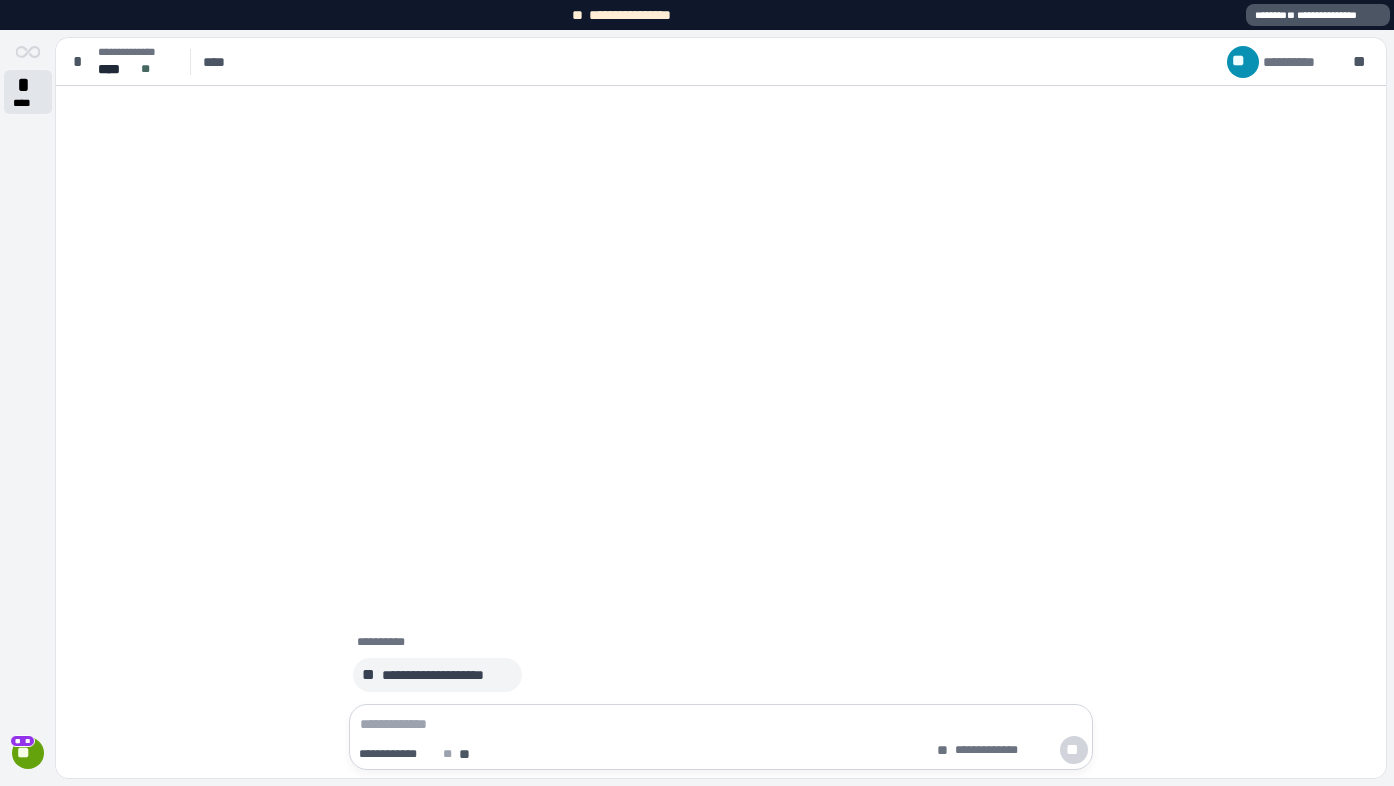 click on "*" at bounding box center (28, 85) 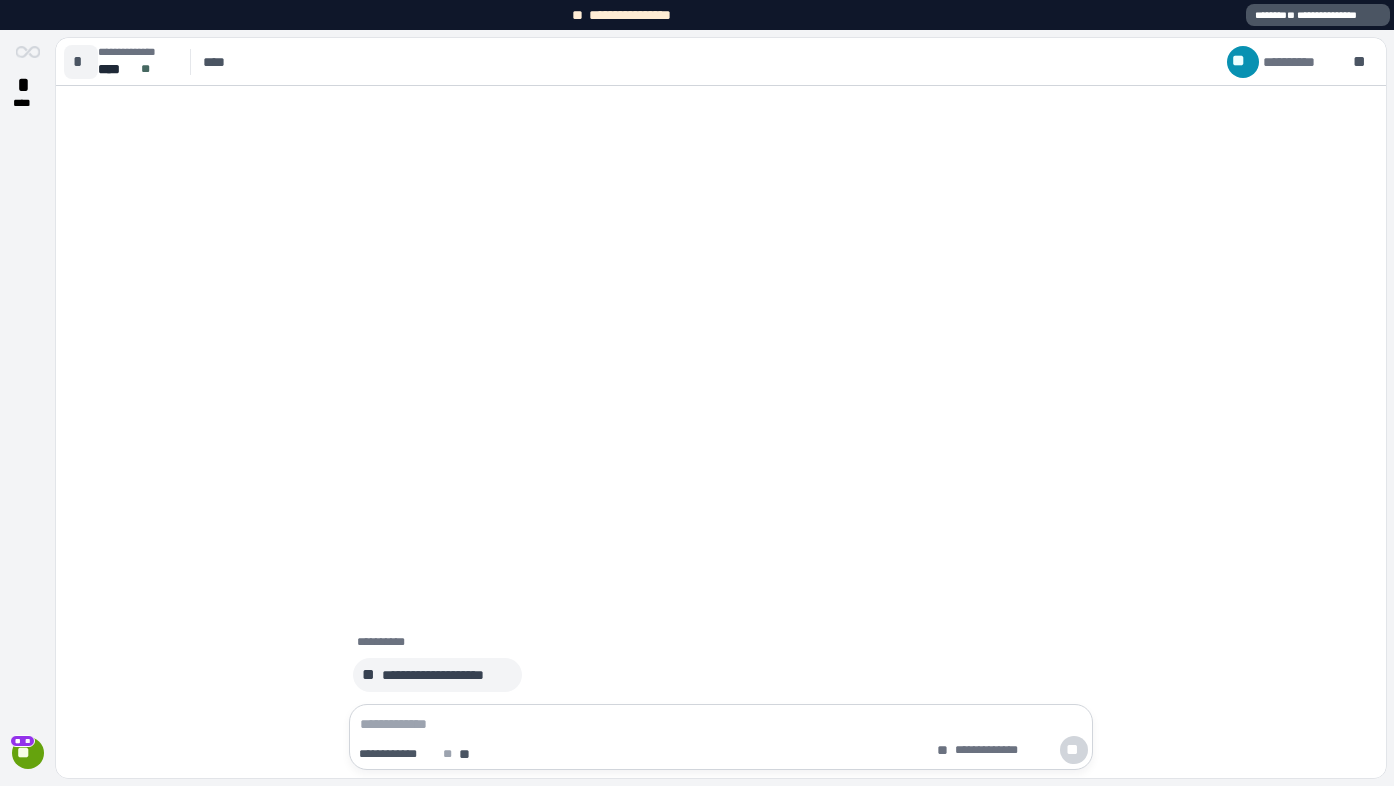 click on "*" at bounding box center [81, 62] 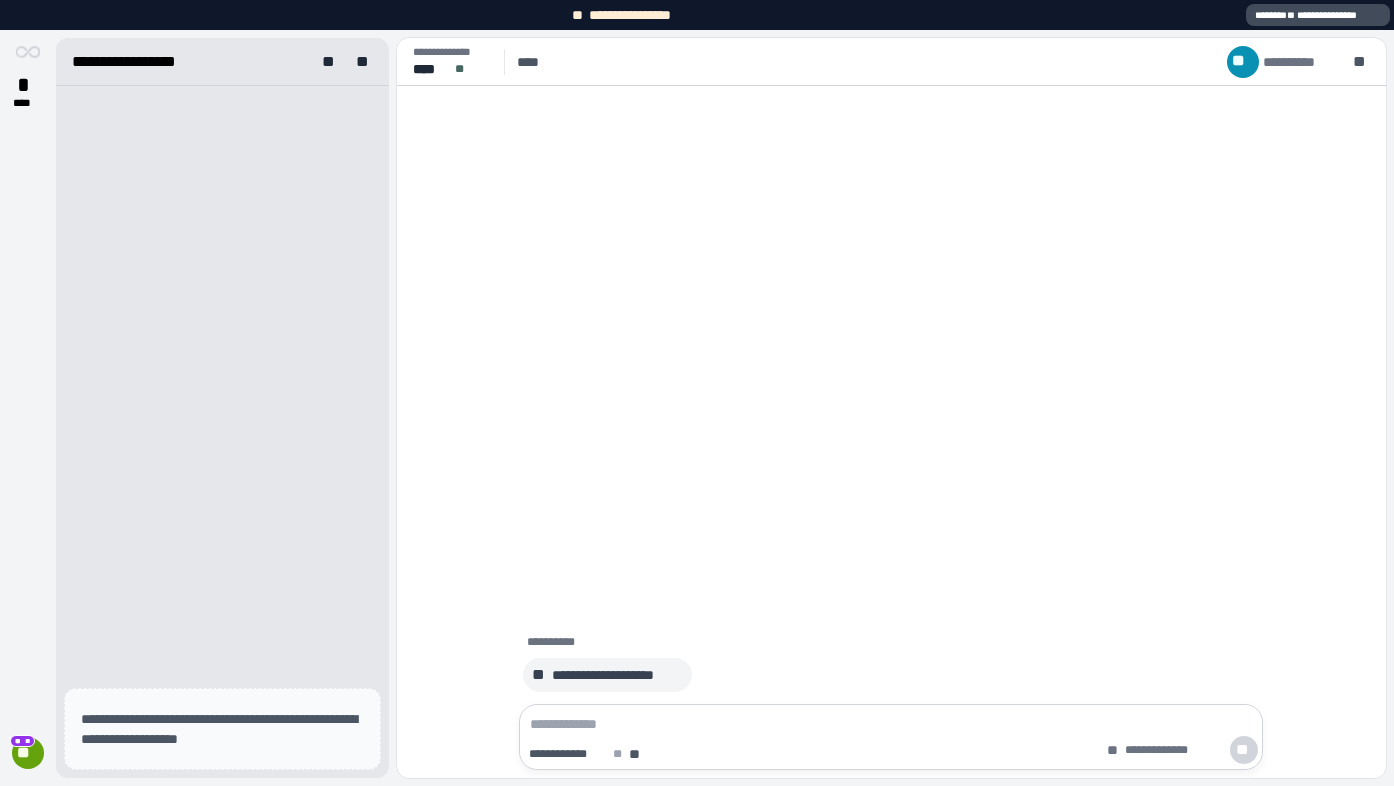 click on "**********" at bounding box center [1318, 15] 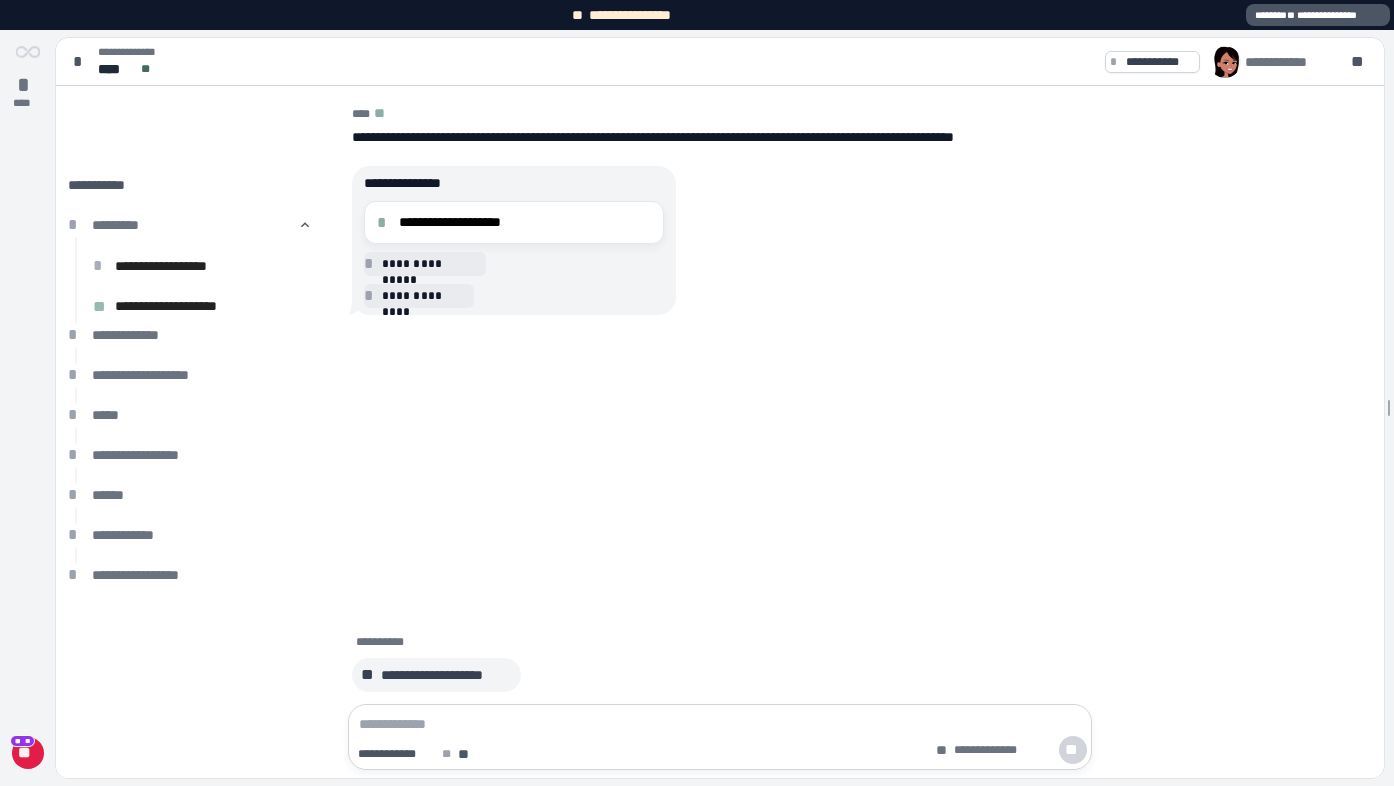 scroll, scrollTop: 0, scrollLeft: 0, axis: both 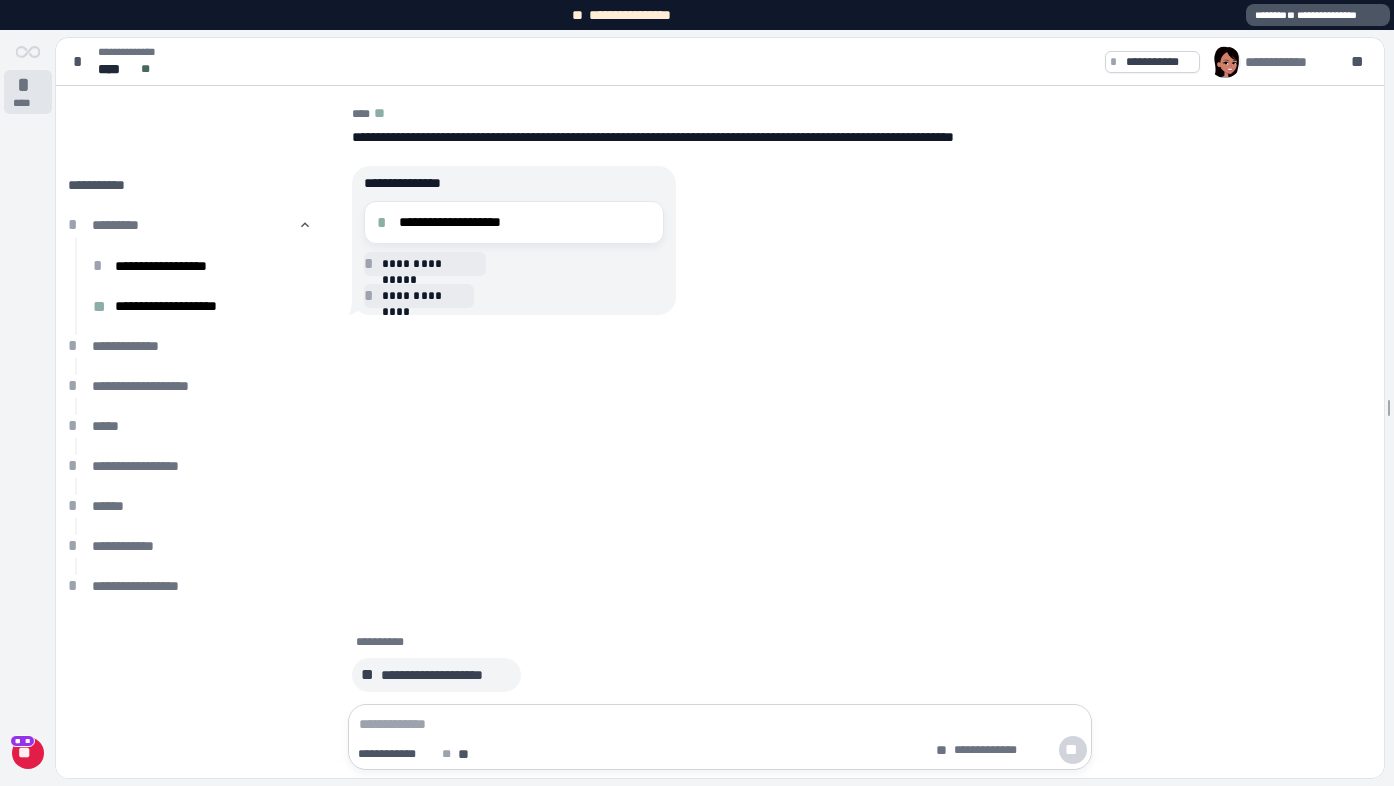click on "*" at bounding box center [28, 85] 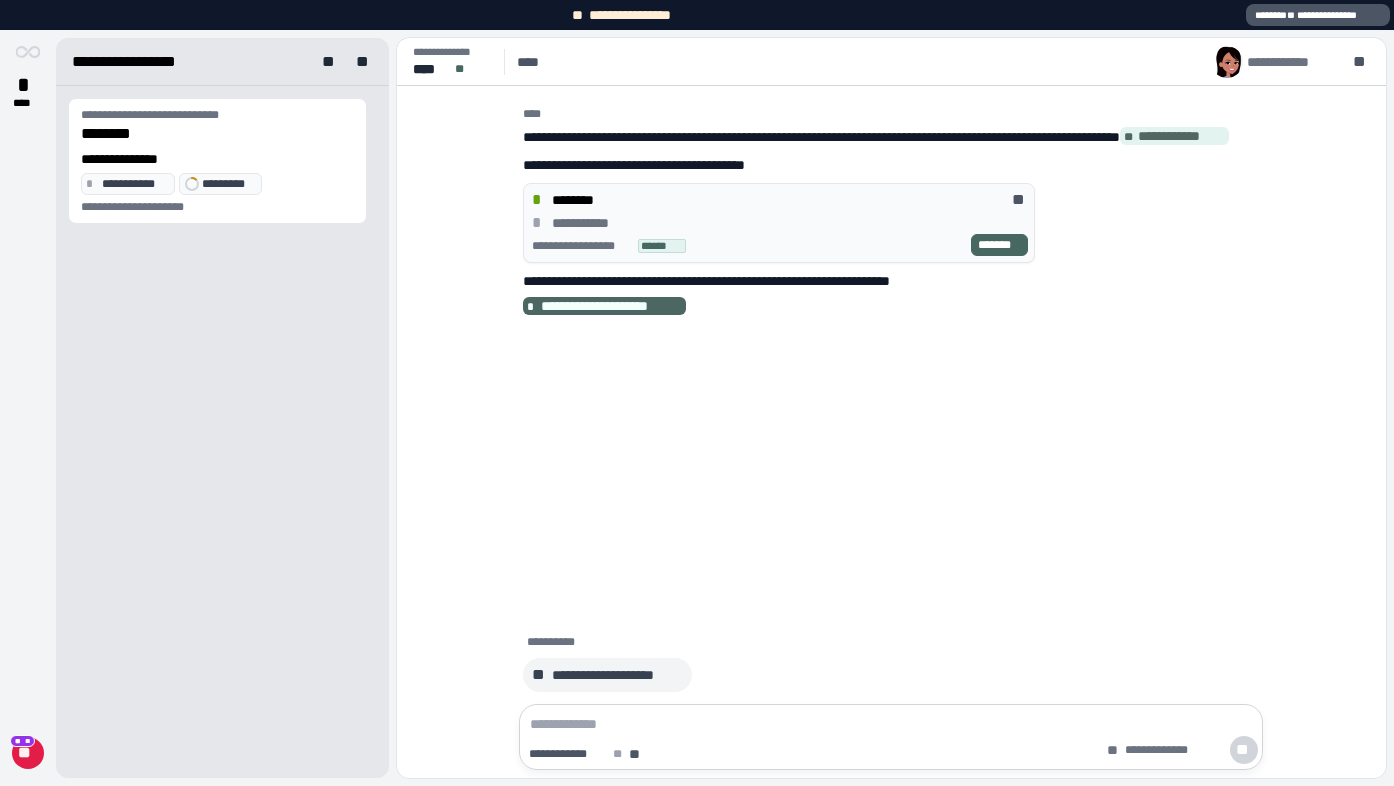 click on "**********" at bounding box center (611, 306) 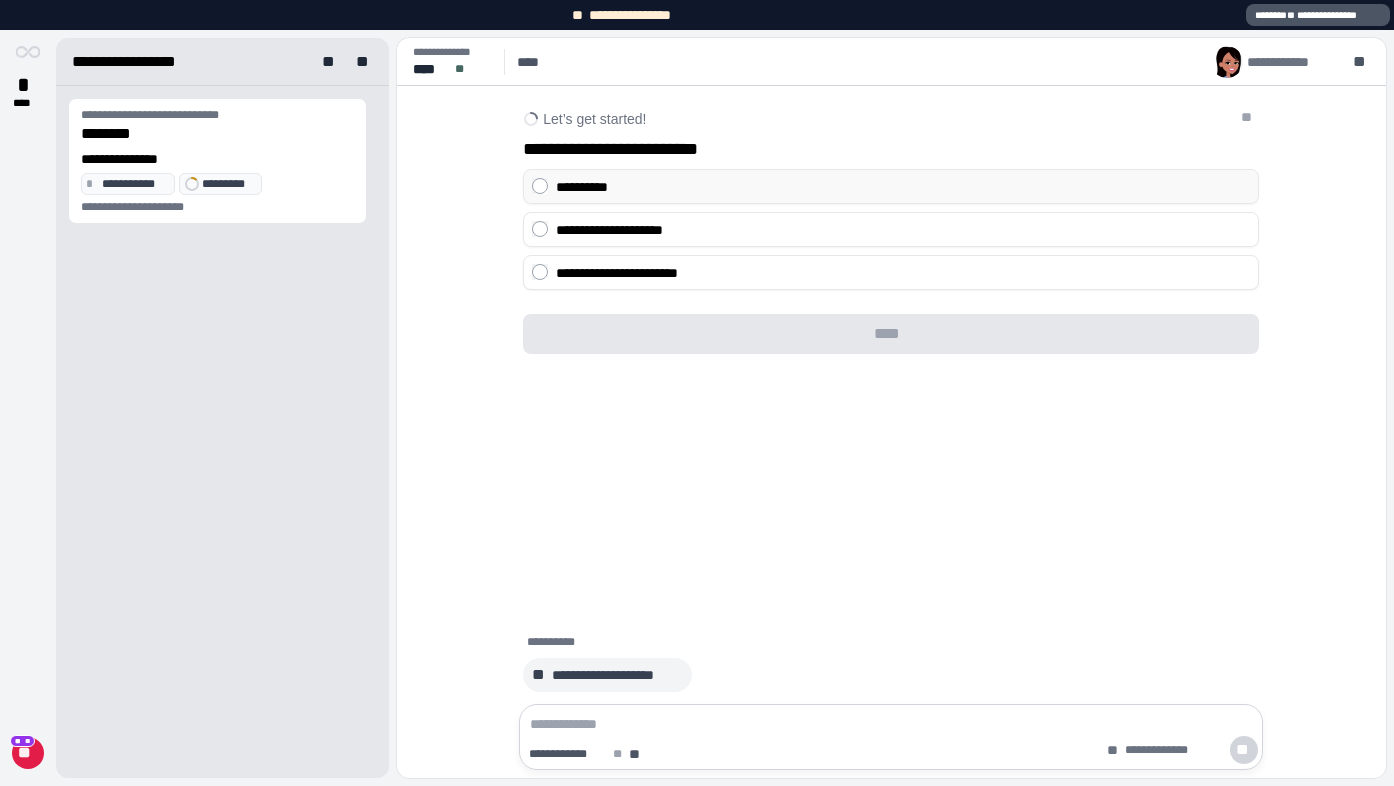 click on "**********" at bounding box center (903, 187) 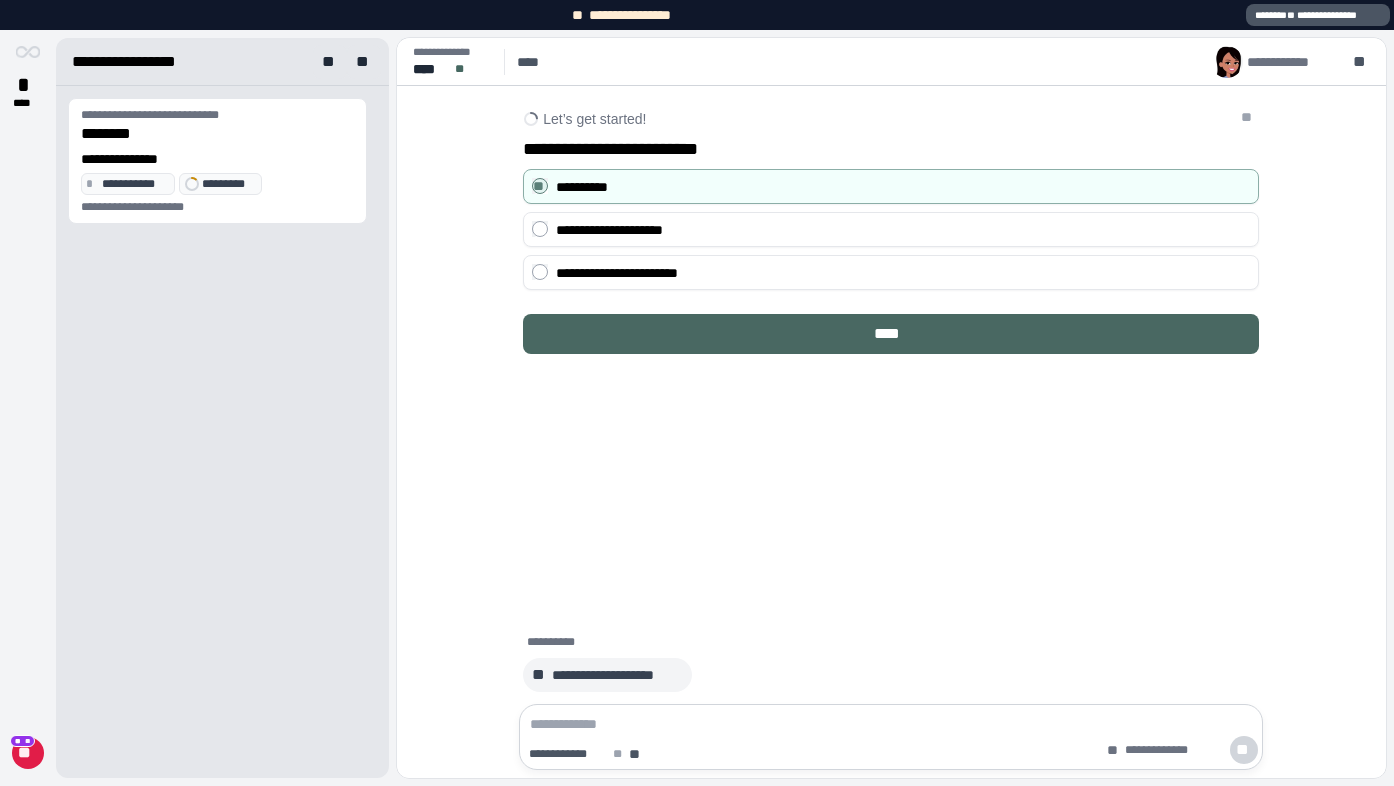 click on "****" at bounding box center [891, 334] 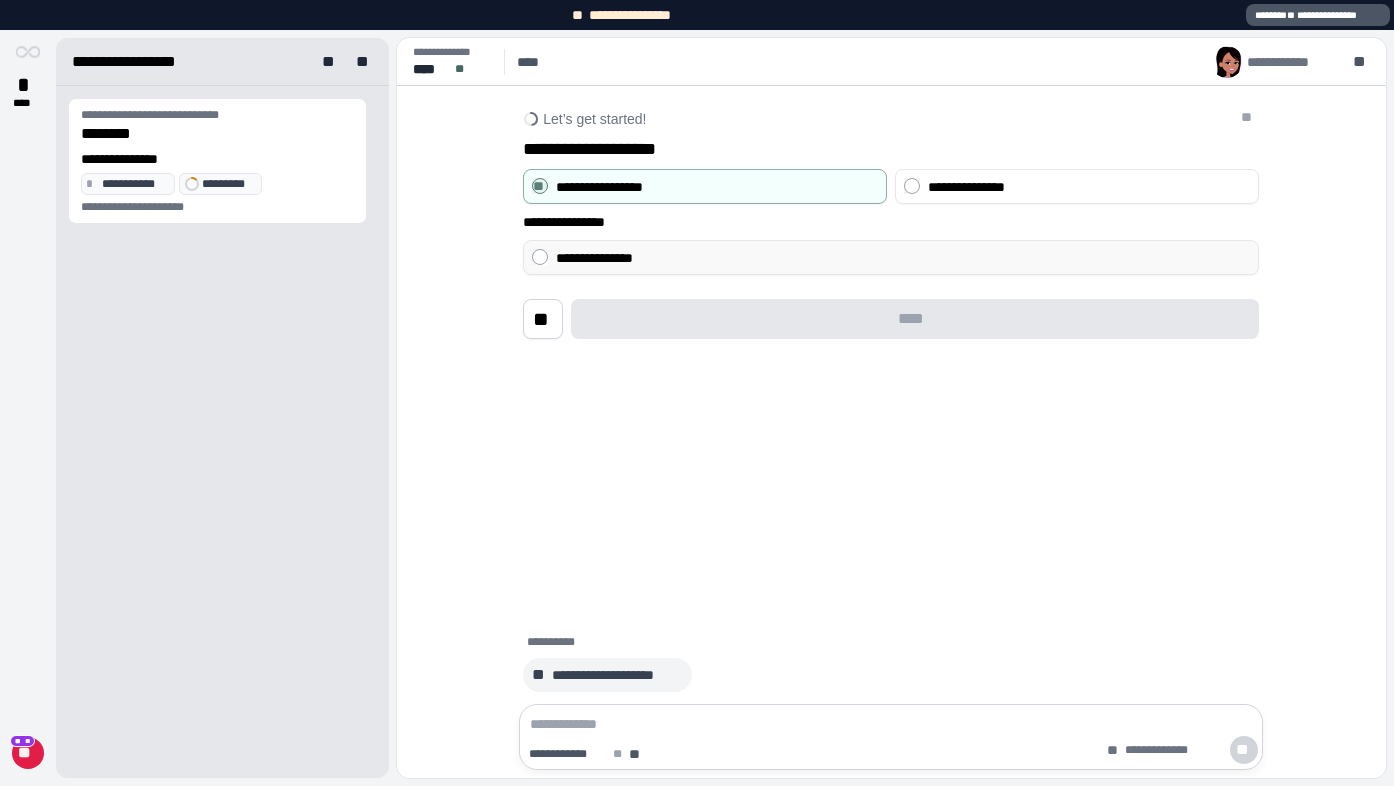 click on "**********" at bounding box center (903, 258) 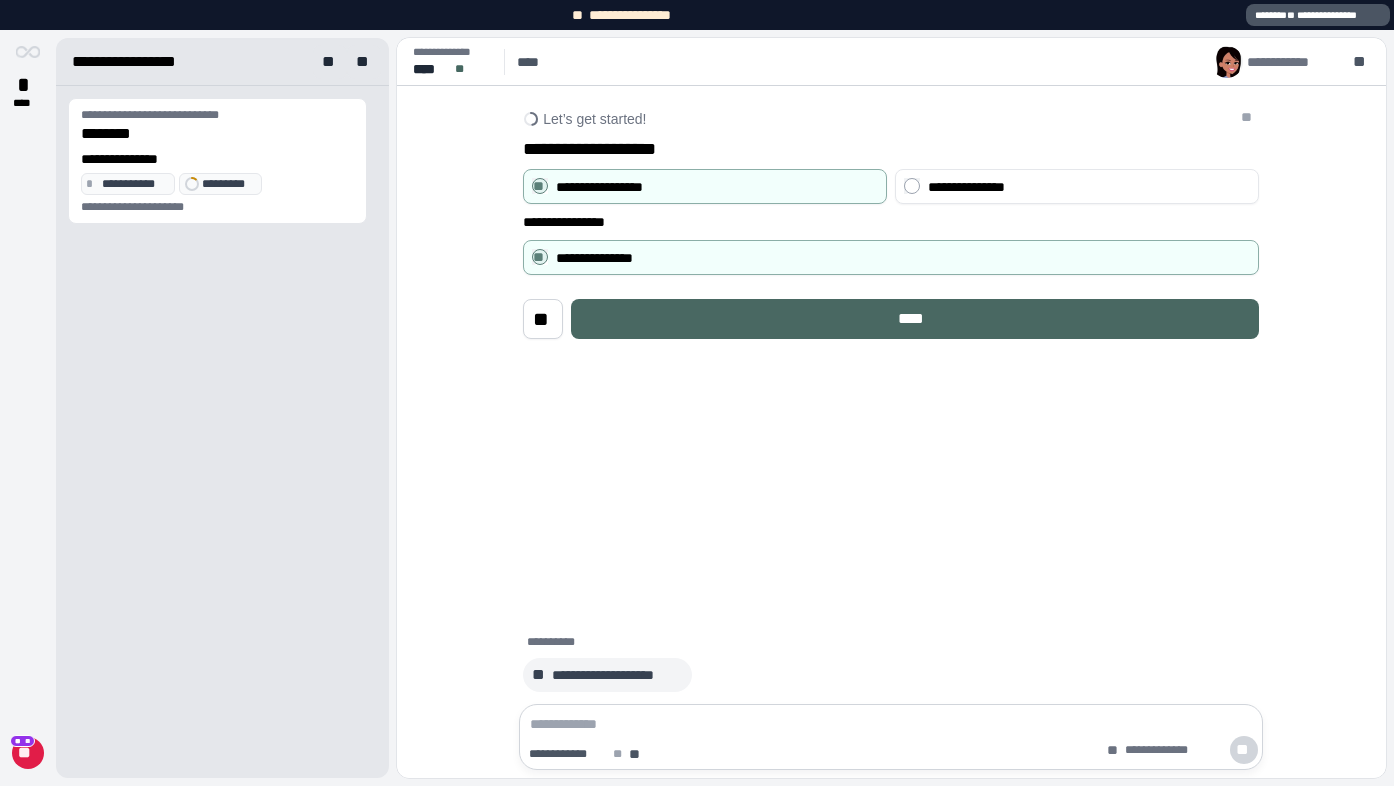 click on "****" at bounding box center [915, 319] 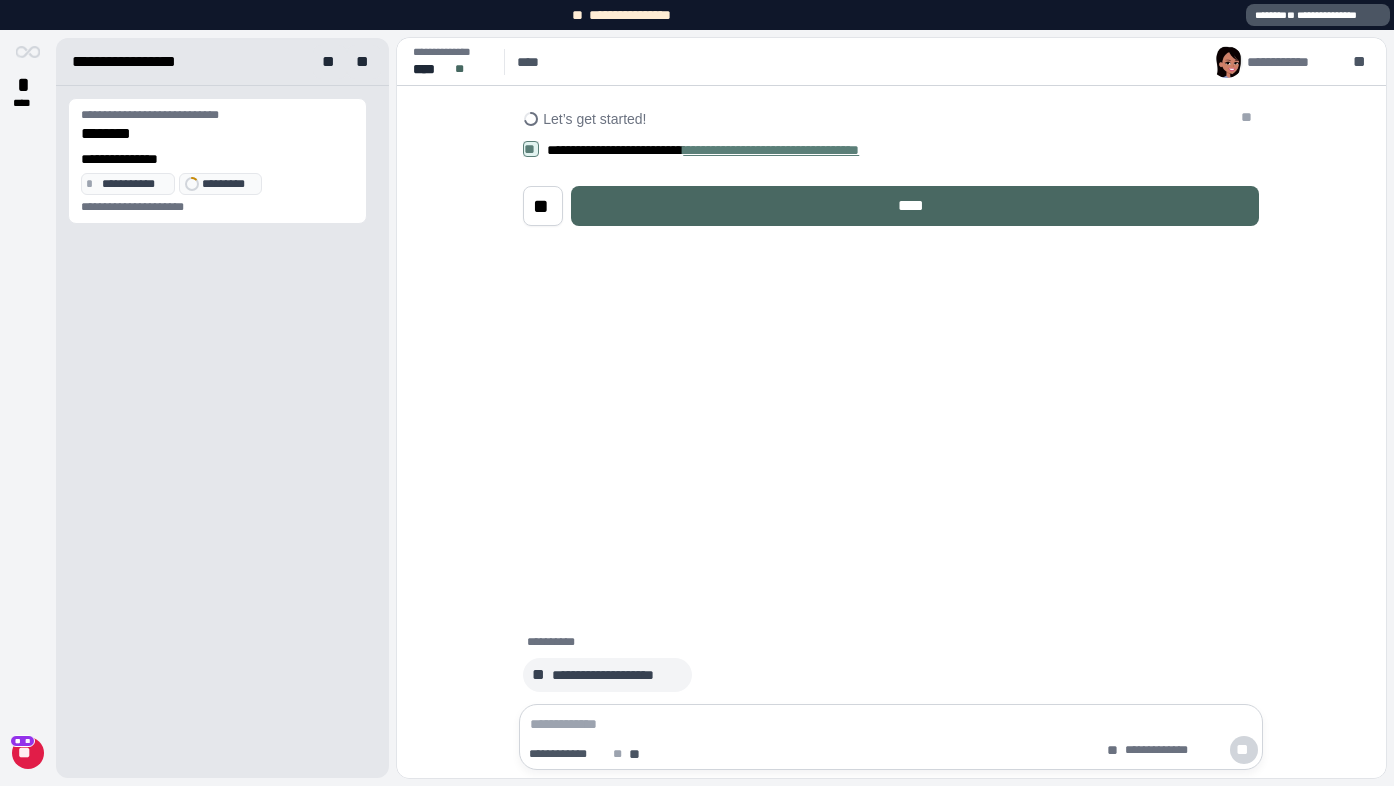 click on "****" at bounding box center (915, 206) 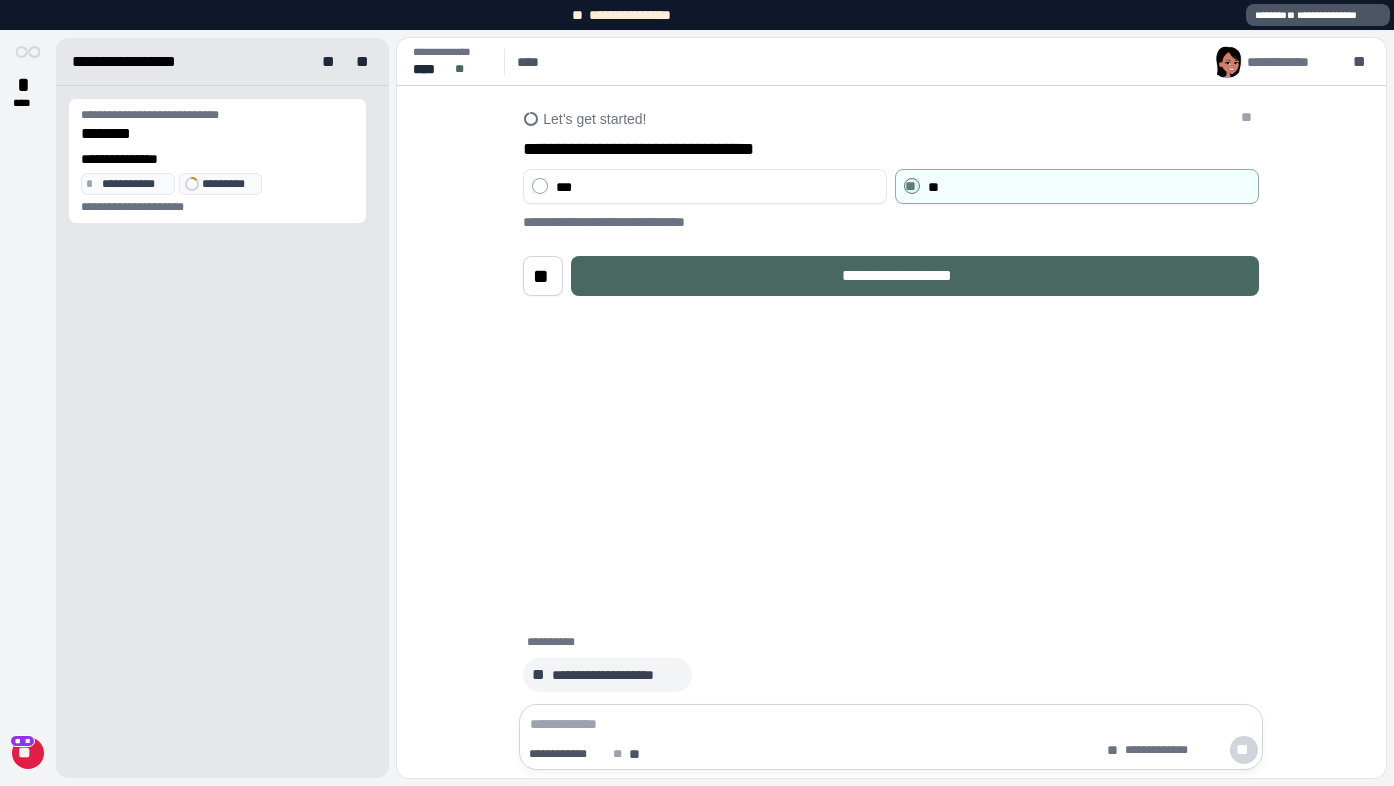 click on "**********" at bounding box center (915, 276) 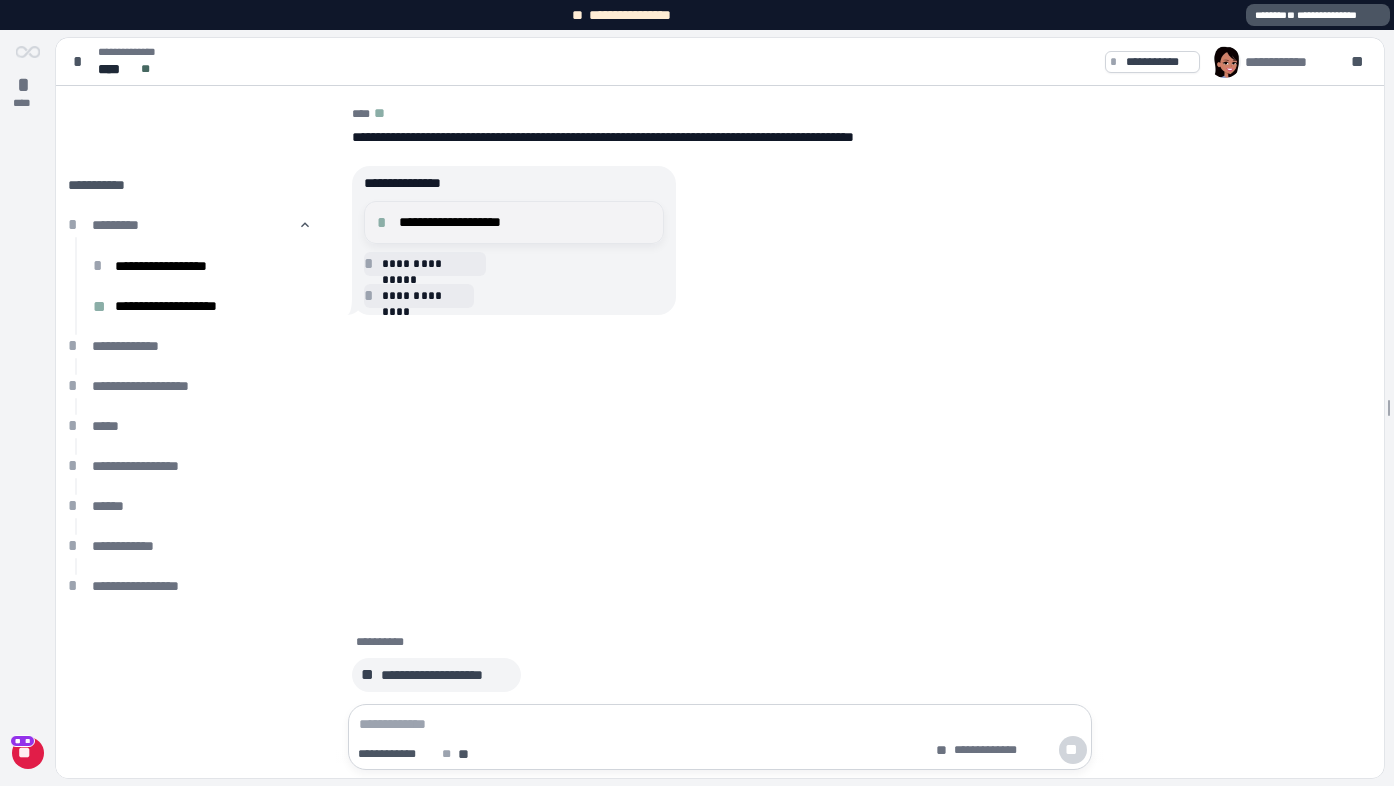 click on "**********" at bounding box center [514, 222] 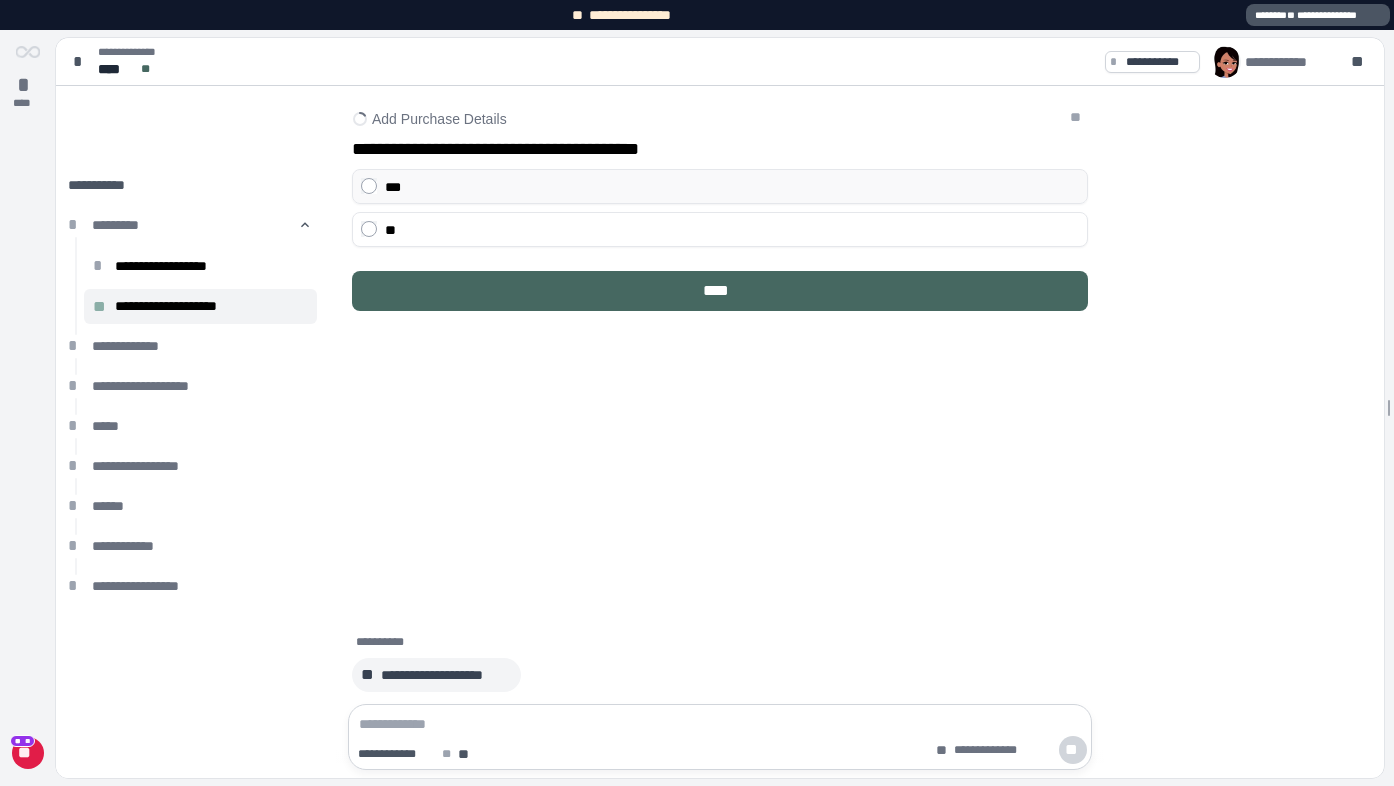 click on "***" at bounding box center [732, 187] 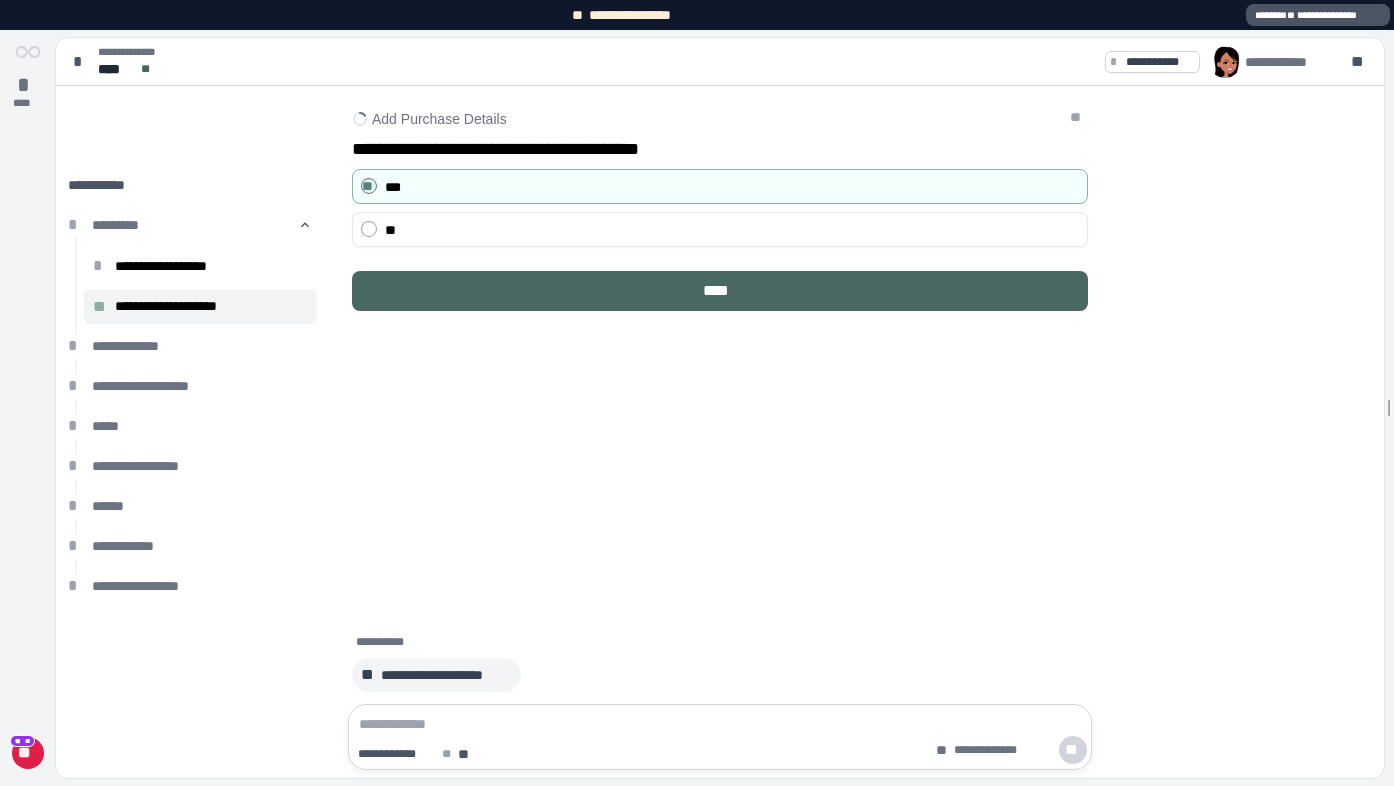 click on "****" at bounding box center [720, 291] 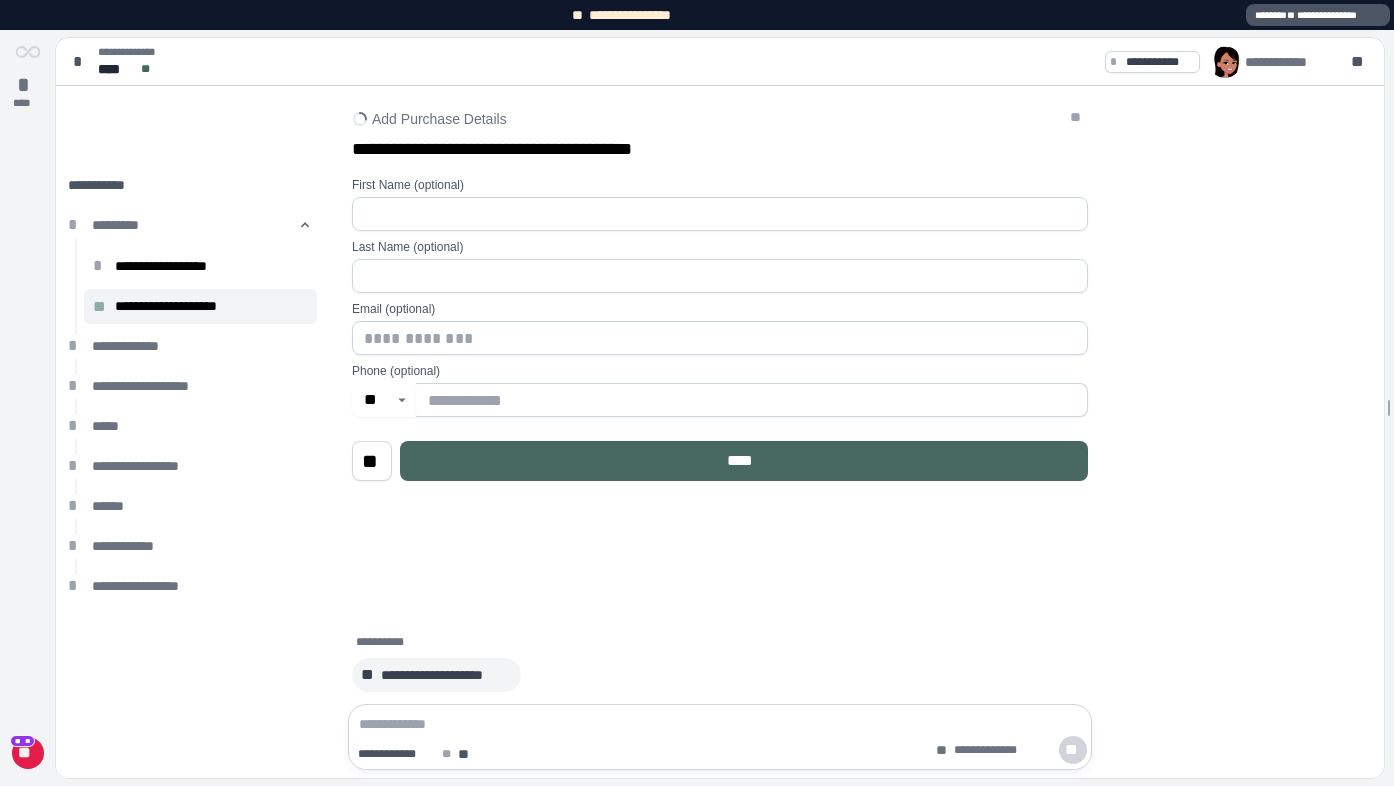 click at bounding box center [720, 214] 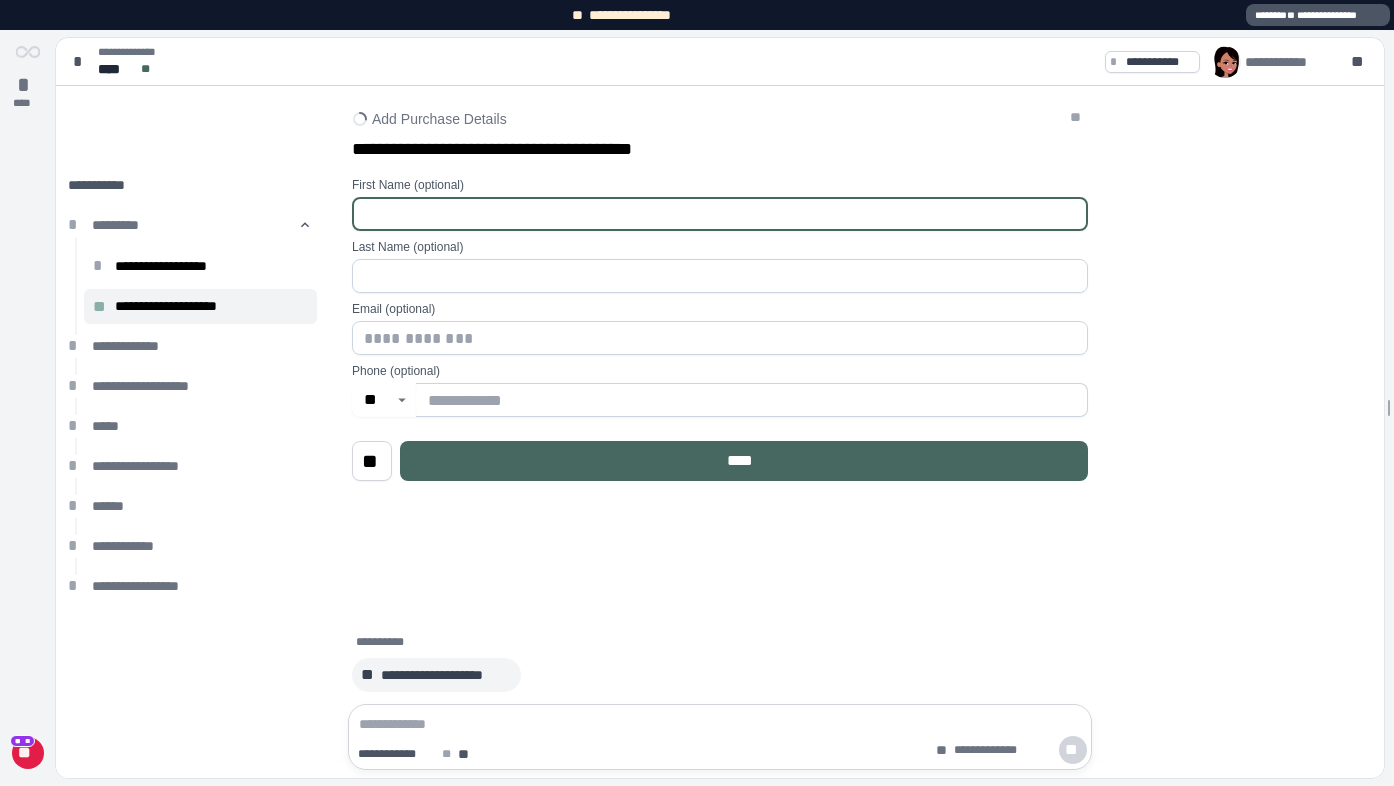 click at bounding box center (720, 214) 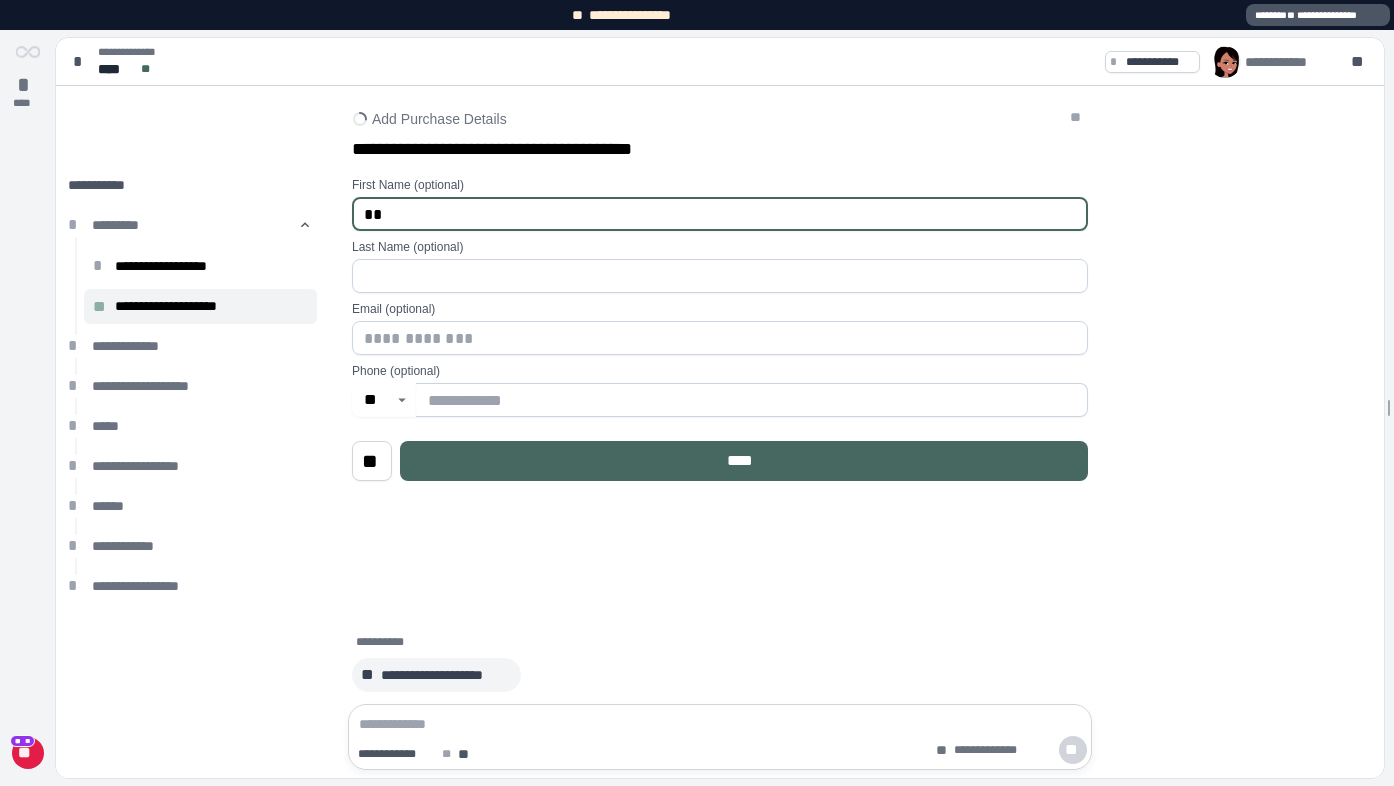 type on "*" 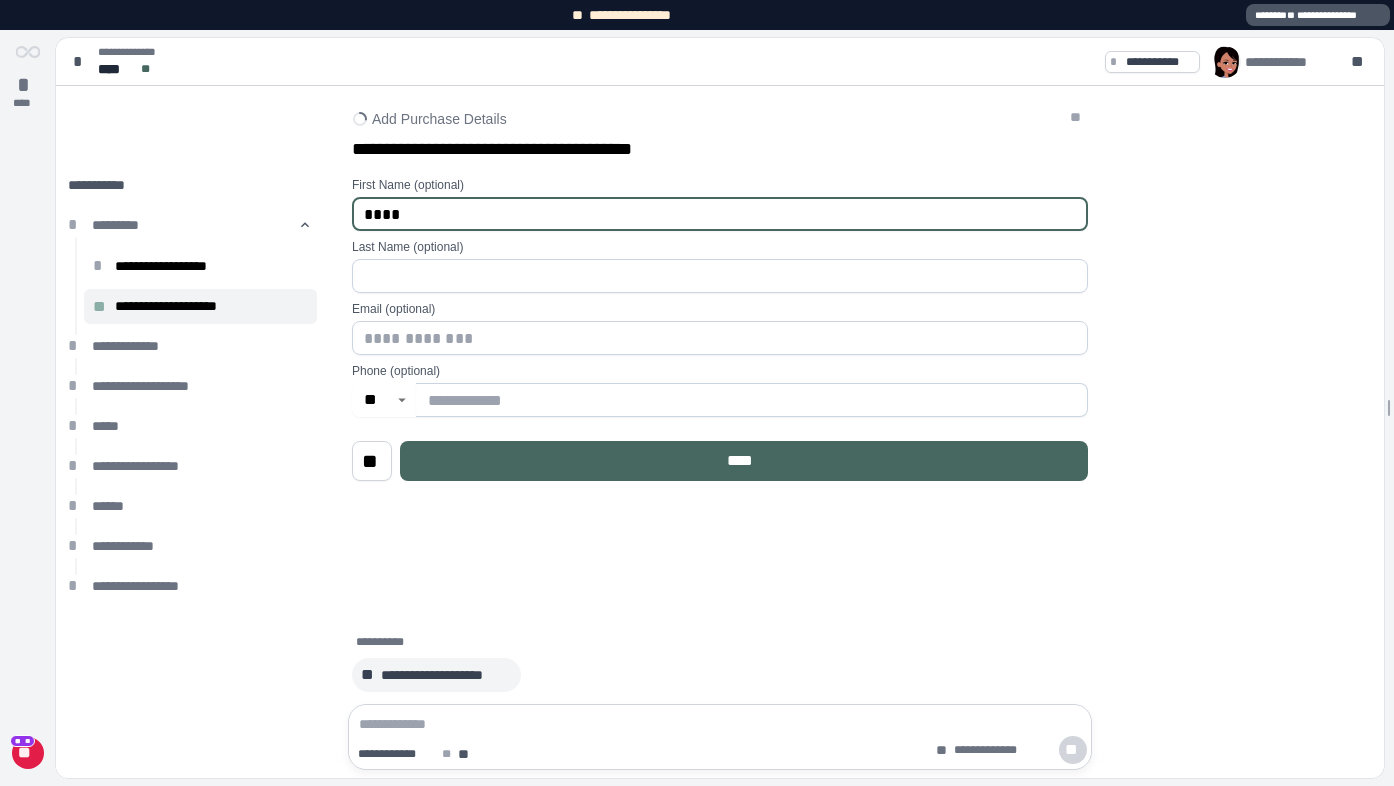type on "****" 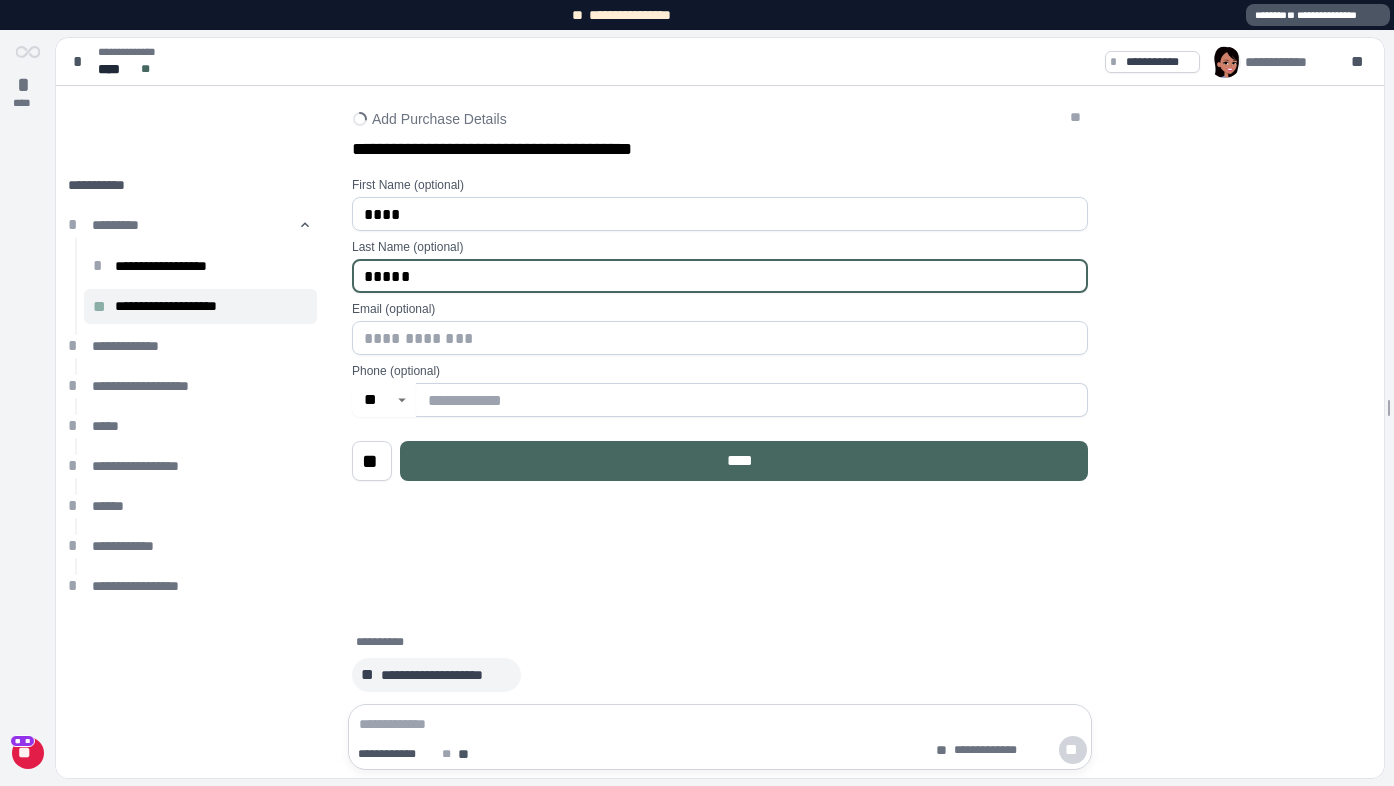 type on "*****" 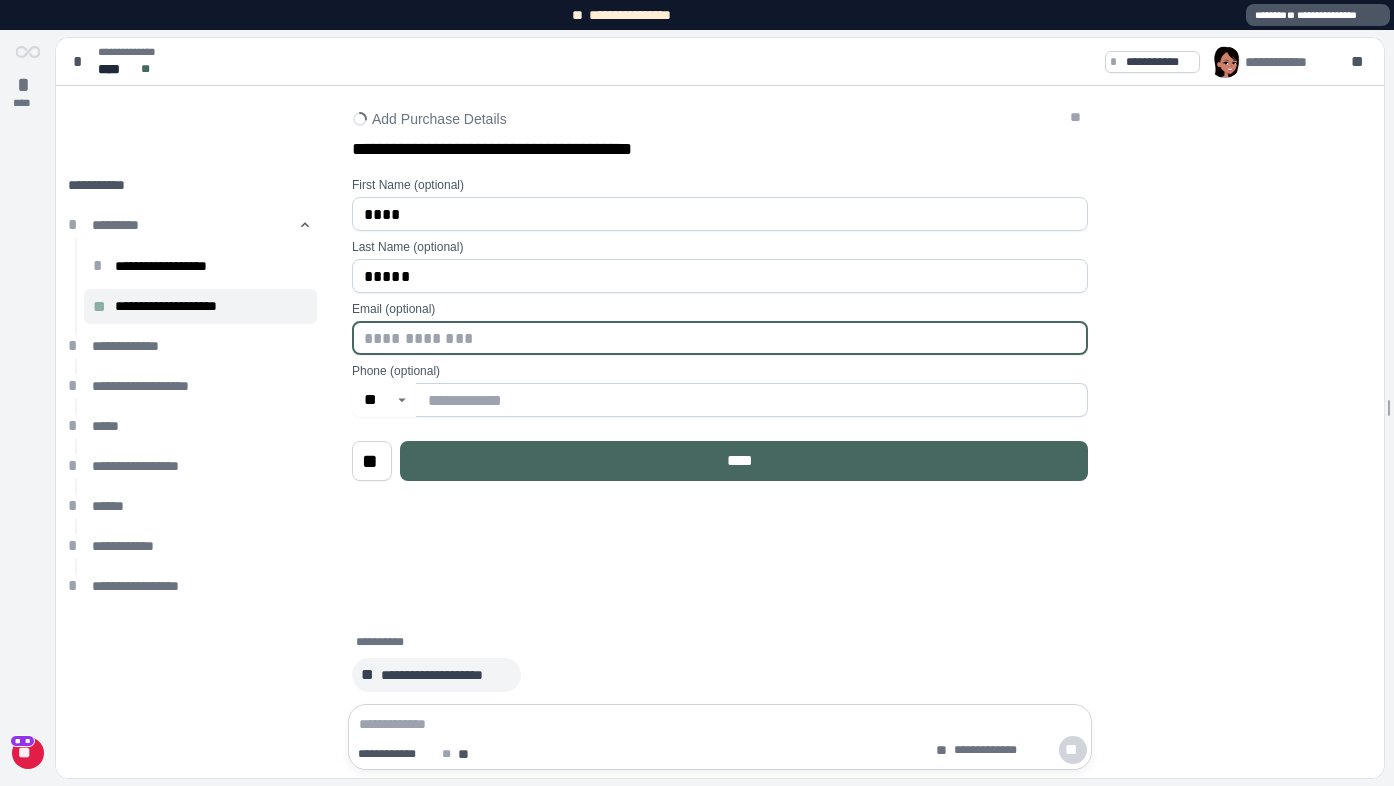 type on "*" 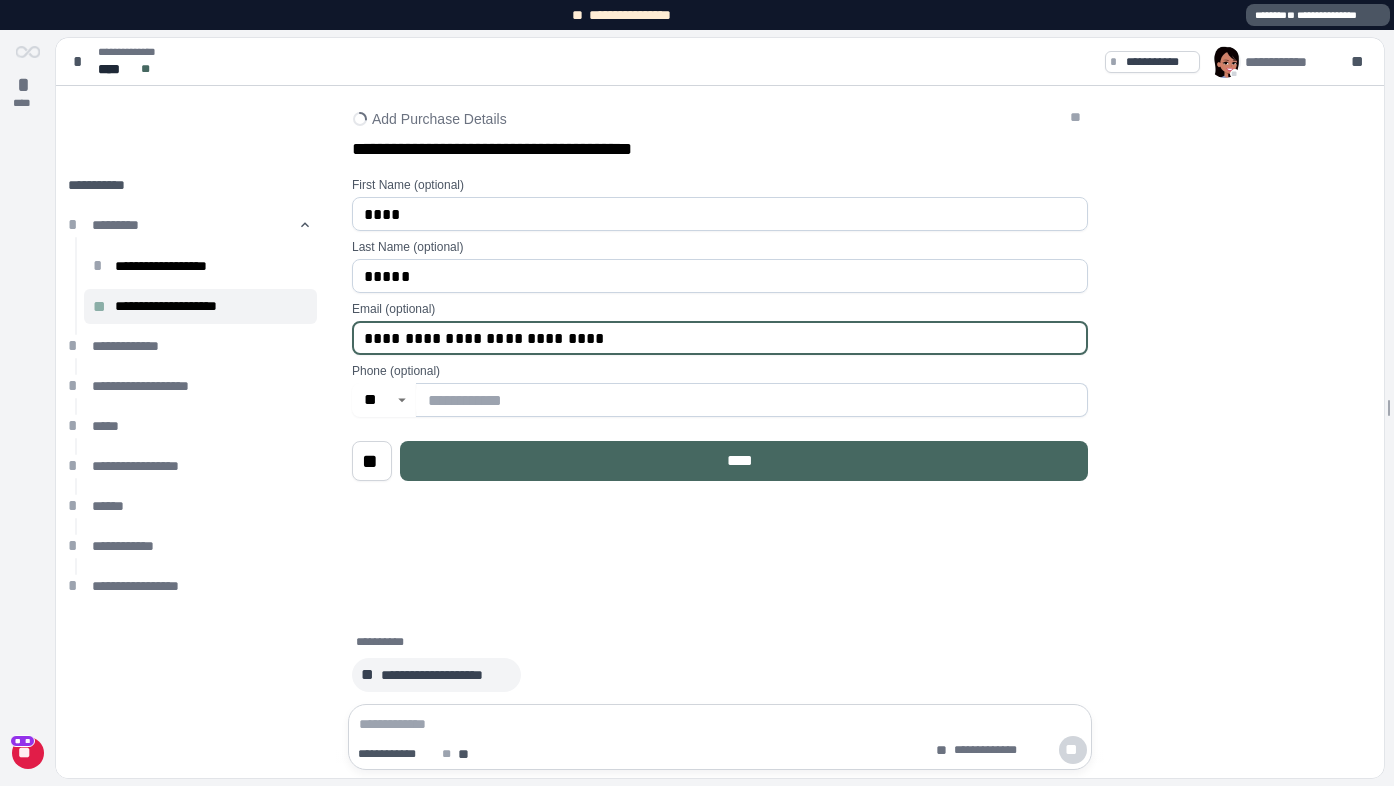 click on "**********" at bounding box center (720, 338) 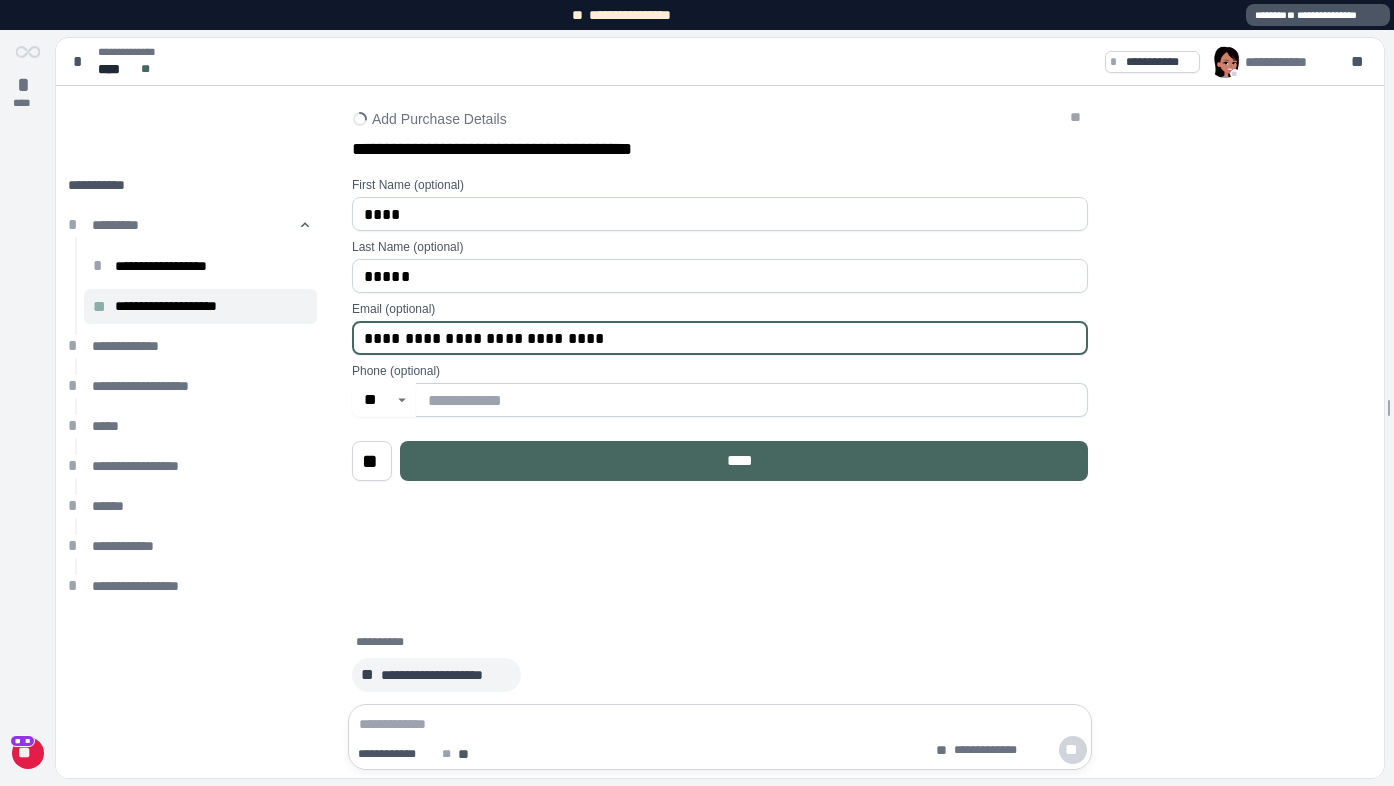 click on "**********" at bounding box center [720, 338] 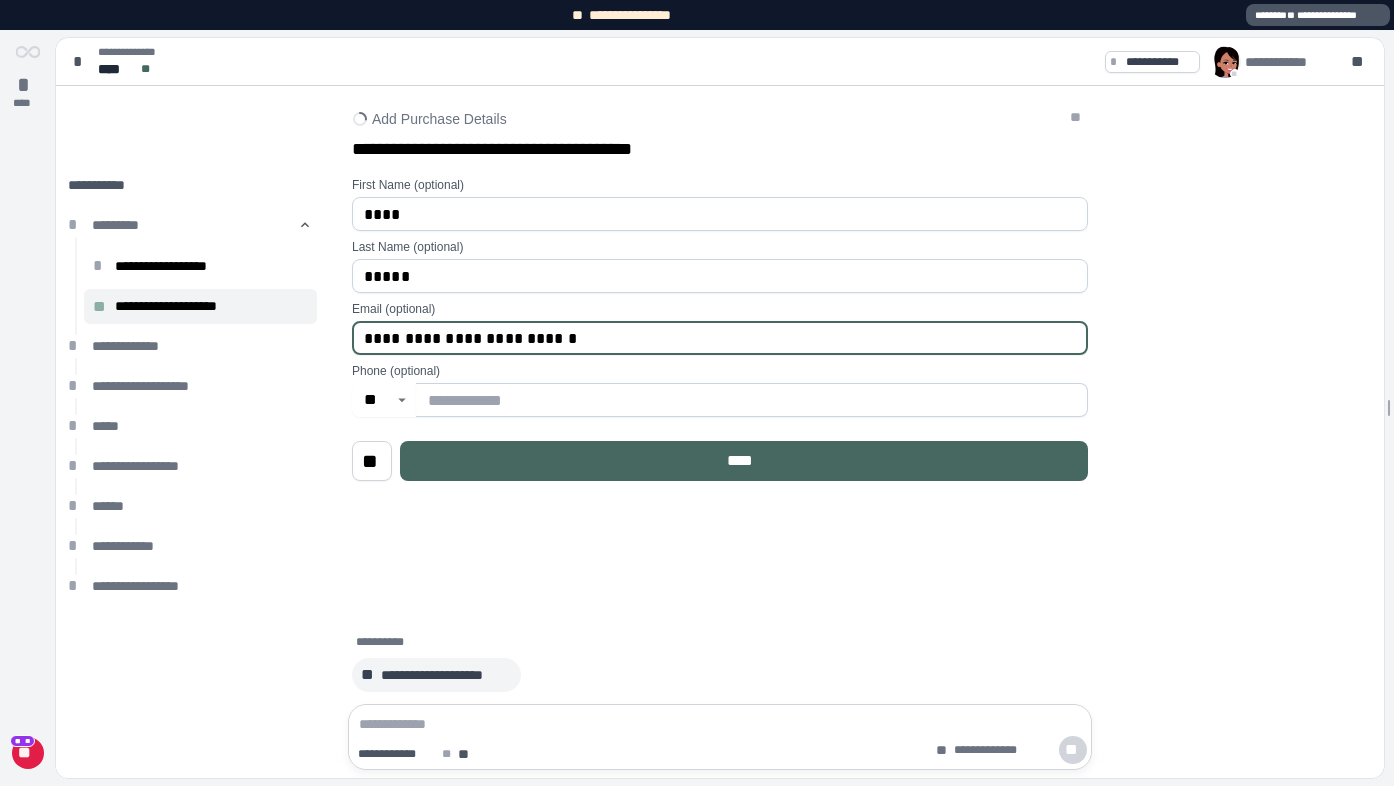 drag, startPoint x: 601, startPoint y: 339, endPoint x: 517, endPoint y: 338, distance: 84.00595 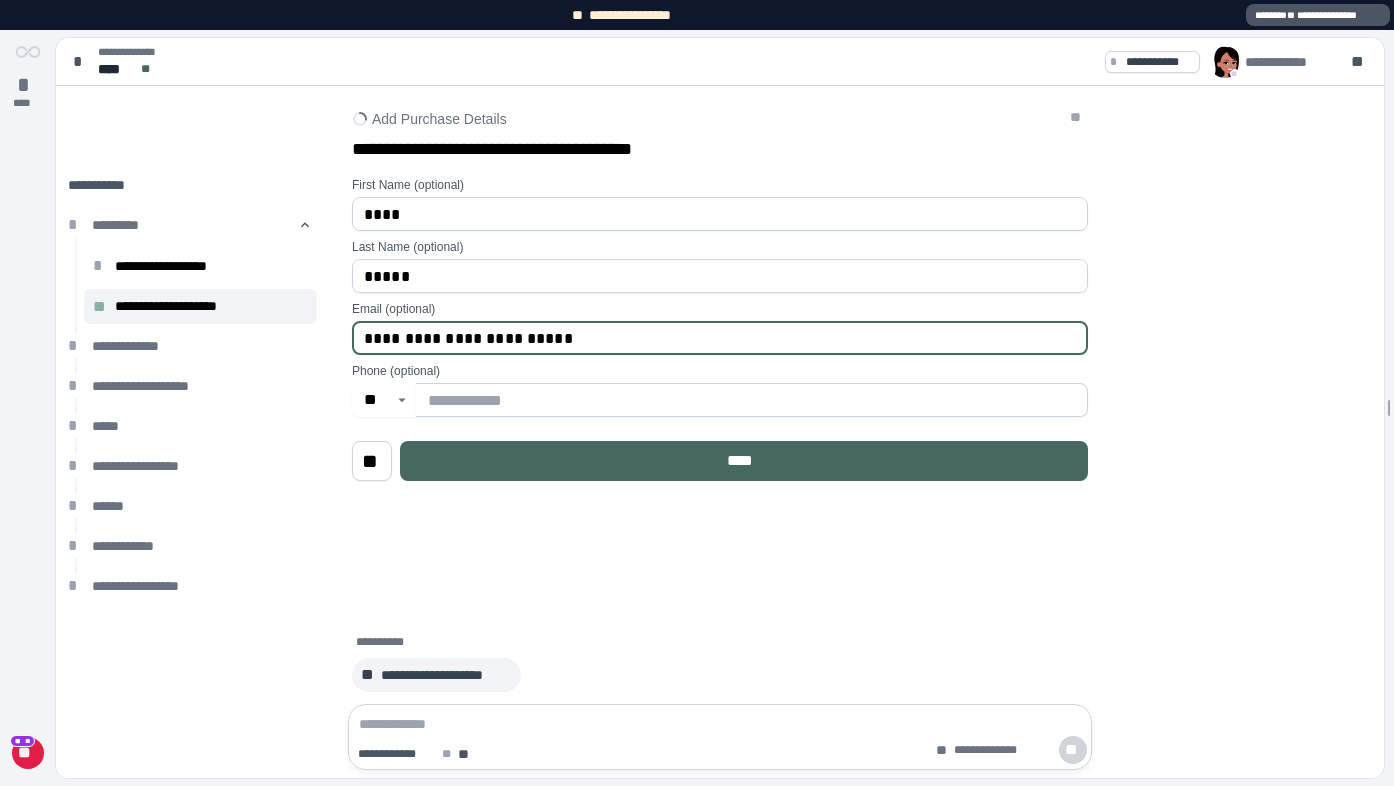 type on "**********" 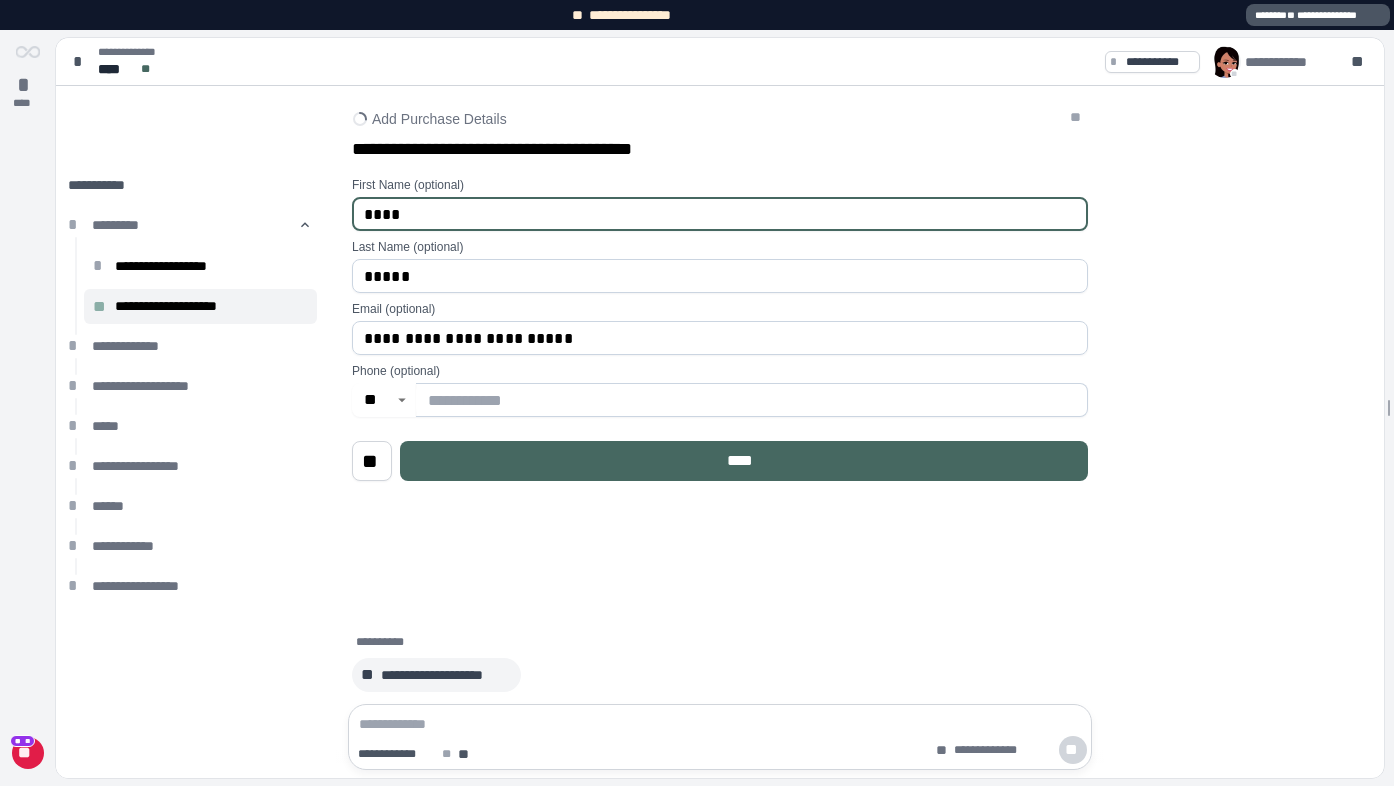 click on "****" at bounding box center (720, 214) 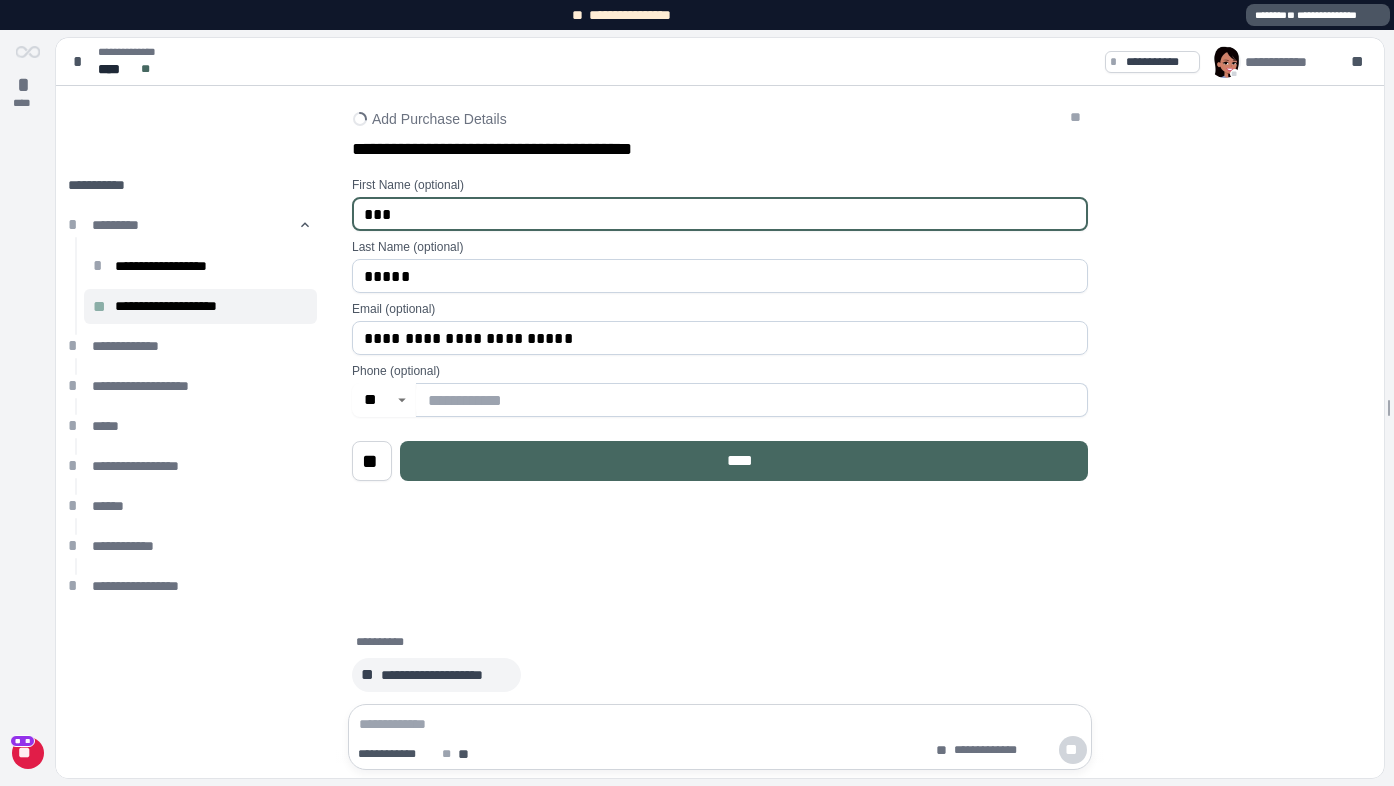 type on "***" 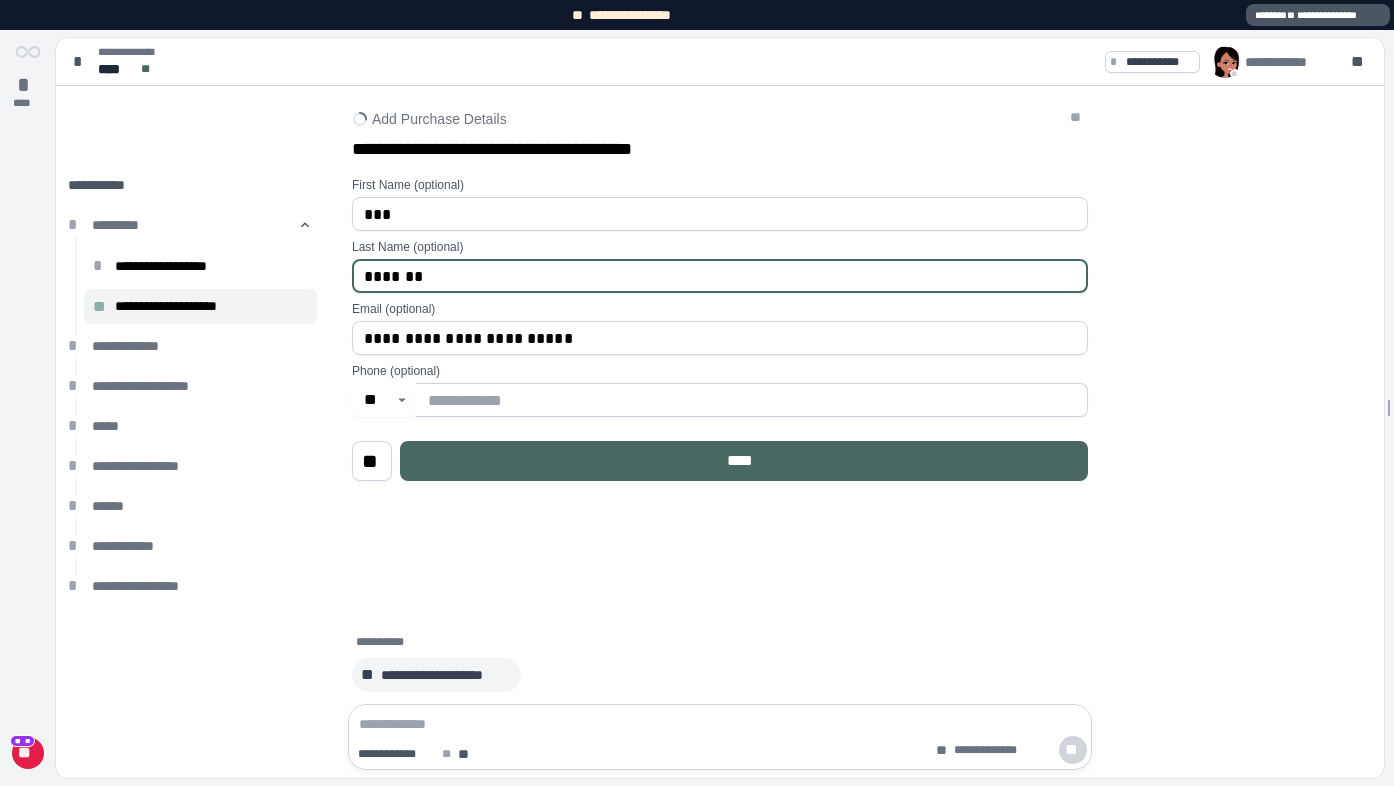 type on "*******" 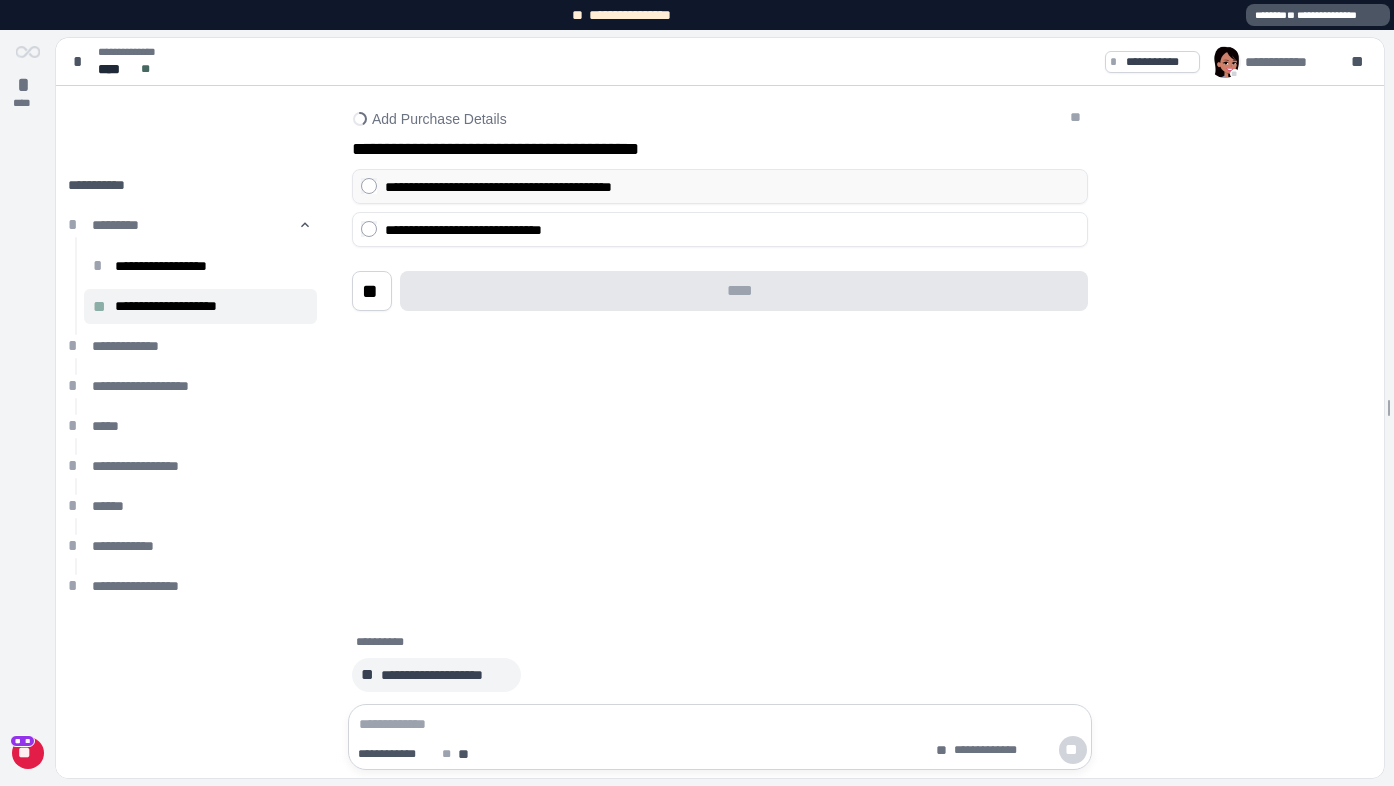 click on "**********" at bounding box center (498, 187) 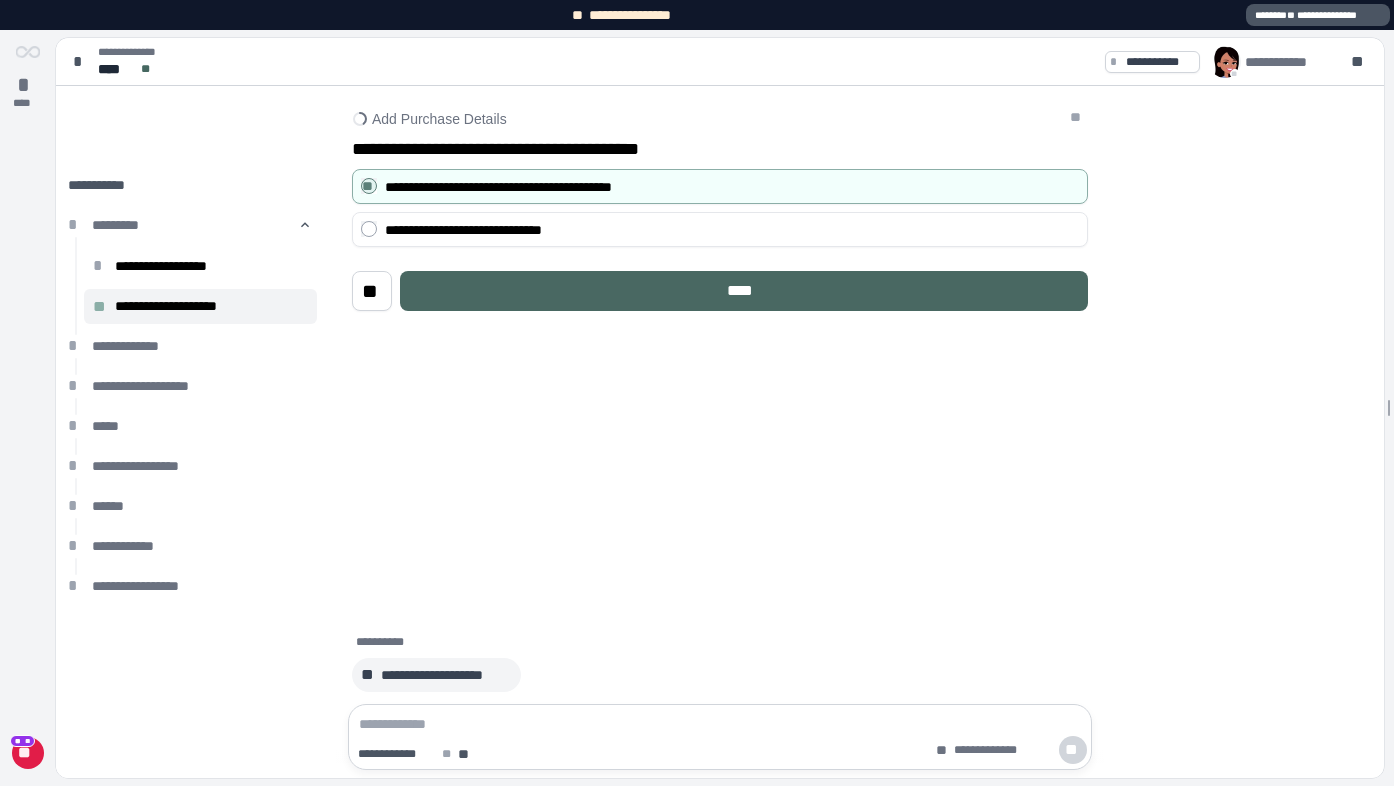 click on "****" at bounding box center [744, 291] 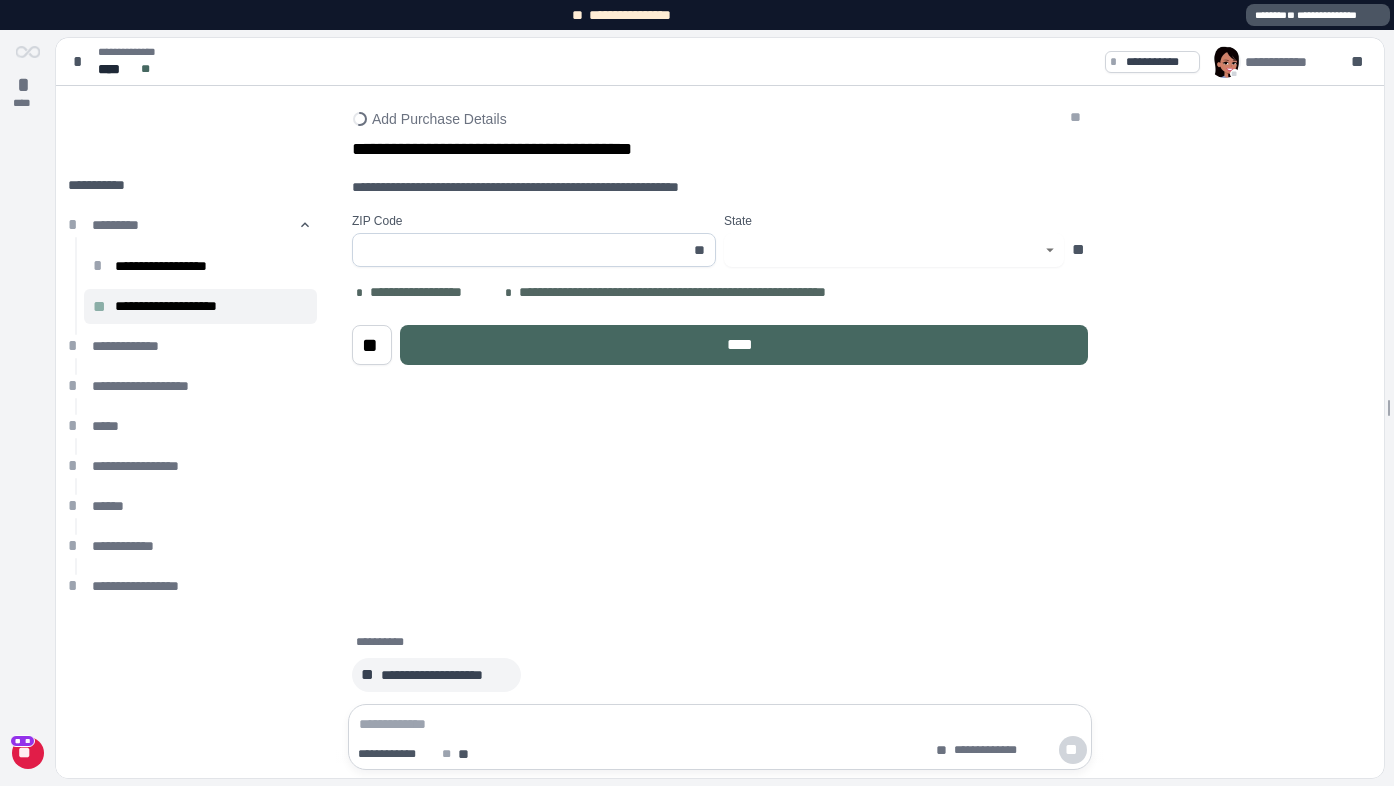 click at bounding box center (523, 250) 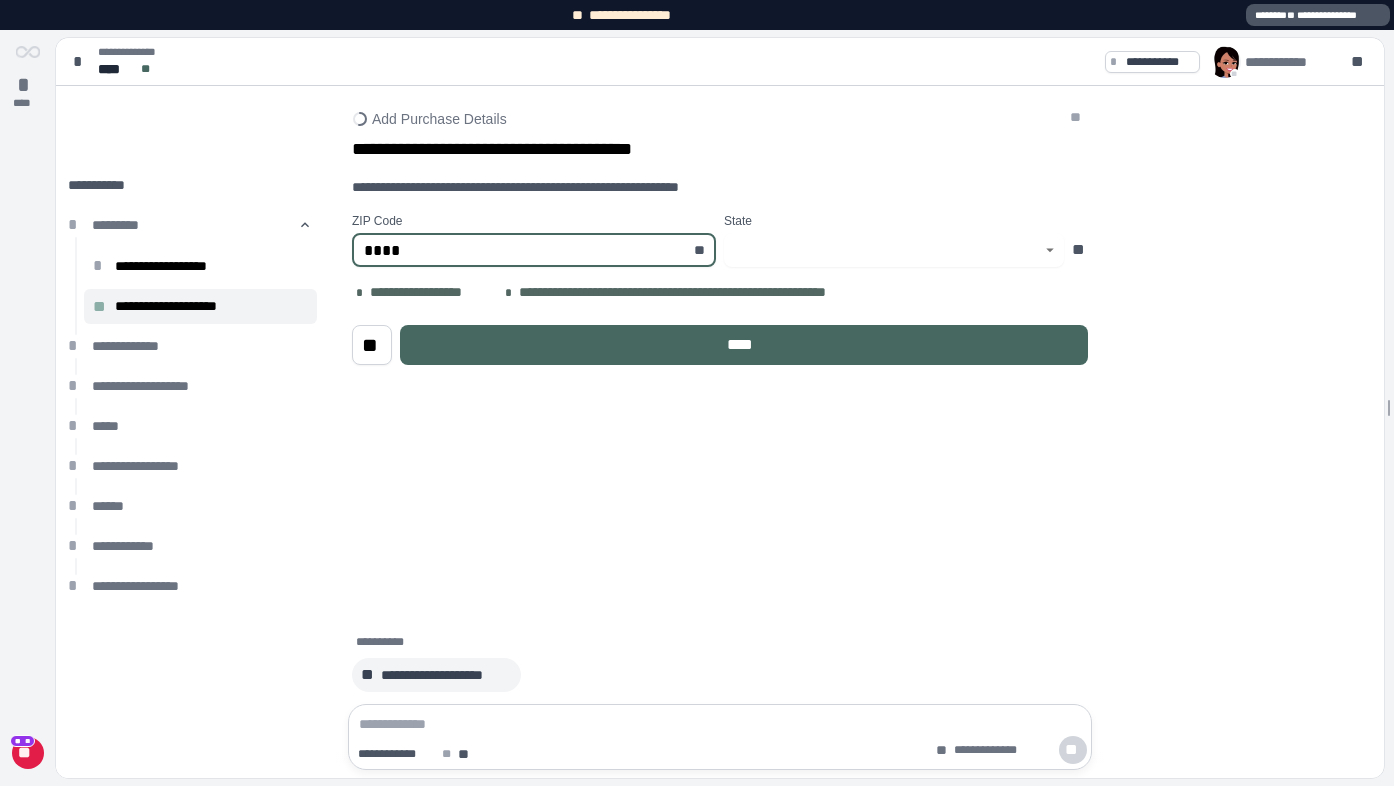 type on "*****" 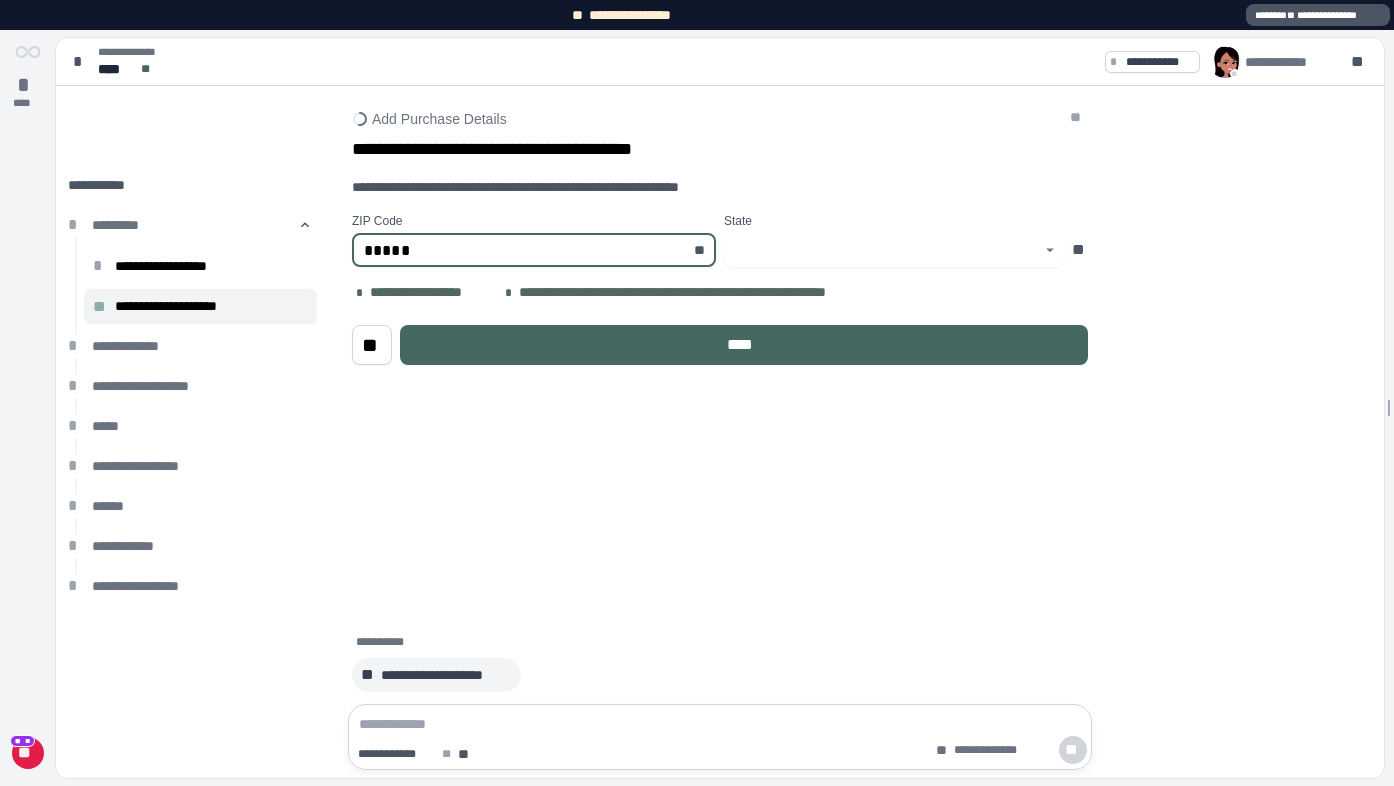 type on "**********" 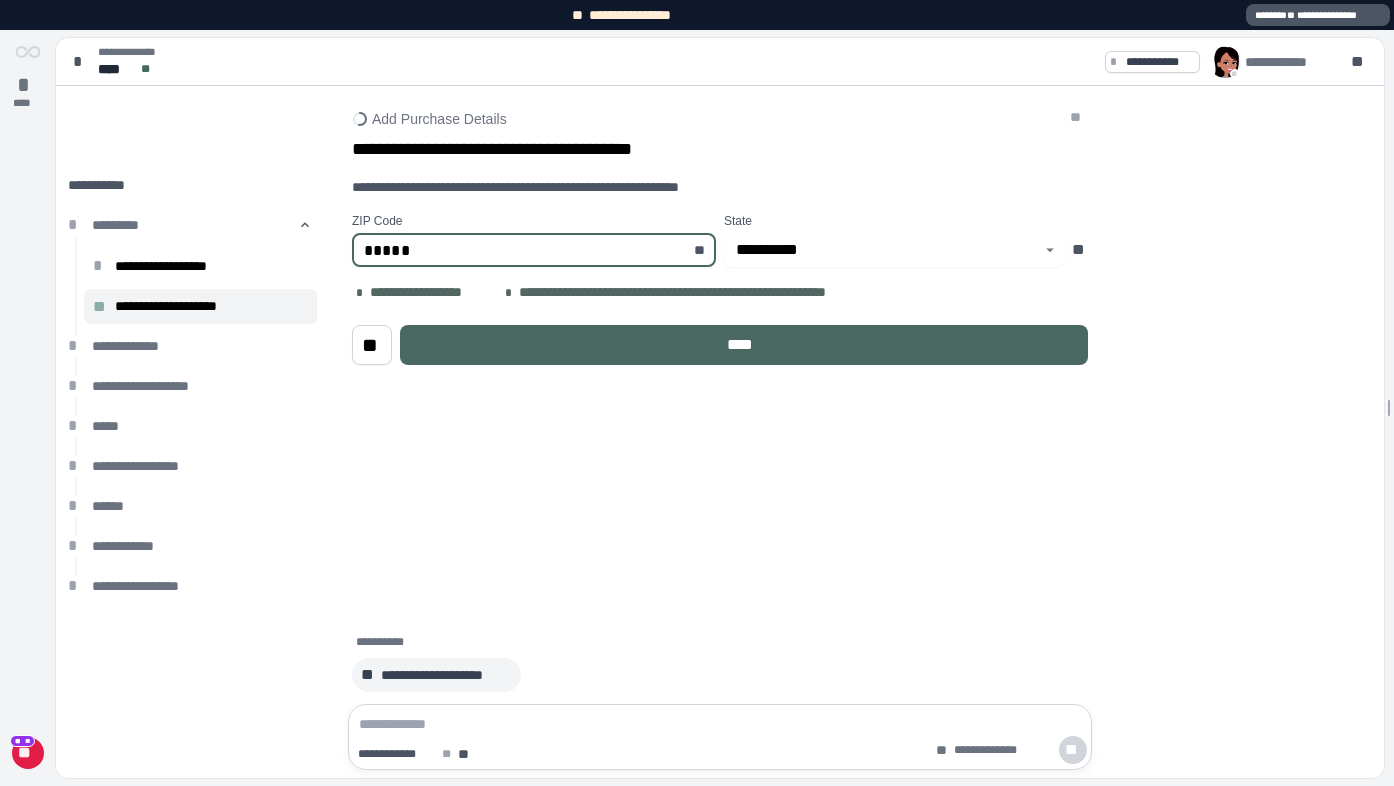 type on "*****" 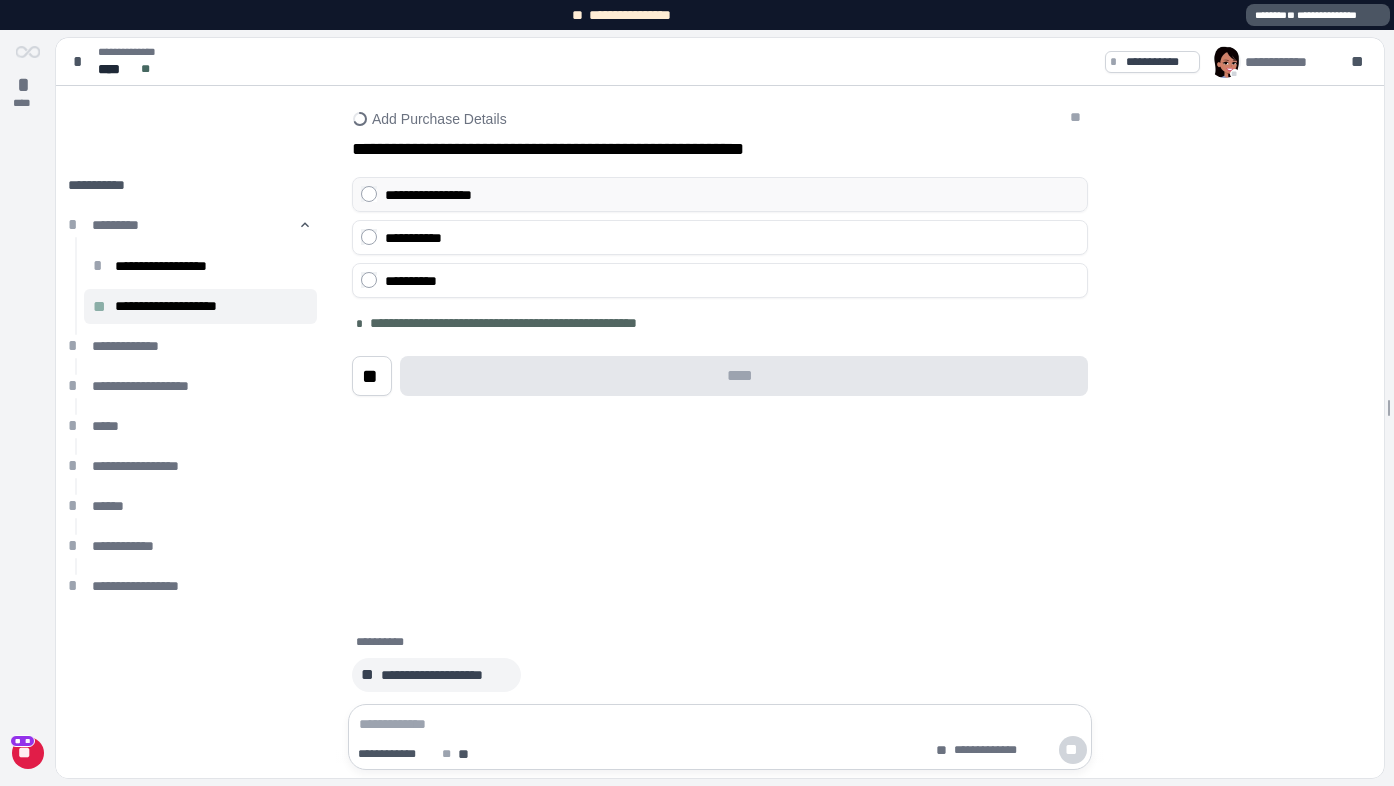 click on "**********" at bounding box center [732, 195] 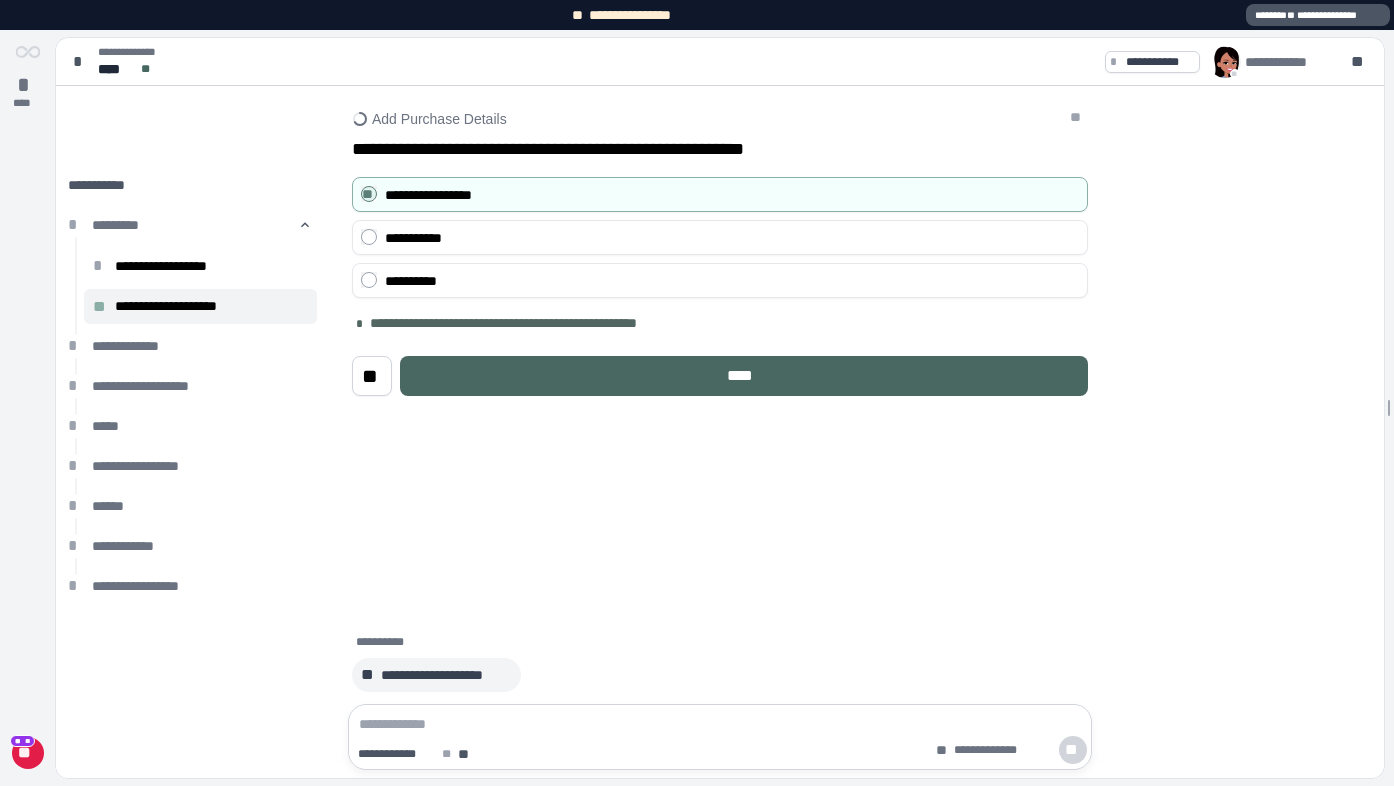 click on "****" at bounding box center [744, 376] 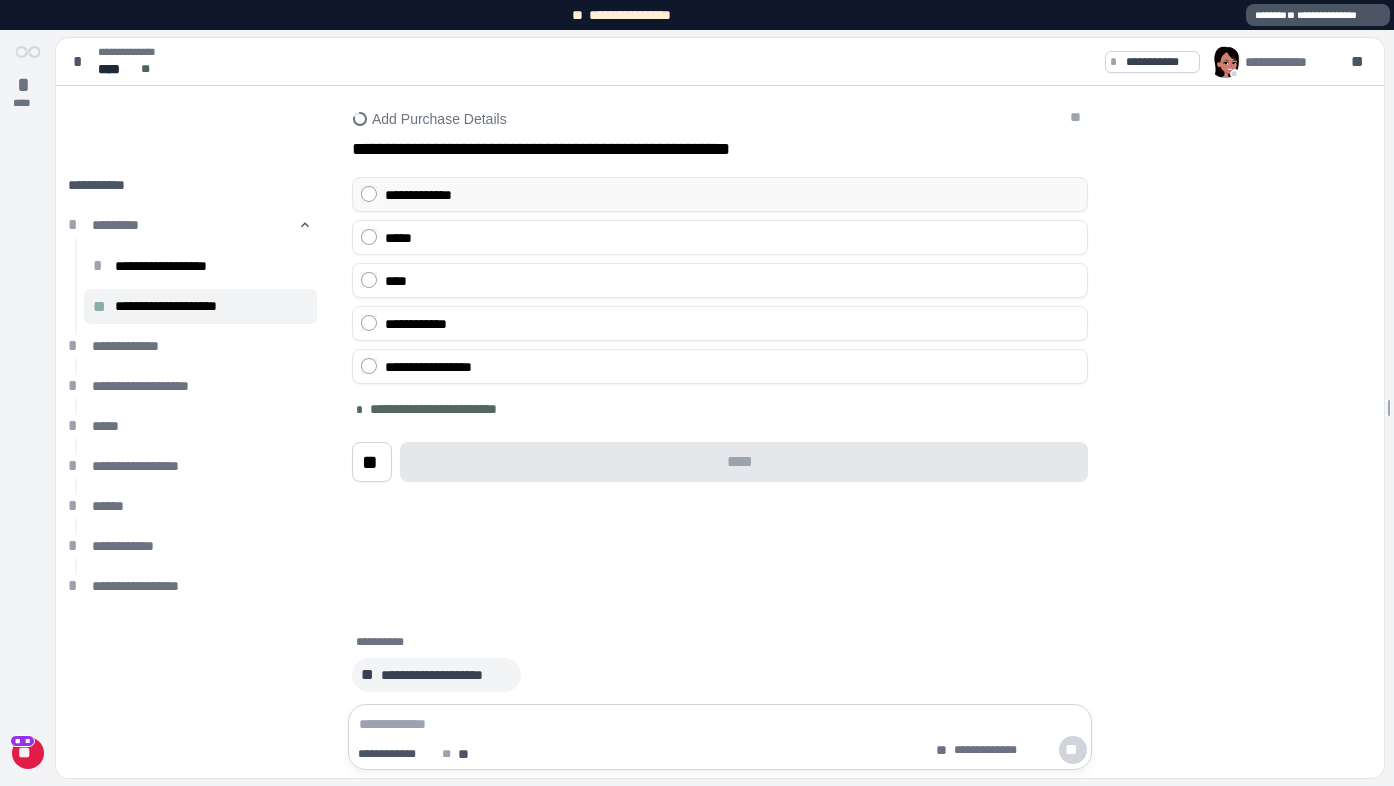 click on "**********" at bounding box center [732, 195] 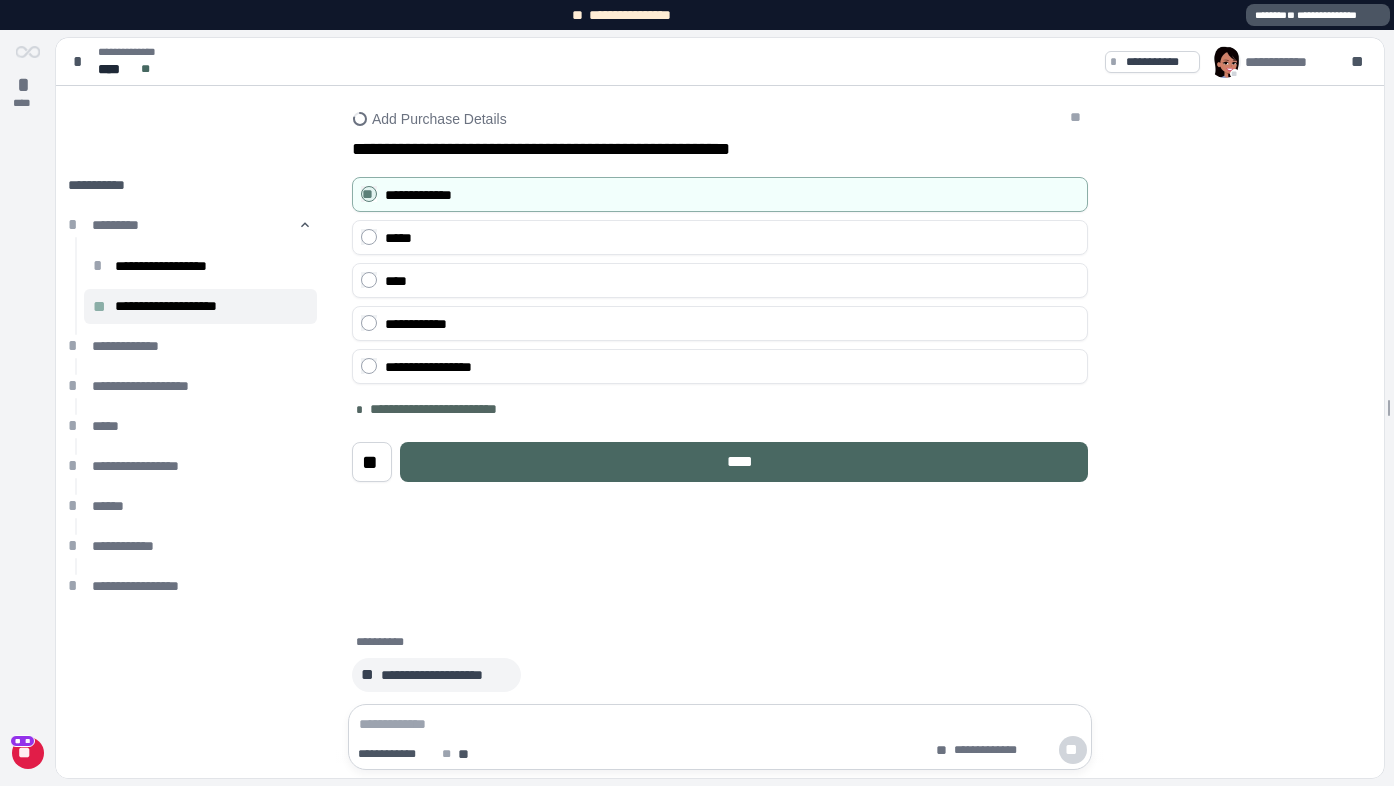 click on "****" at bounding box center (744, 462) 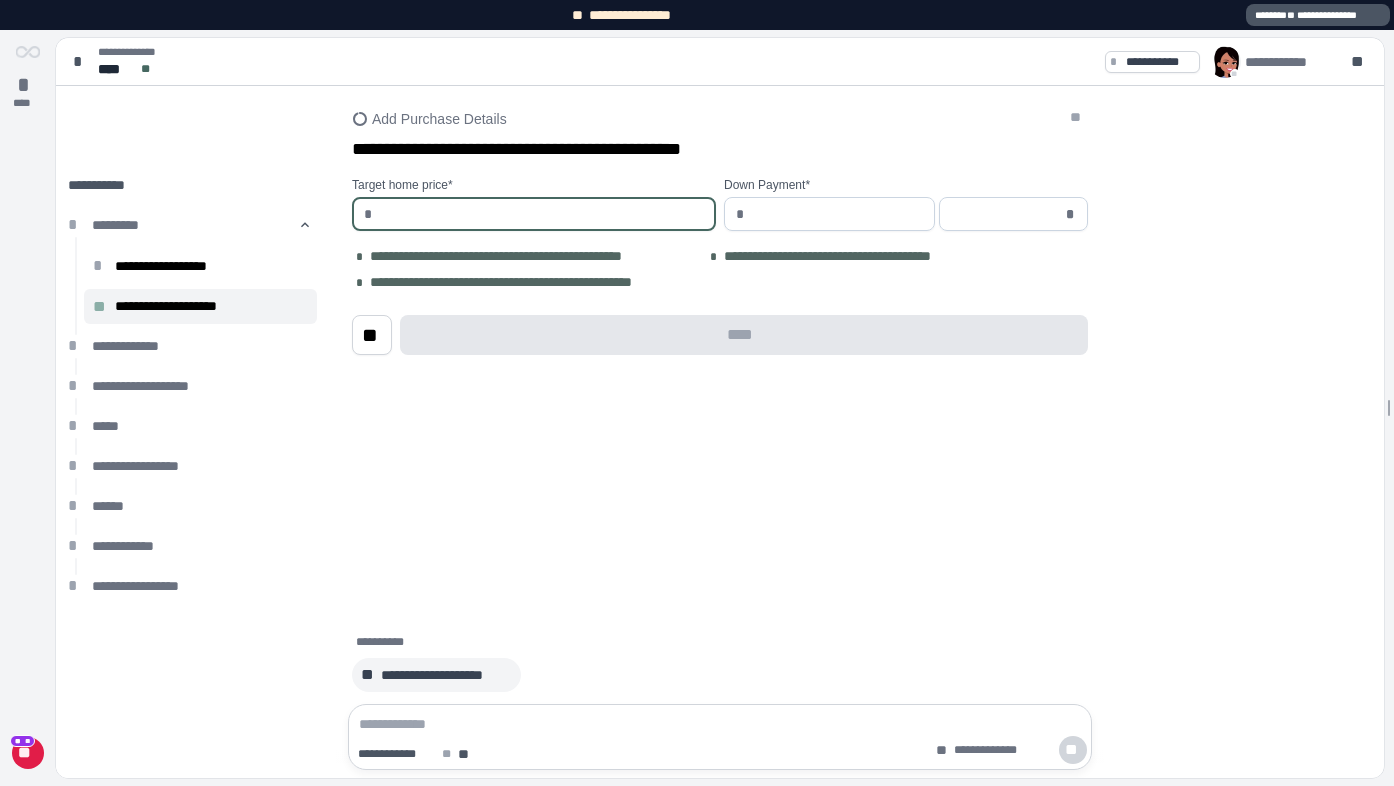 click at bounding box center [542, 214] 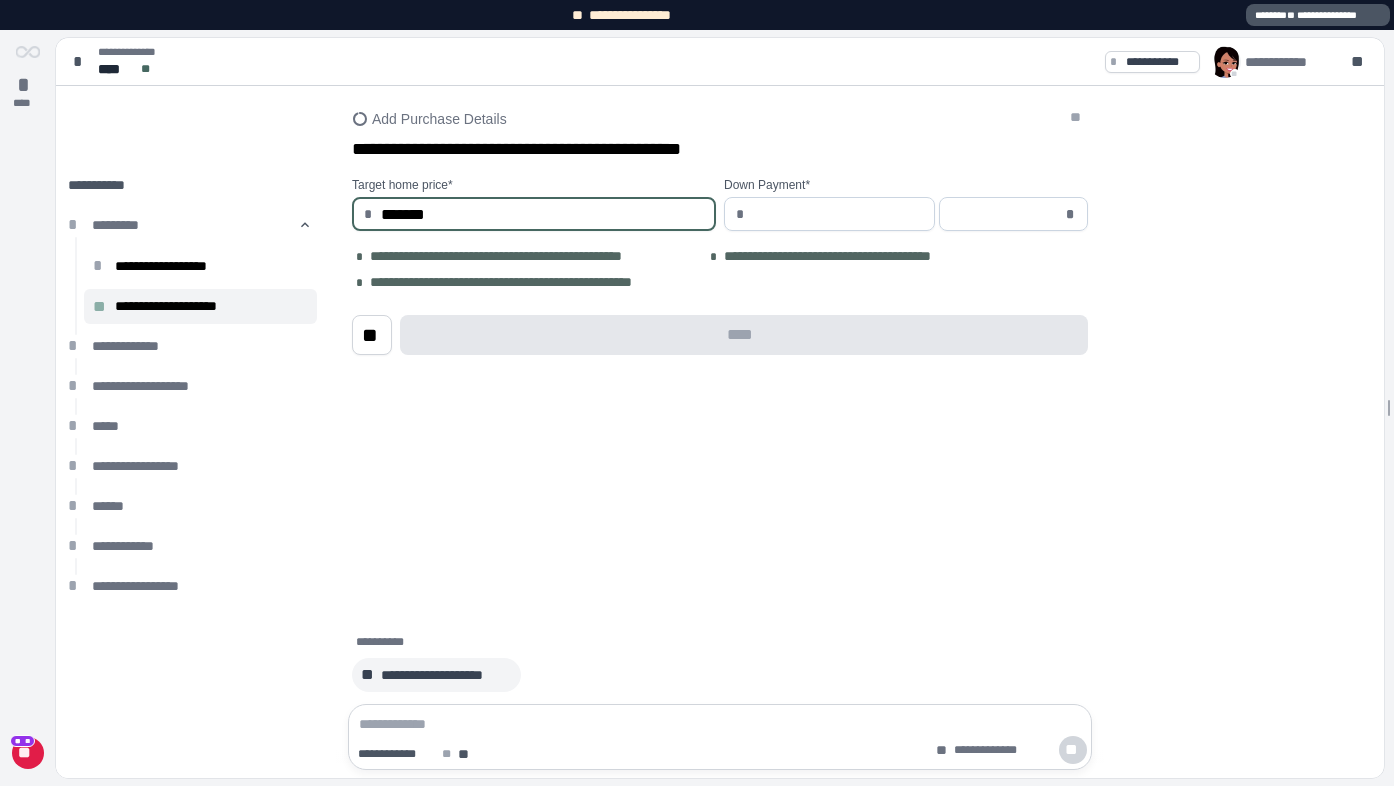 type on "**********" 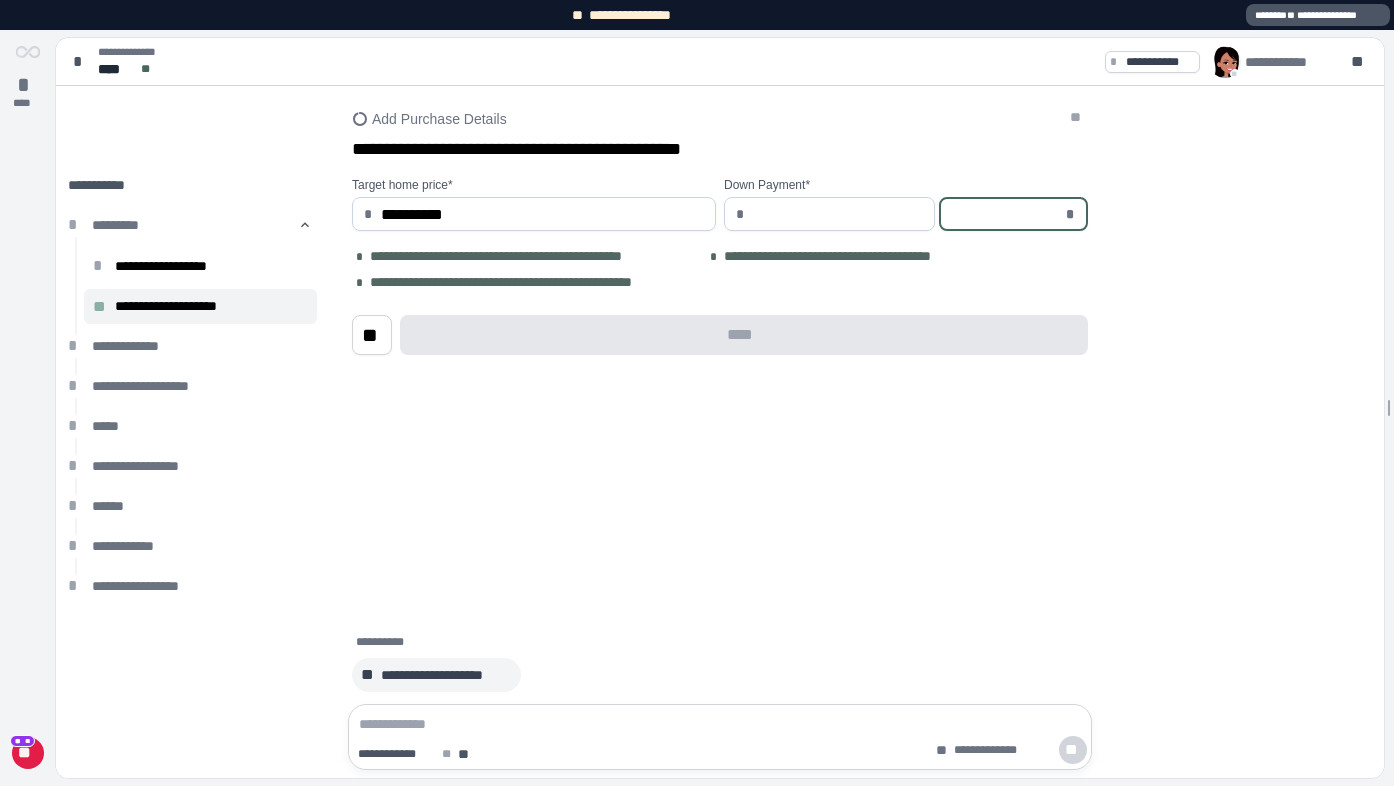 type on "*********" 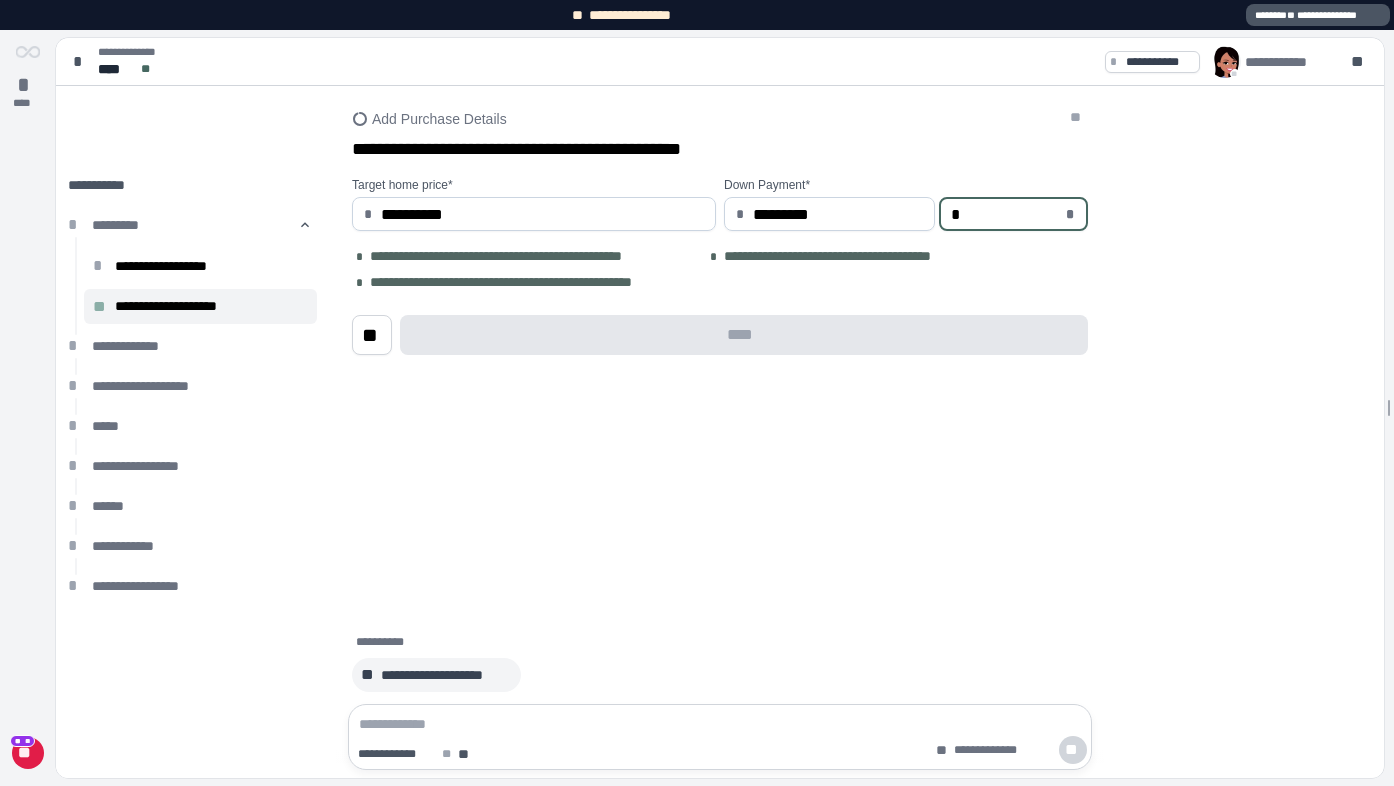 type on "**********" 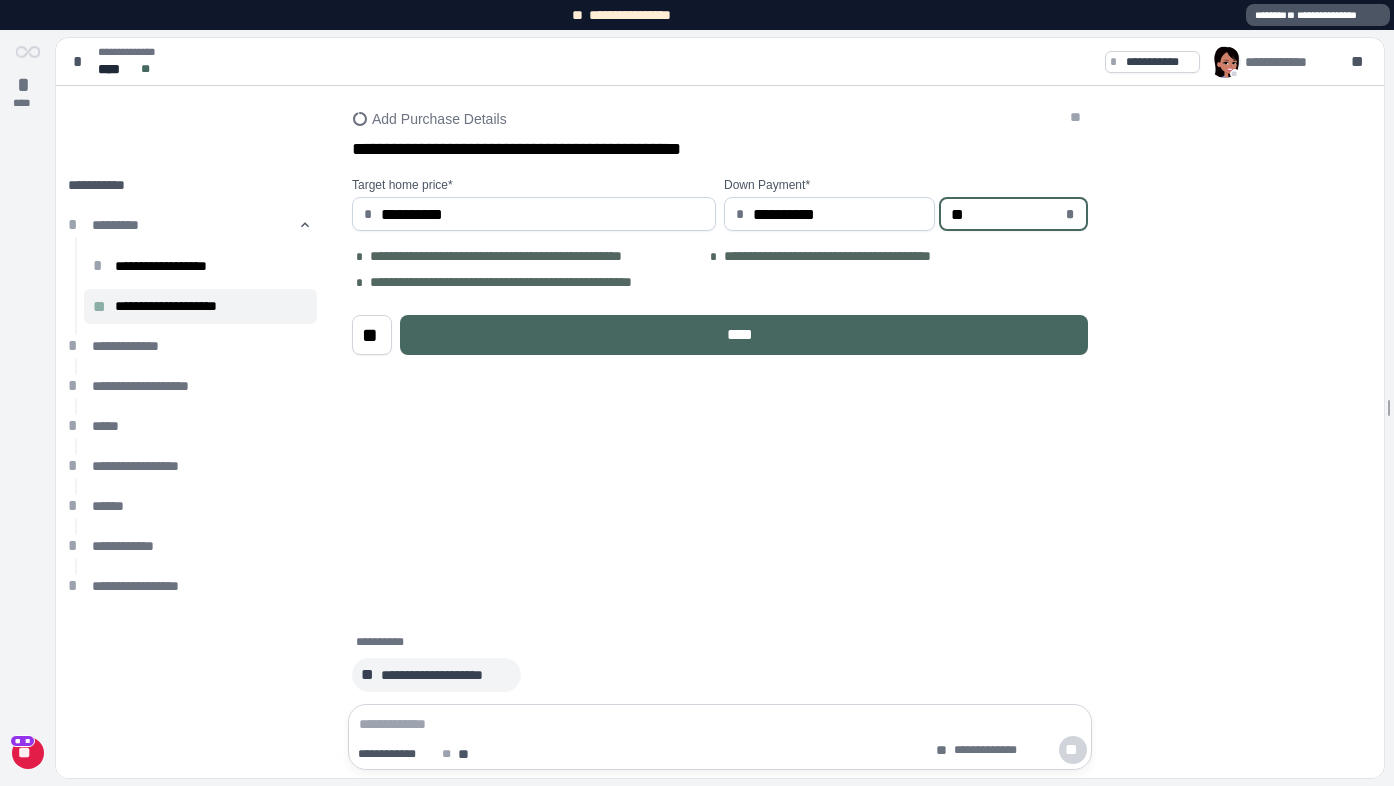 type on "******" 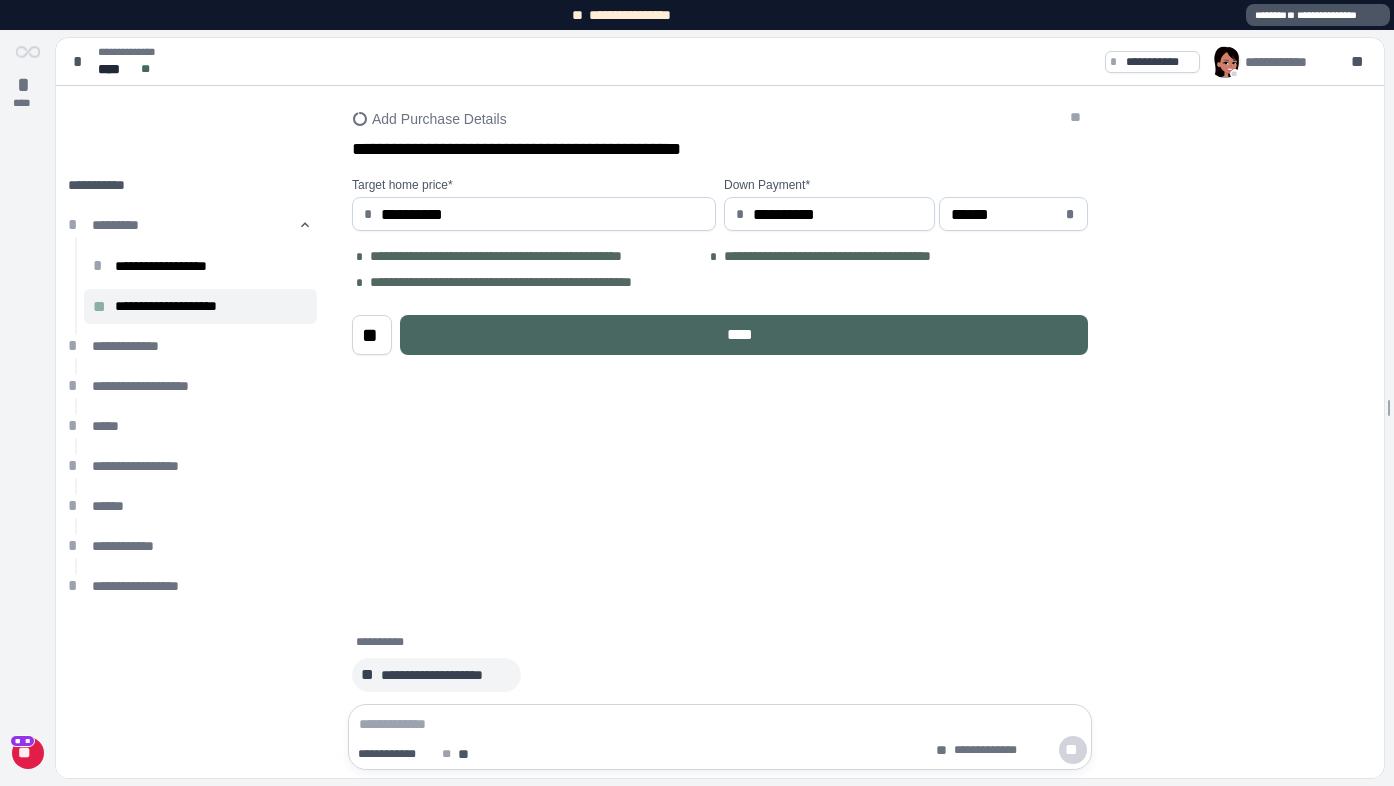 click on "****" at bounding box center (744, 335) 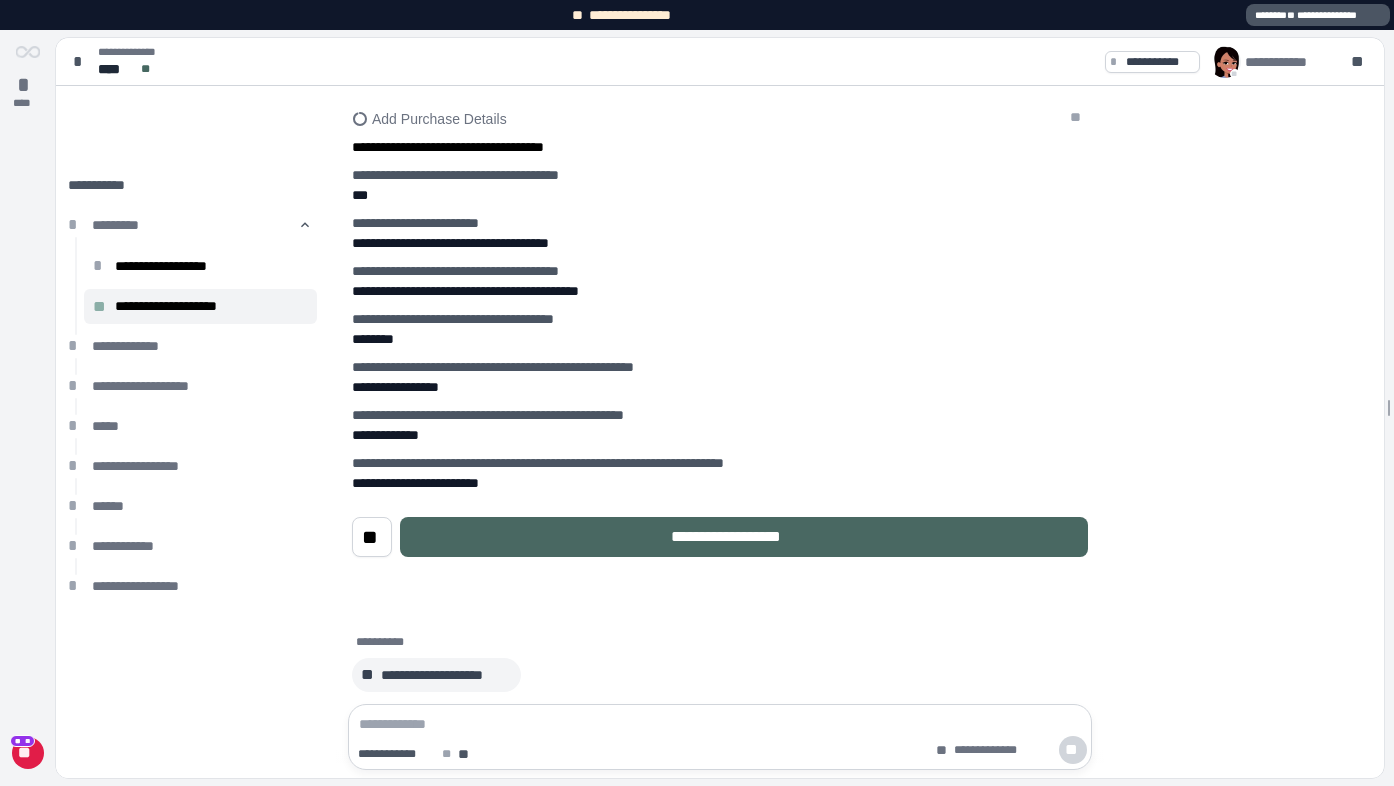 click on "**********" at bounding box center (744, 537) 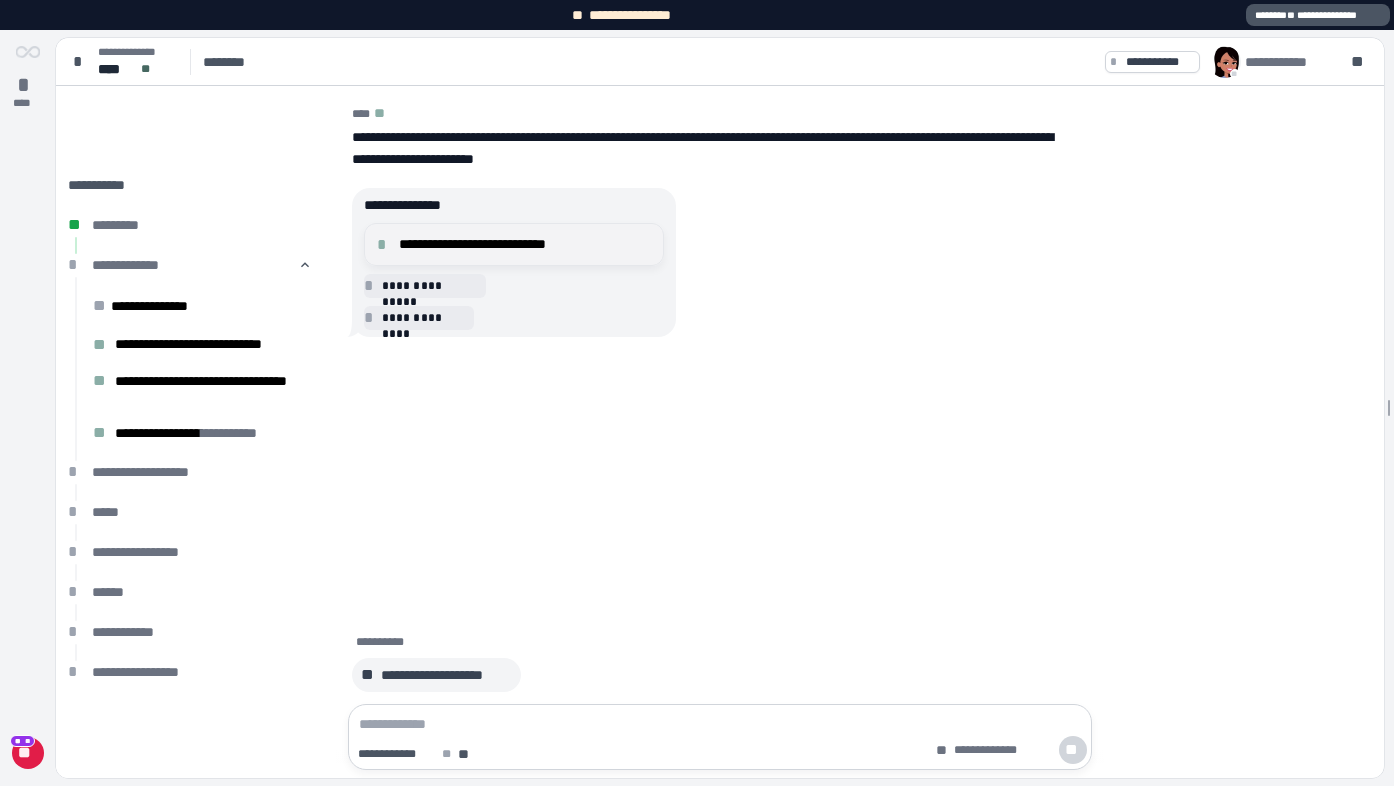 click on "**********" at bounding box center [514, 244] 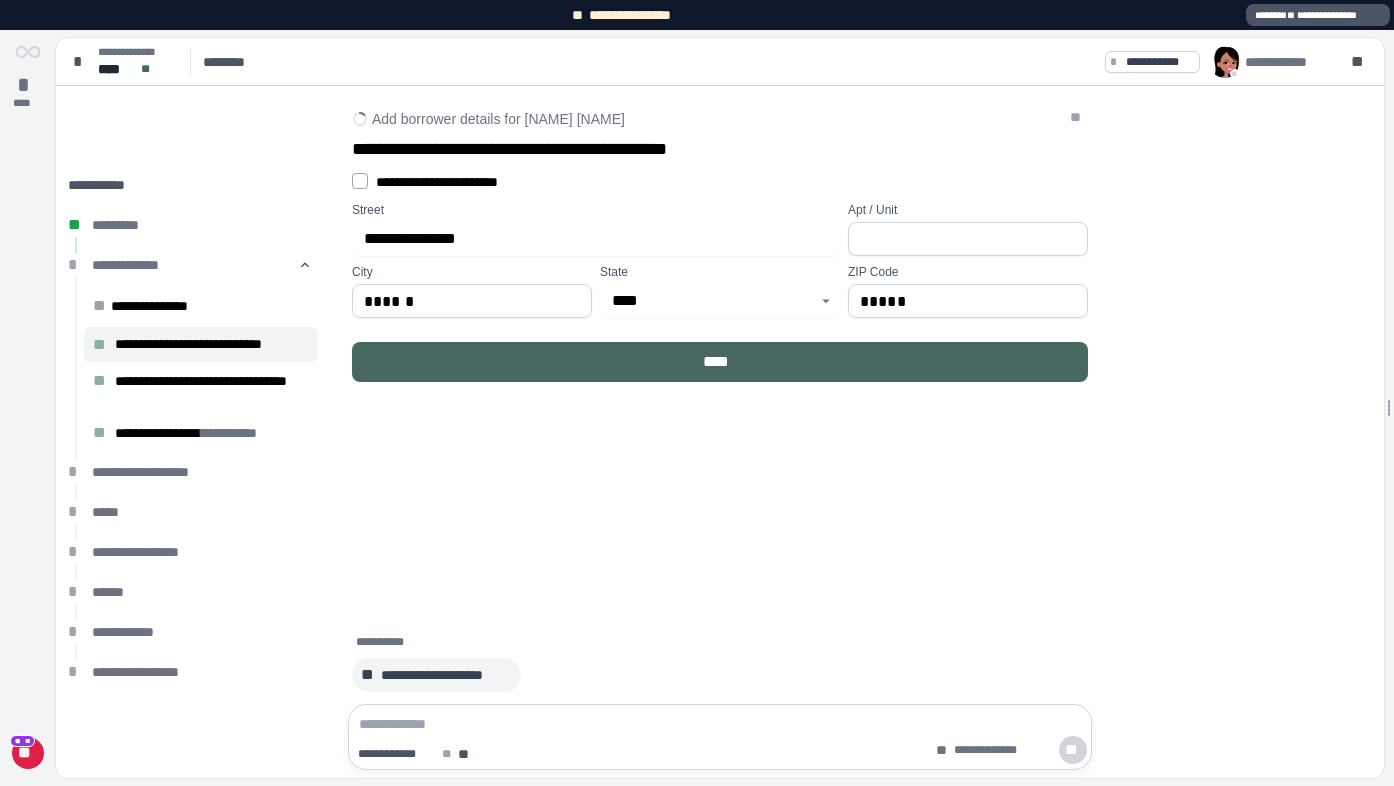 click on "****" at bounding box center (720, 362) 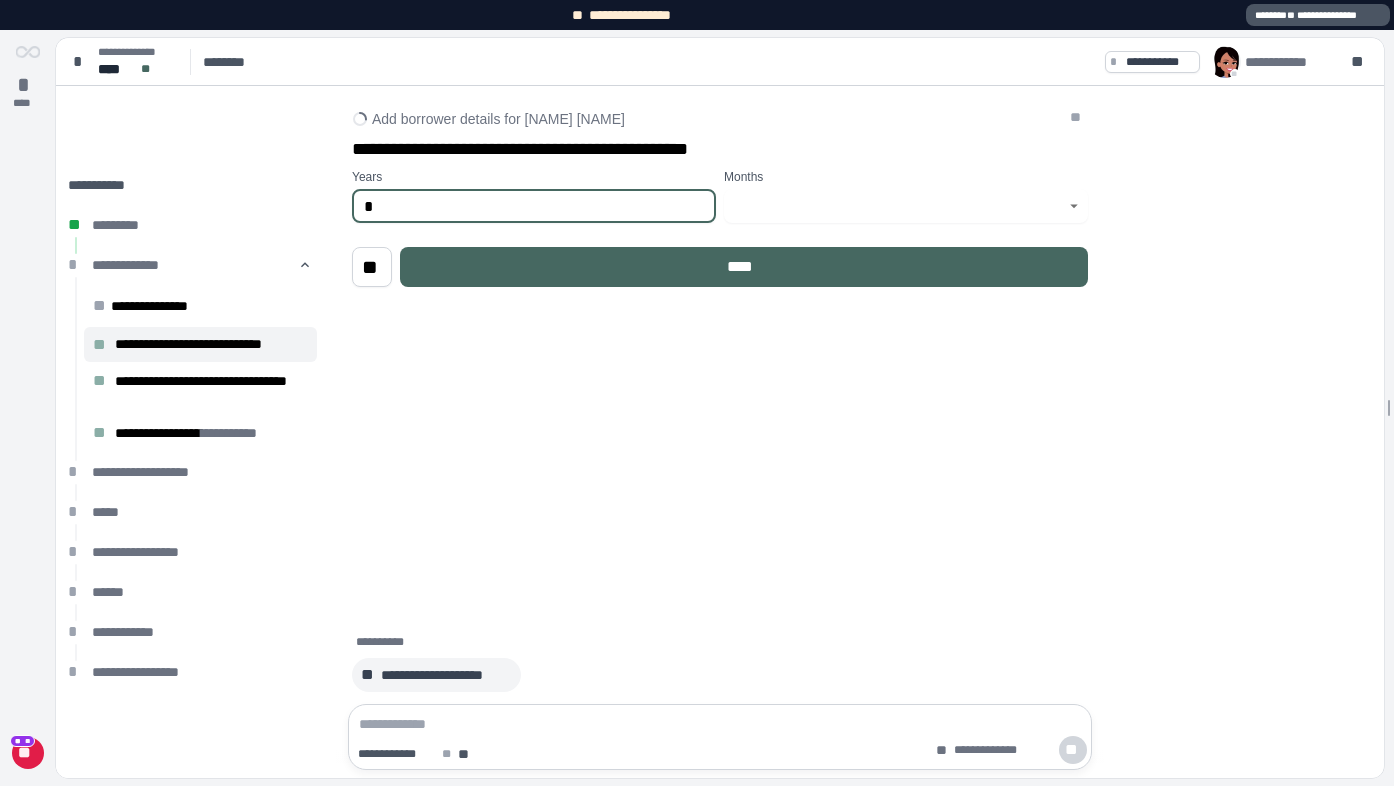 type on "*" 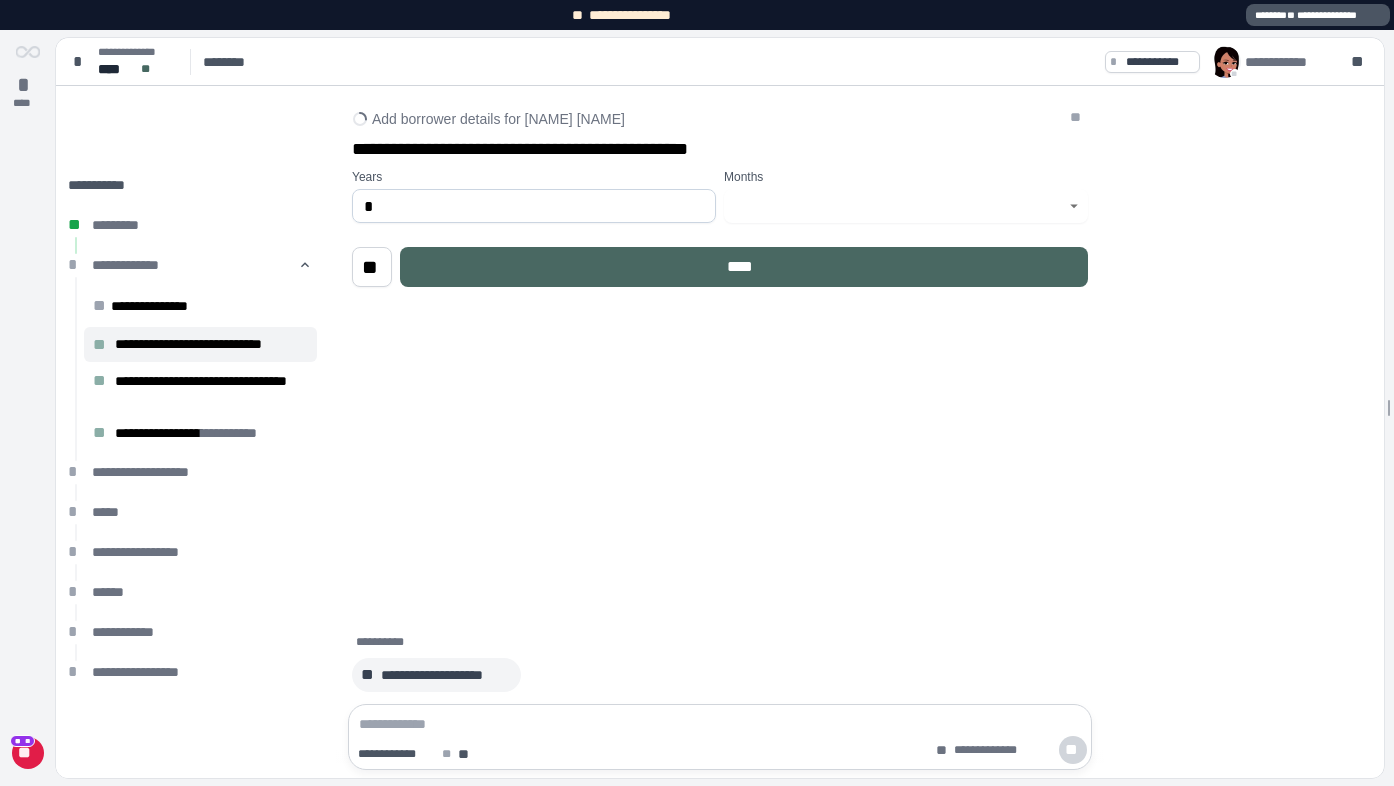 click on "****" at bounding box center [744, 267] 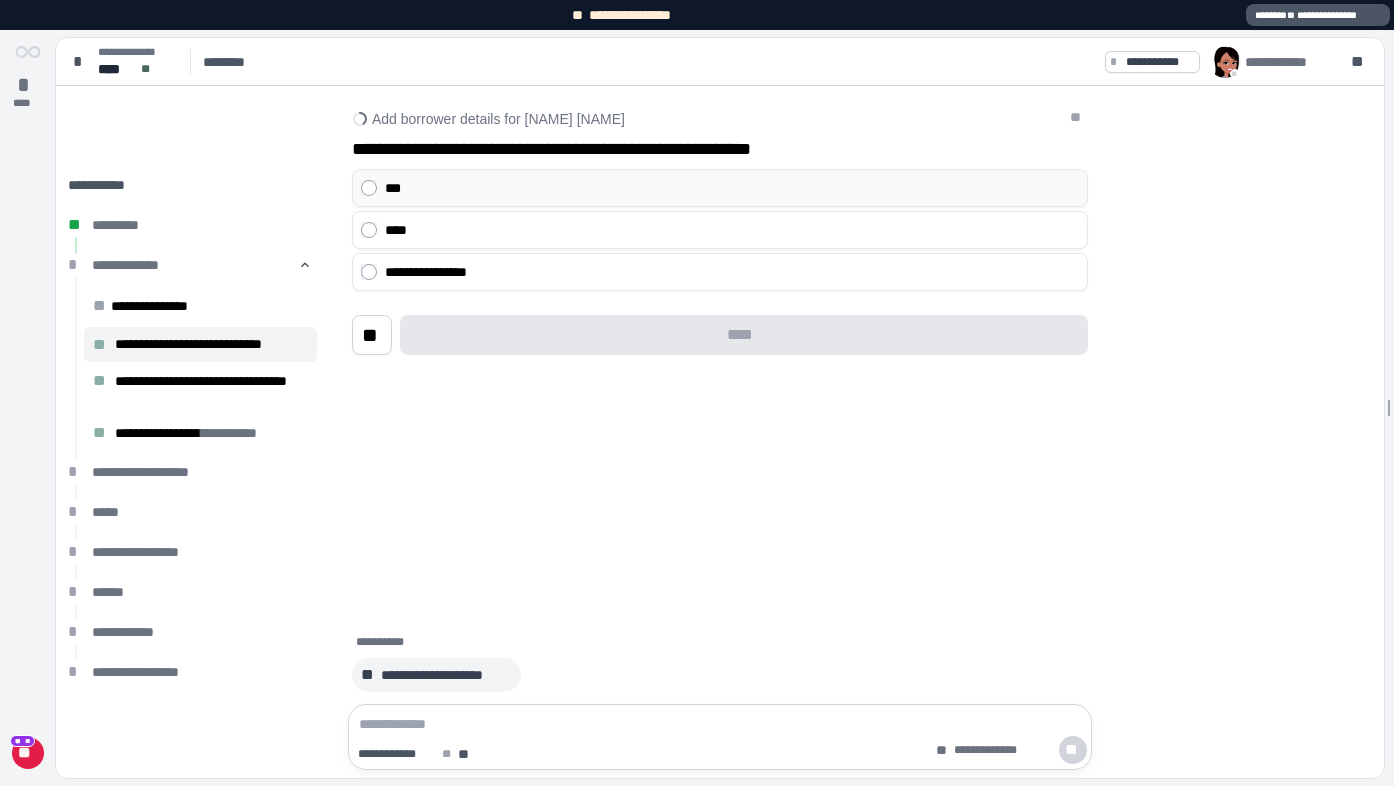 click on "***" at bounding box center (732, 188) 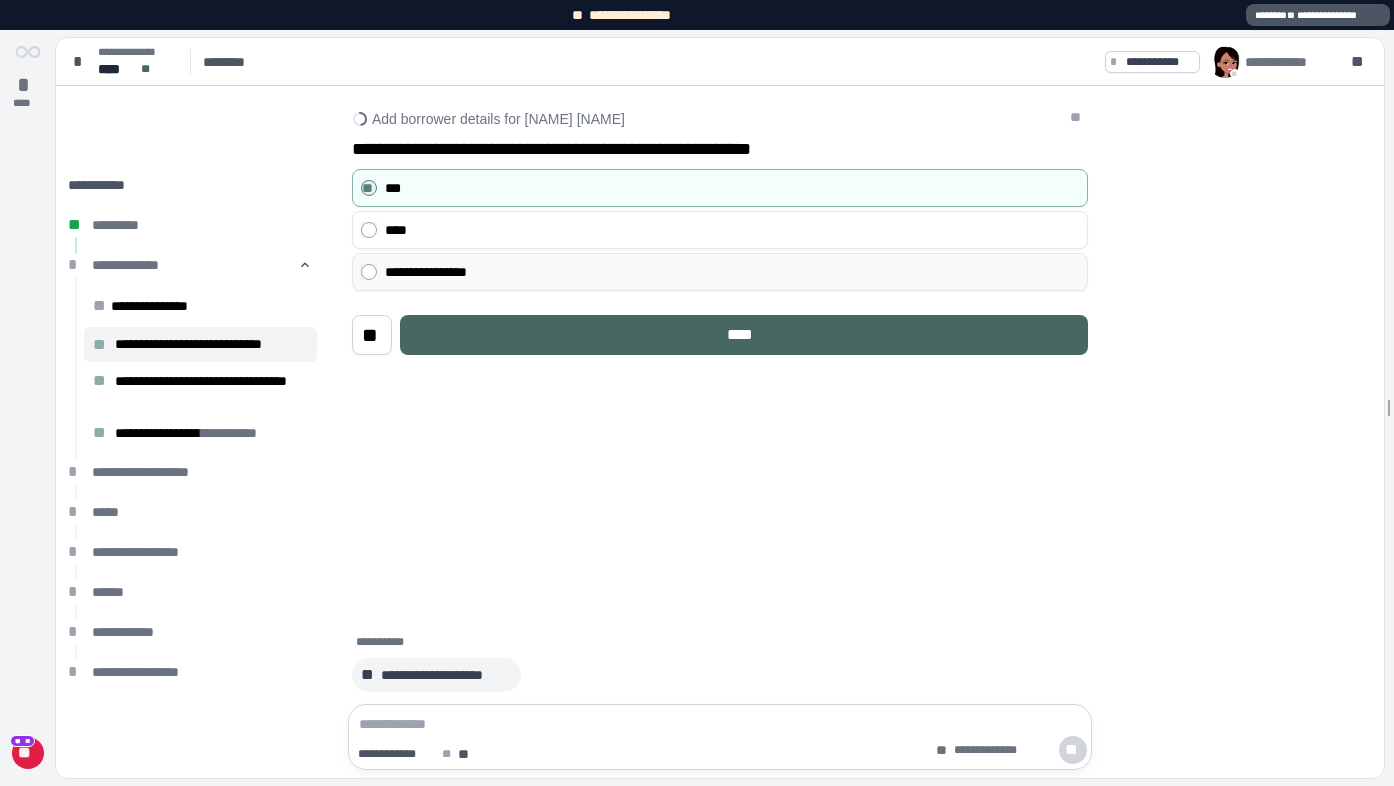 click on "**********" at bounding box center (732, 272) 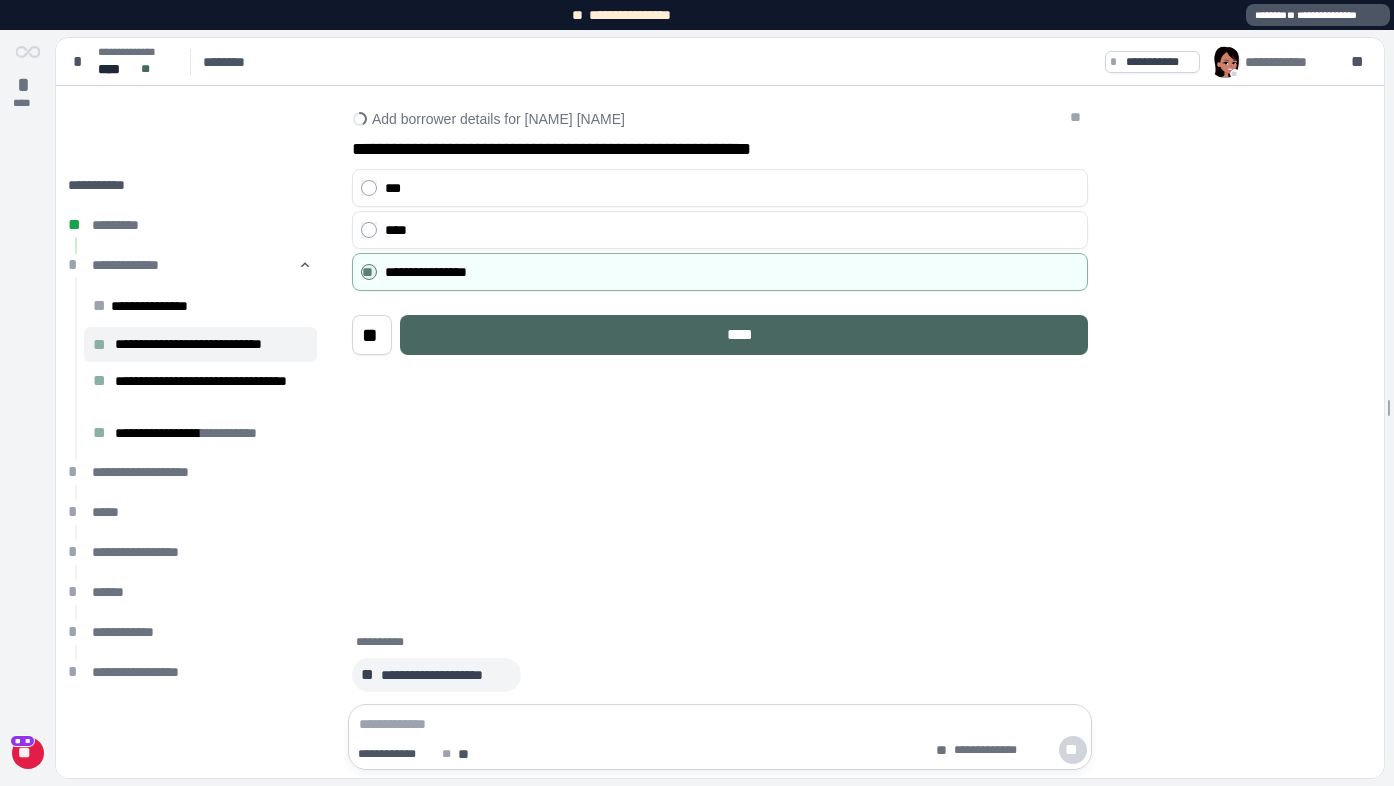 click on "****" at bounding box center [744, 335] 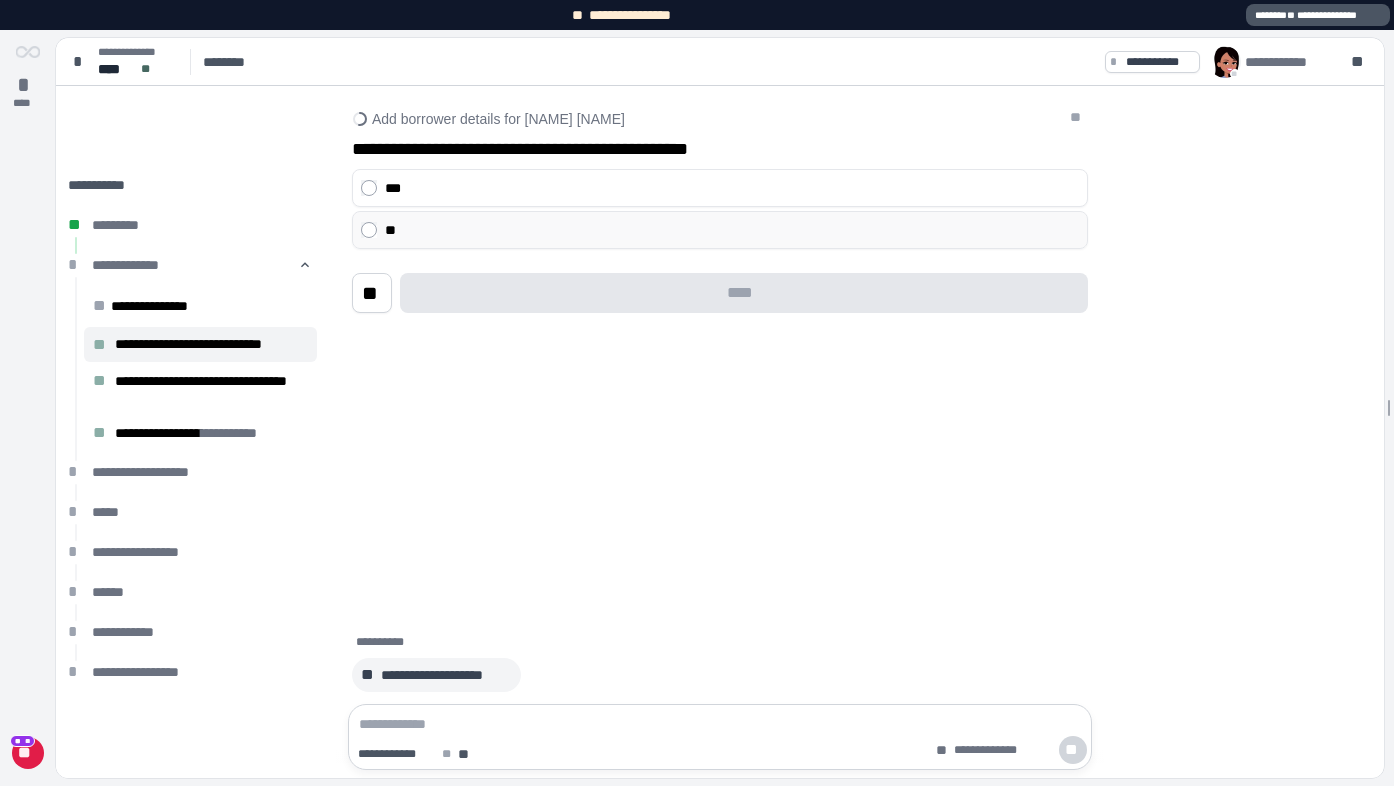 click on "**" at bounding box center [732, 230] 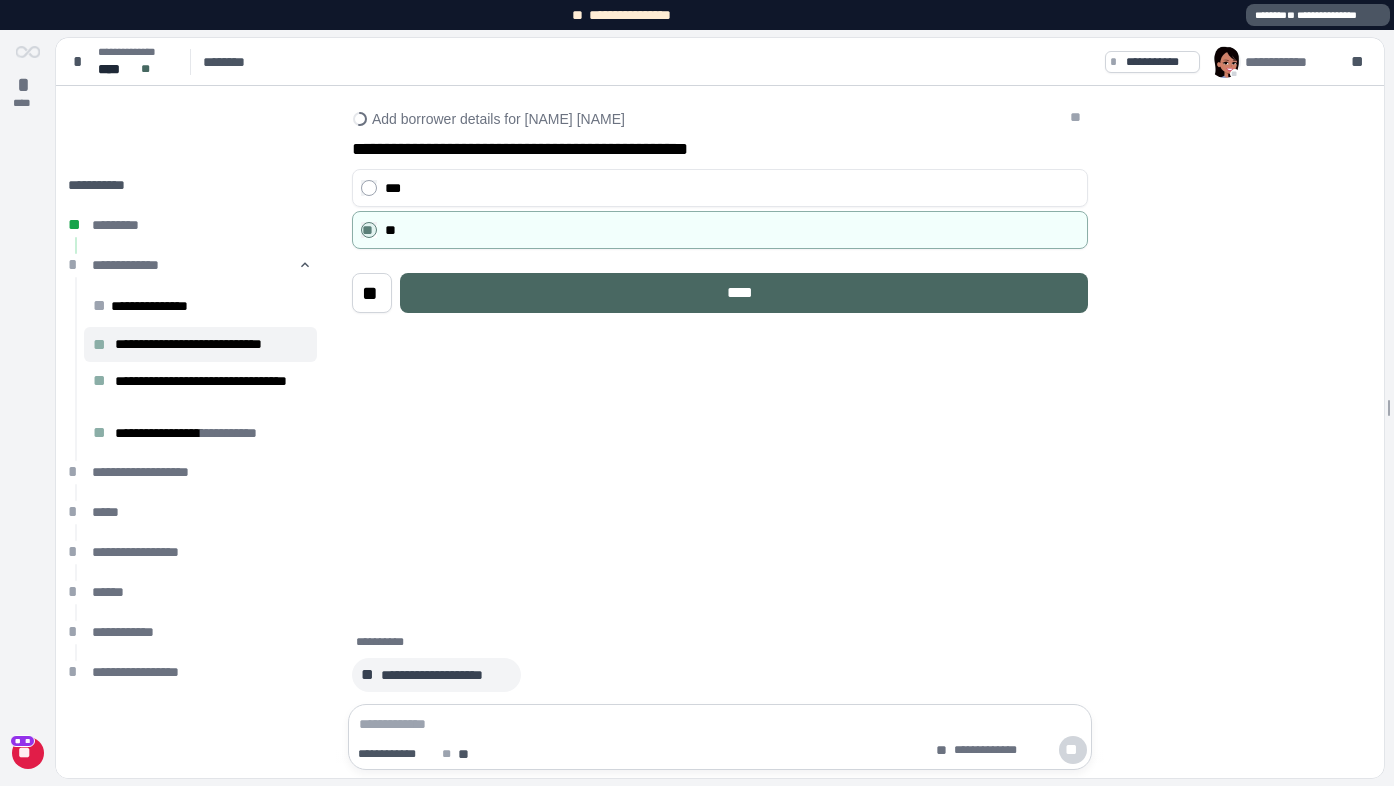 click on "****" at bounding box center (744, 293) 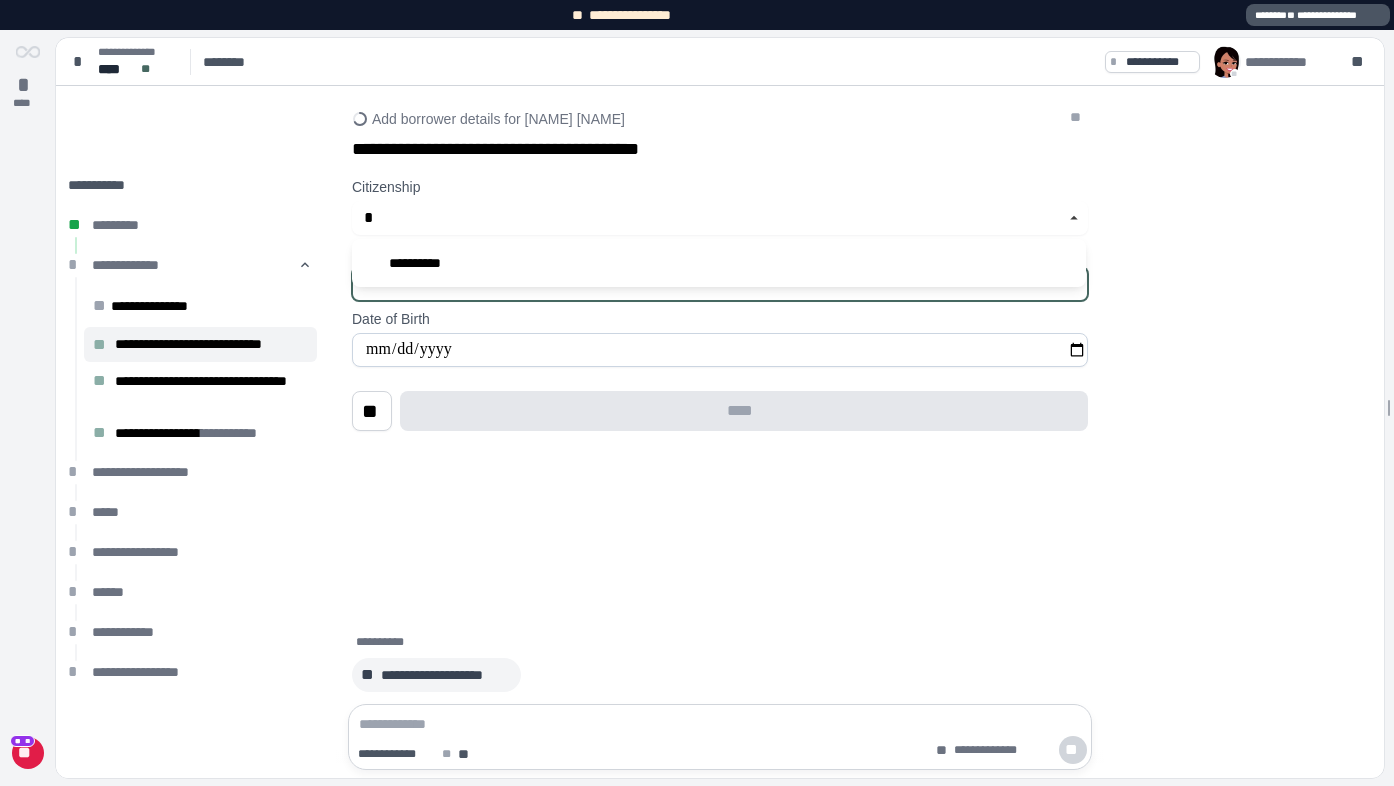 type on "**********" 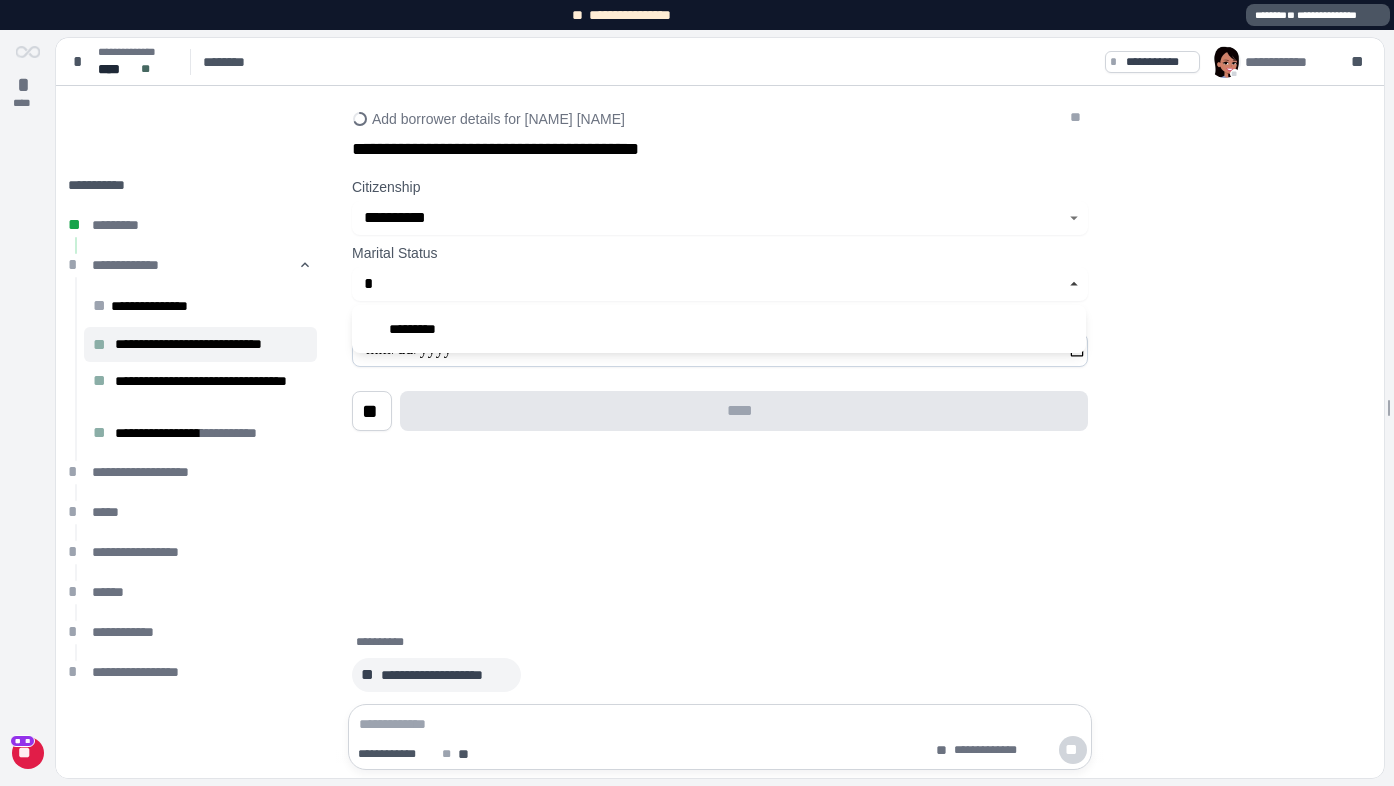 type on "*********" 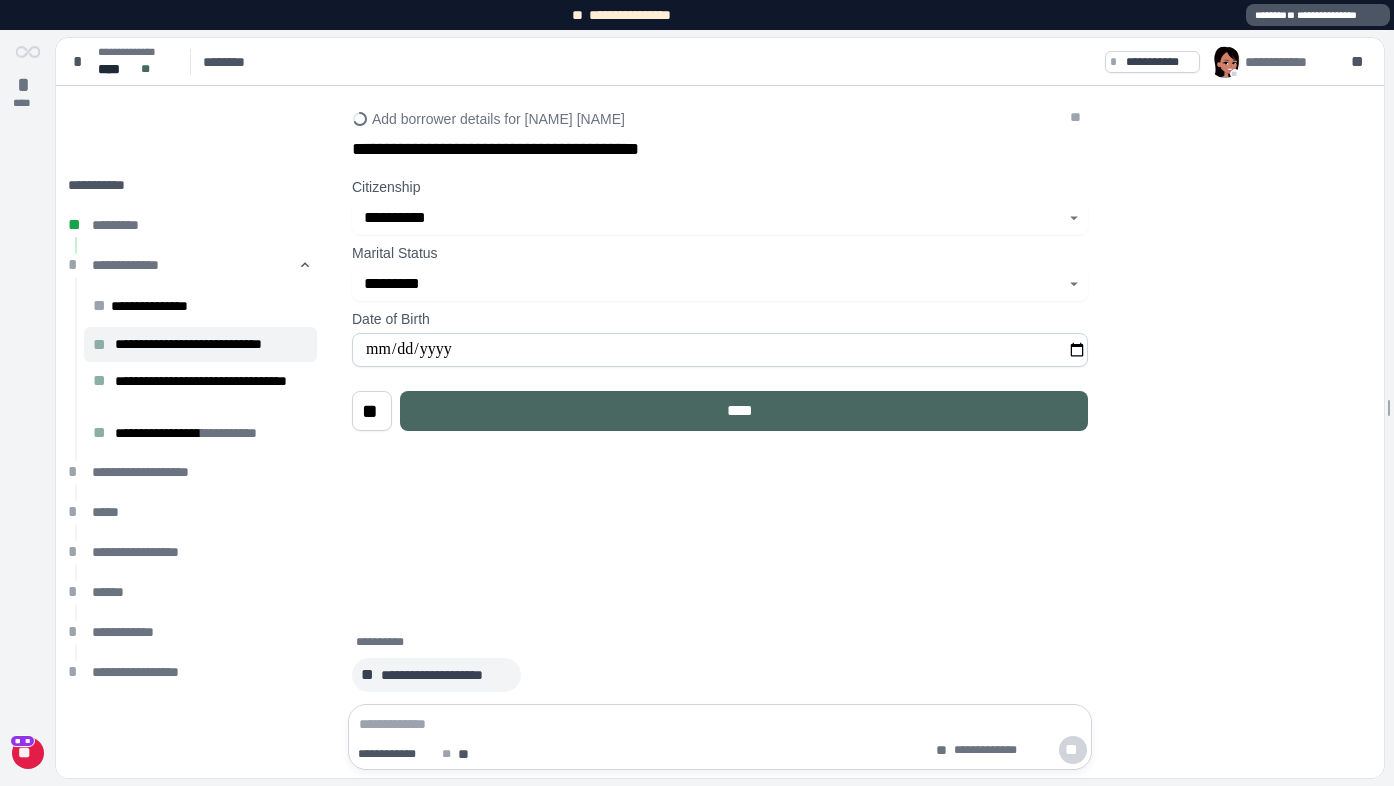 click on "****" at bounding box center (744, 411) 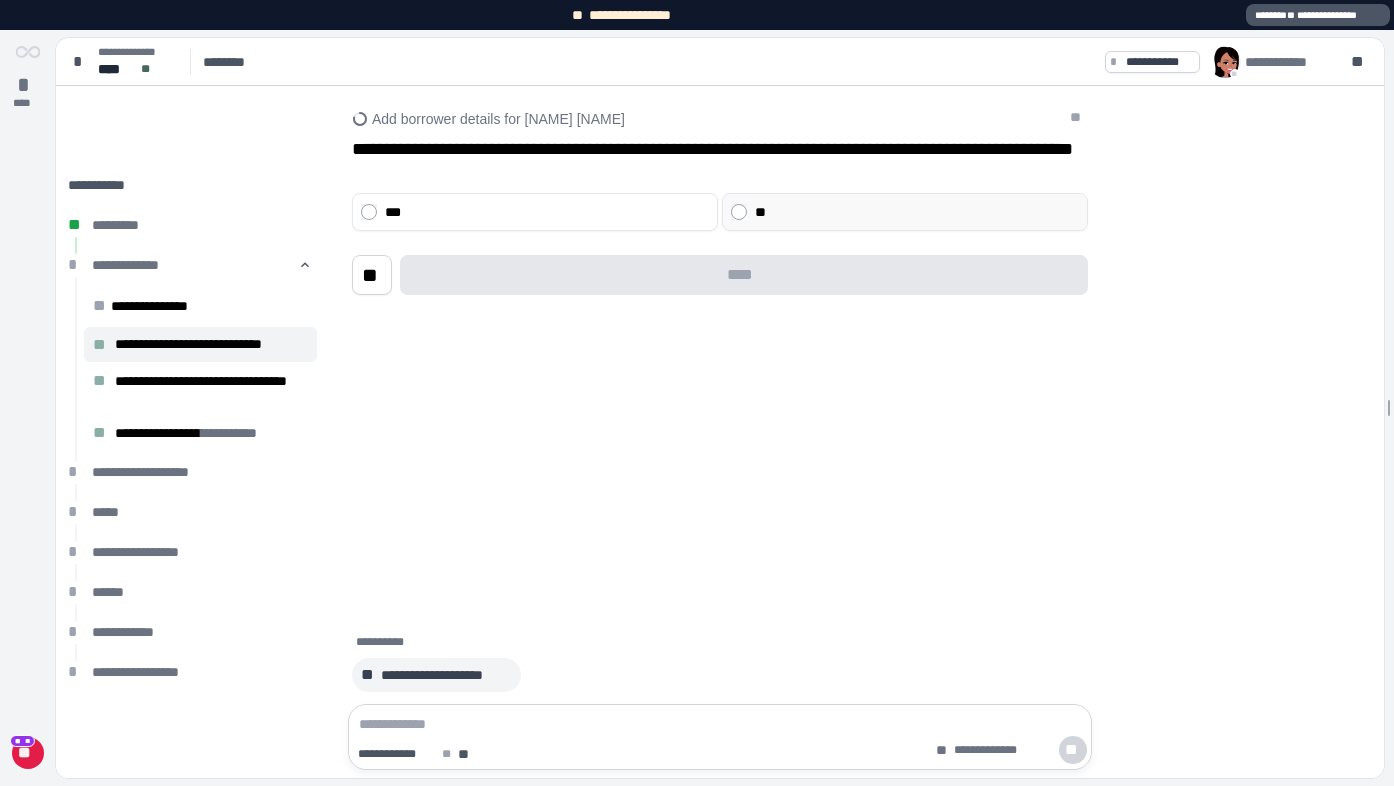 click on "**" at bounding box center [917, 212] 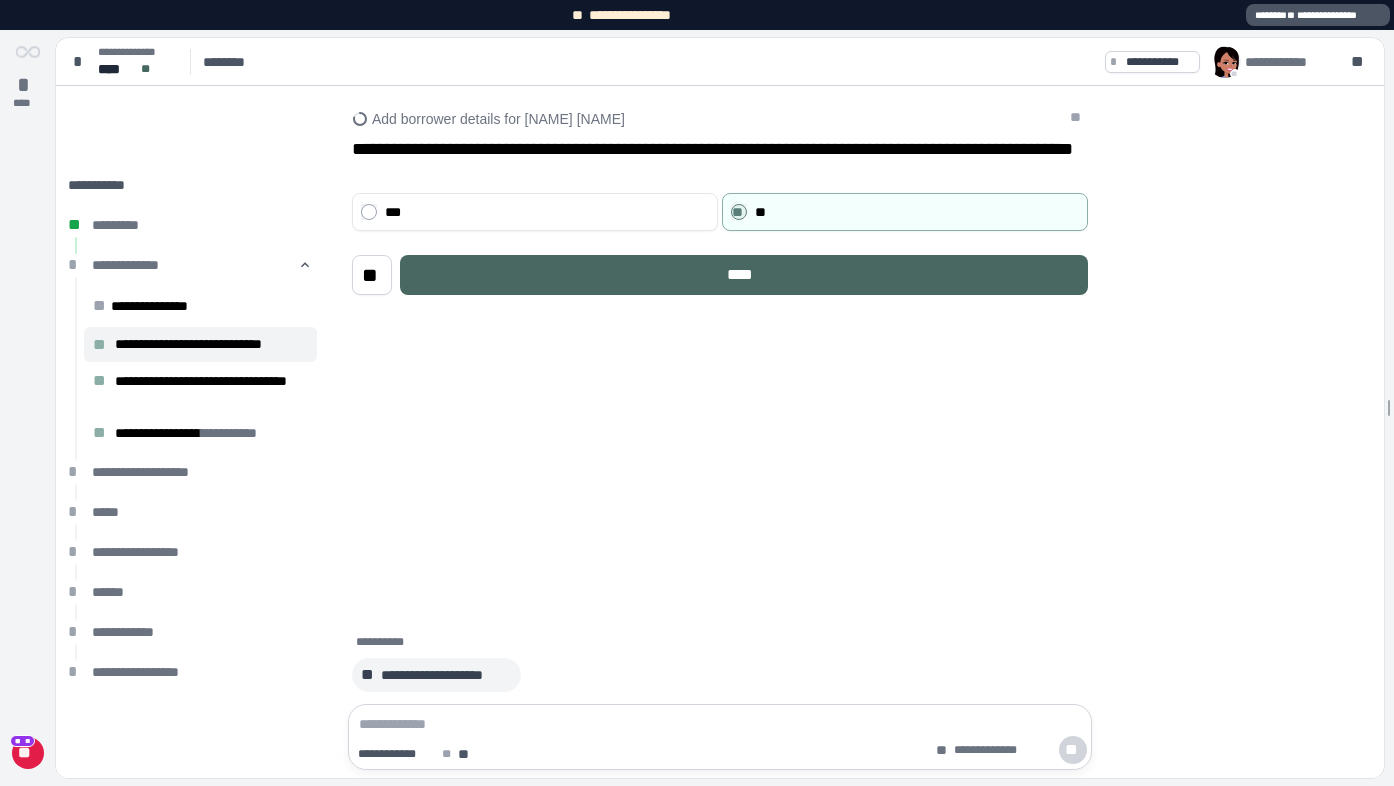 click on "****" at bounding box center (744, 275) 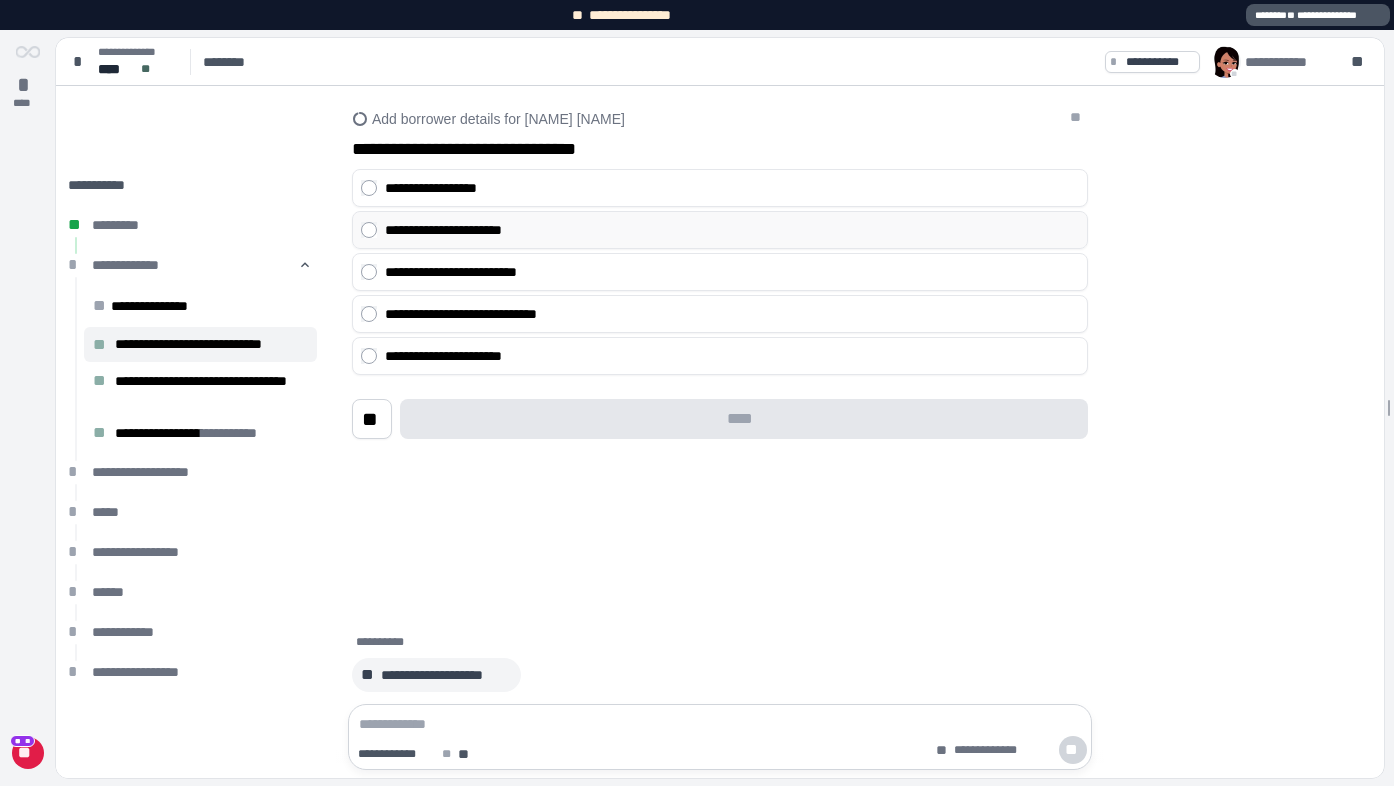 click on "**********" at bounding box center (732, 230) 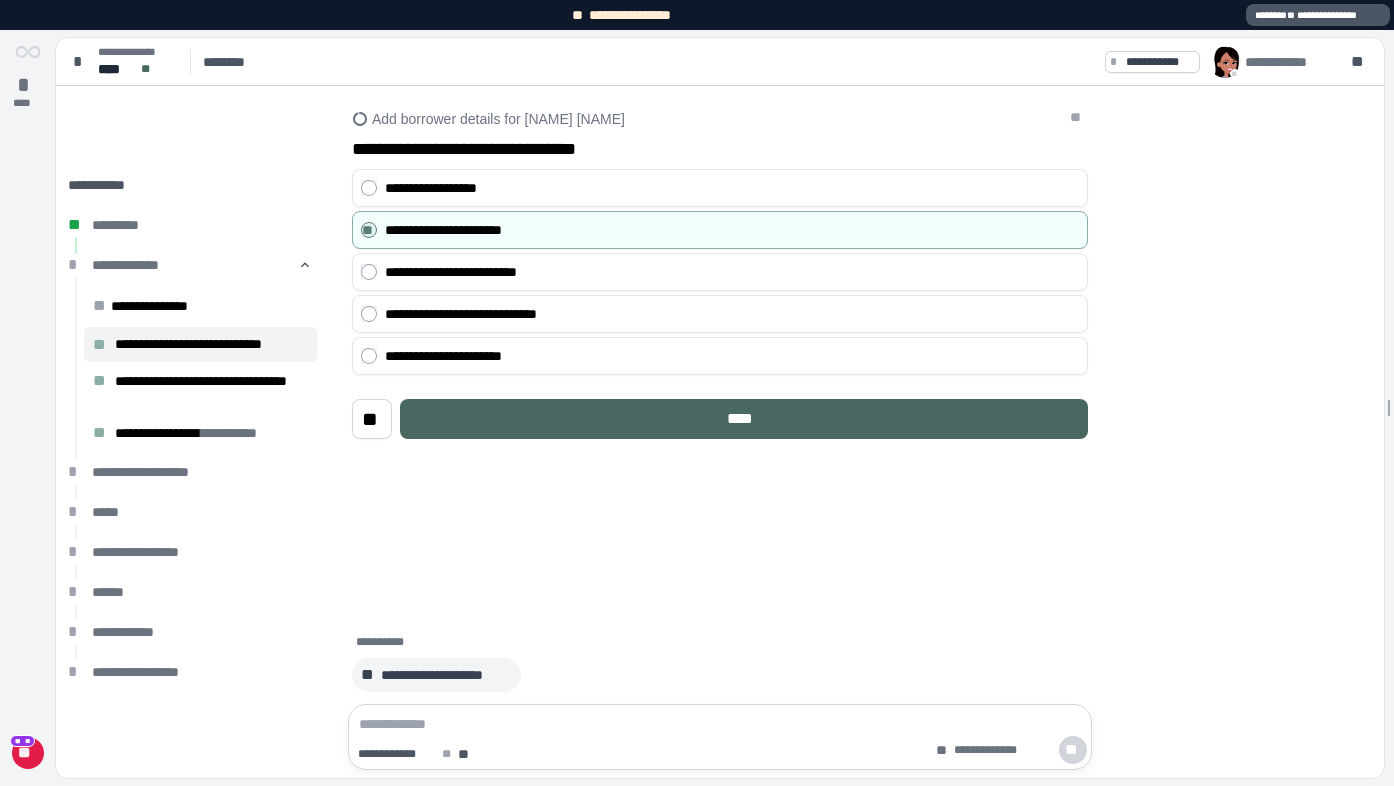 click on "****" at bounding box center (744, 419) 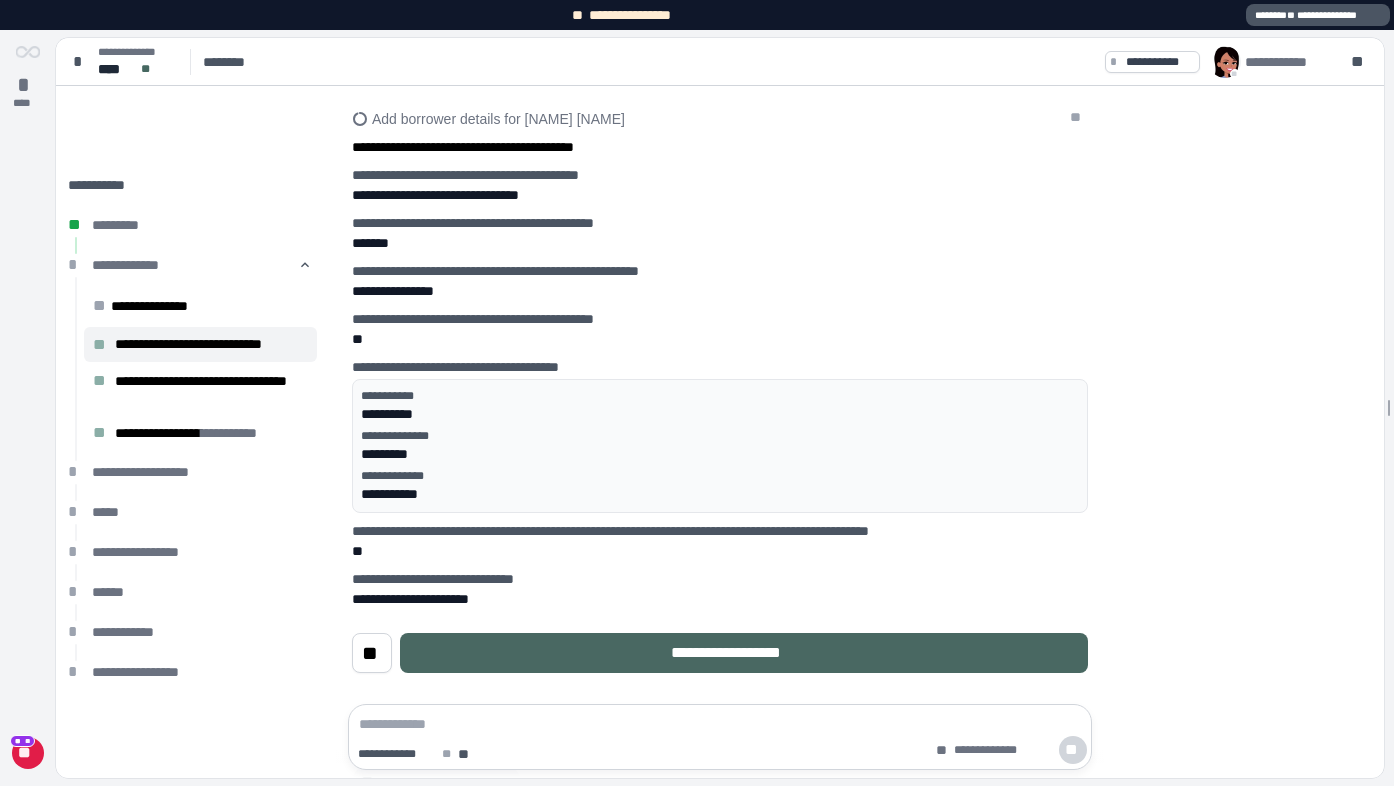 click on "**********" at bounding box center [744, 653] 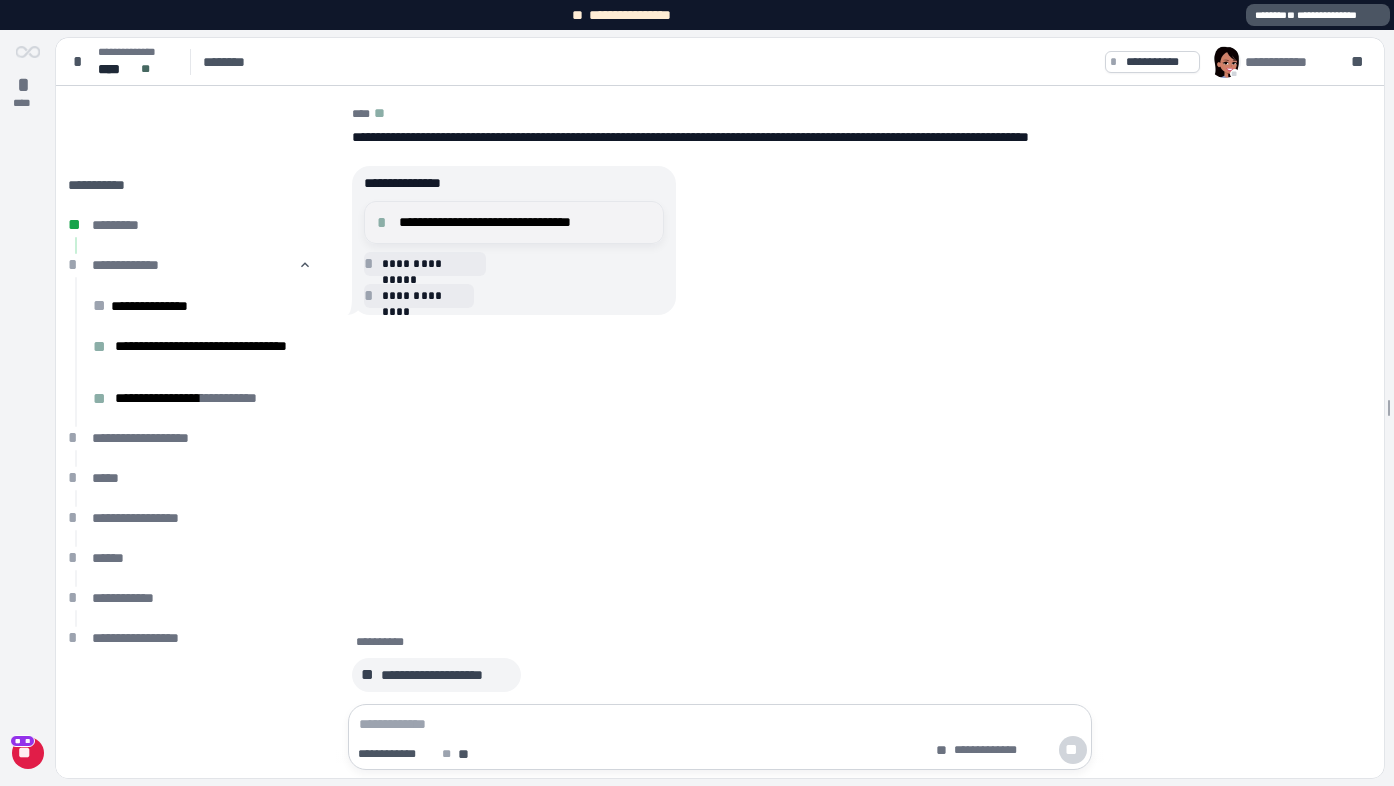 click on "**********" at bounding box center [514, 222] 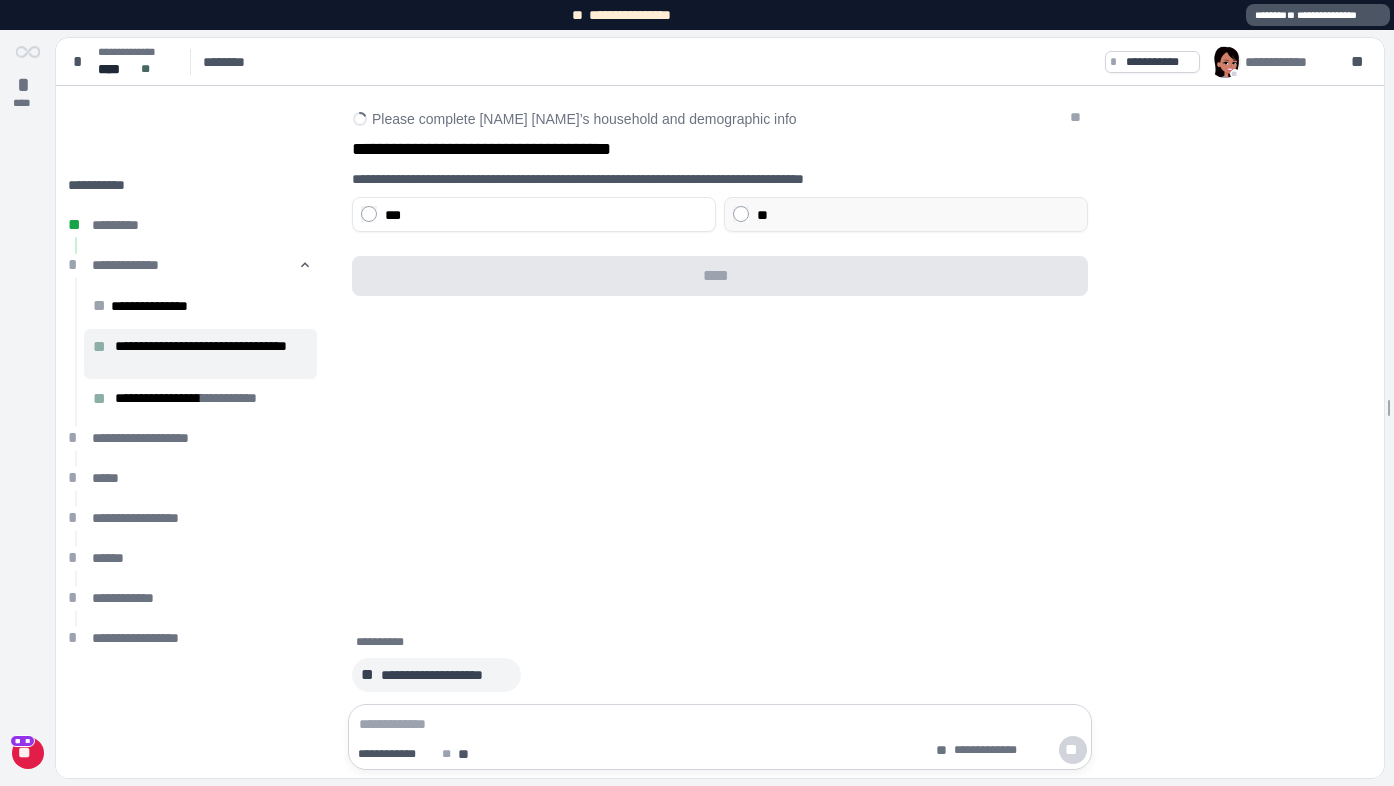 click on "**" at bounding box center (918, 215) 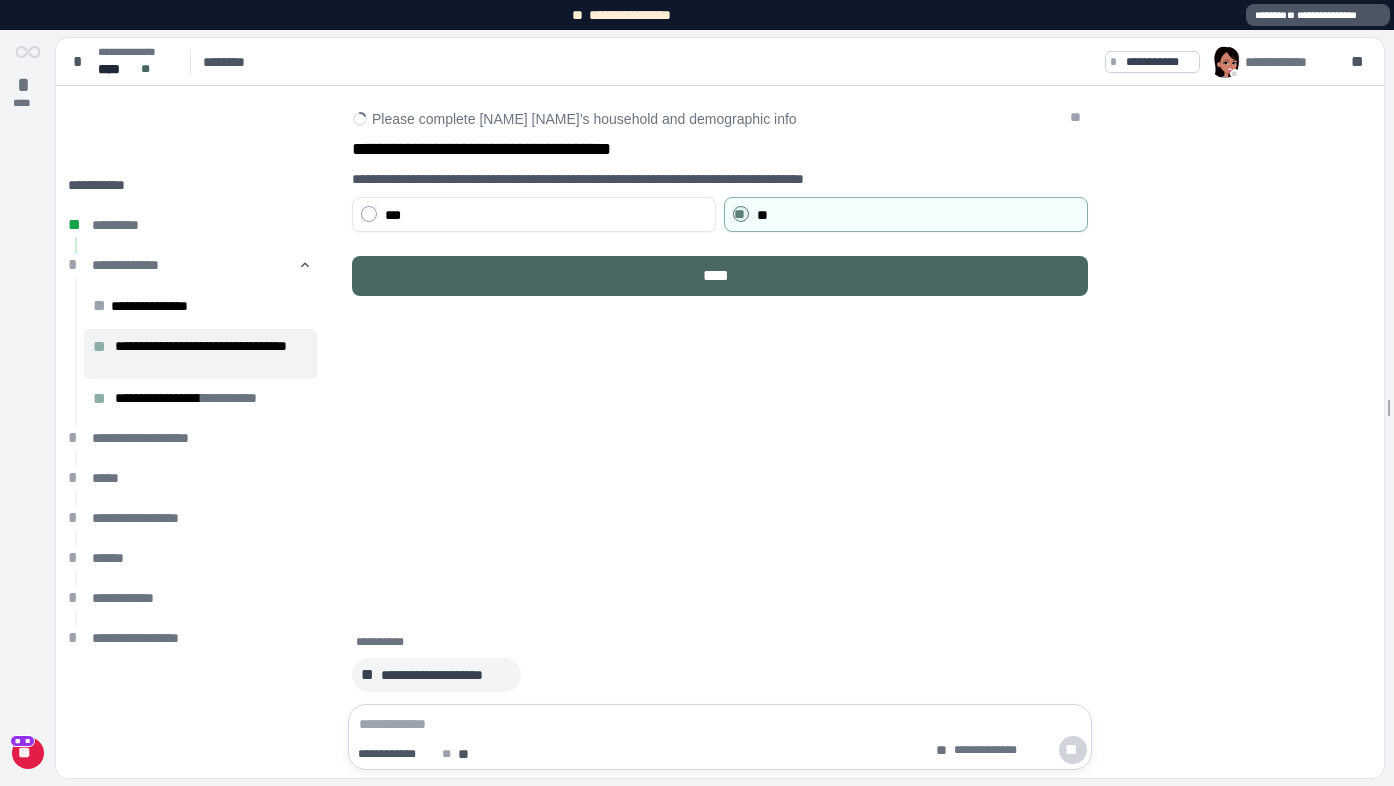 click on "****" at bounding box center [720, 276] 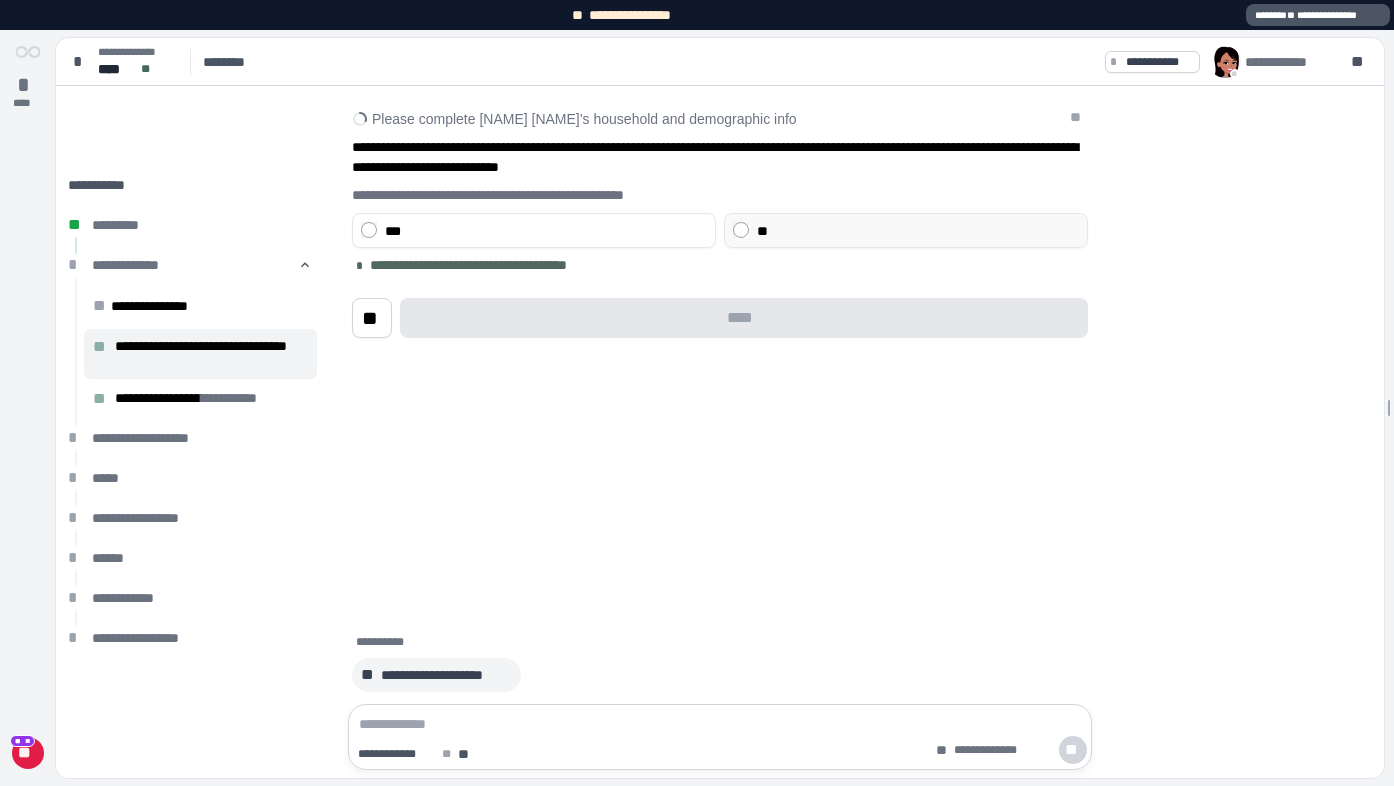 click on "**" at bounding box center [918, 231] 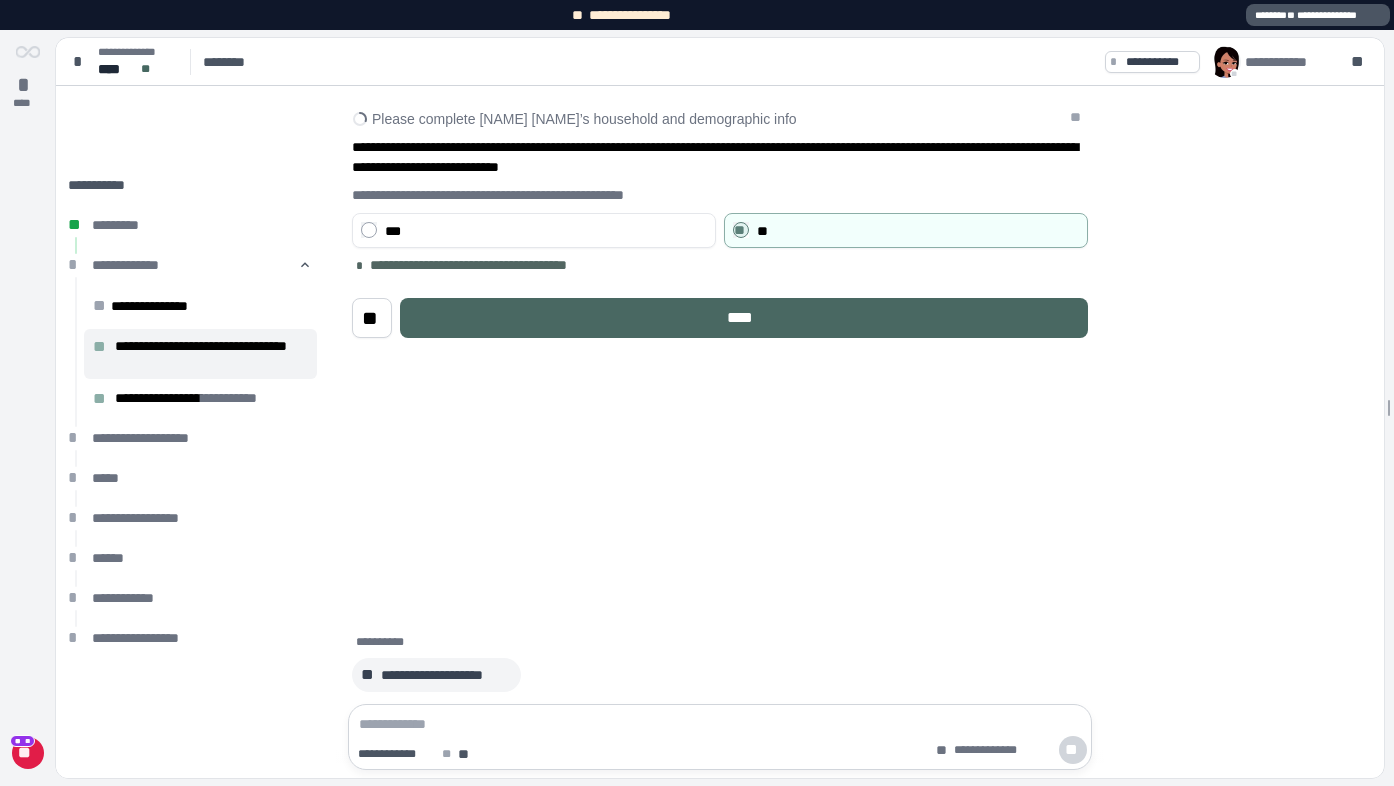 click on "****" at bounding box center (744, 318) 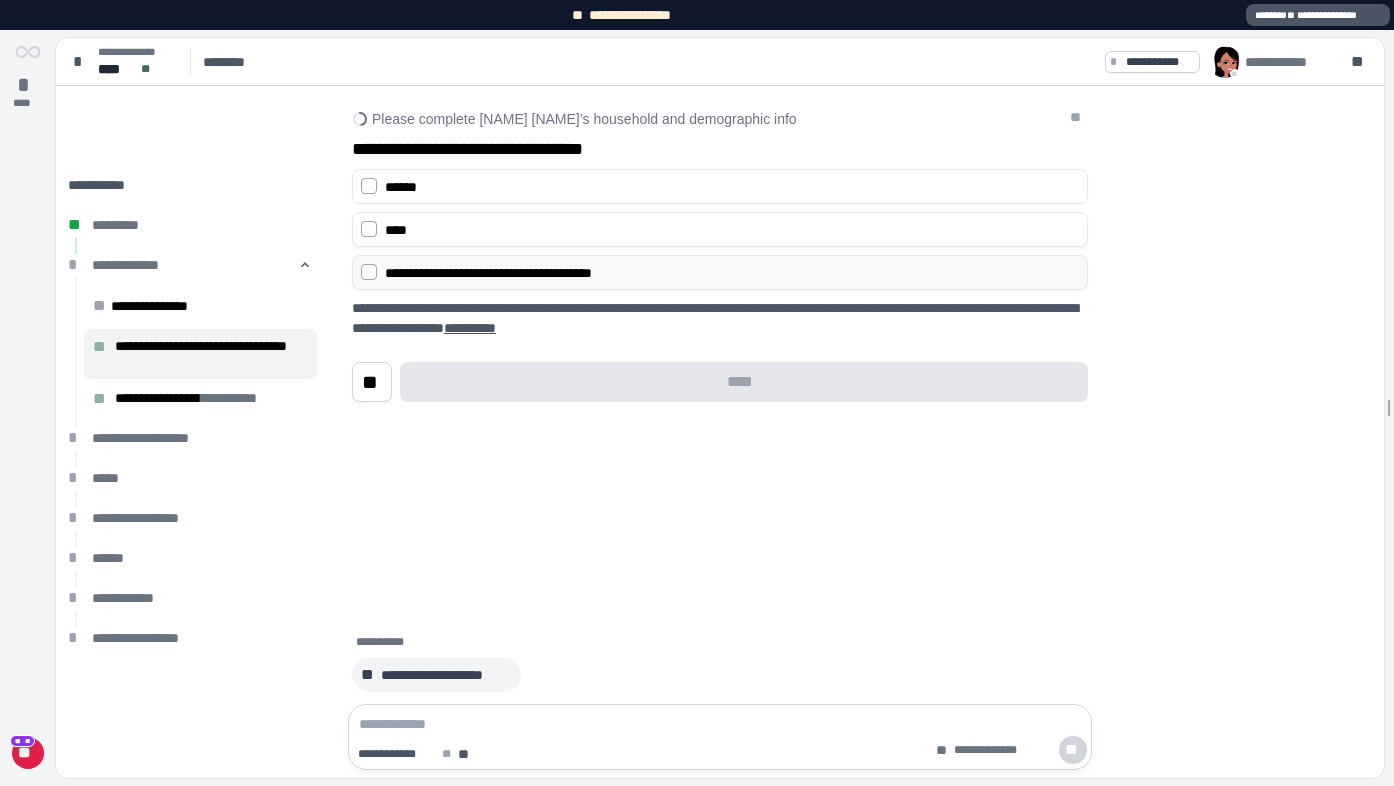 click on "**********" at bounding box center (720, 272) 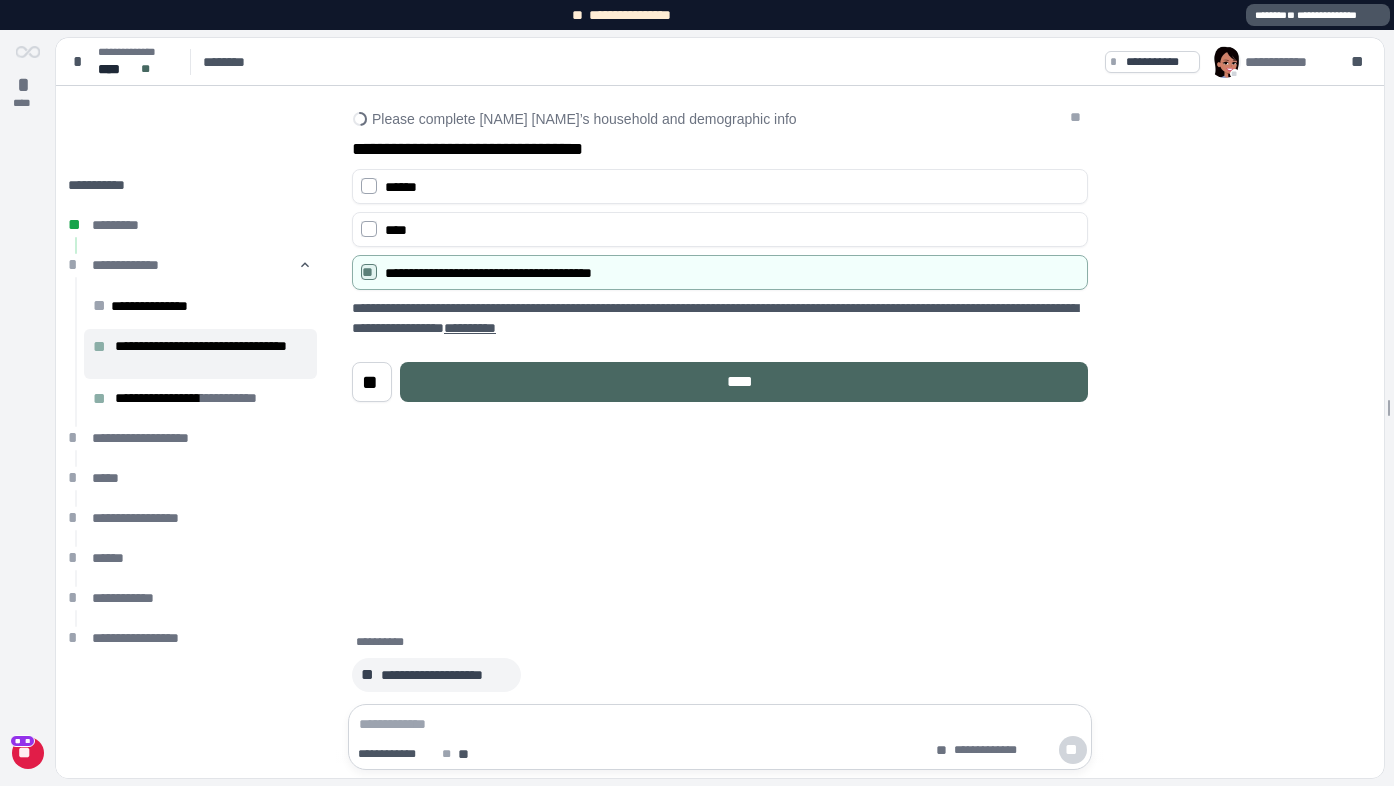 click on "****" at bounding box center [744, 382] 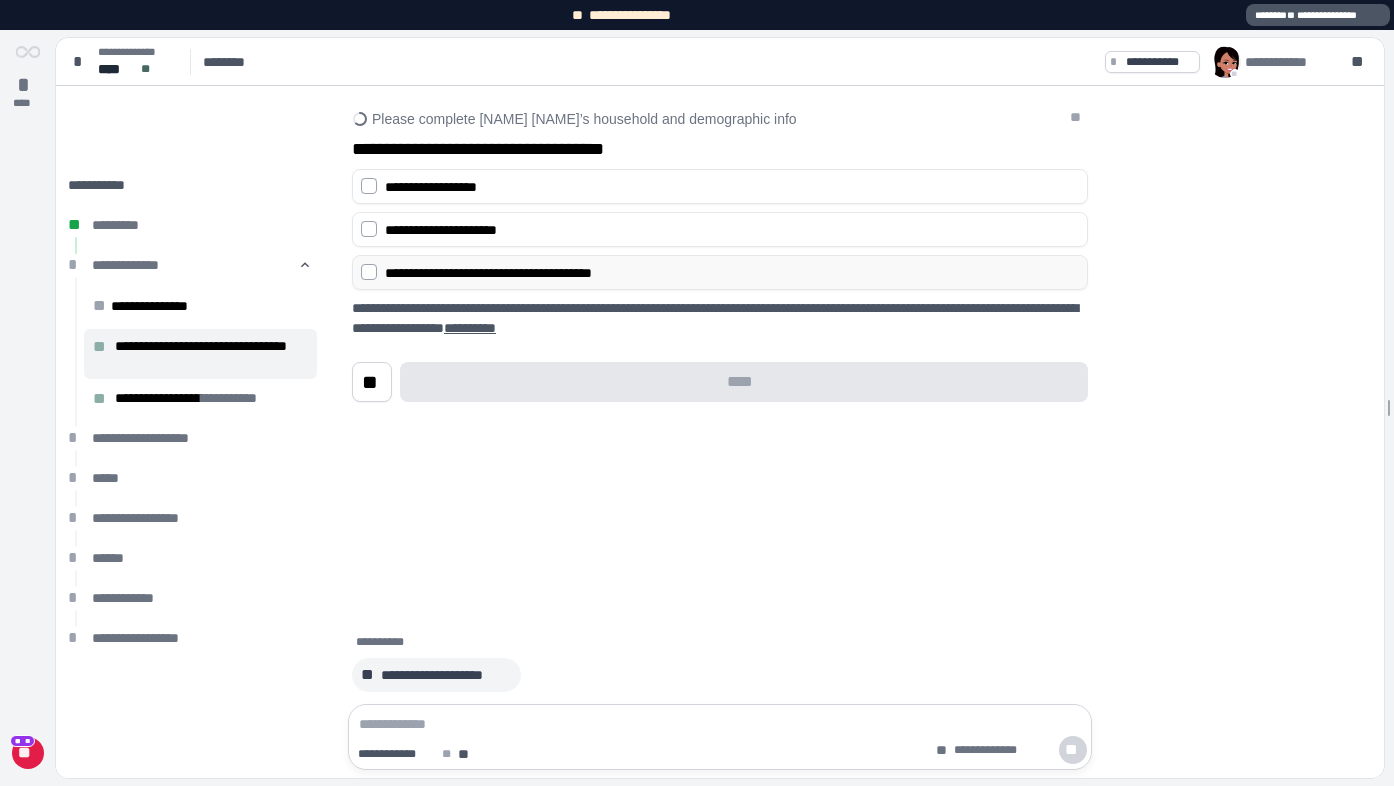 click on "**********" at bounding box center [732, 273] 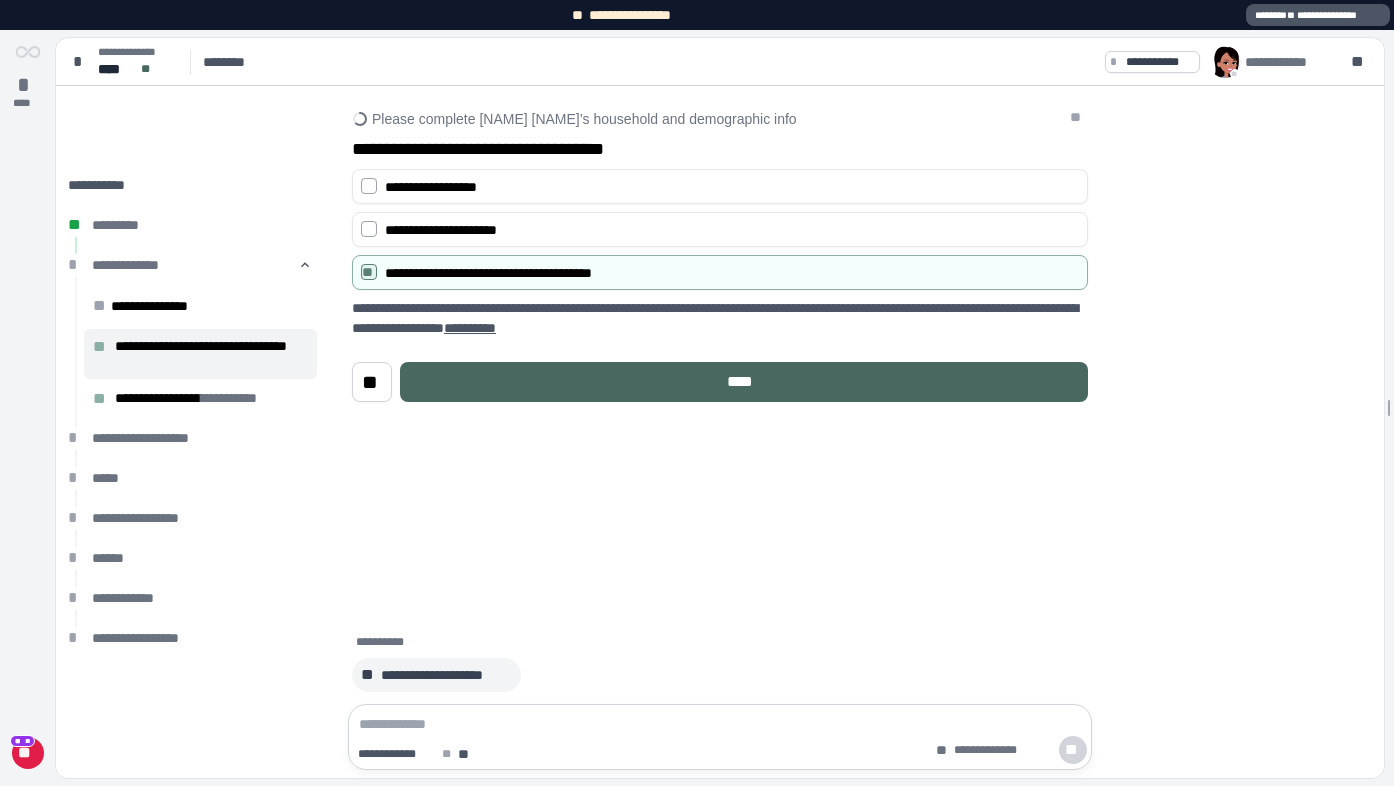 click on "****" at bounding box center (744, 382) 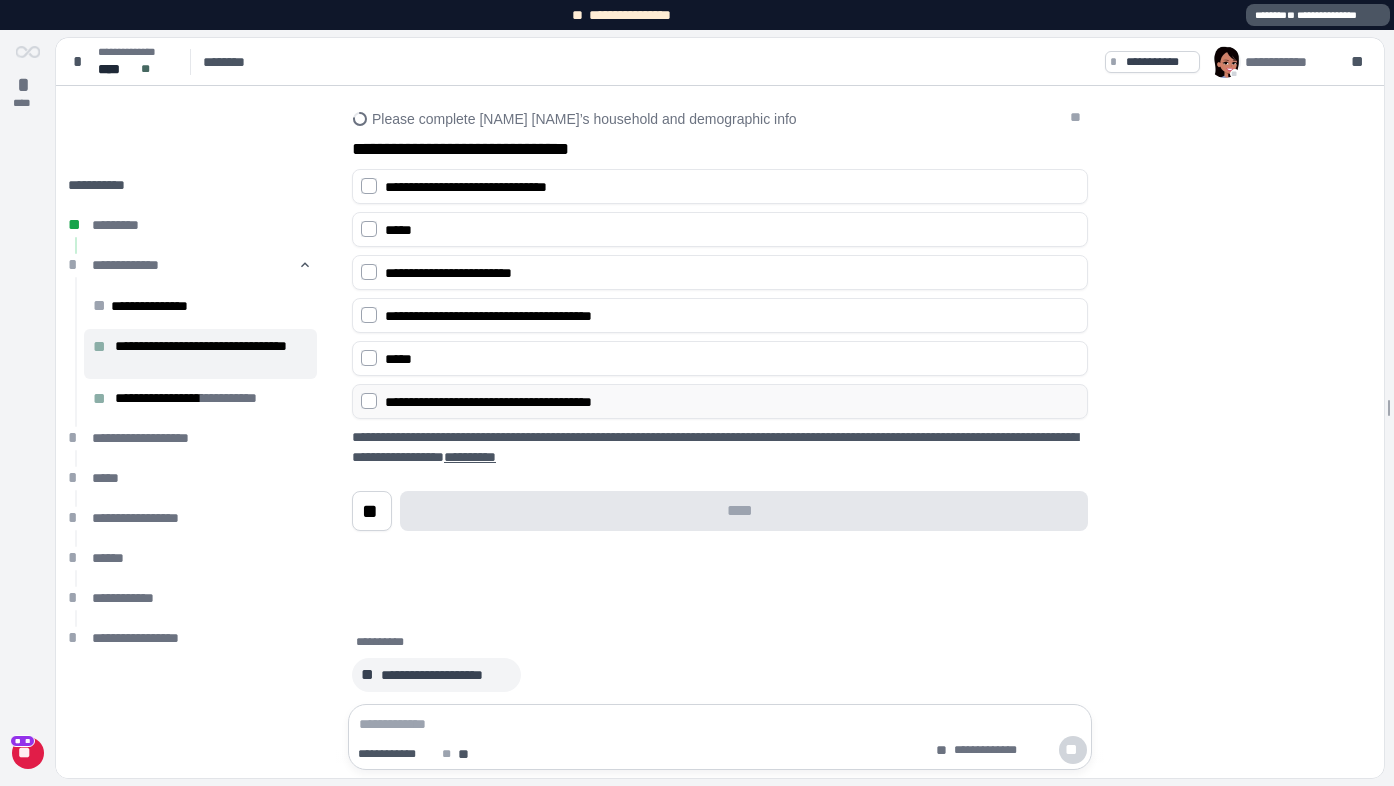 click on "**********" at bounding box center [732, 402] 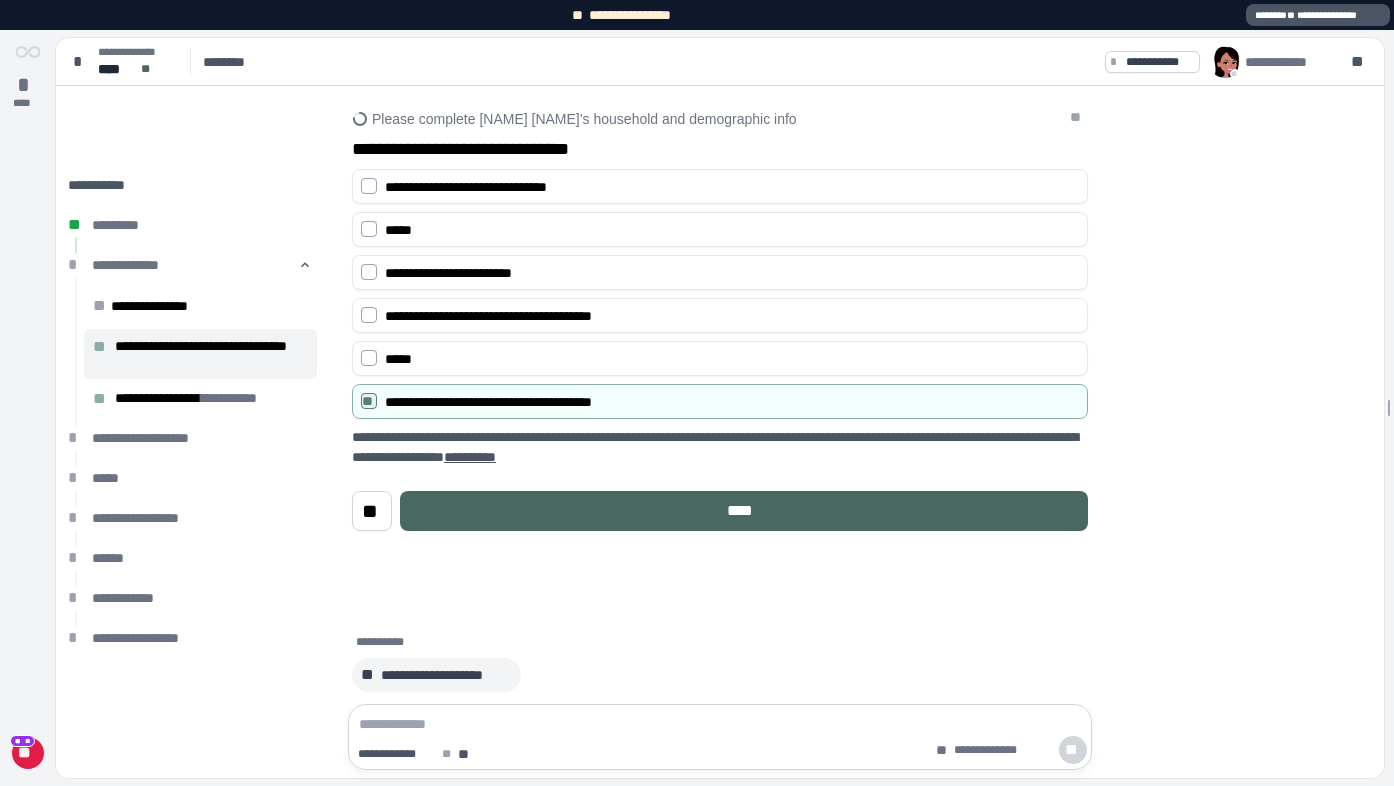 click on "****" at bounding box center (744, 511) 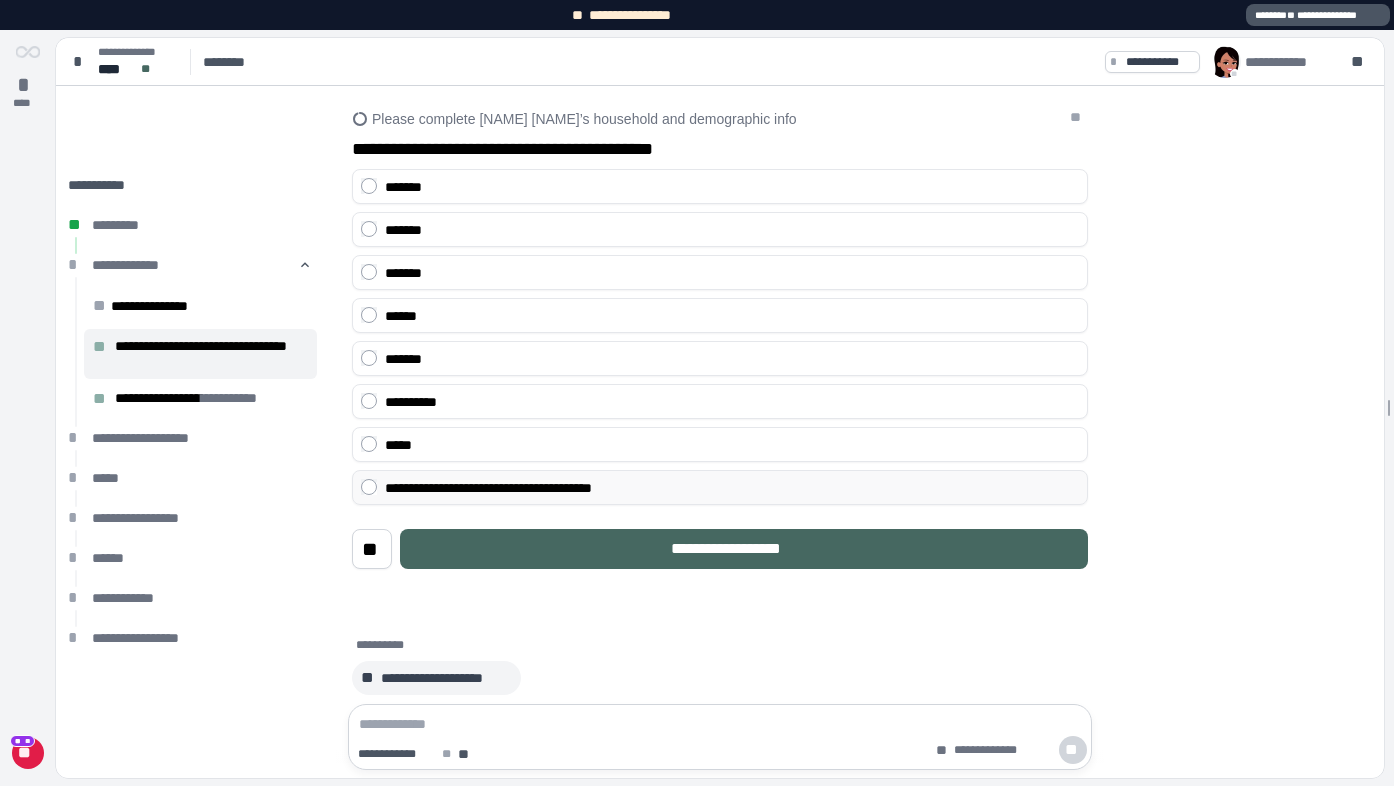 click on "**********" at bounding box center (732, 488) 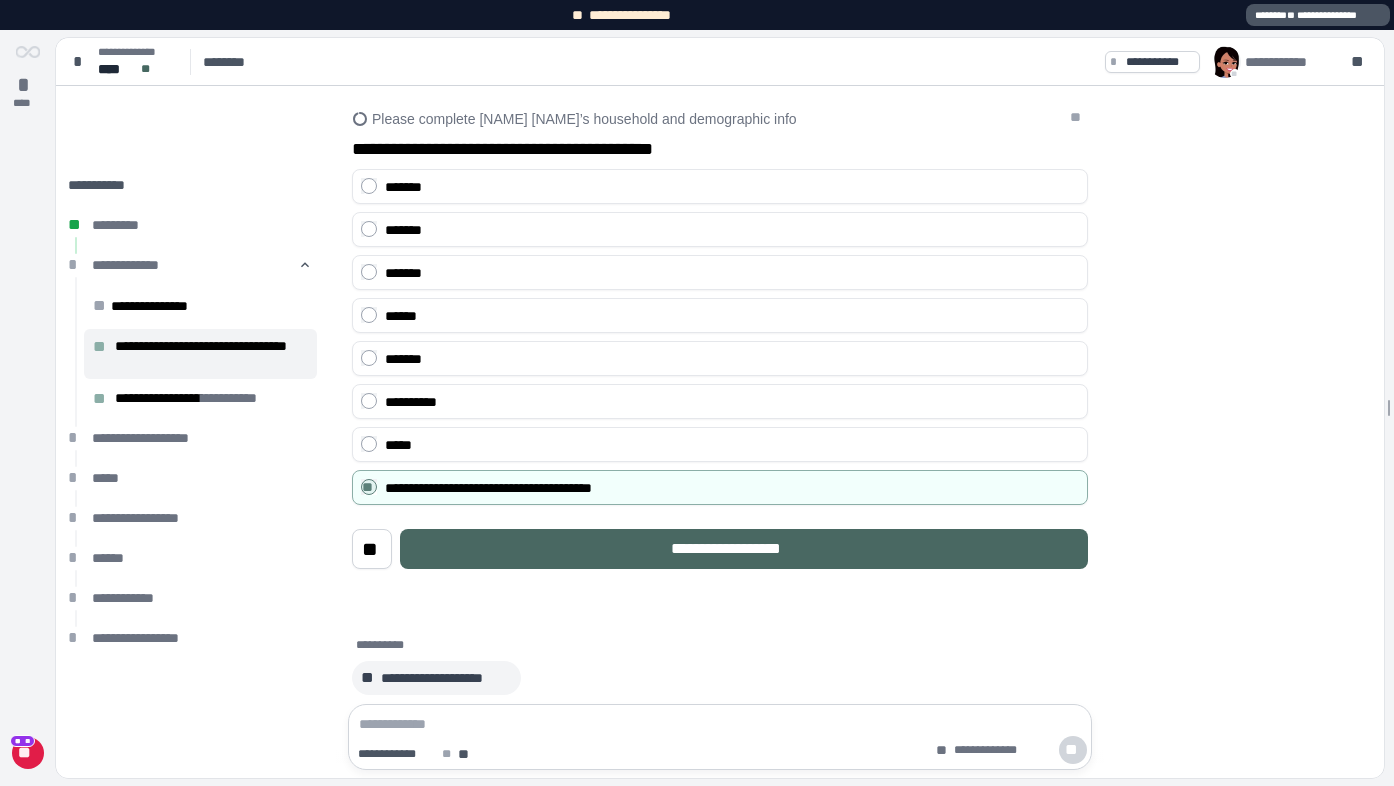 click on "**********" at bounding box center [744, 549] 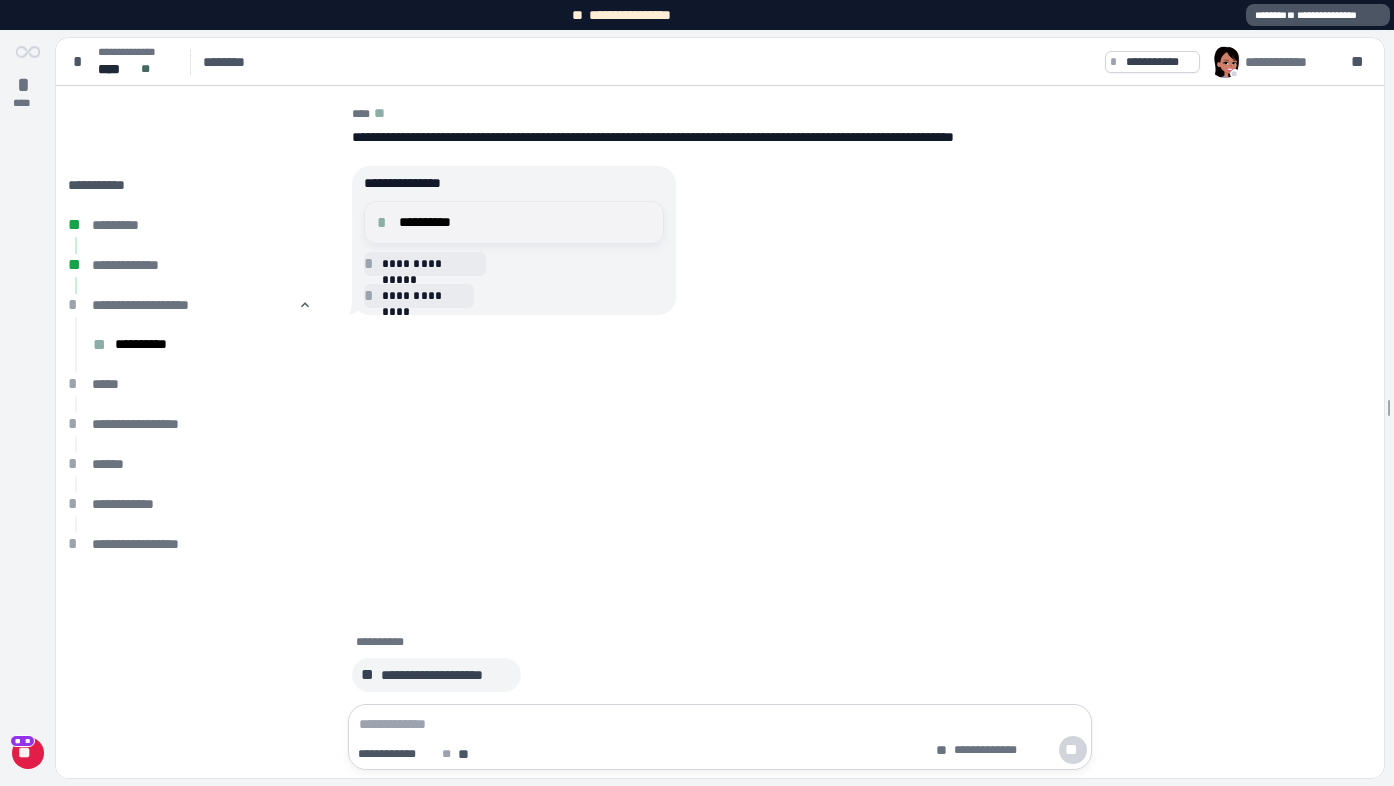 click on "**********" at bounding box center (514, 222) 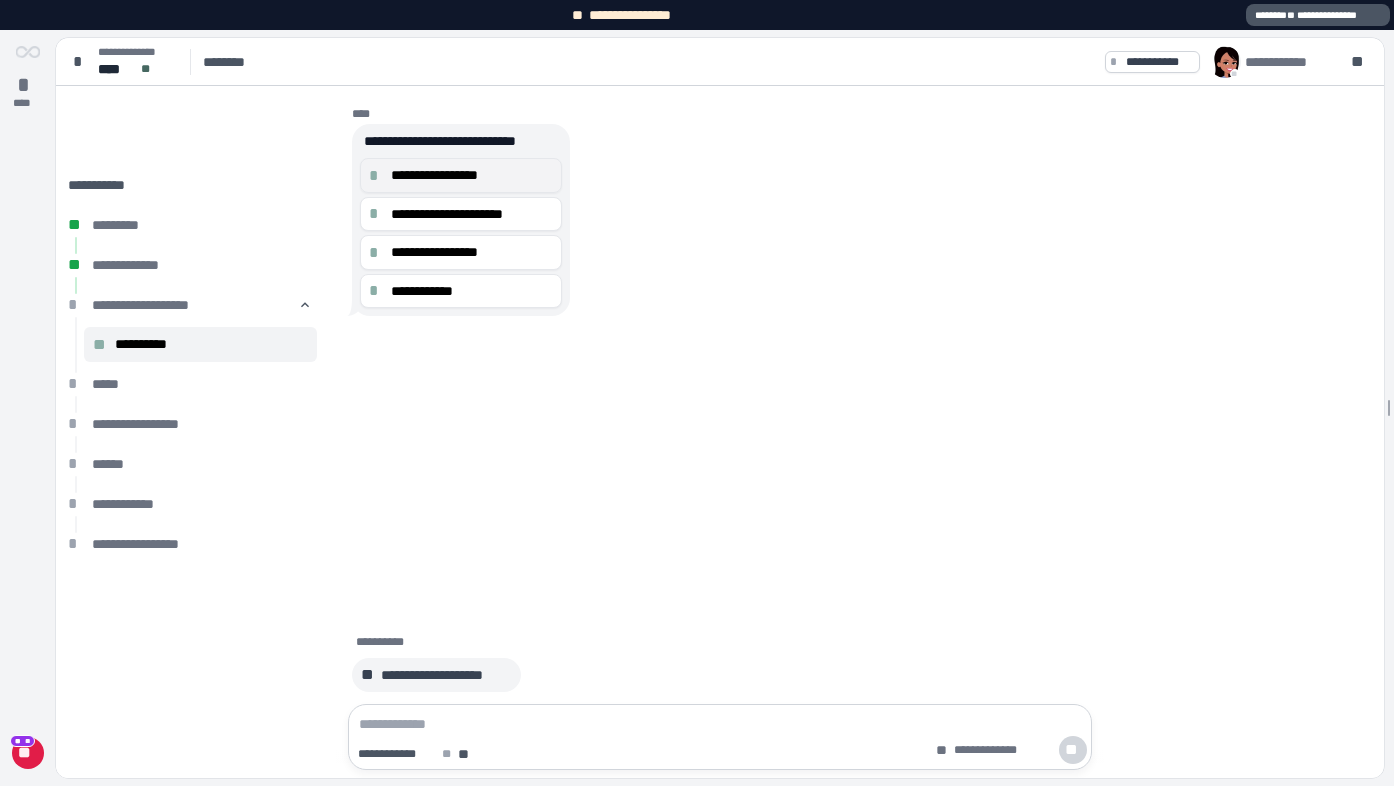 click on "**********" at bounding box center (461, 175) 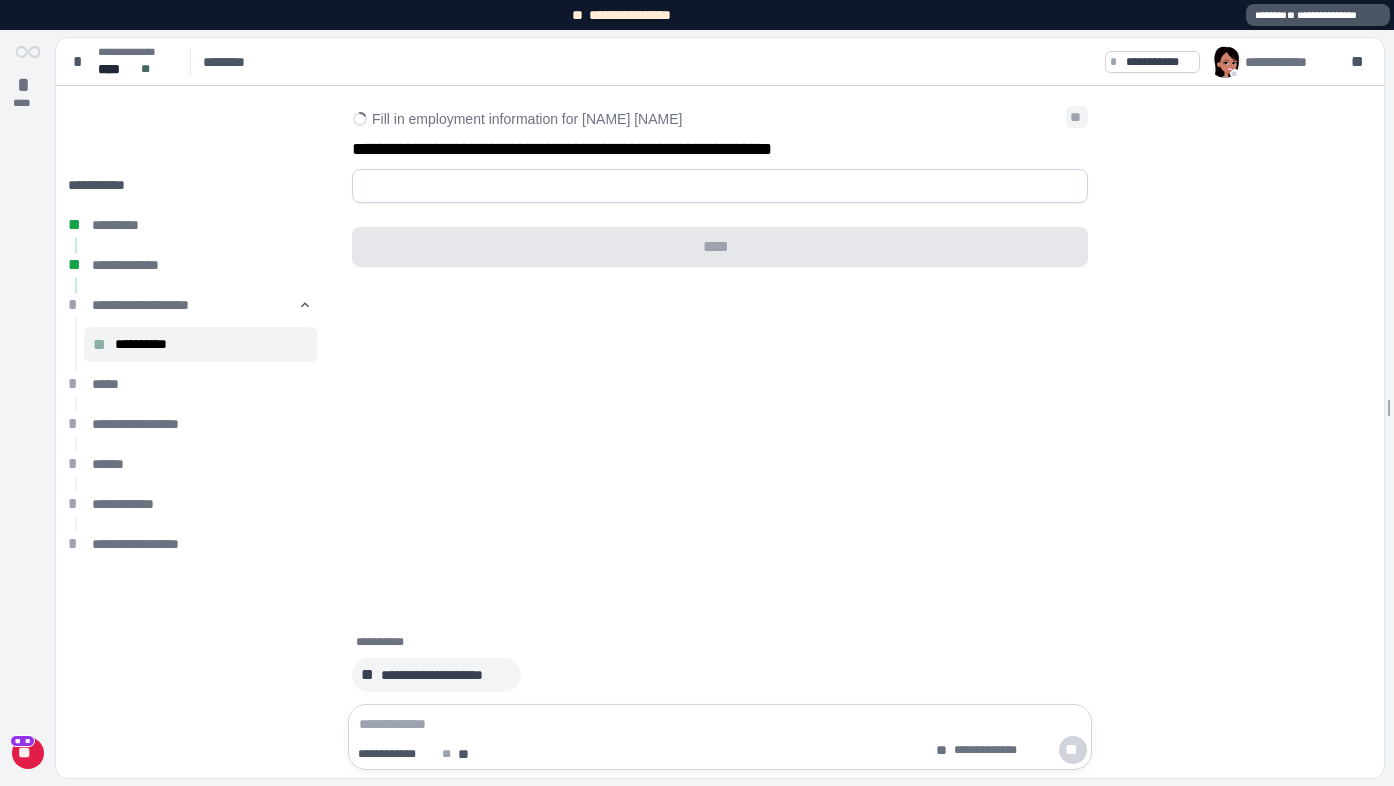 click on "**" at bounding box center (1077, 117) 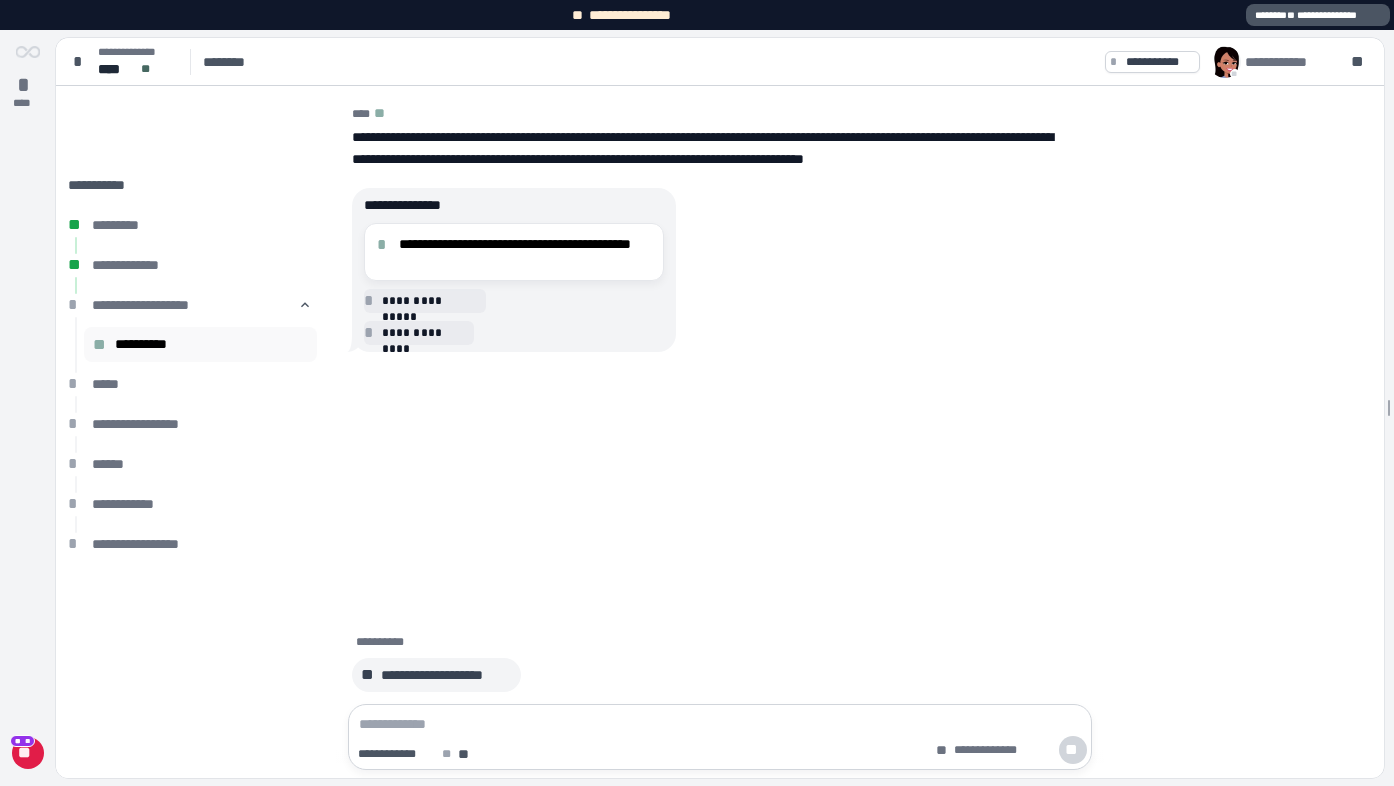 click on "**********" at bounding box center (217, 344) 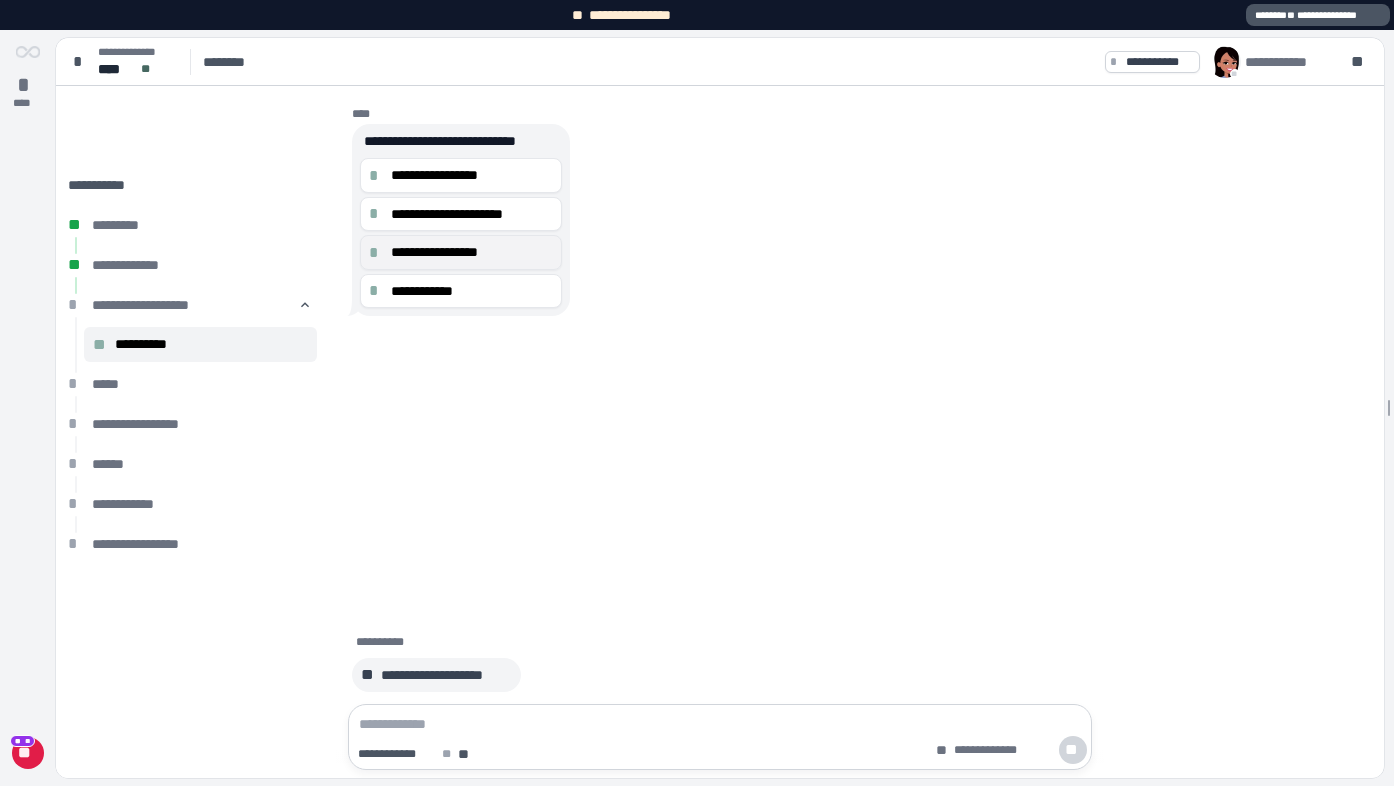 click on "**********" at bounding box center [472, 252] 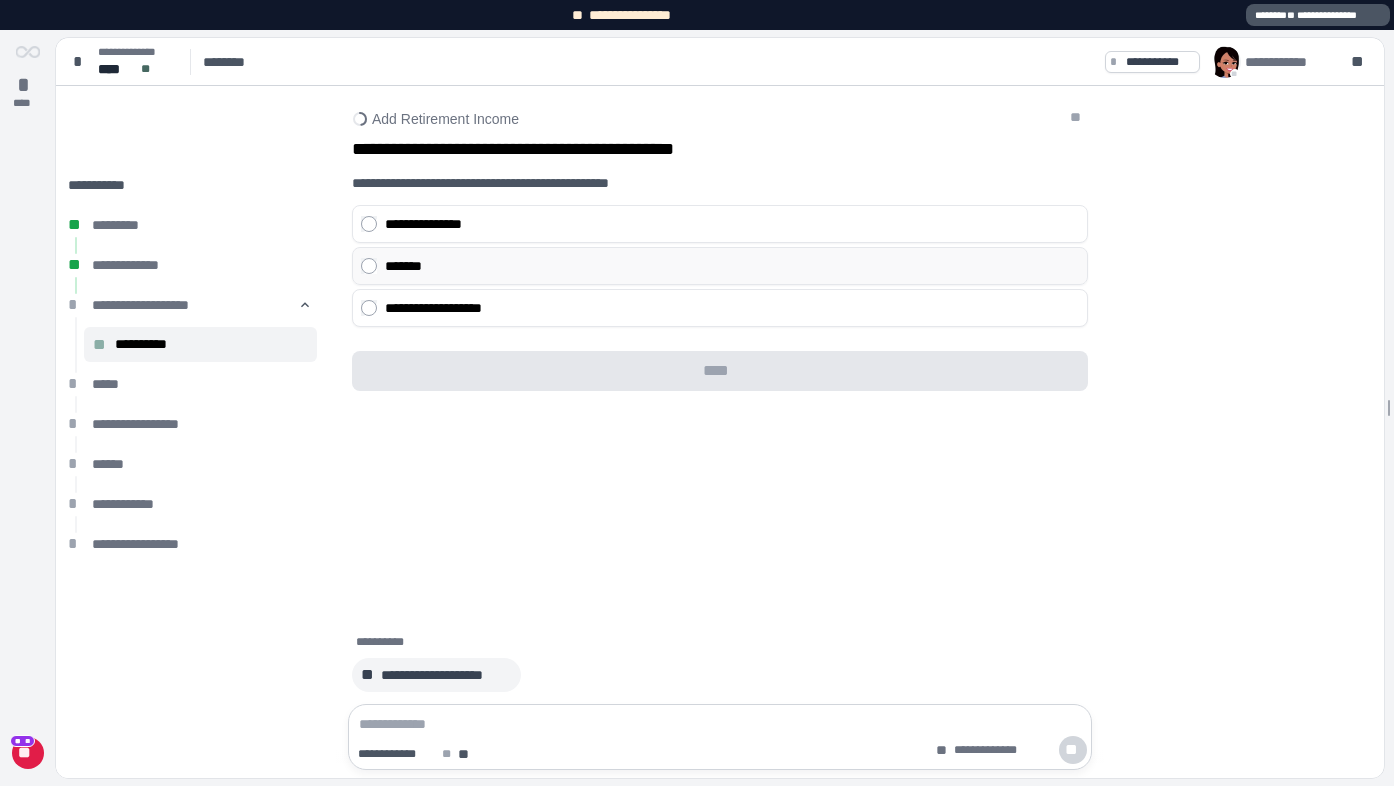click on "*******" at bounding box center [732, 266] 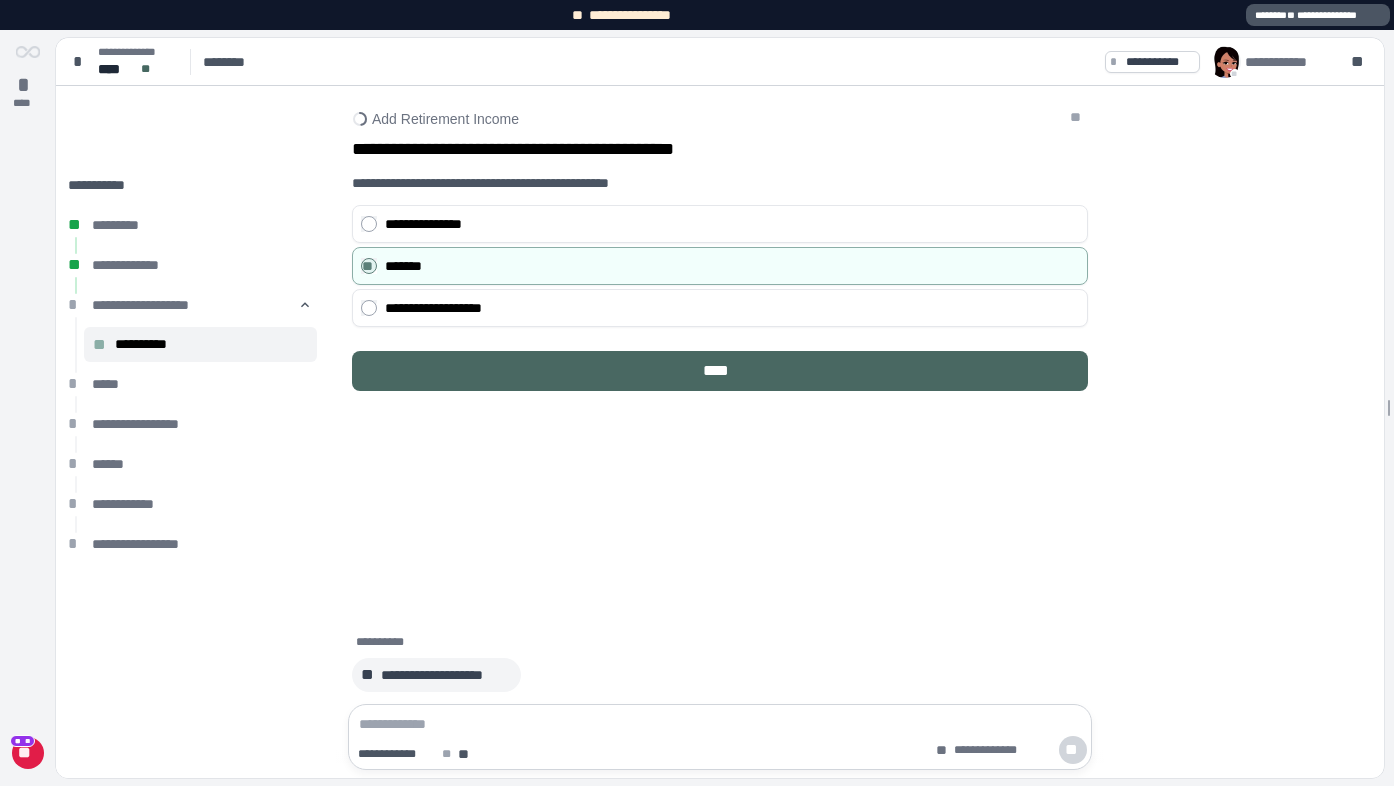 click on "****" at bounding box center (720, 371) 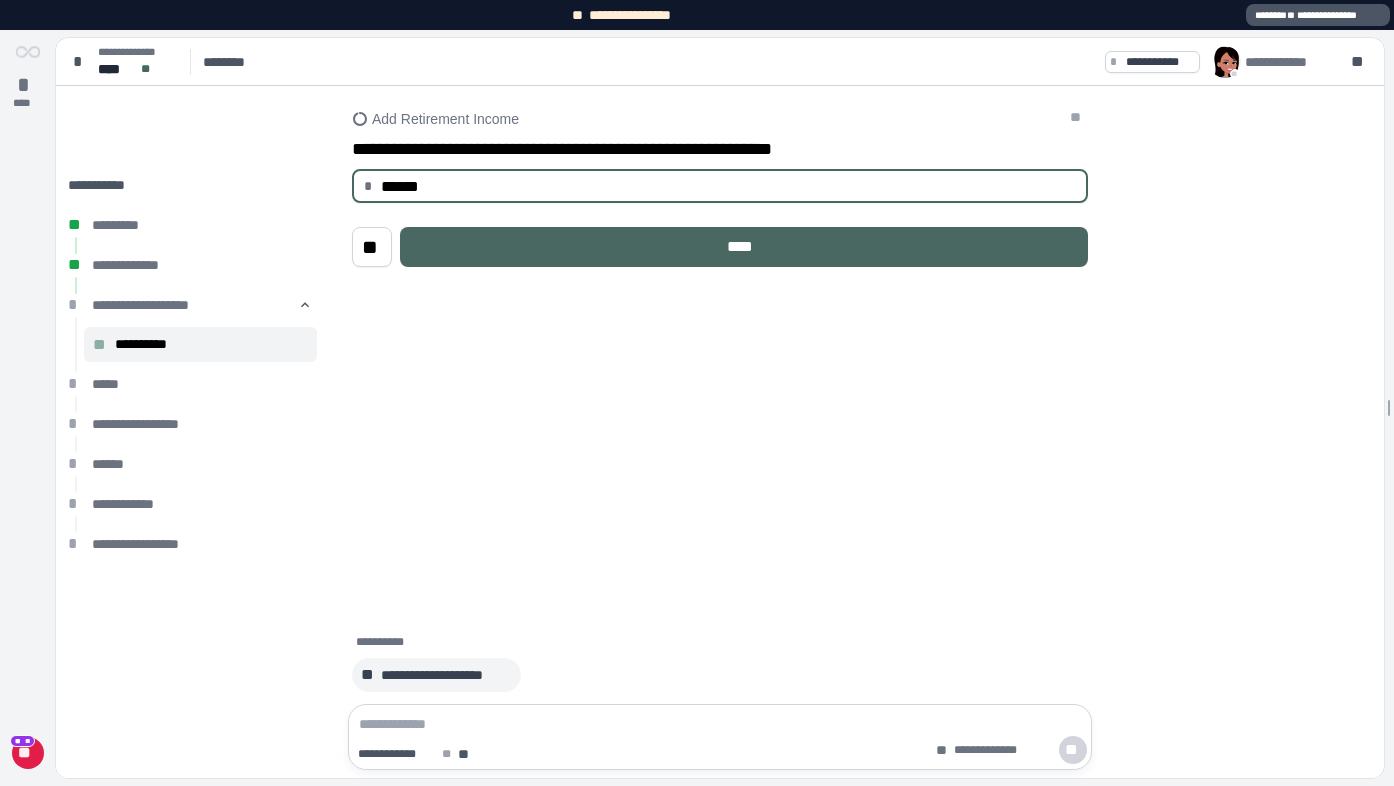 type on "*********" 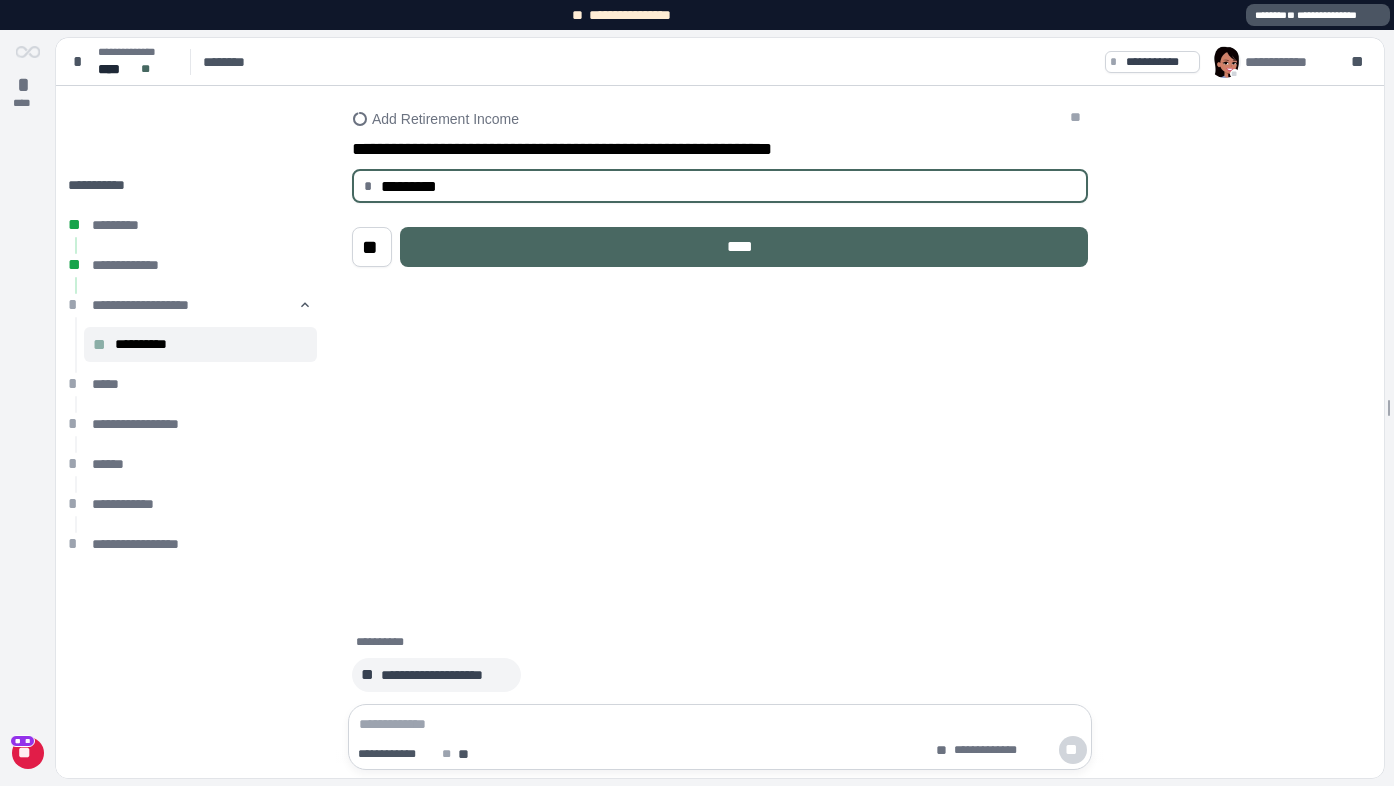 click on "****" at bounding box center (744, 247) 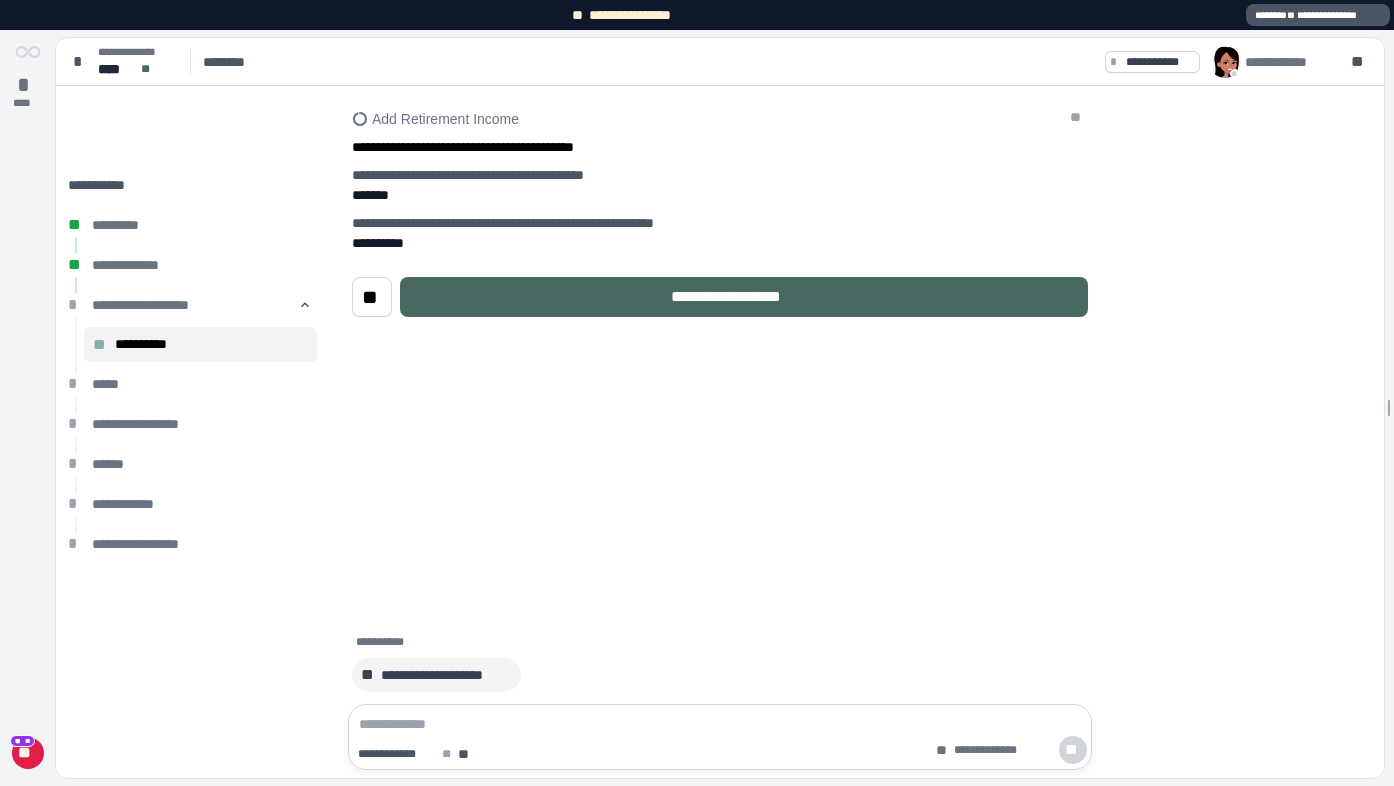 click on "**********" at bounding box center (744, 297) 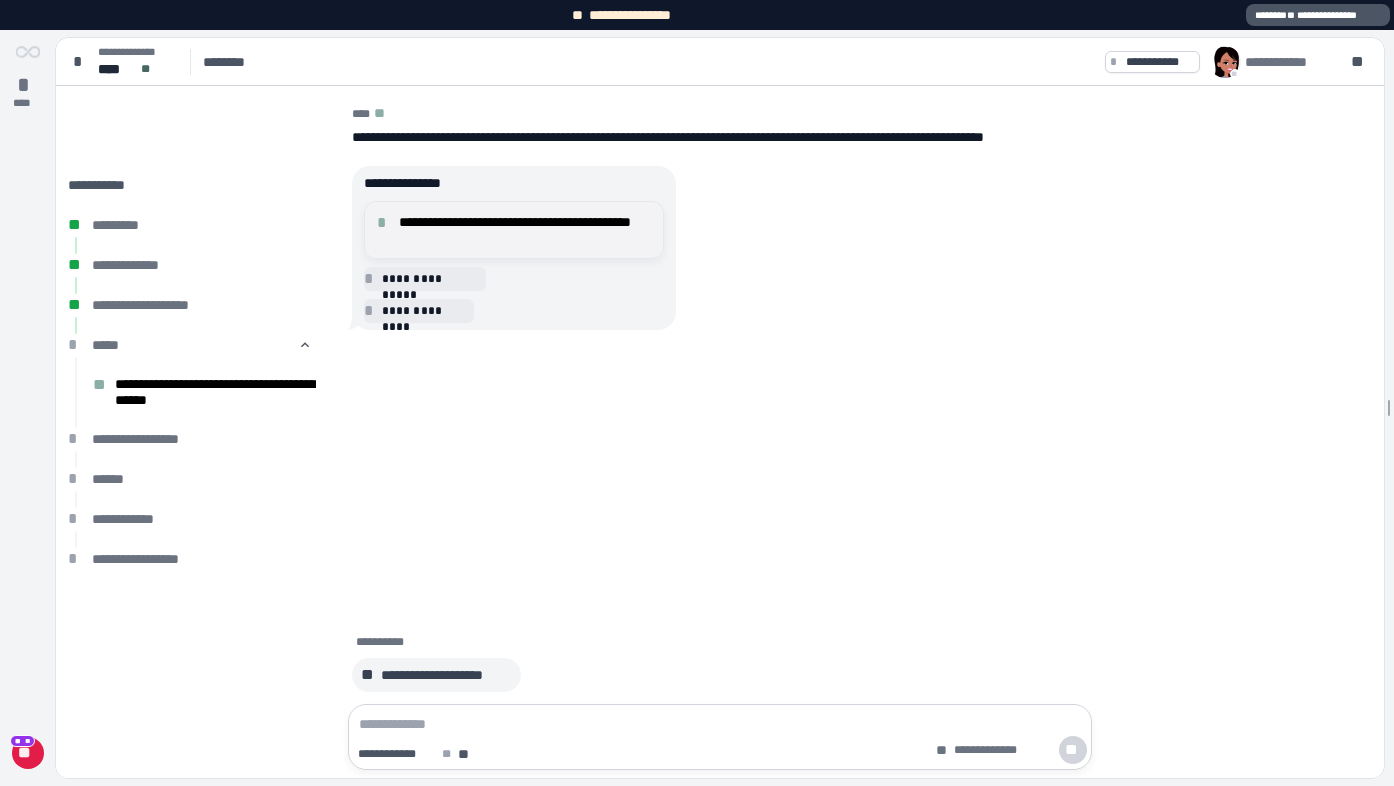 click on "**********" at bounding box center [525, 230] 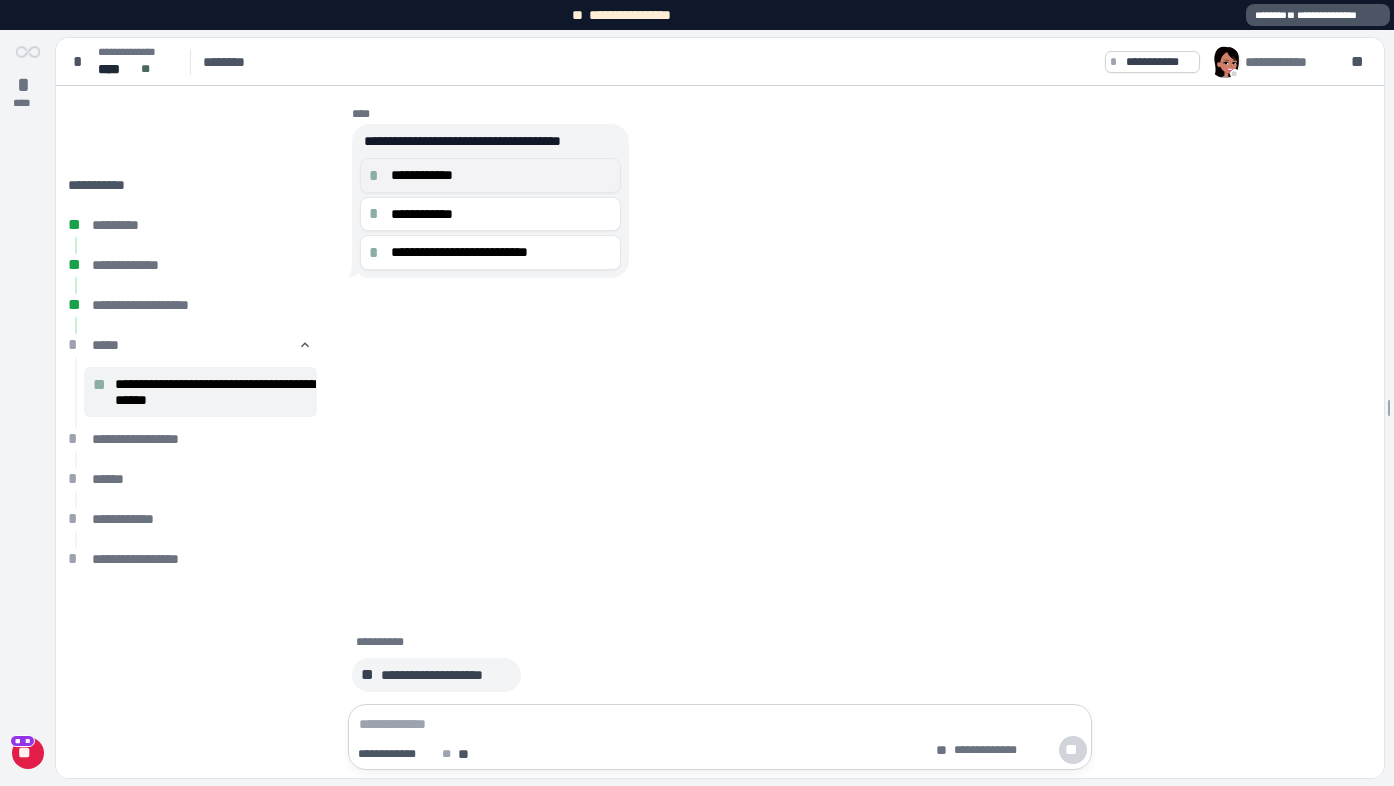 click on "**********" at bounding box center [490, 175] 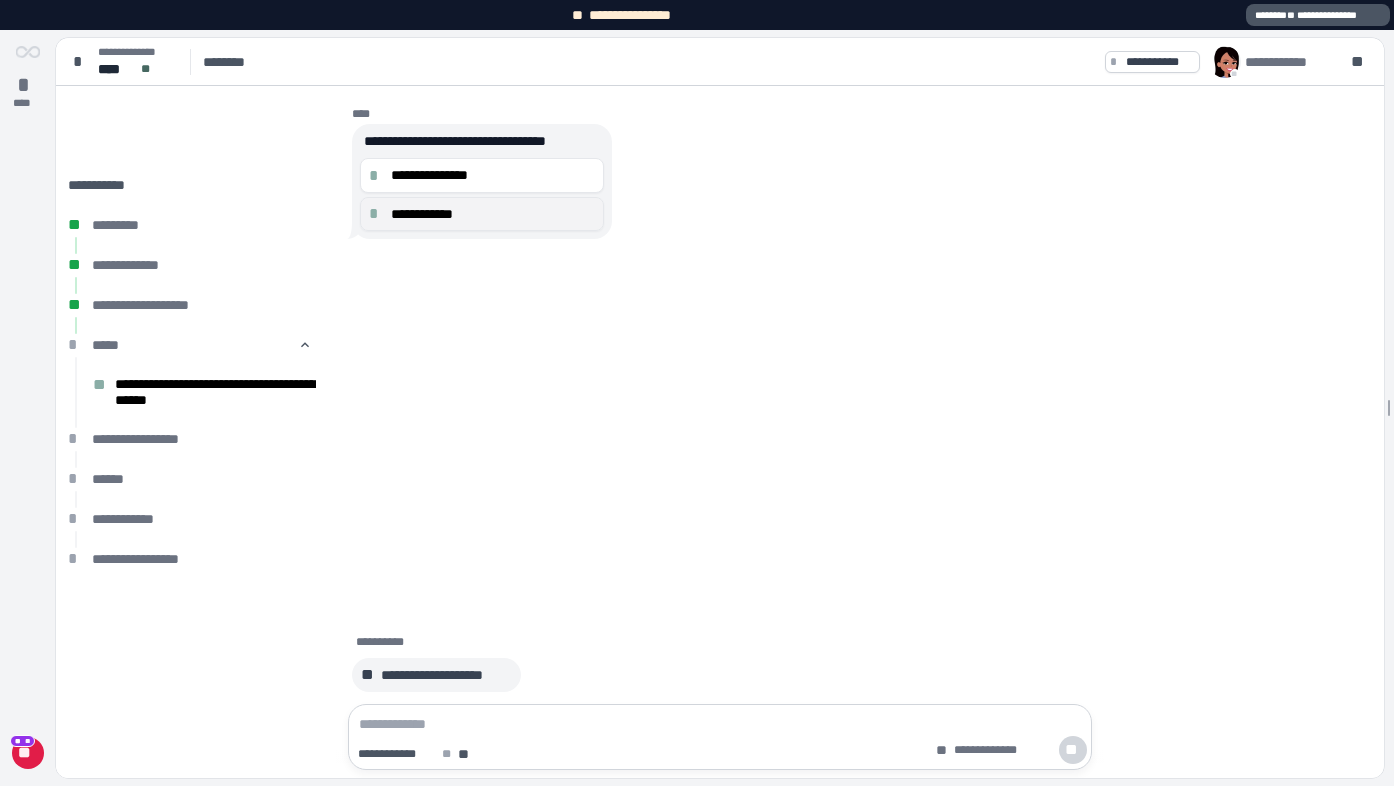 click on "**********" at bounding box center (493, 214) 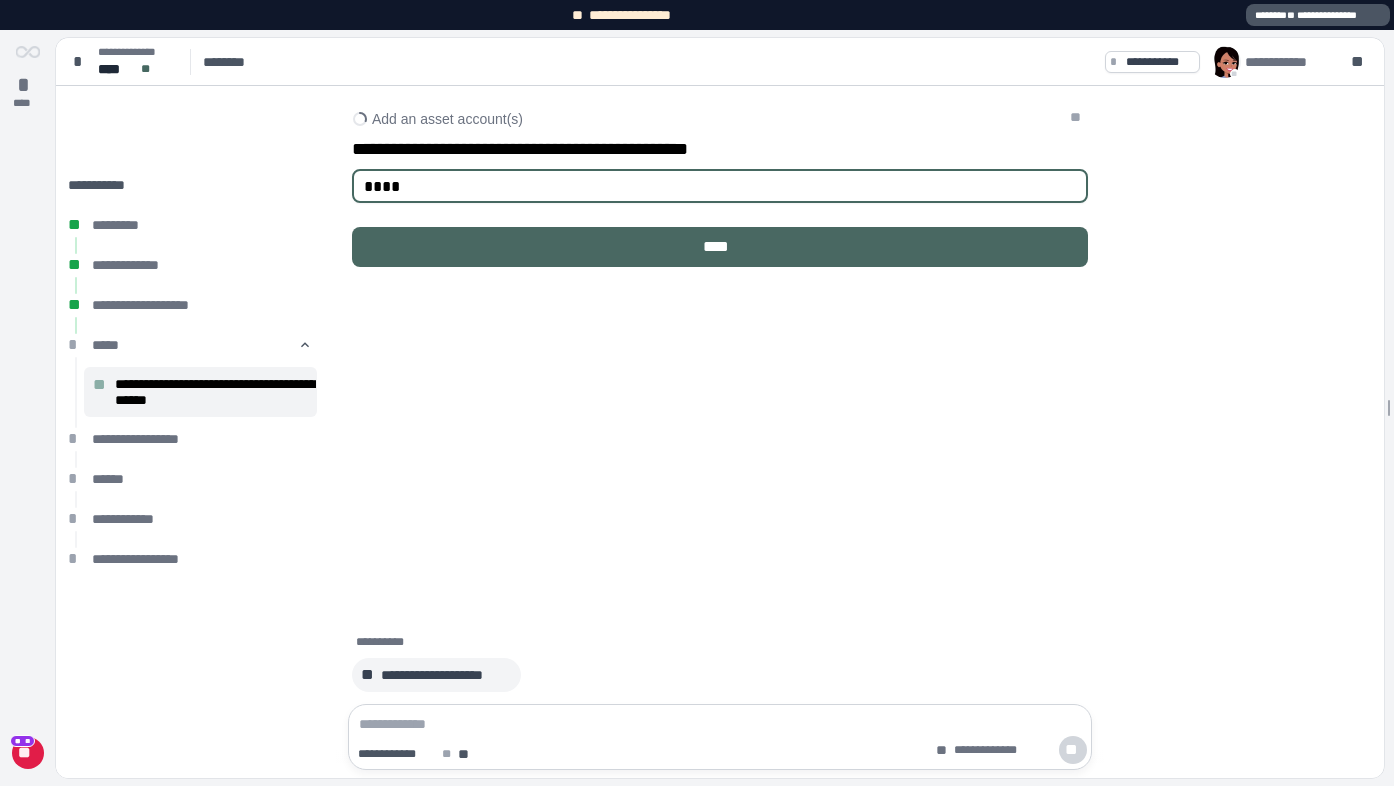 type on "****" 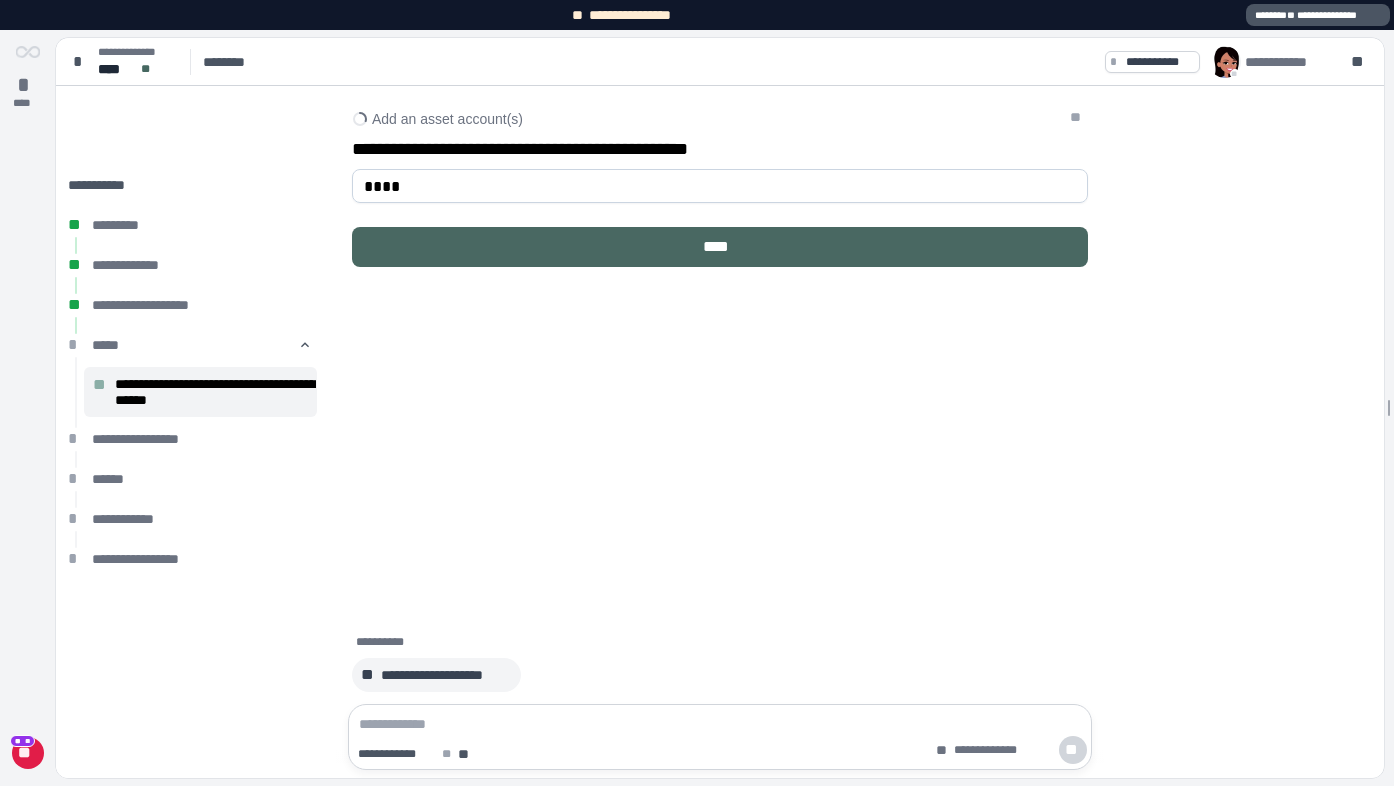 click on "****" at bounding box center (720, 247) 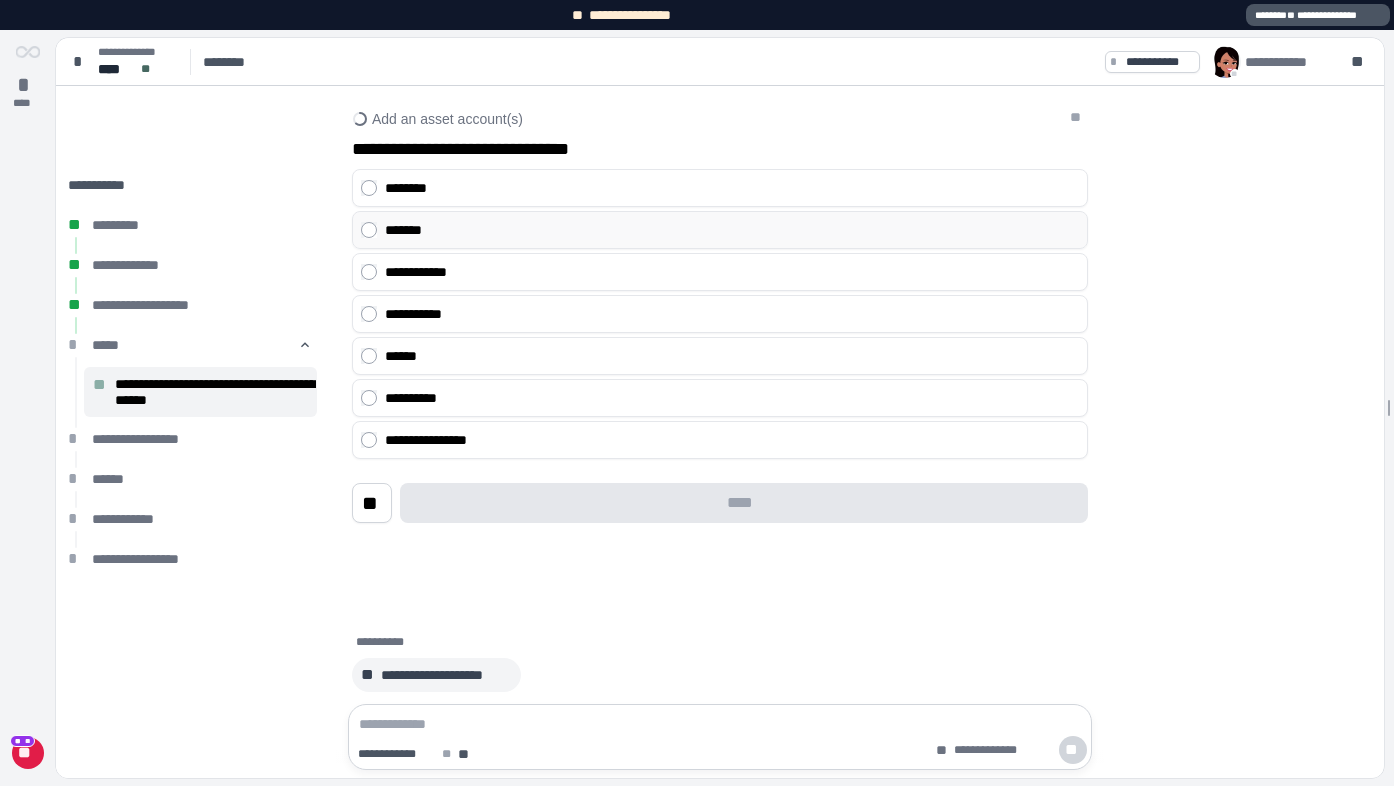 click on "*******" at bounding box center (732, 230) 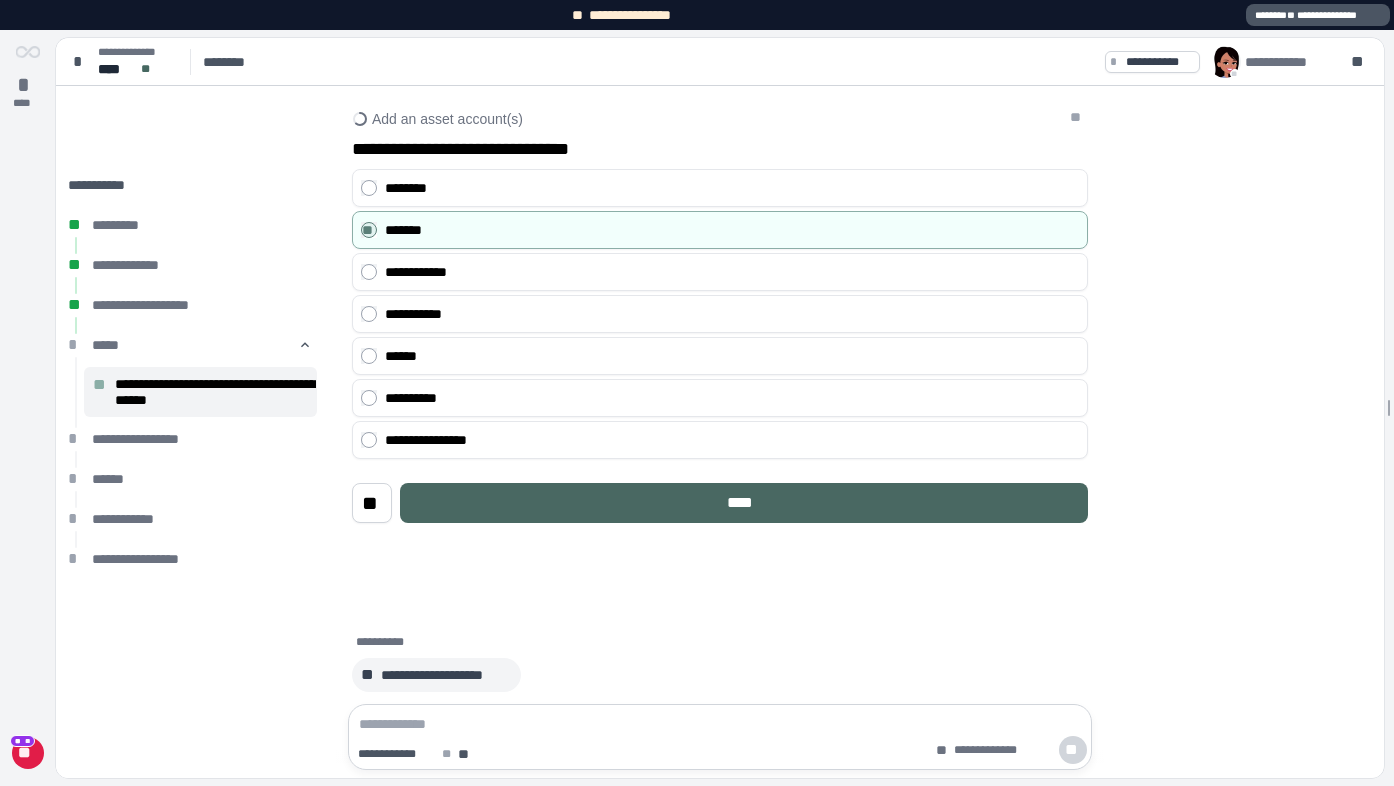 click on "****" at bounding box center (744, 503) 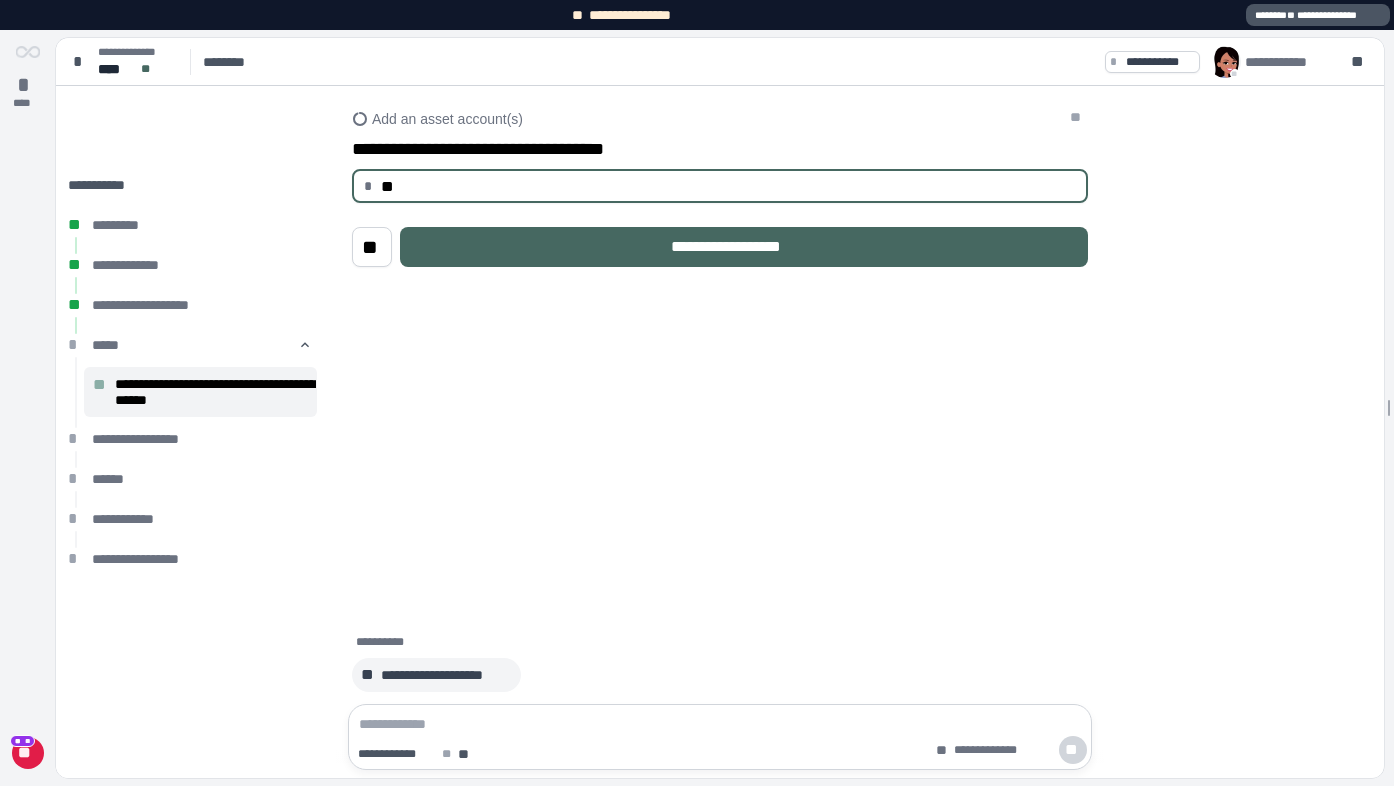 type on "*" 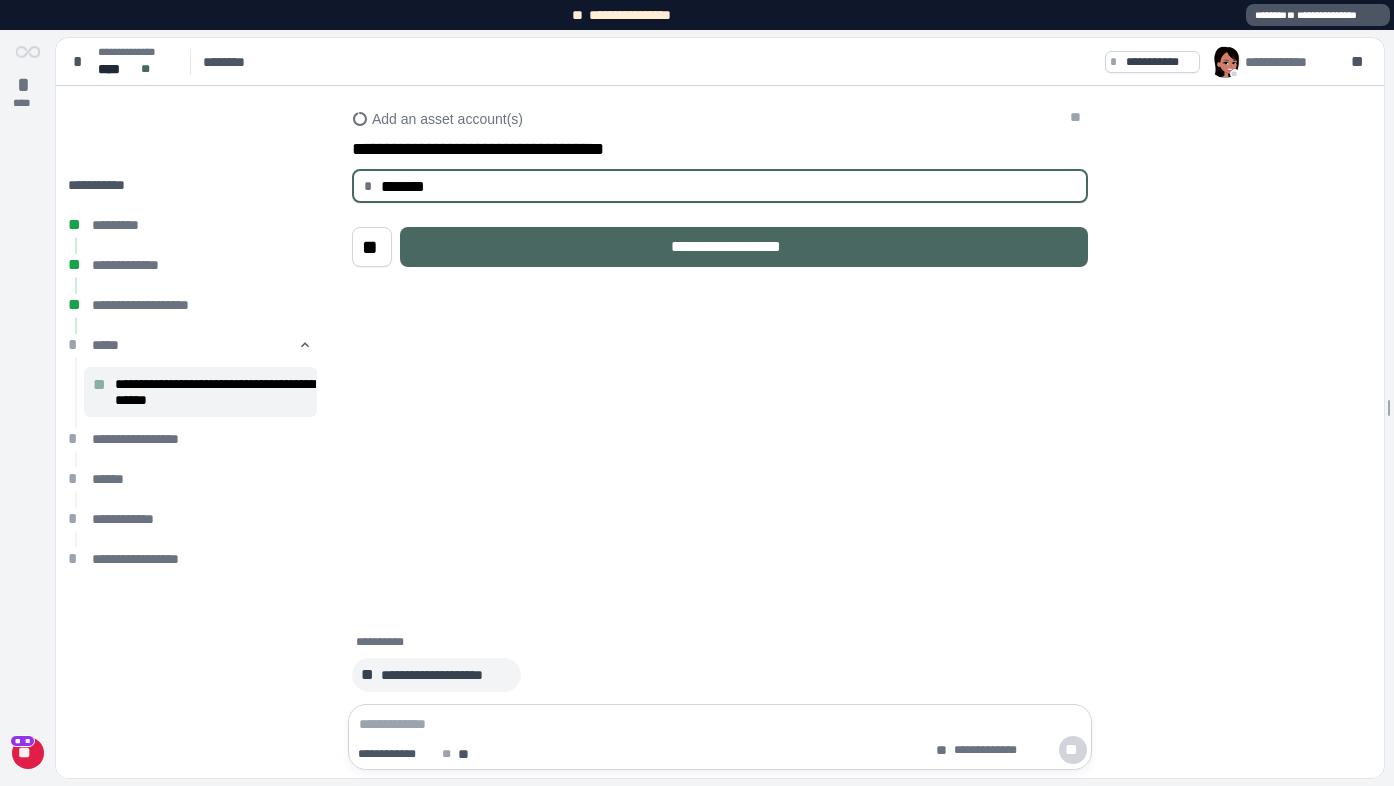 type on "**********" 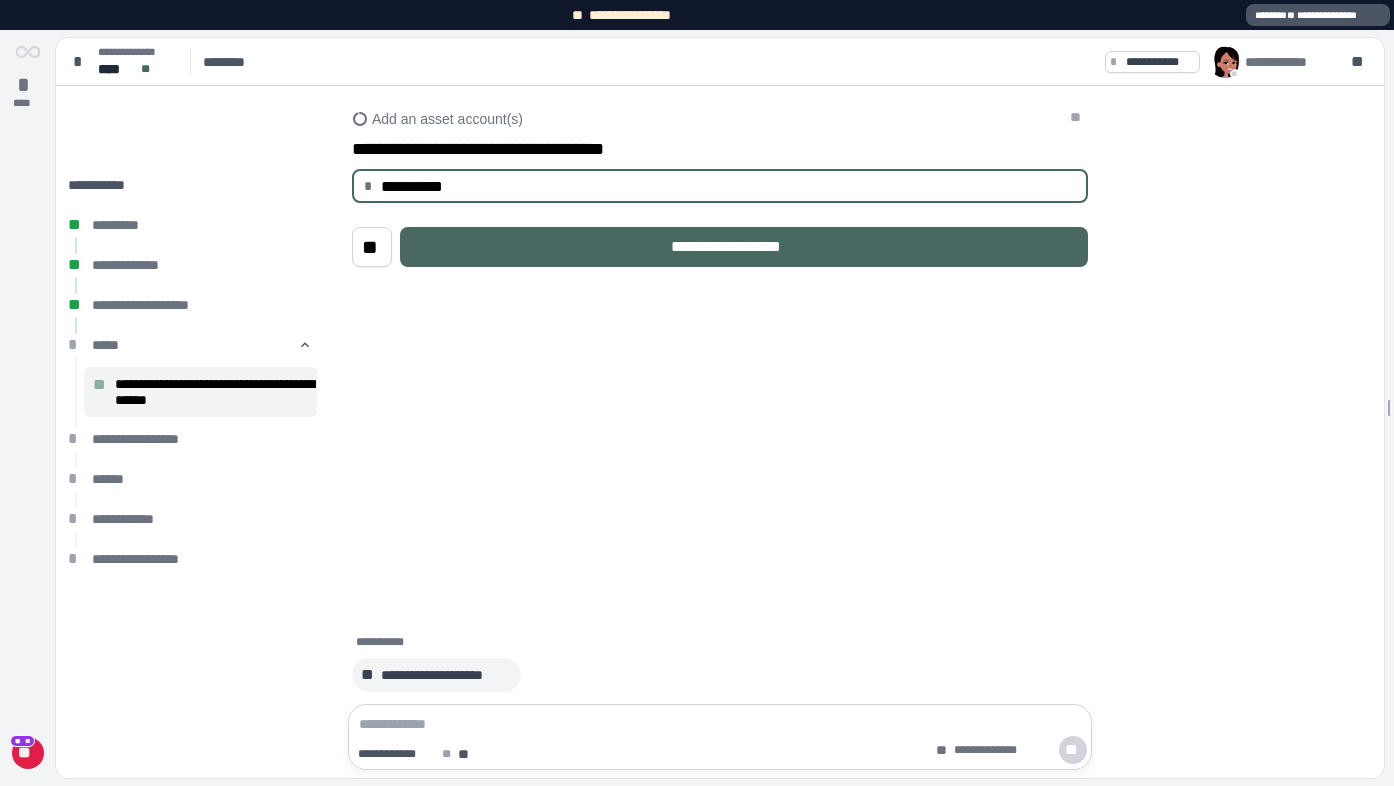 click on "**********" at bounding box center [744, 247] 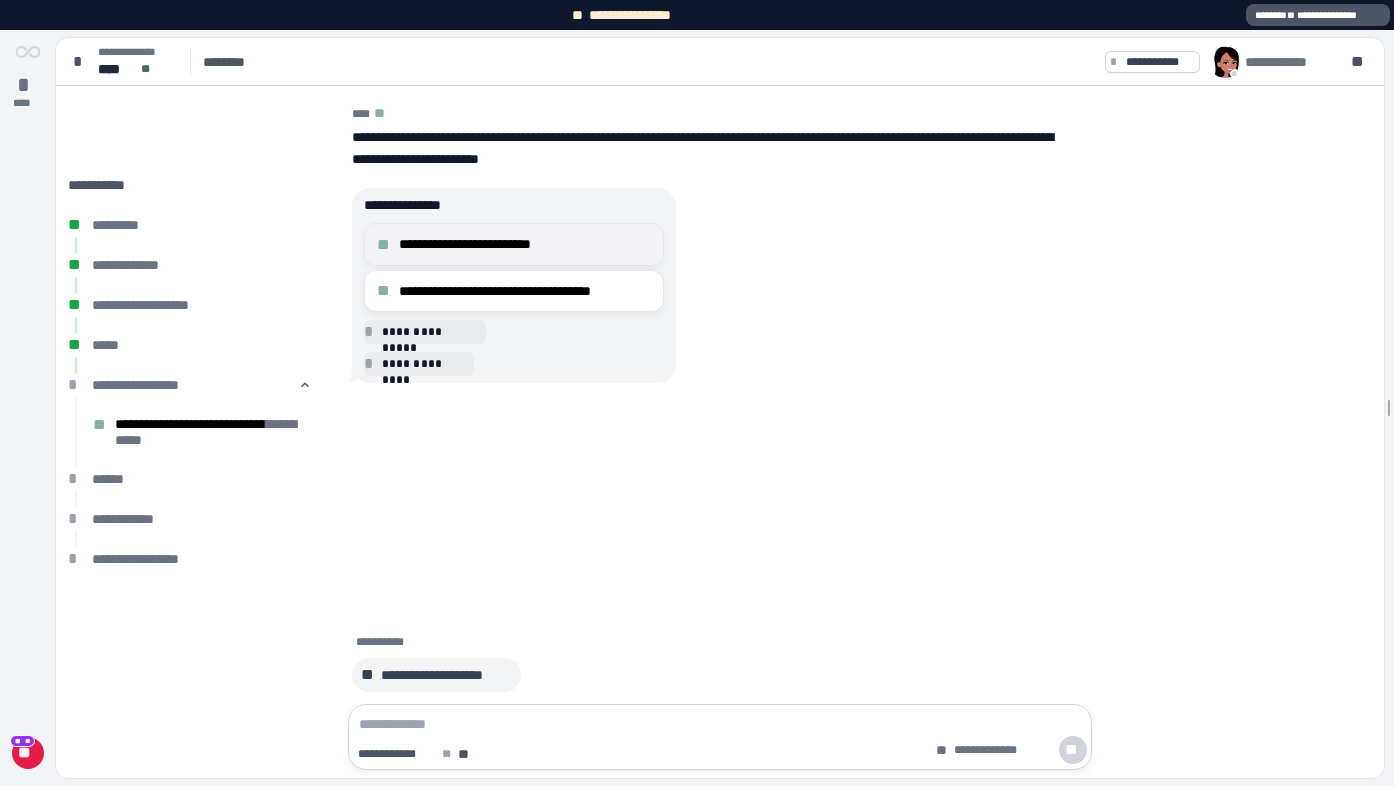click on "**********" at bounding box center (525, 244) 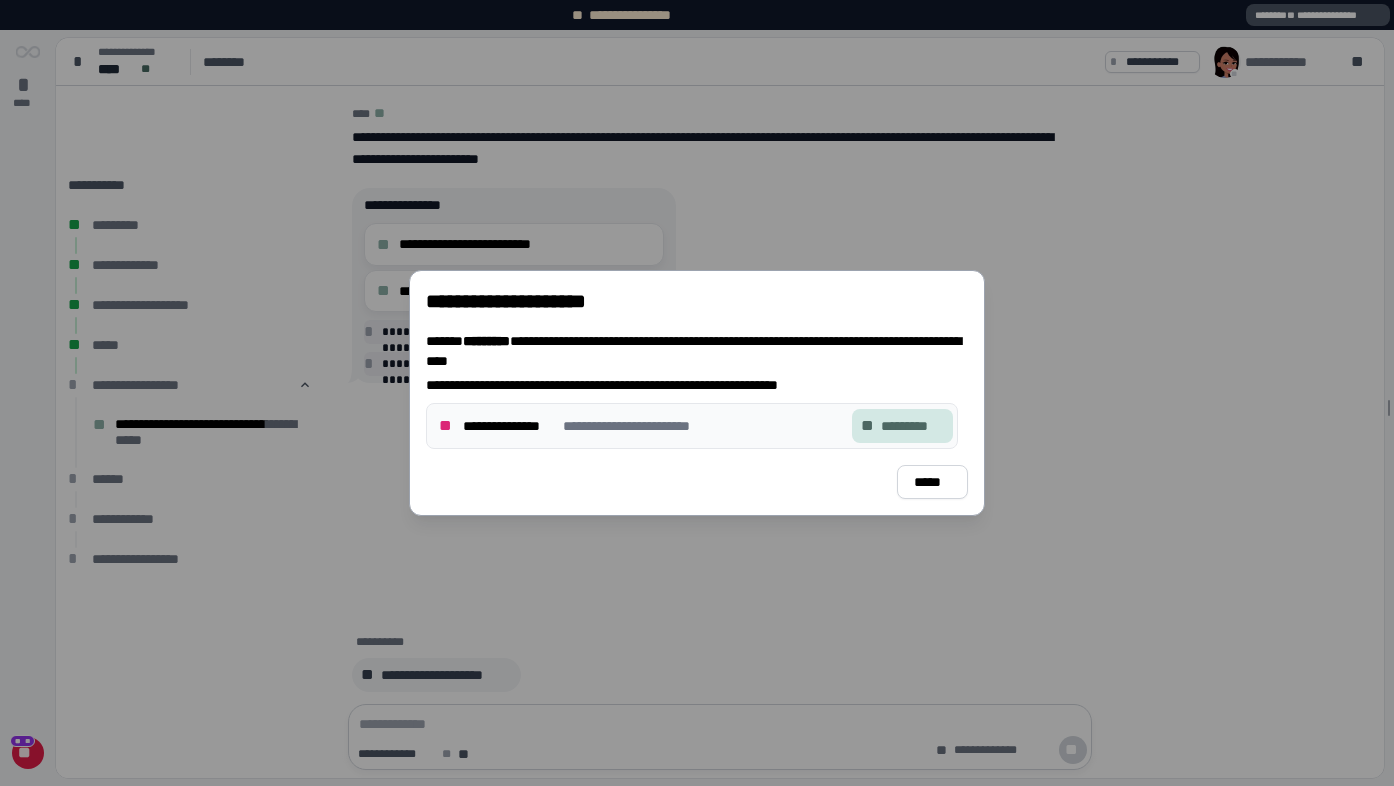 click on "**" at bounding box center (869, 426) 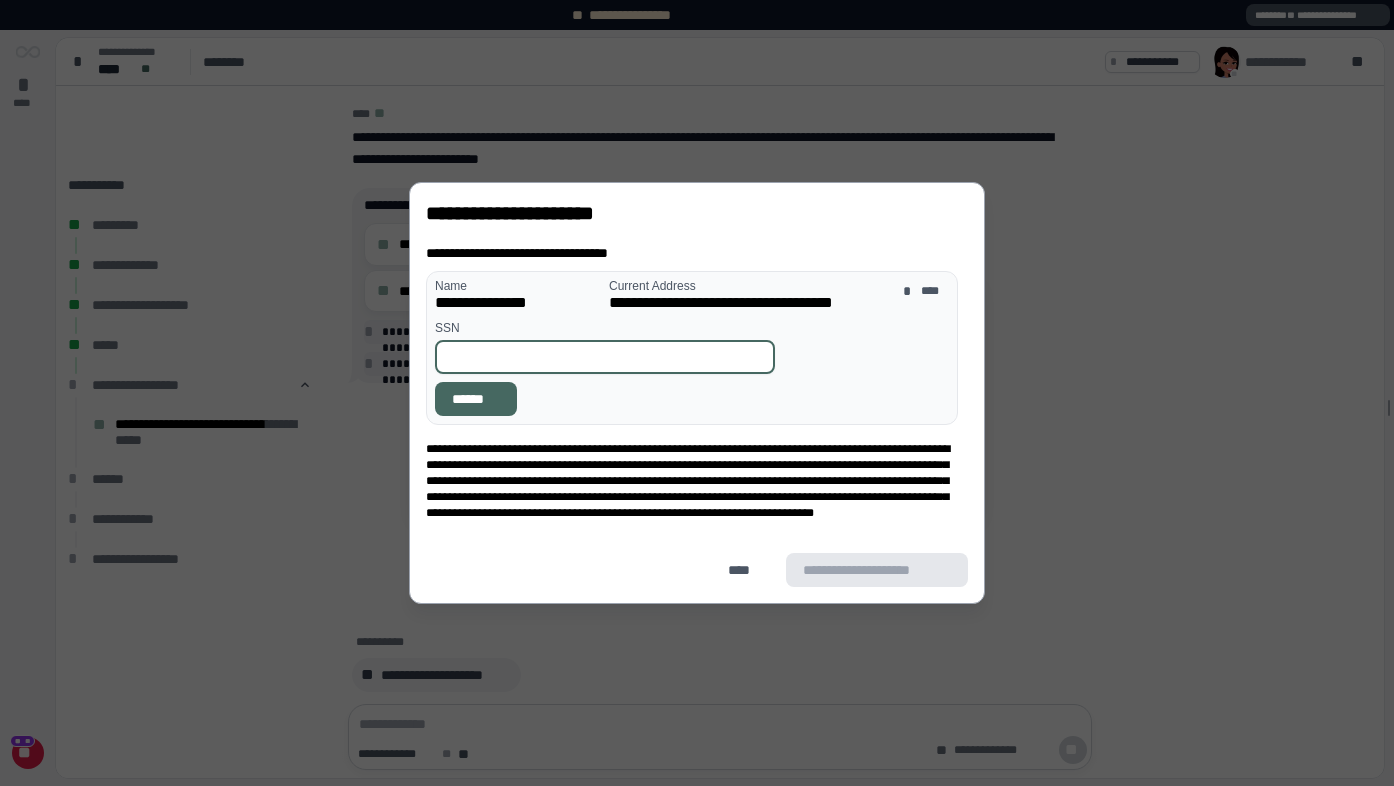 click at bounding box center (605, 357) 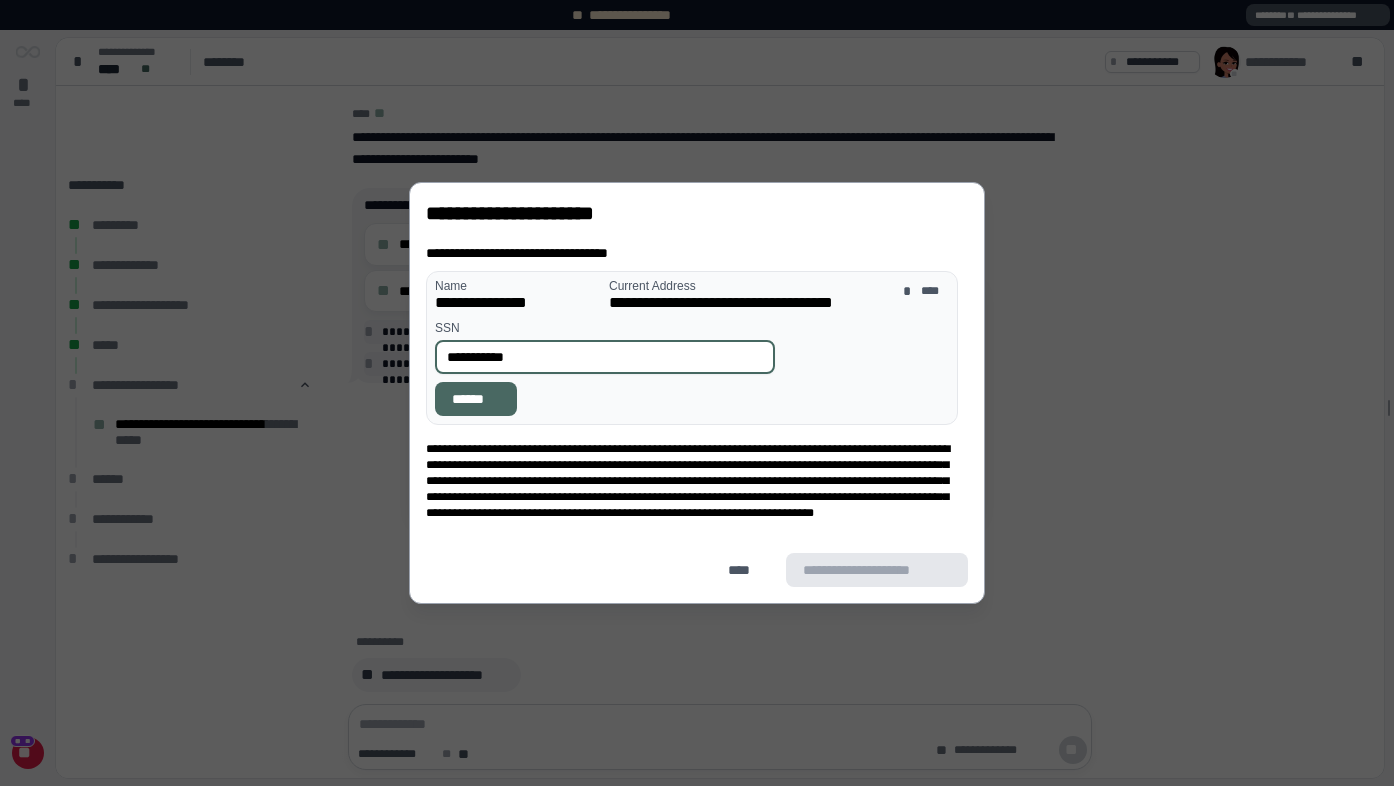 type on "**********" 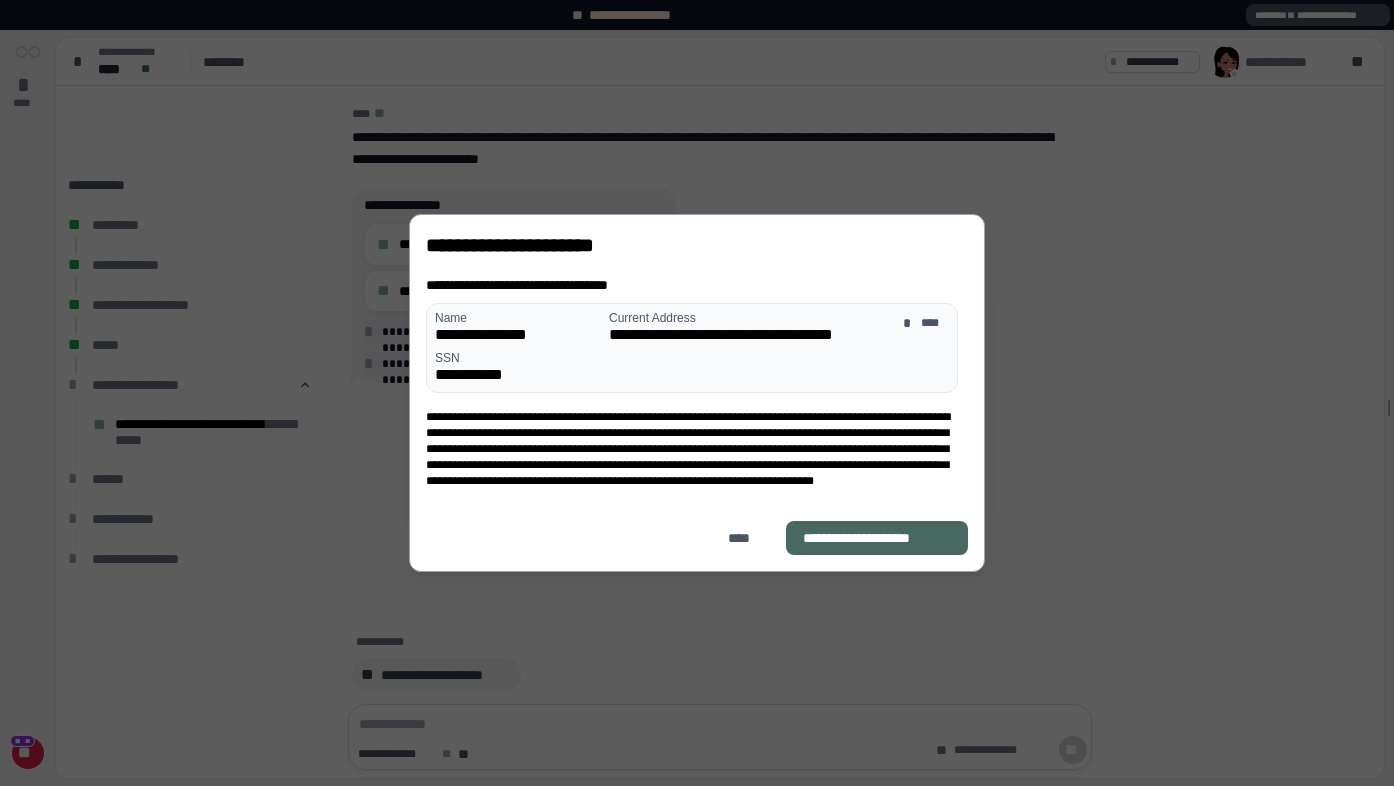 click on "**********" at bounding box center (877, 538) 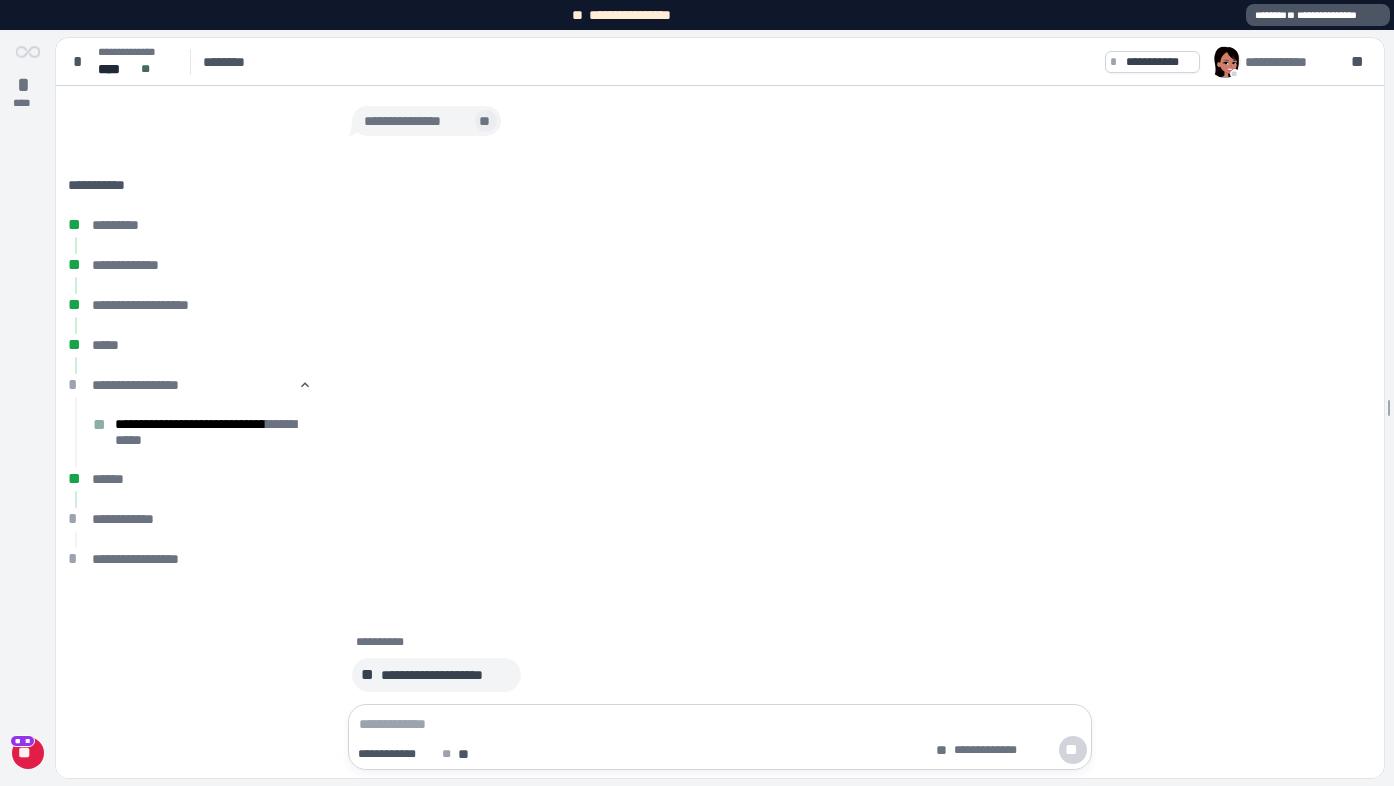 click on "**" at bounding box center (486, 121) 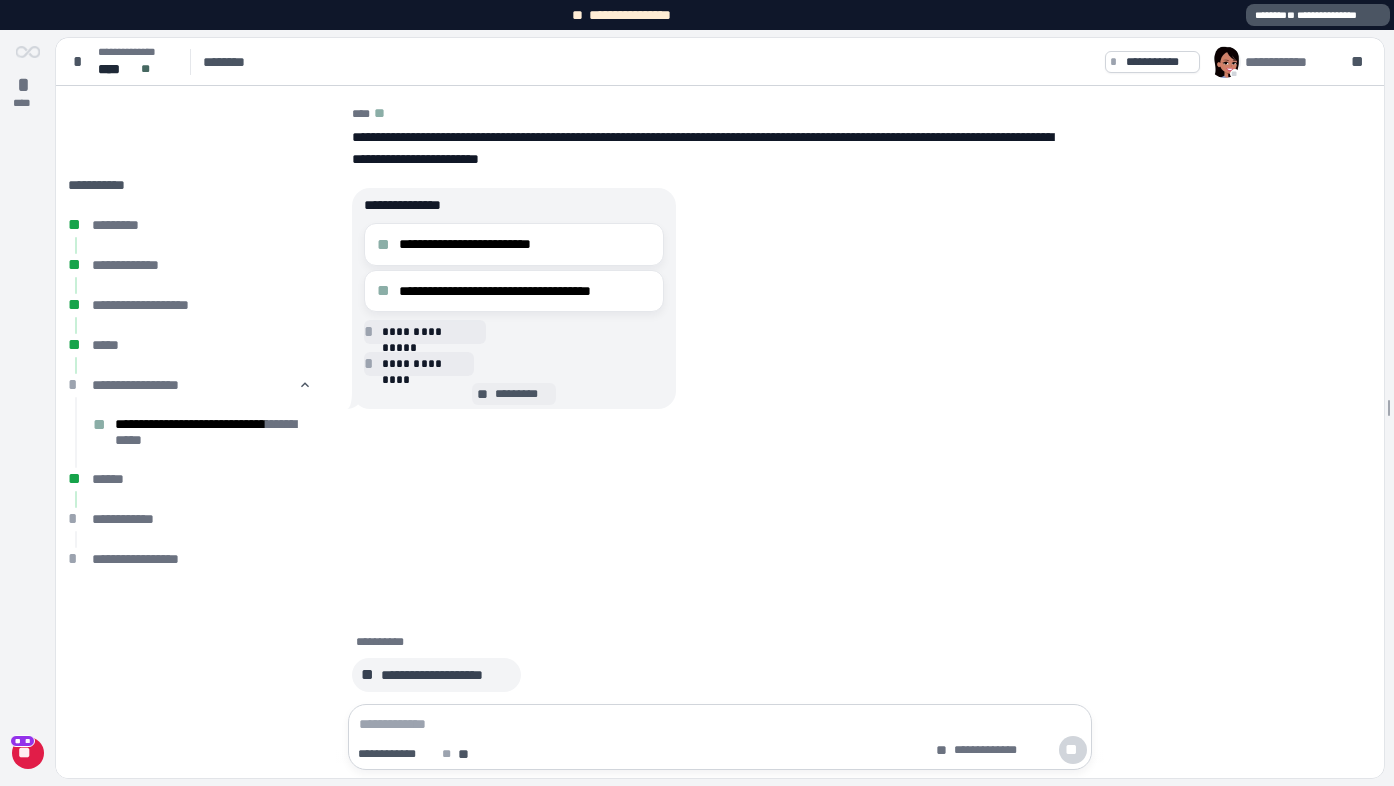 click on "*********" at bounding box center [522, 394] 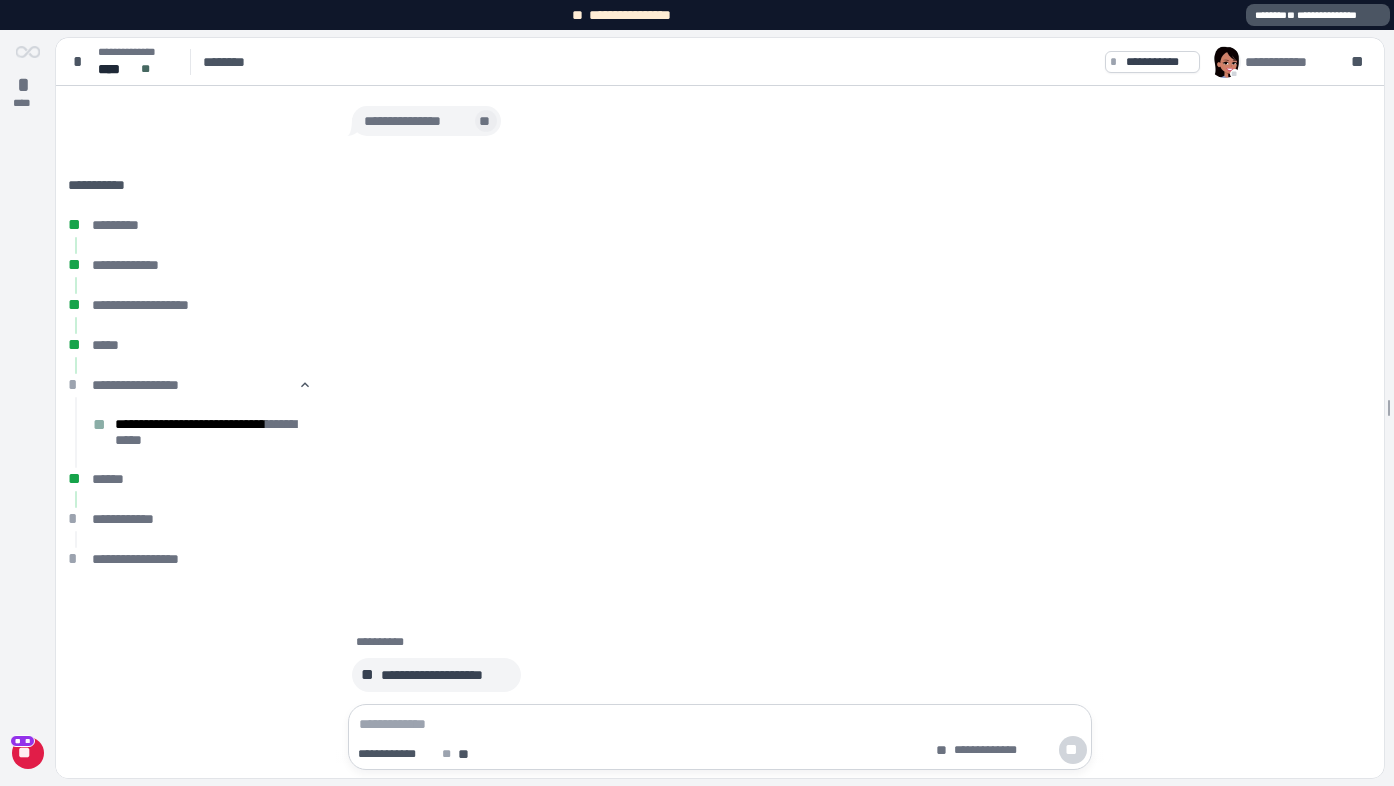 click on "**" at bounding box center (486, 121) 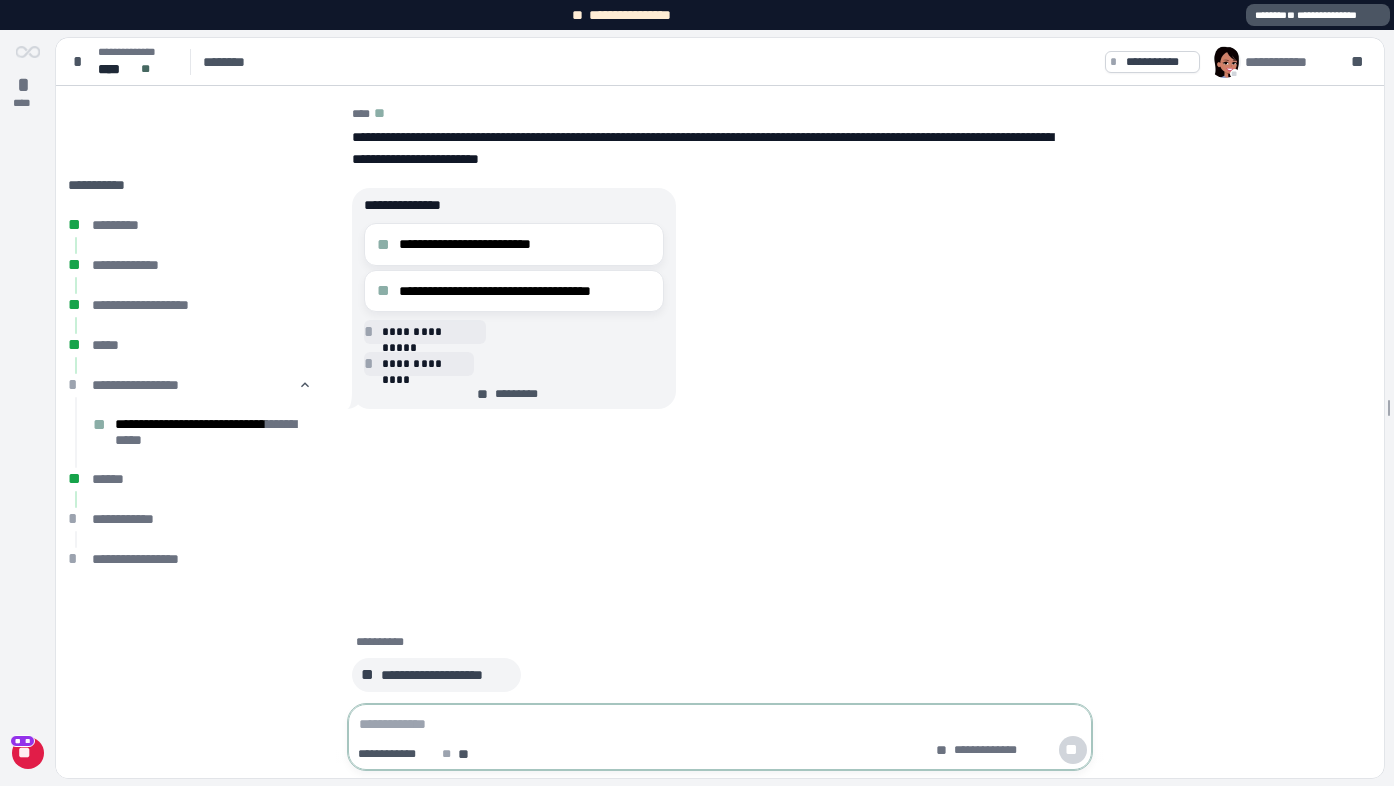 click at bounding box center [720, 724] 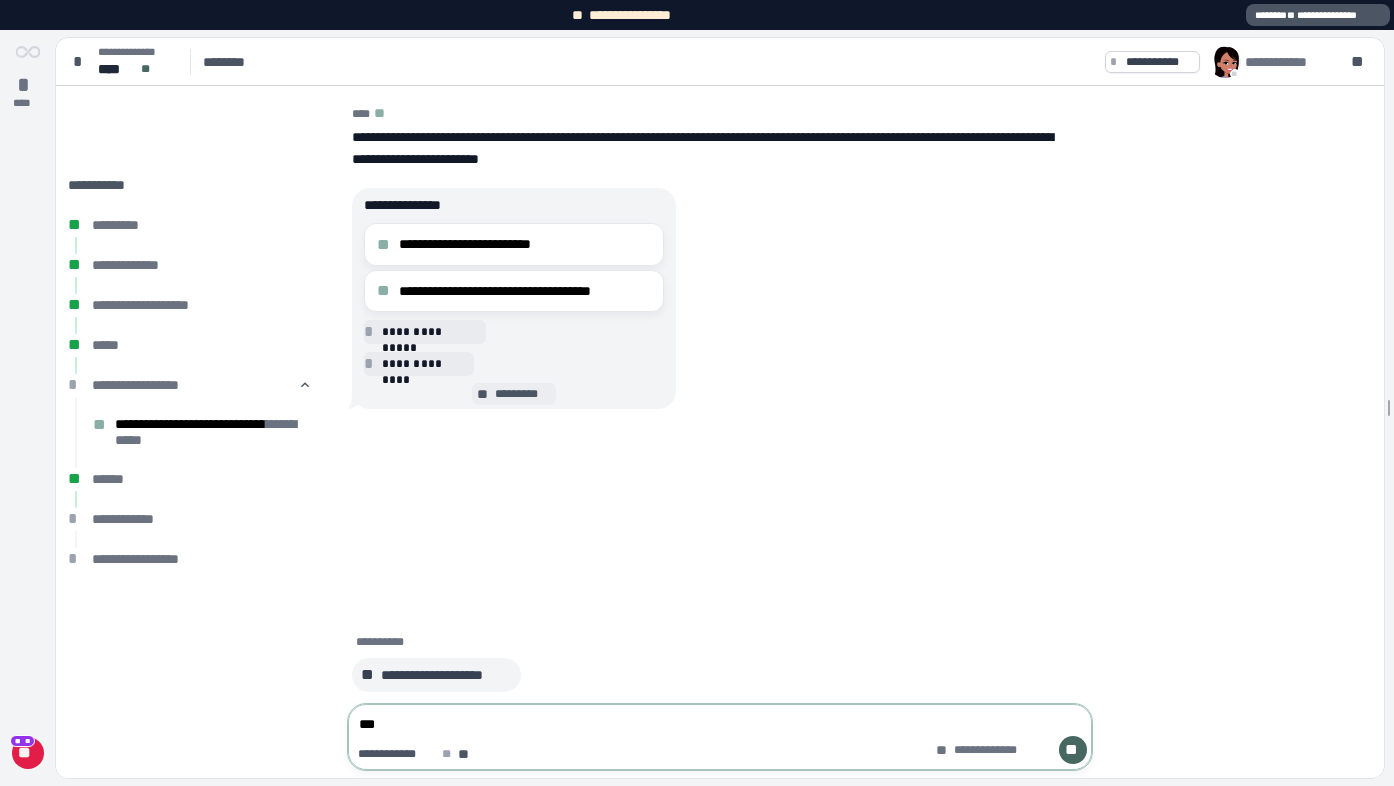 click on "*********" at bounding box center [522, 394] 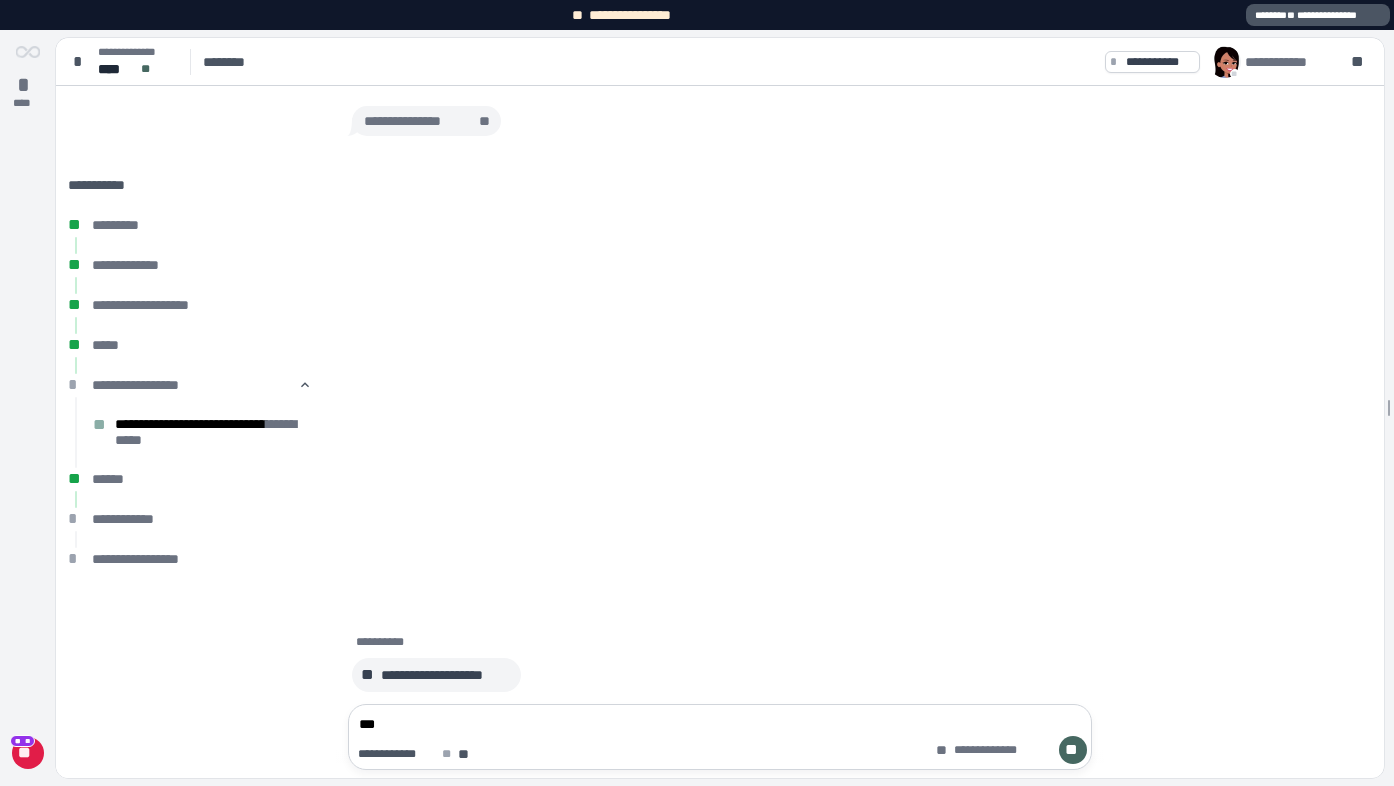 click on "***" at bounding box center [720, 724] 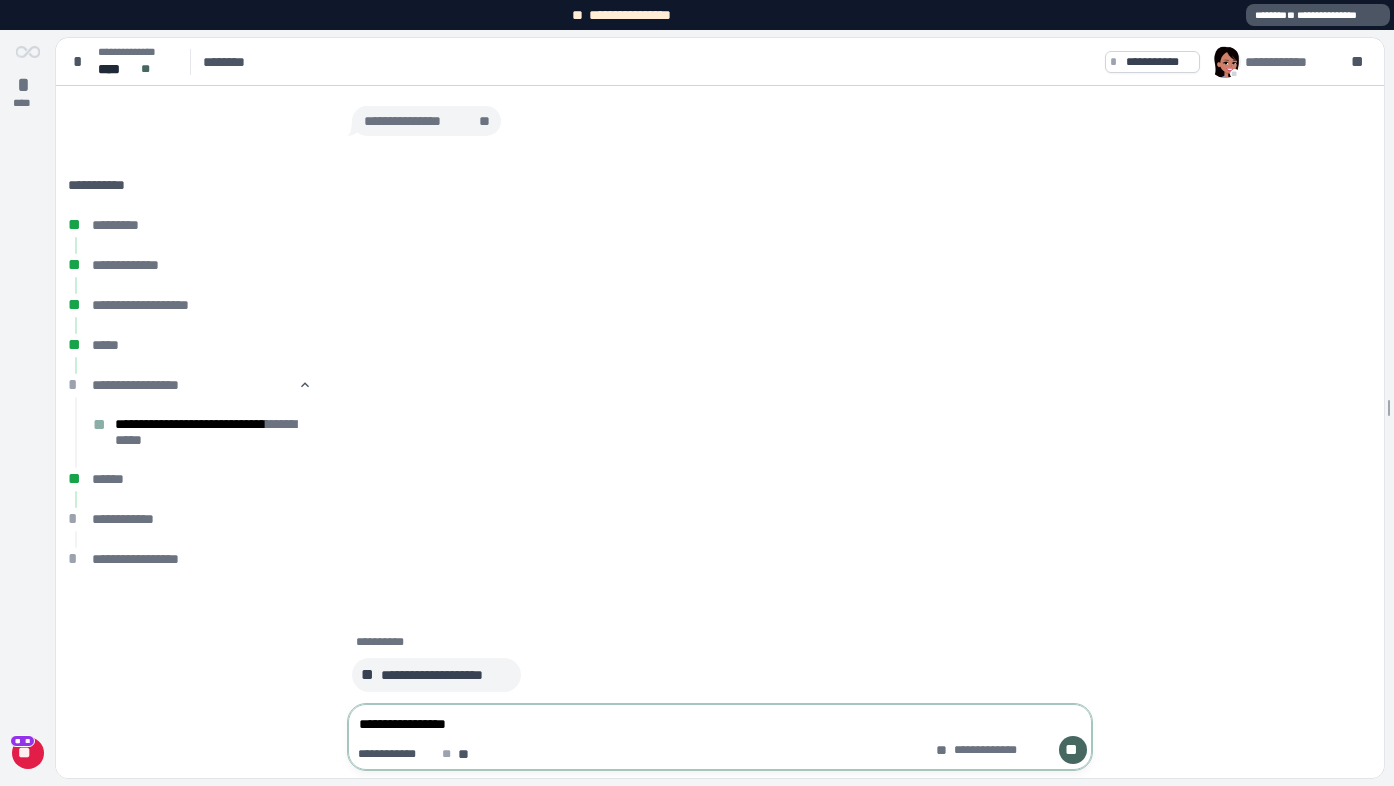 type on "**********" 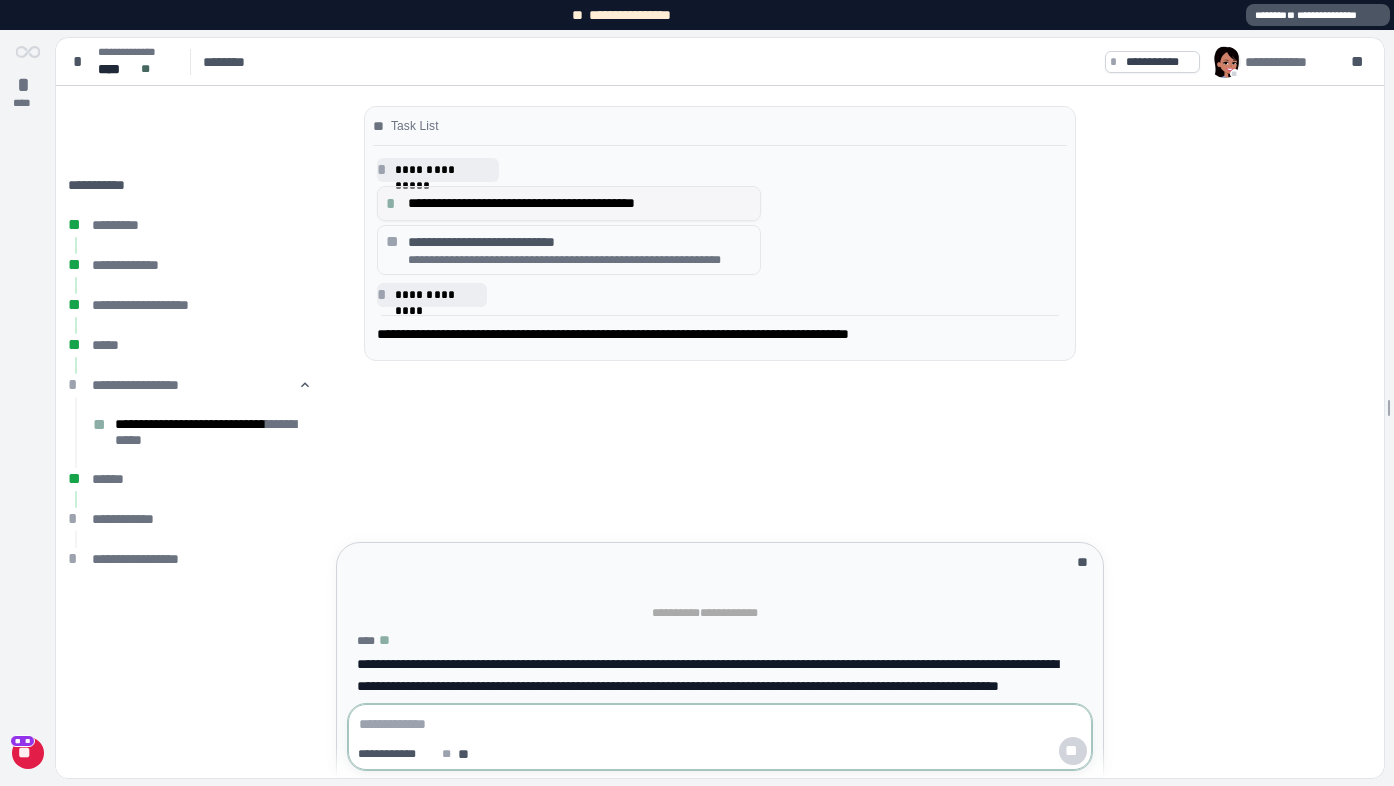 type 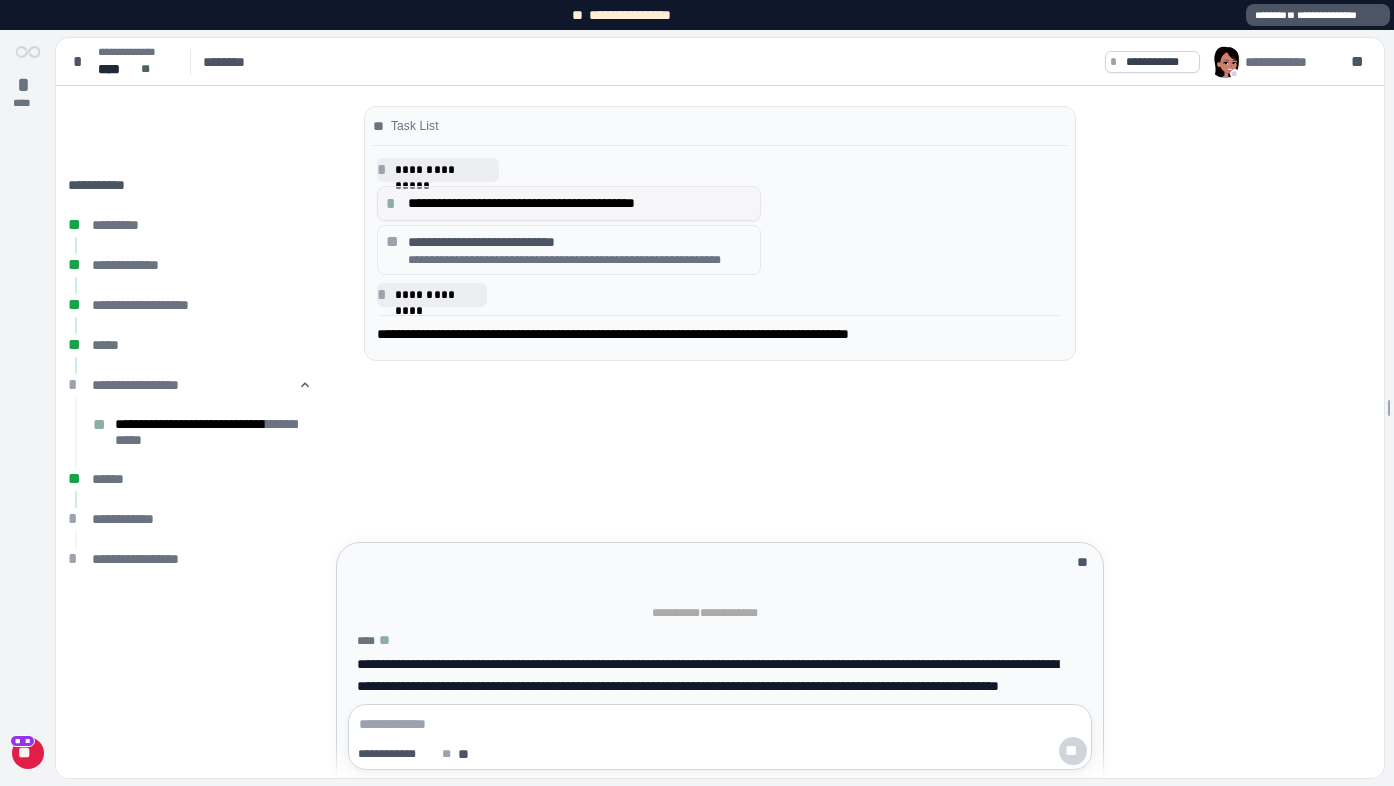click on "**********" at bounding box center (580, 203) 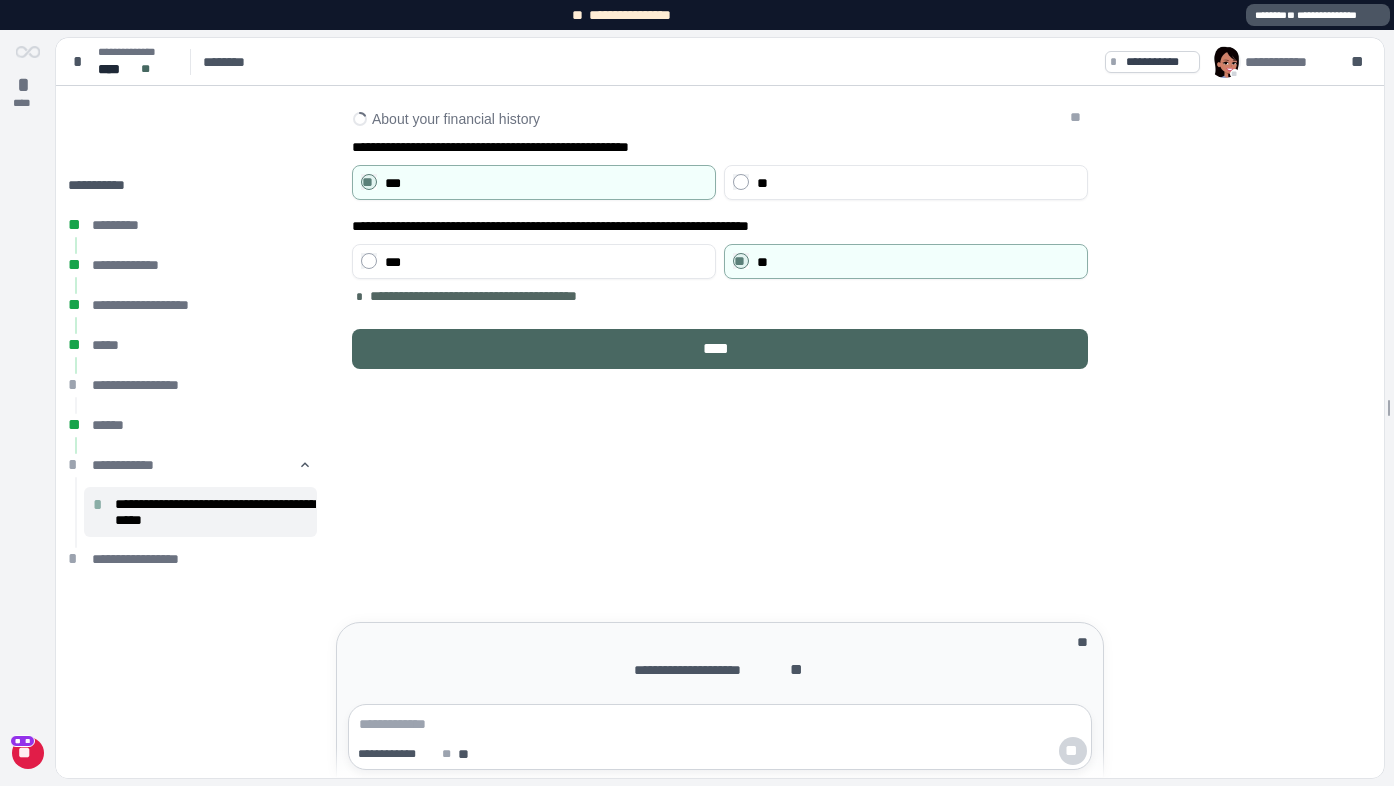 click on "****" at bounding box center (720, 349) 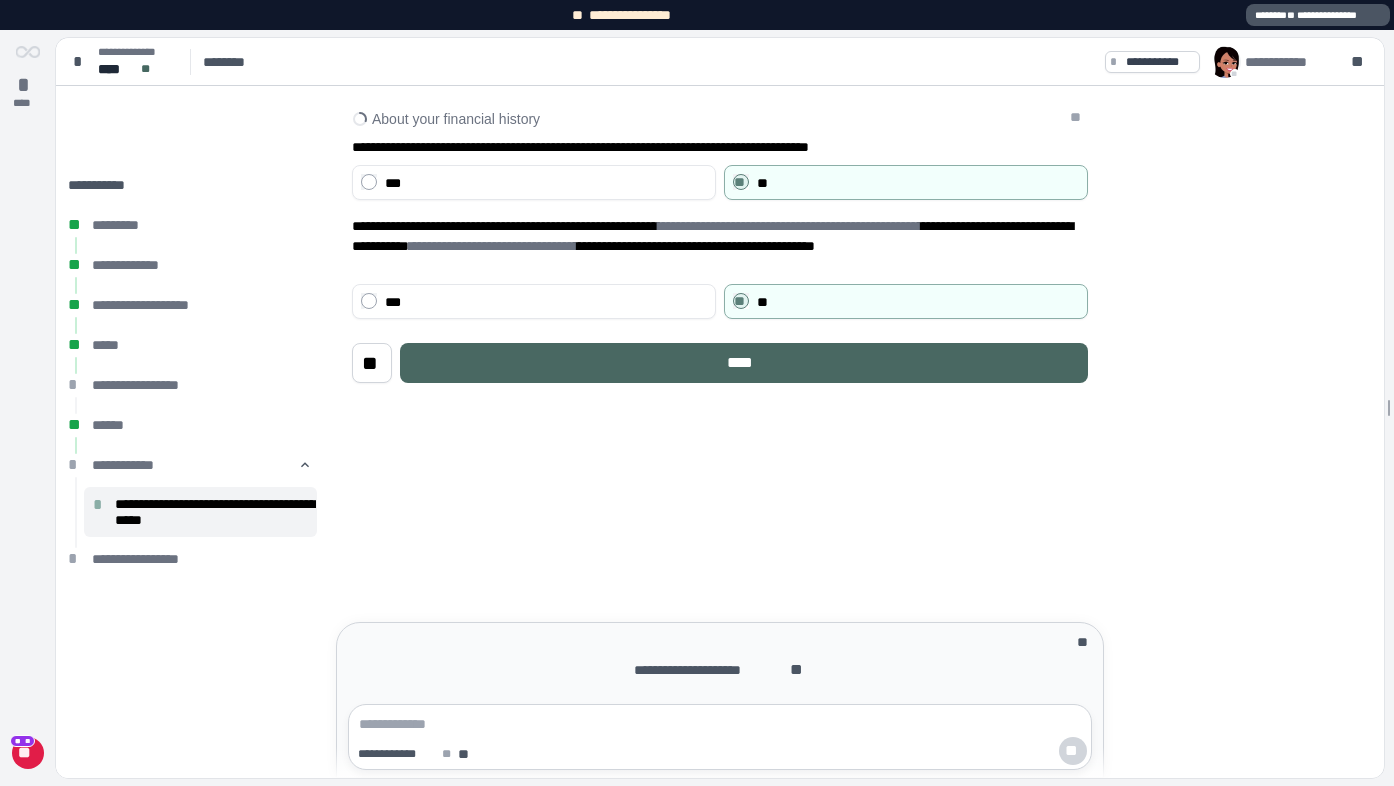 click on "****" at bounding box center (744, 363) 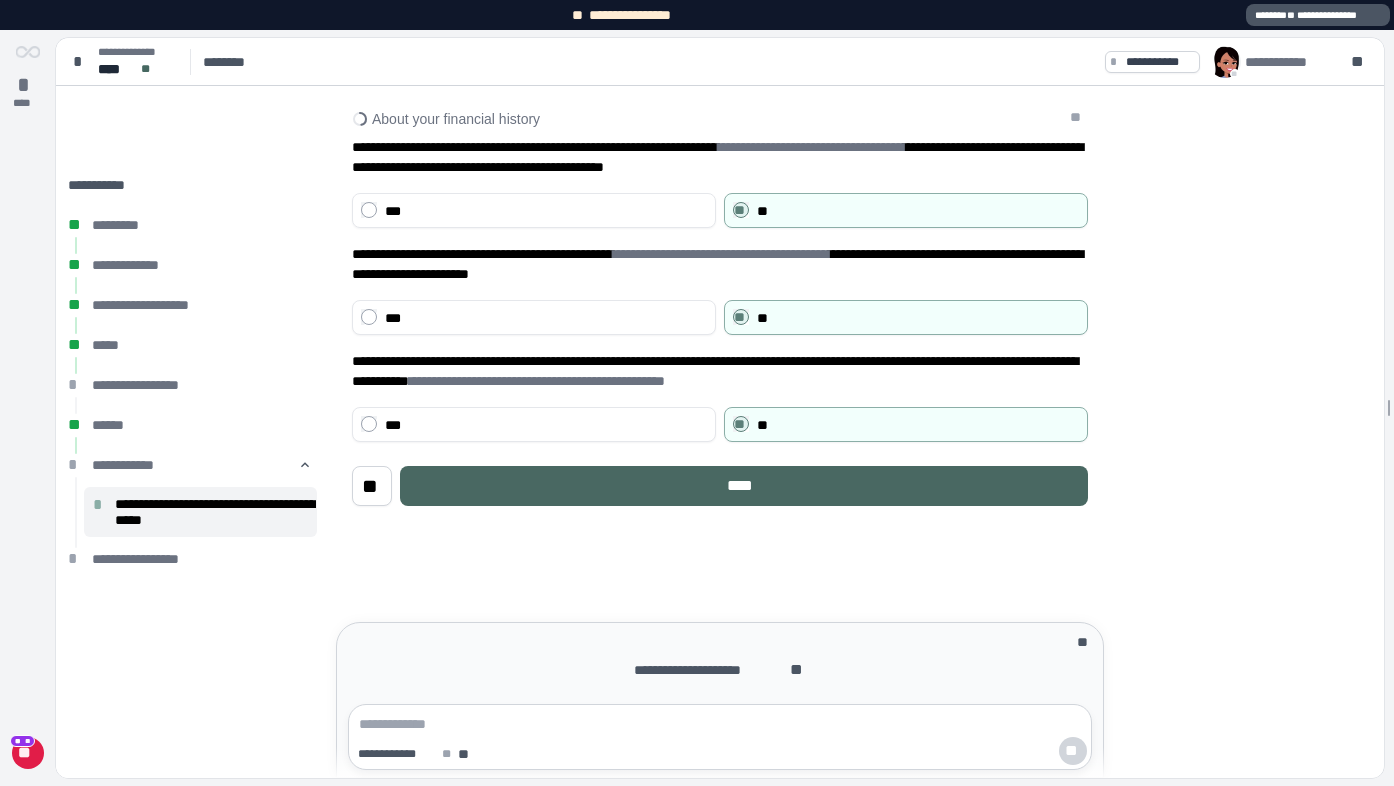 click on "****" at bounding box center [744, 486] 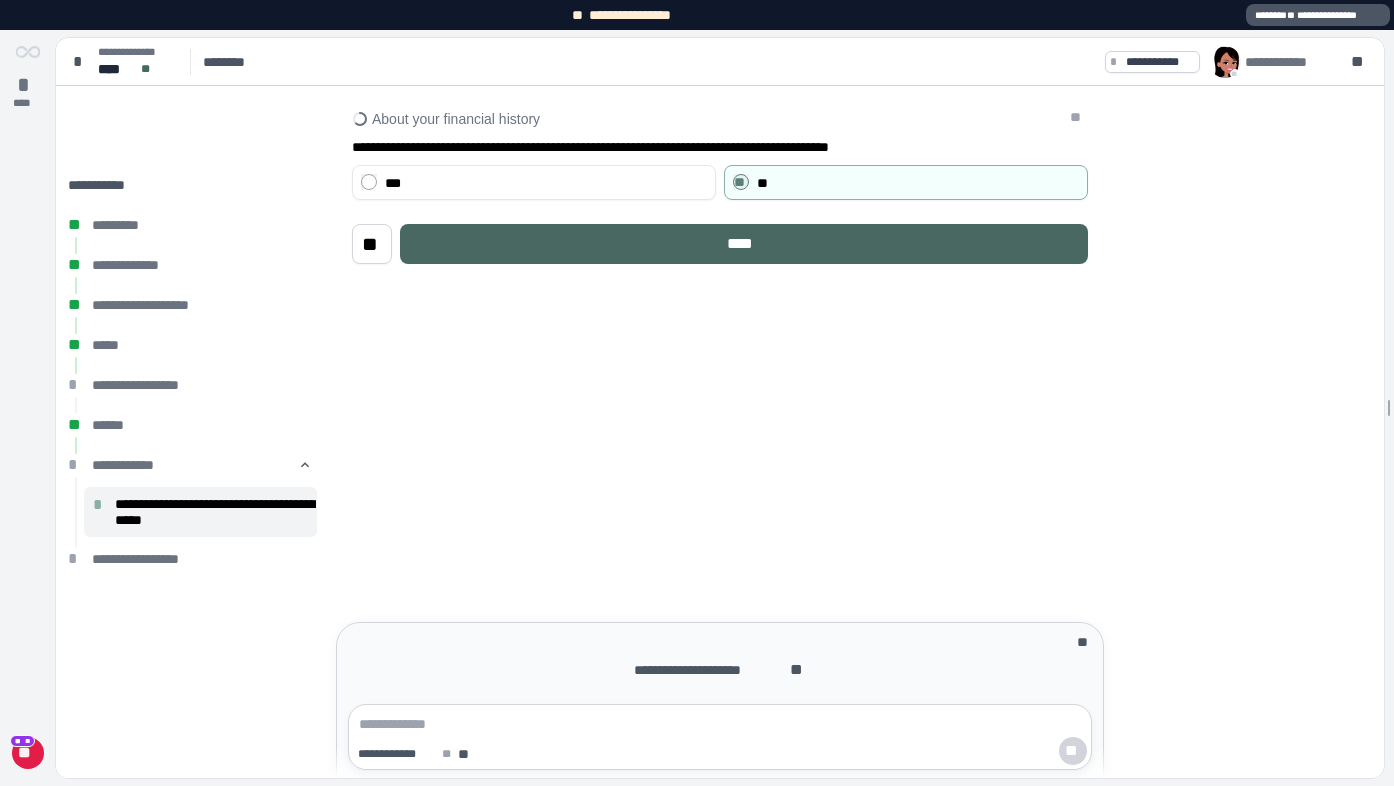 click on "****" at bounding box center [744, 244] 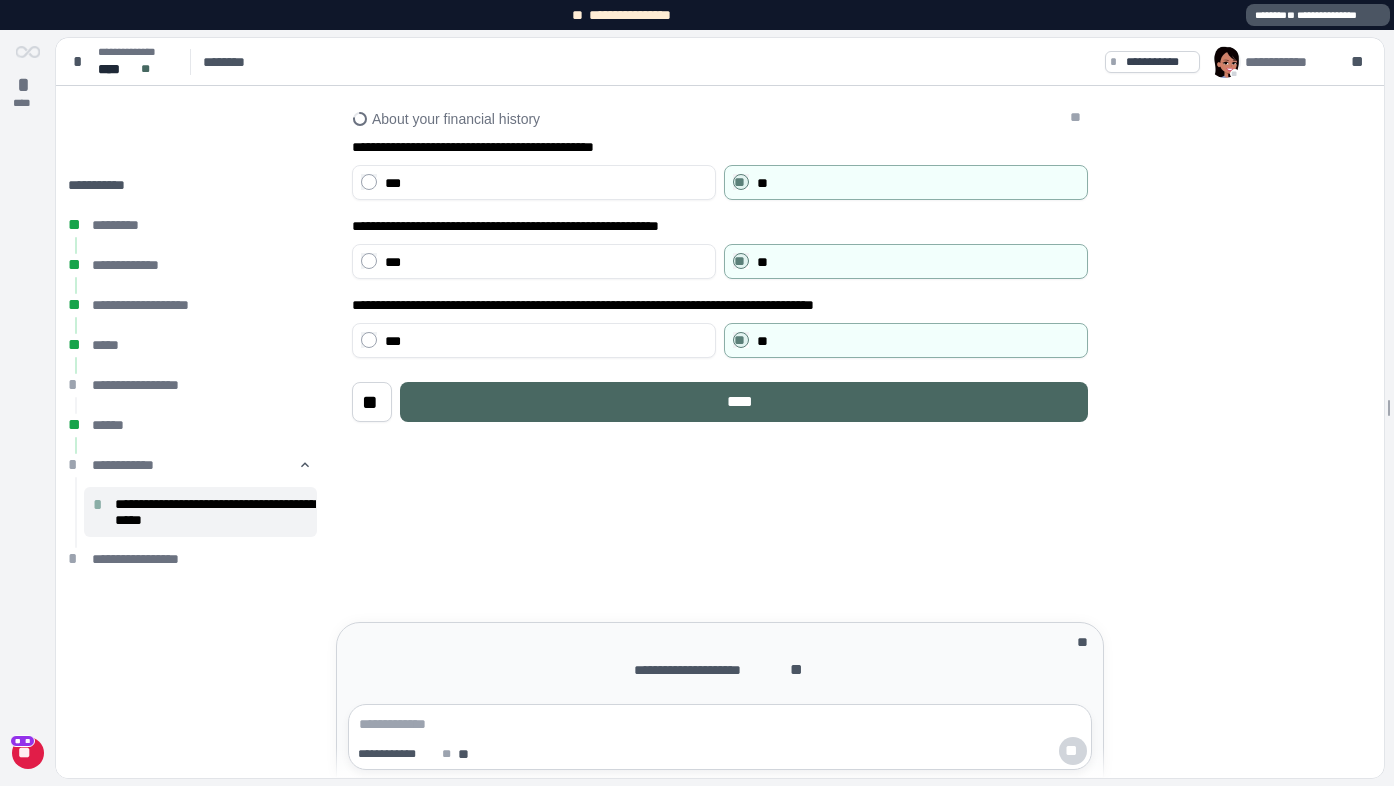 click on "****" at bounding box center (744, 402) 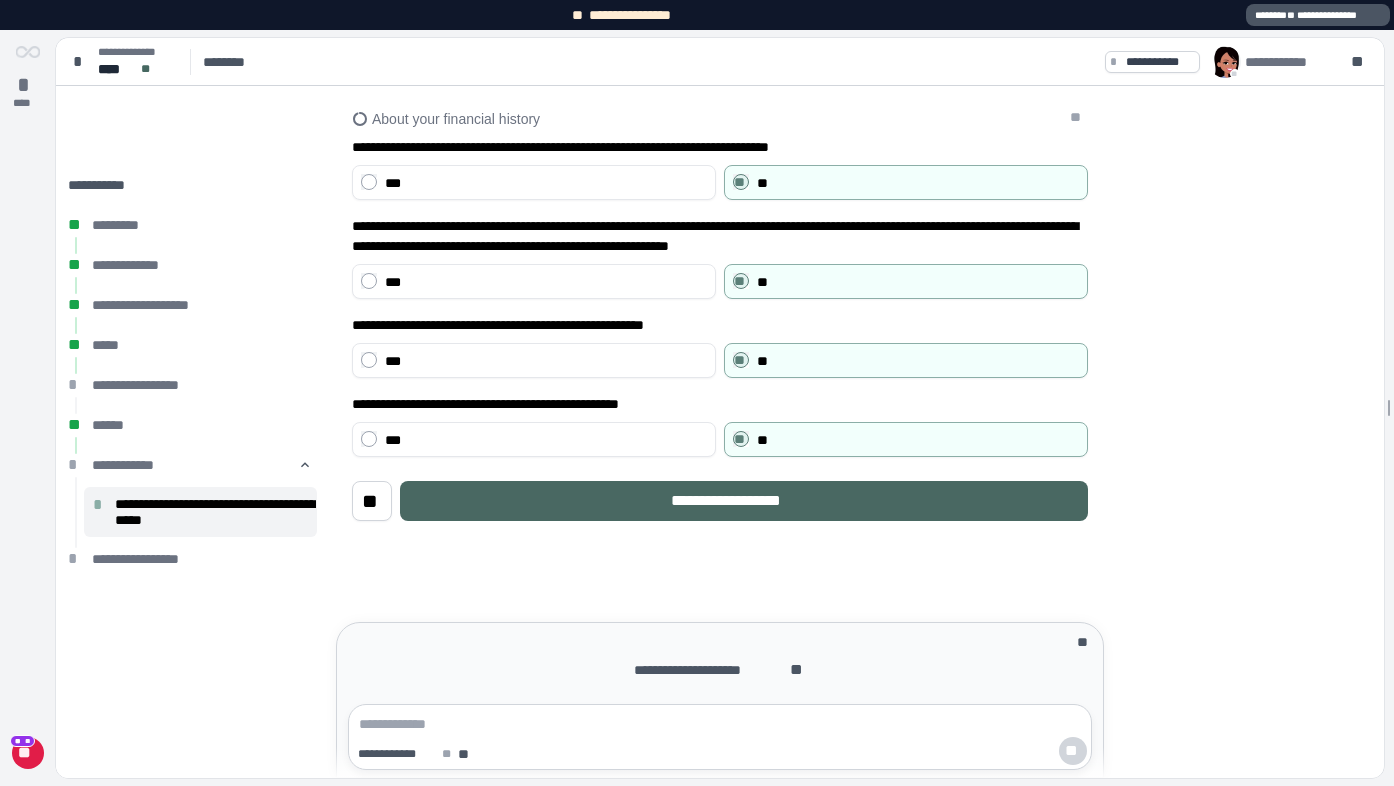 click on "**********" at bounding box center [744, 501] 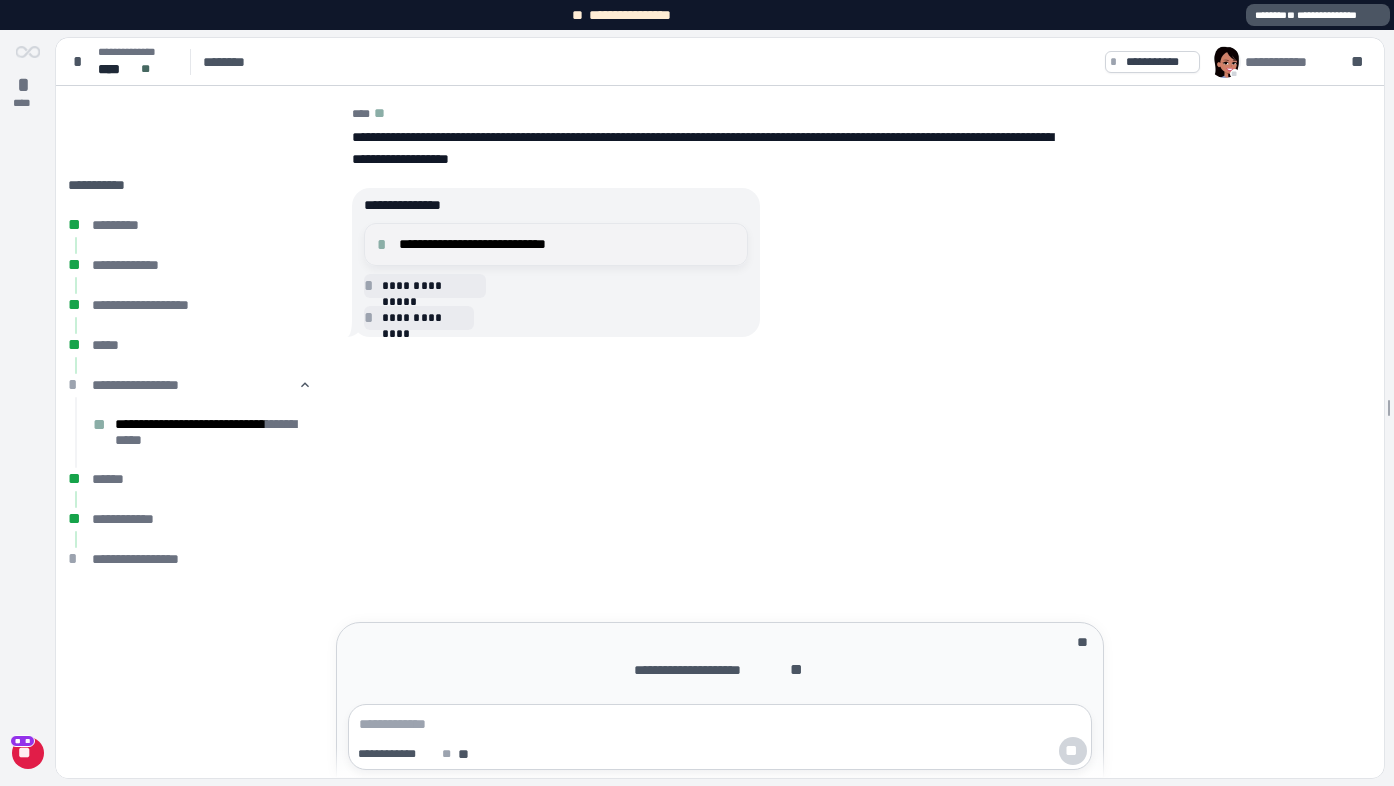 click on "**********" at bounding box center (567, 244) 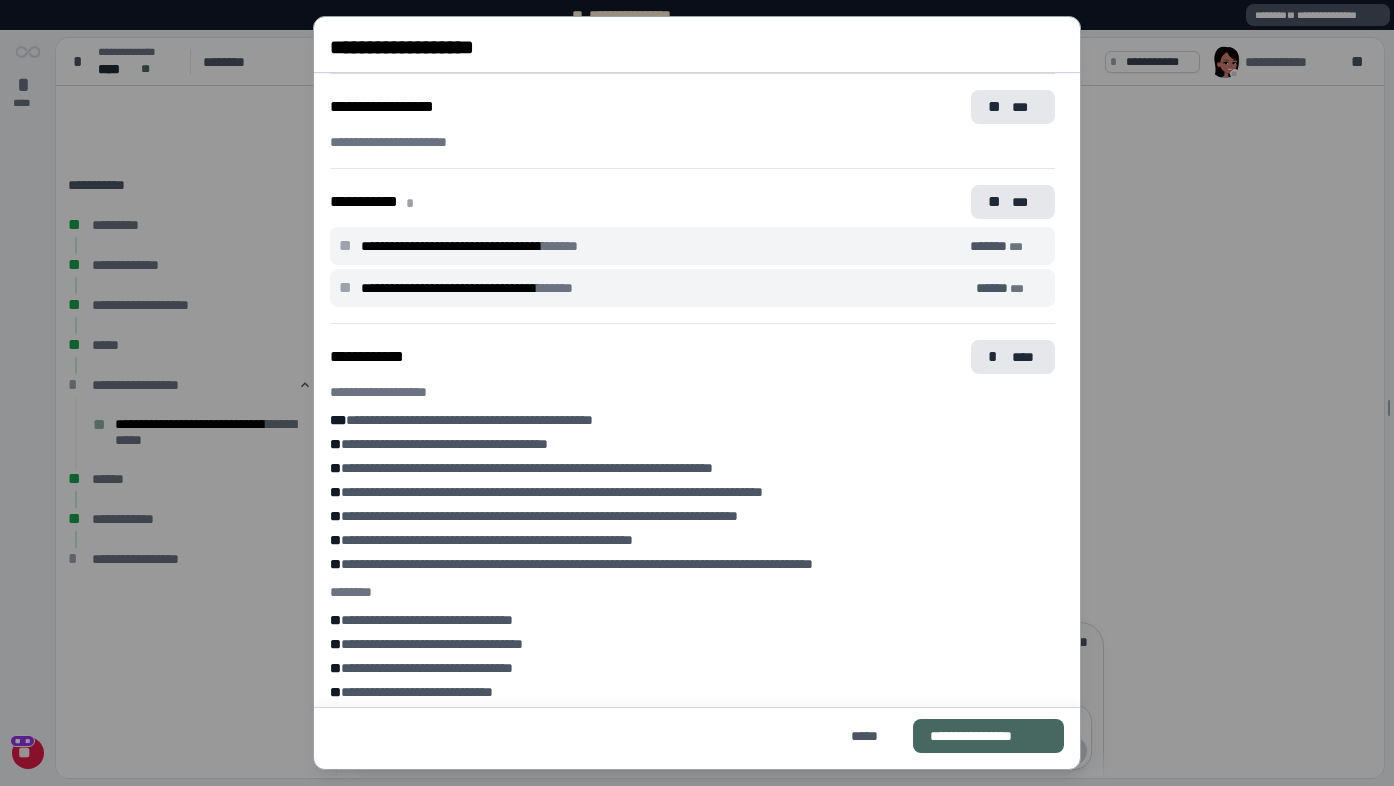 scroll, scrollTop: 554, scrollLeft: 0, axis: vertical 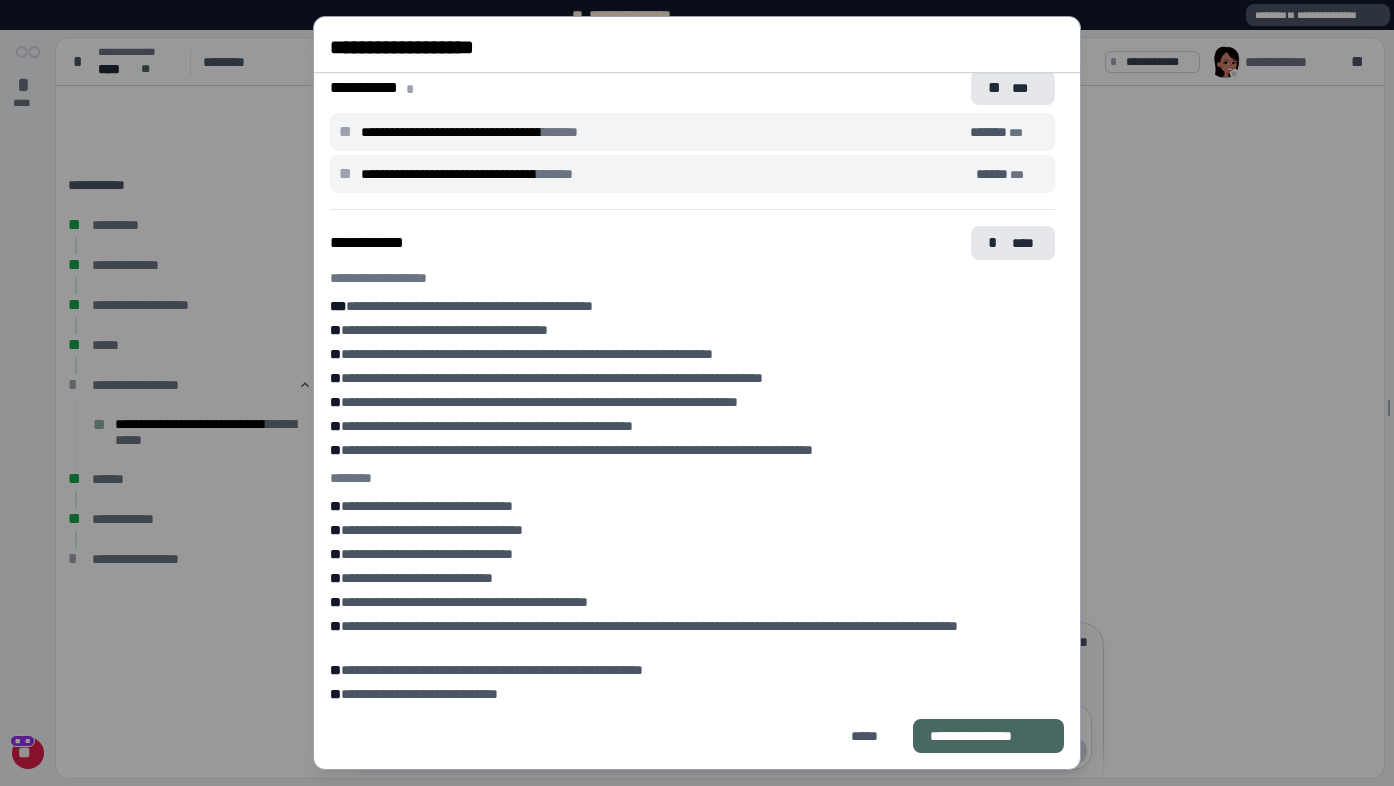 click on "**********" at bounding box center [988, 736] 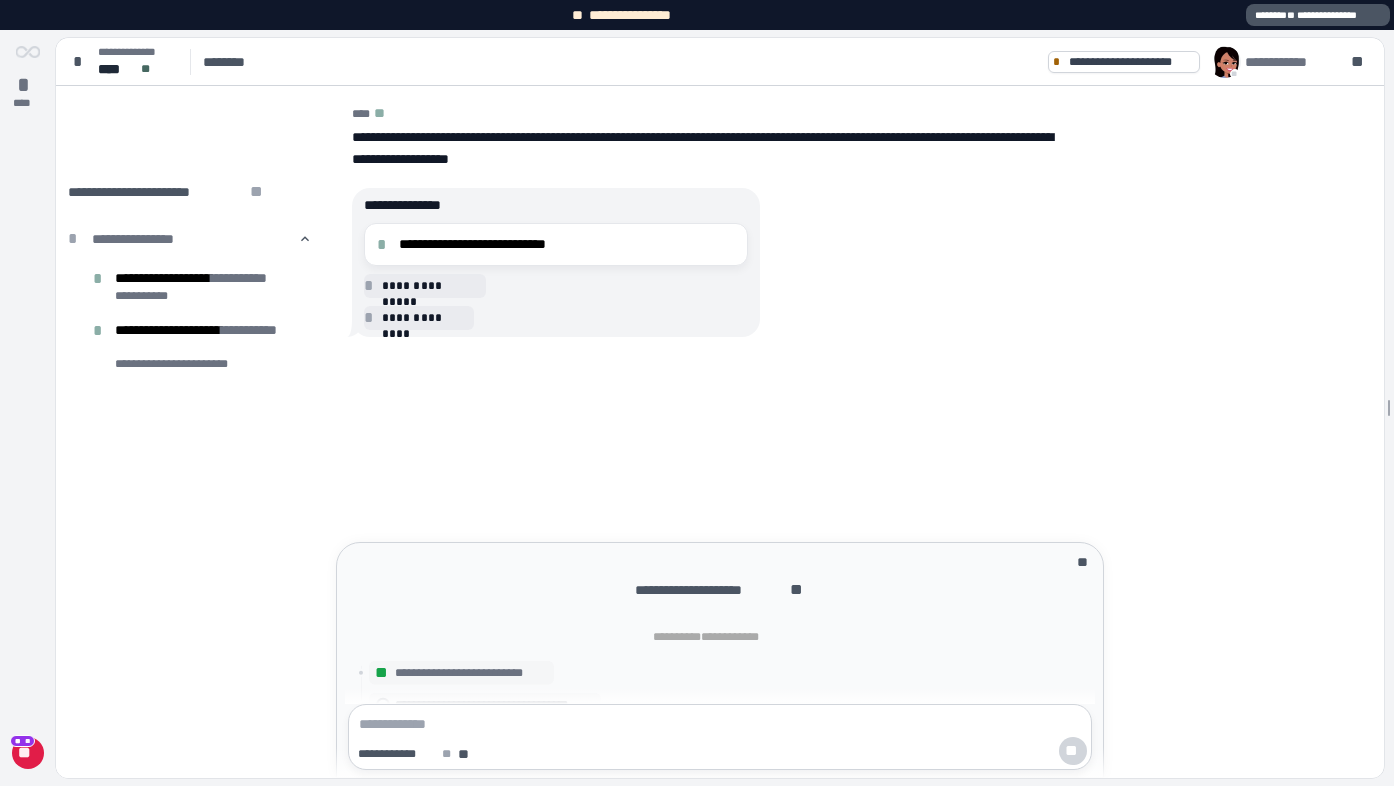 scroll, scrollTop: 0, scrollLeft: 0, axis: both 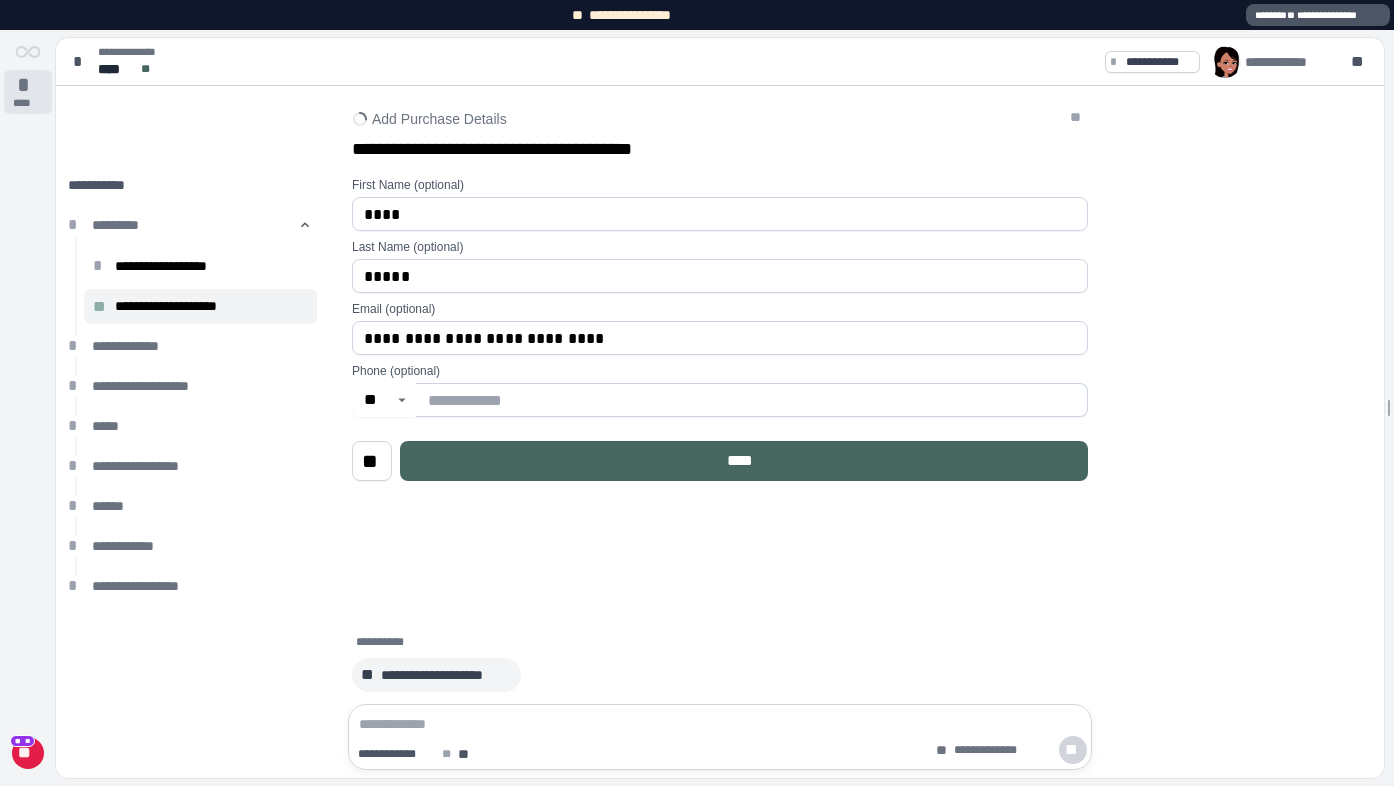 click on "*" at bounding box center [28, 85] 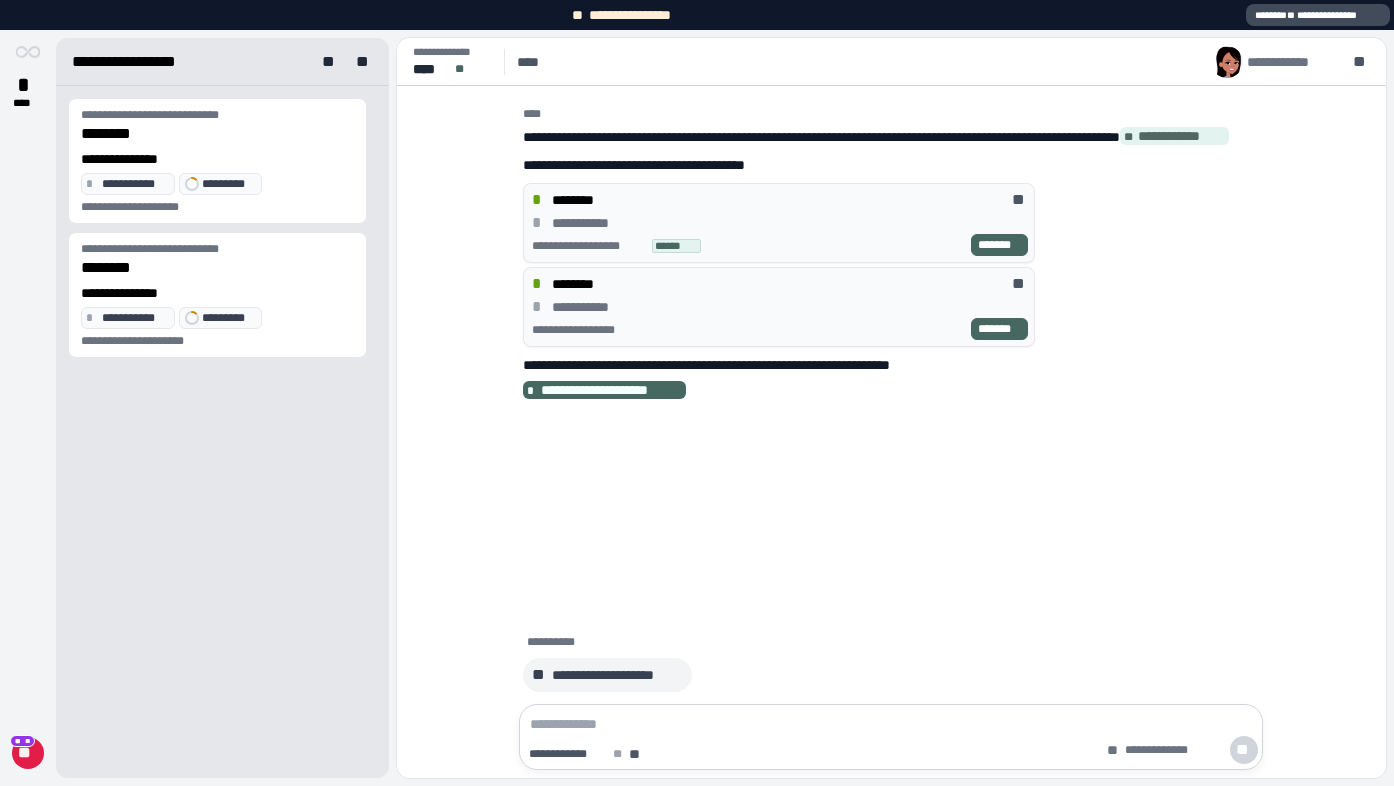 click on "**********" at bounding box center (1318, 15) 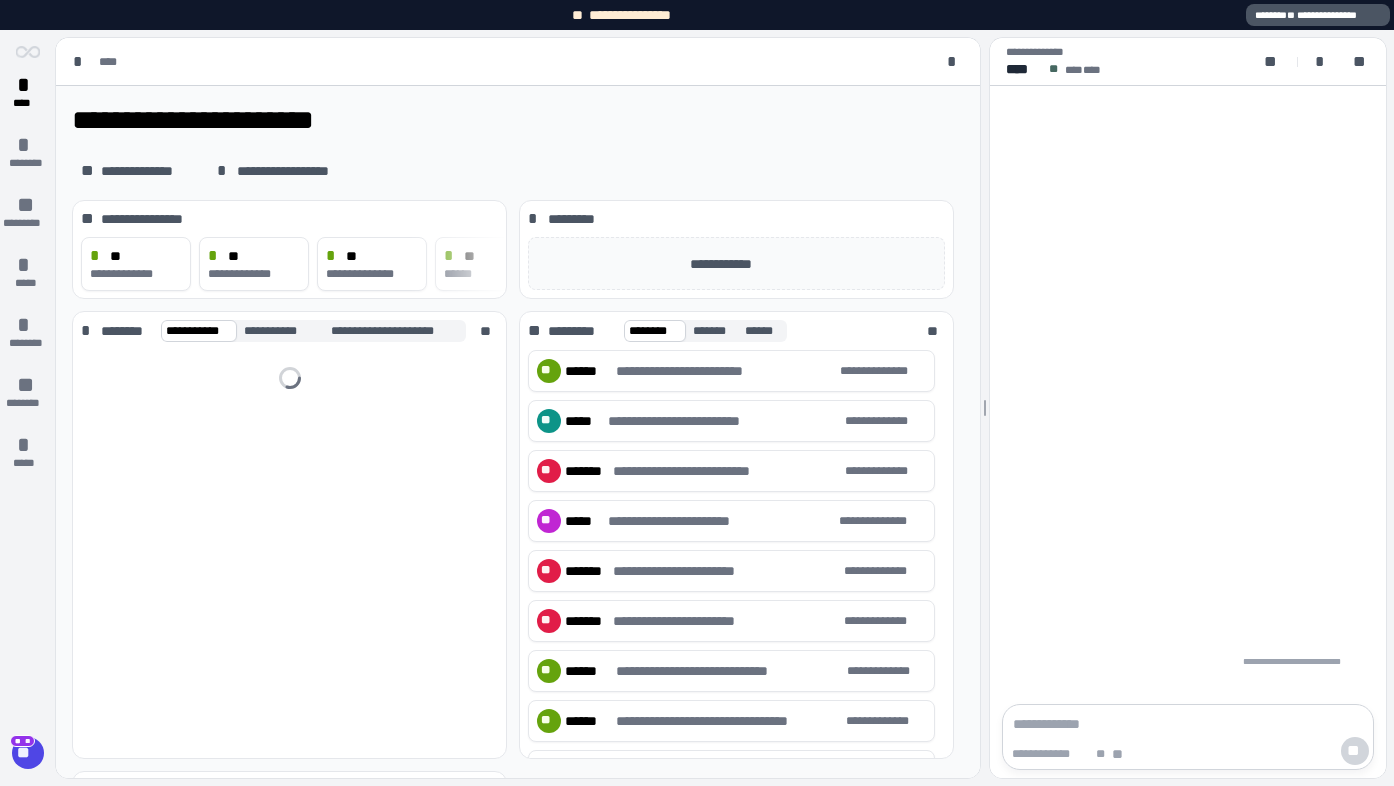 scroll, scrollTop: 0, scrollLeft: 0, axis: both 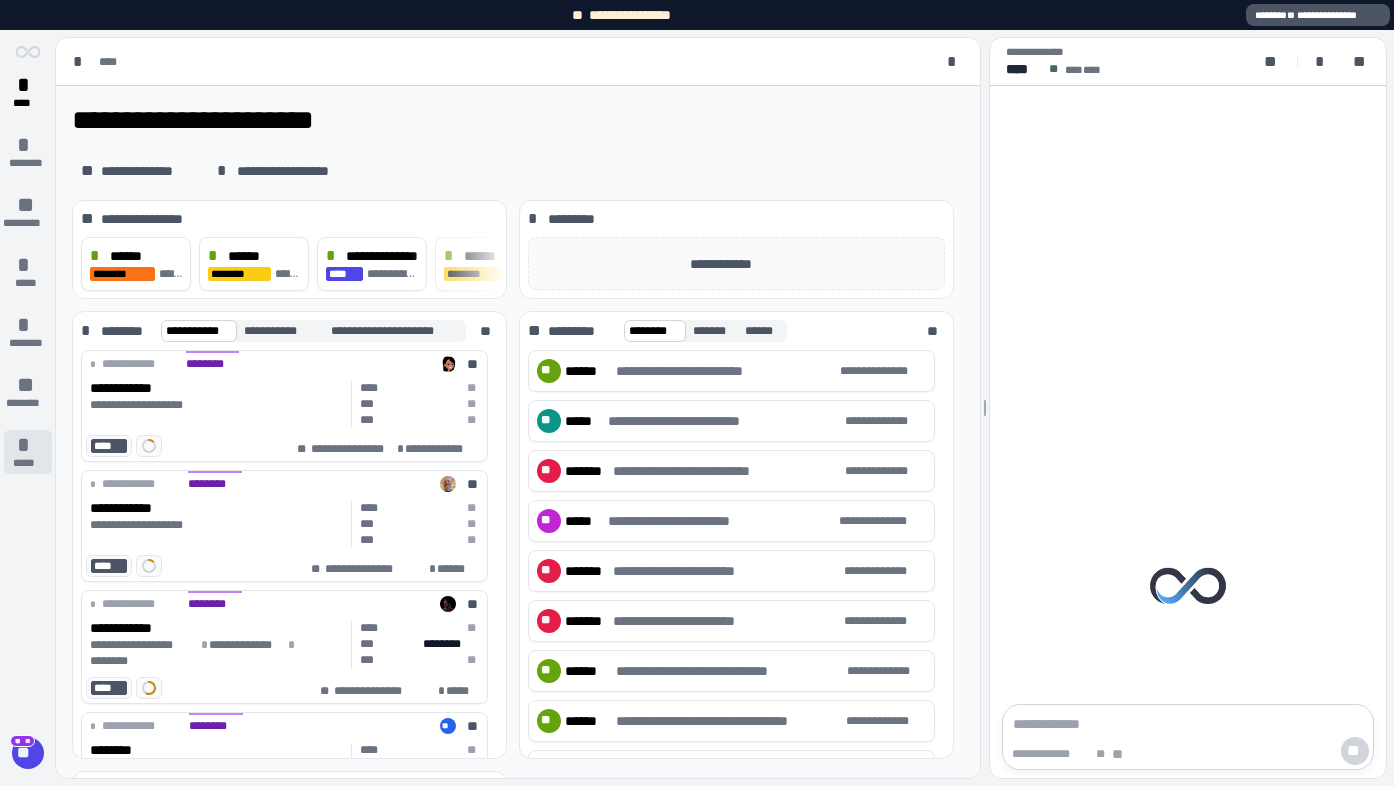 click on "*****" at bounding box center (28, 463) 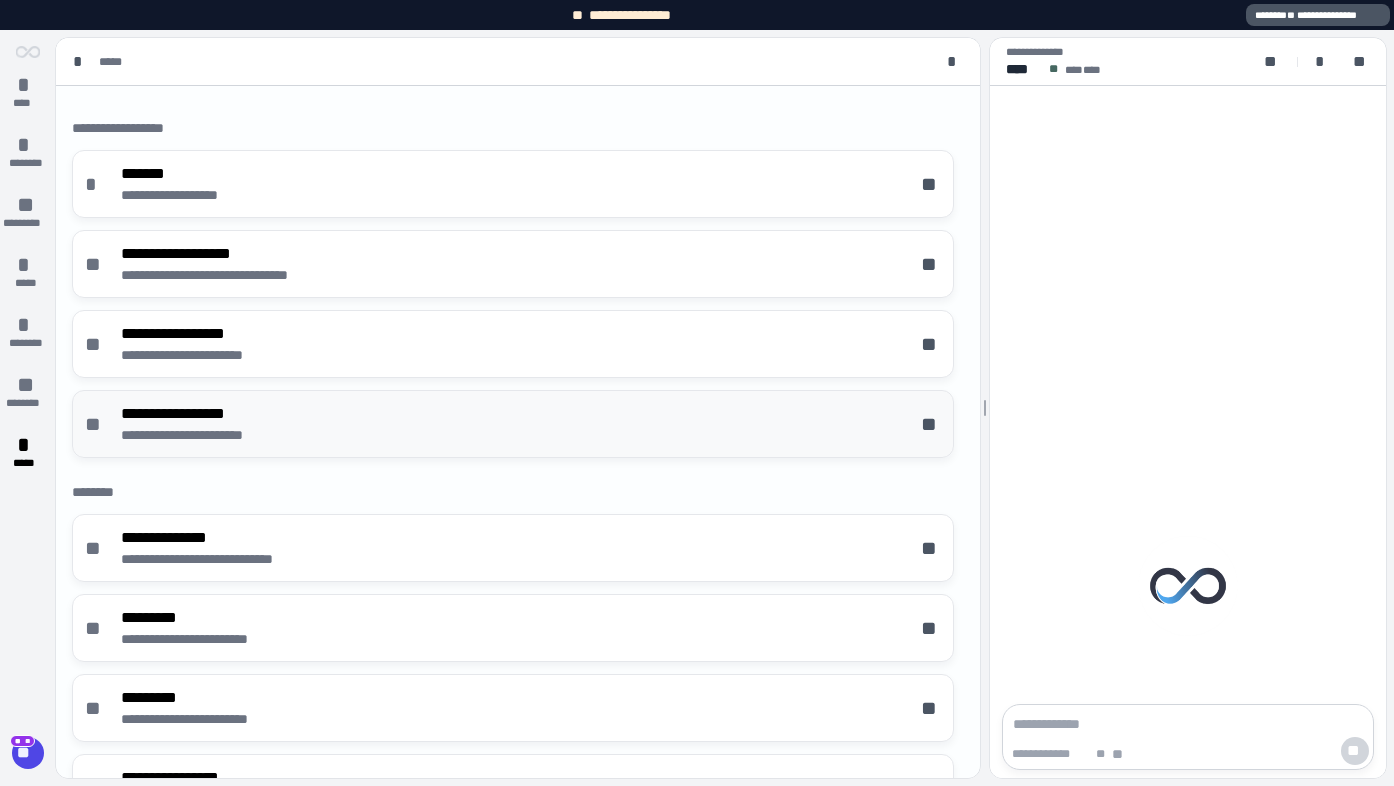 click on "**********" at bounding box center [209, 414] 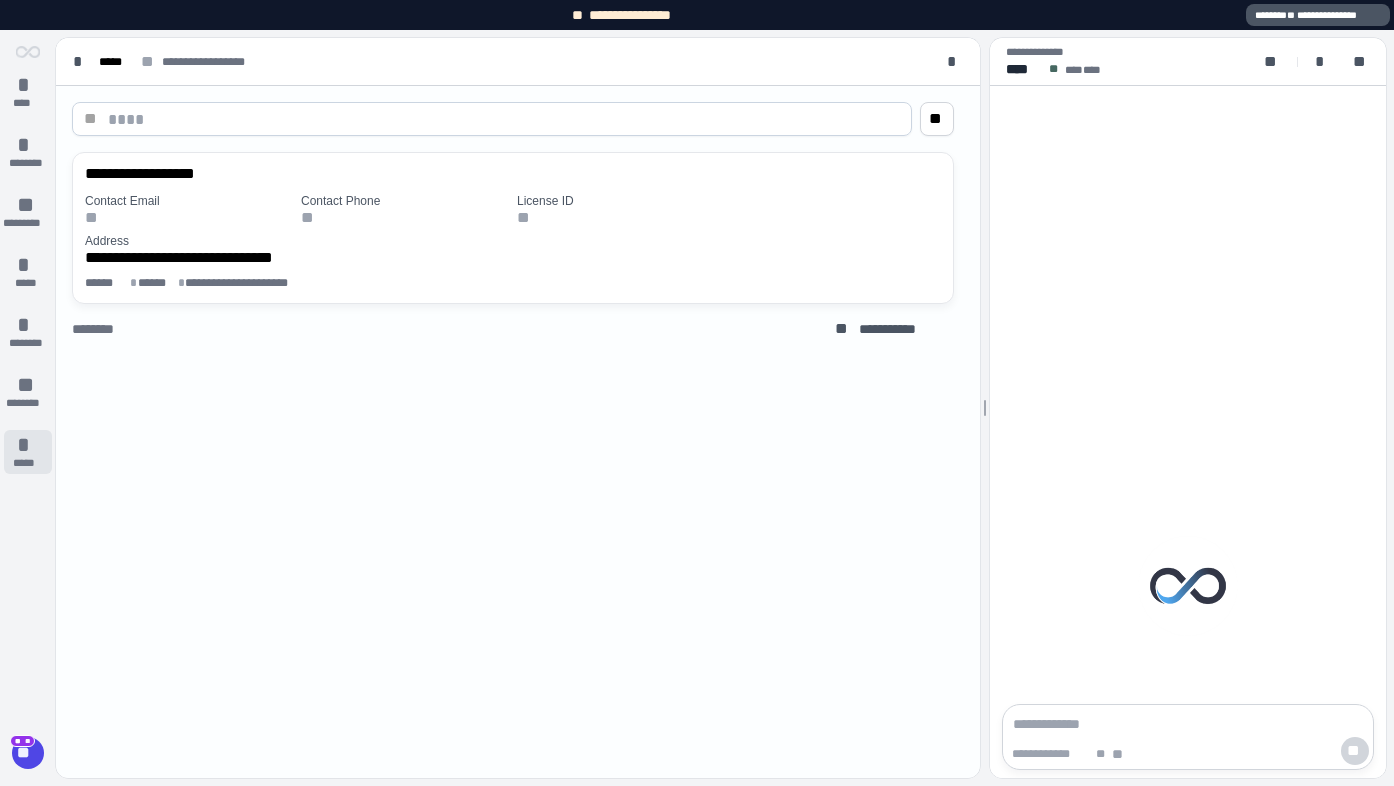 click on "*" at bounding box center [28, 445] 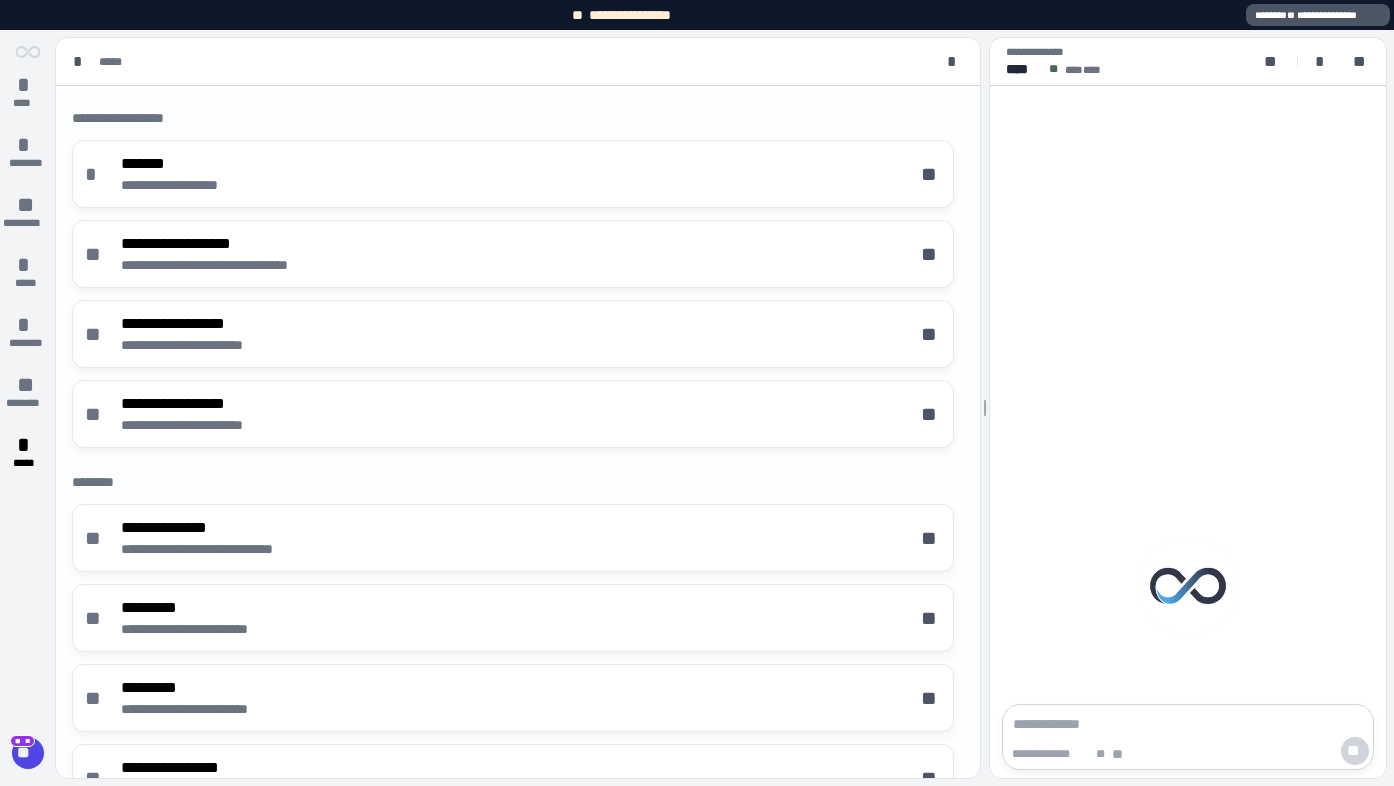 scroll, scrollTop: 0, scrollLeft: 0, axis: both 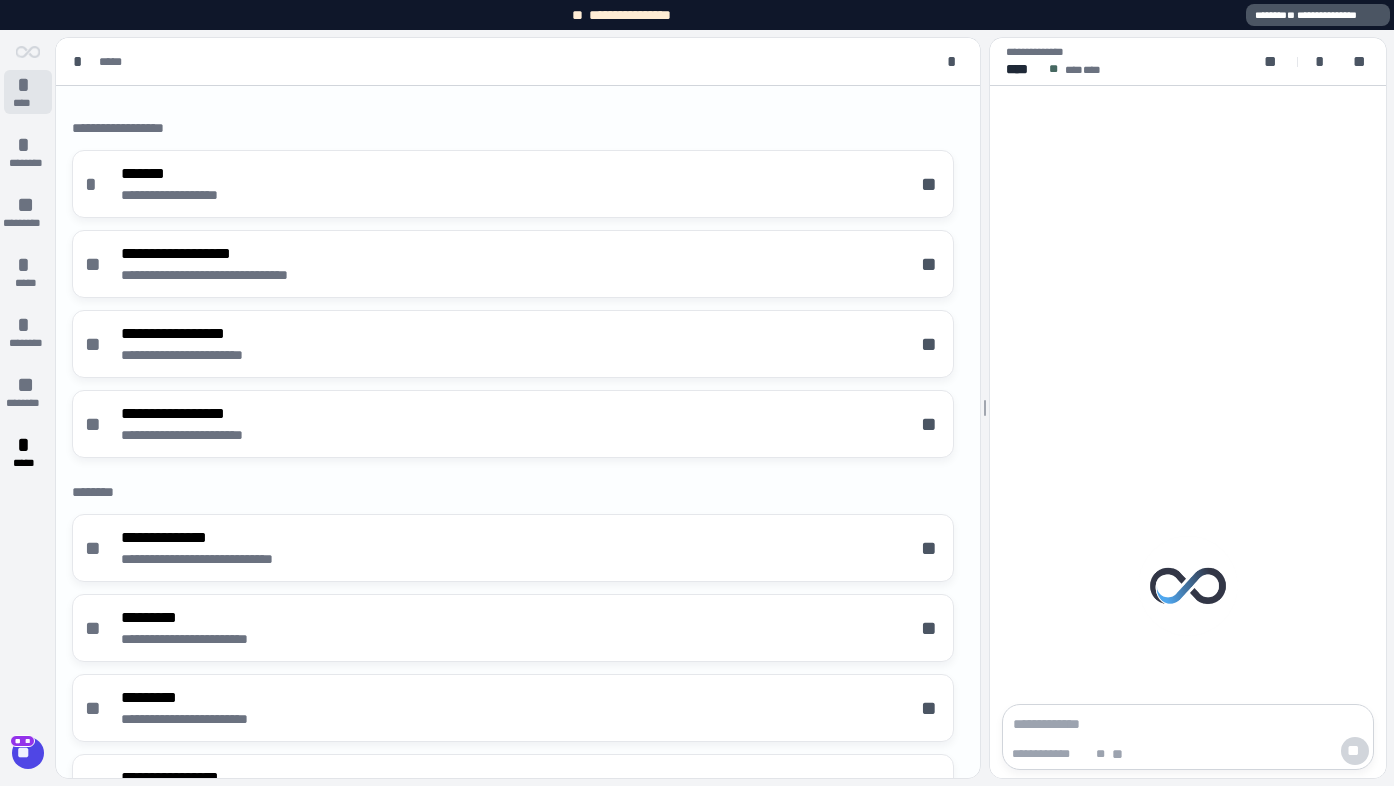 click on "****" at bounding box center (27, 103) 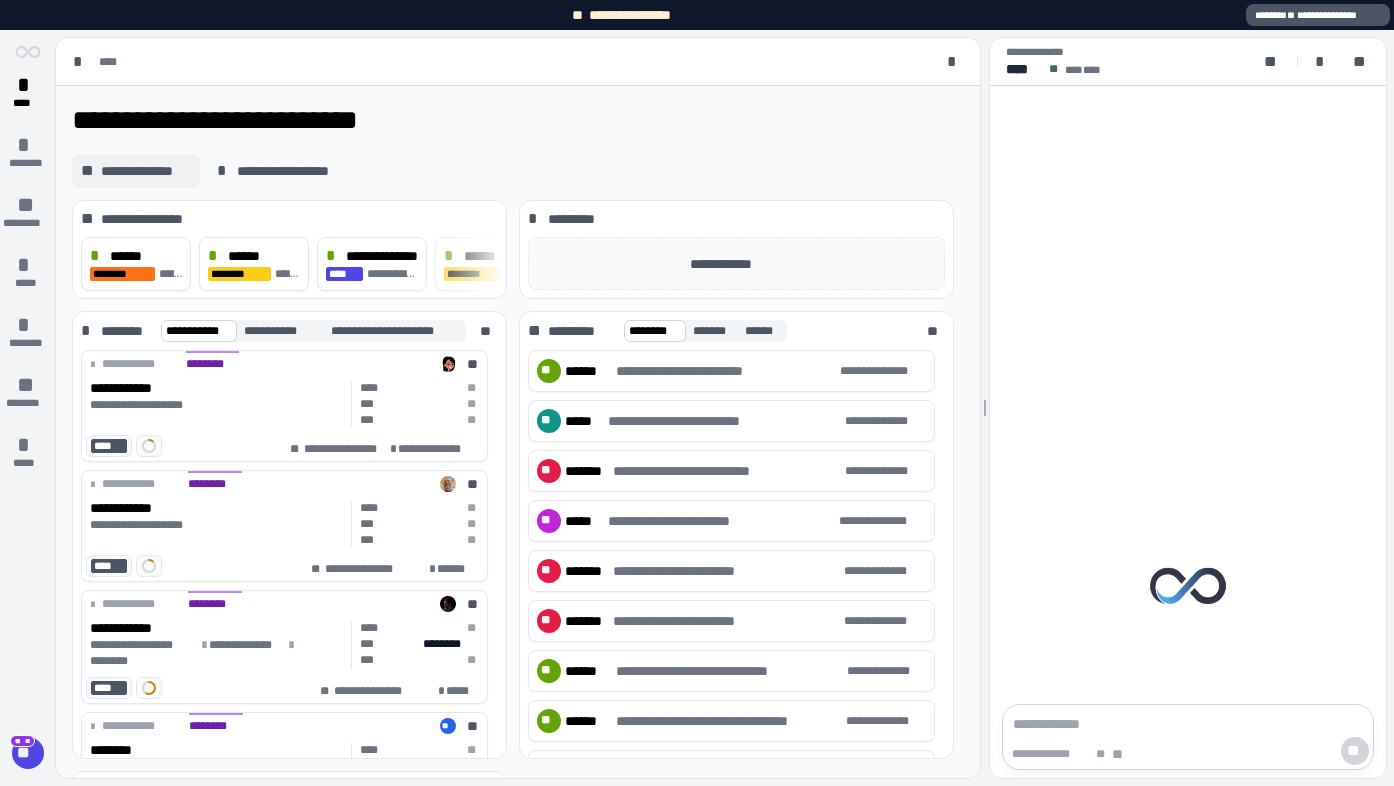click on "**********" at bounding box center (146, 171) 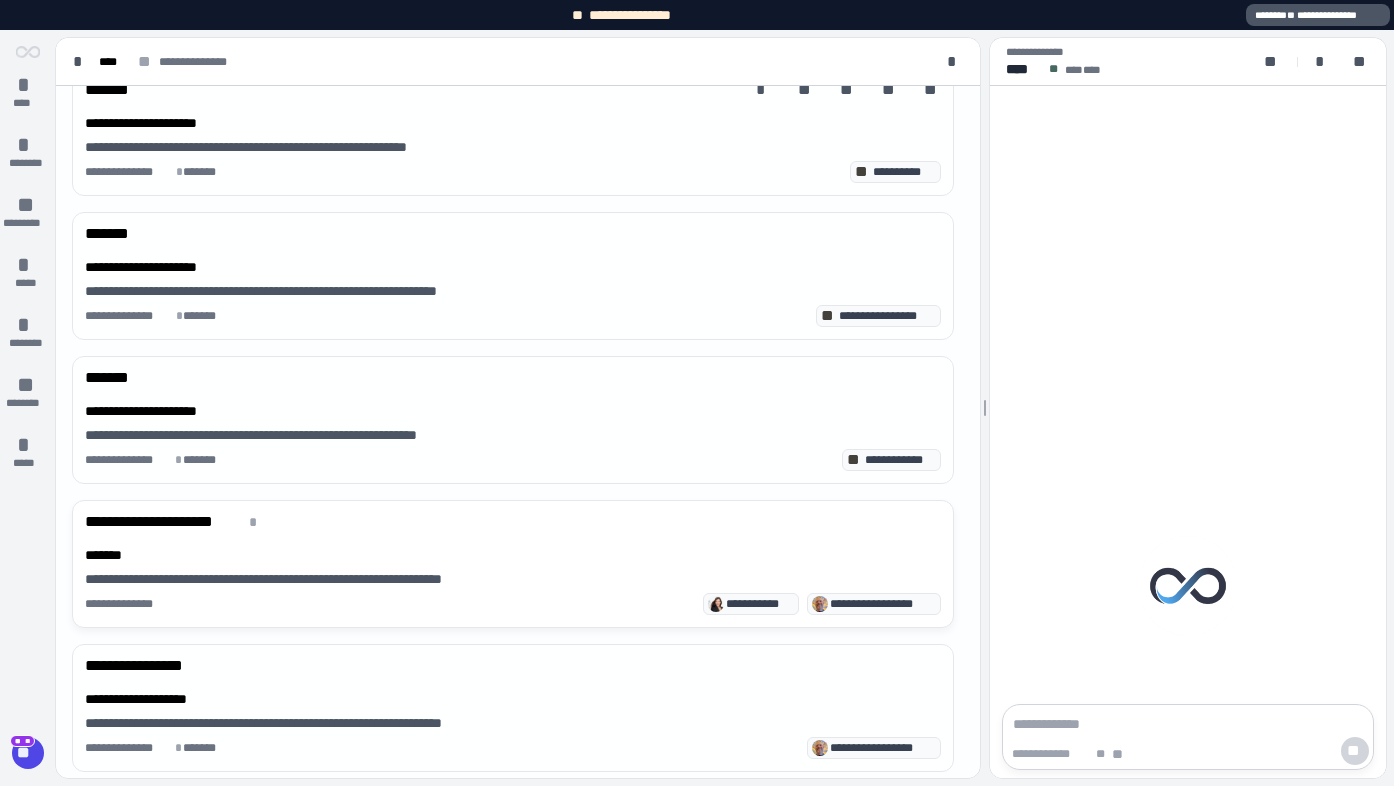 scroll, scrollTop: 2014, scrollLeft: 0, axis: vertical 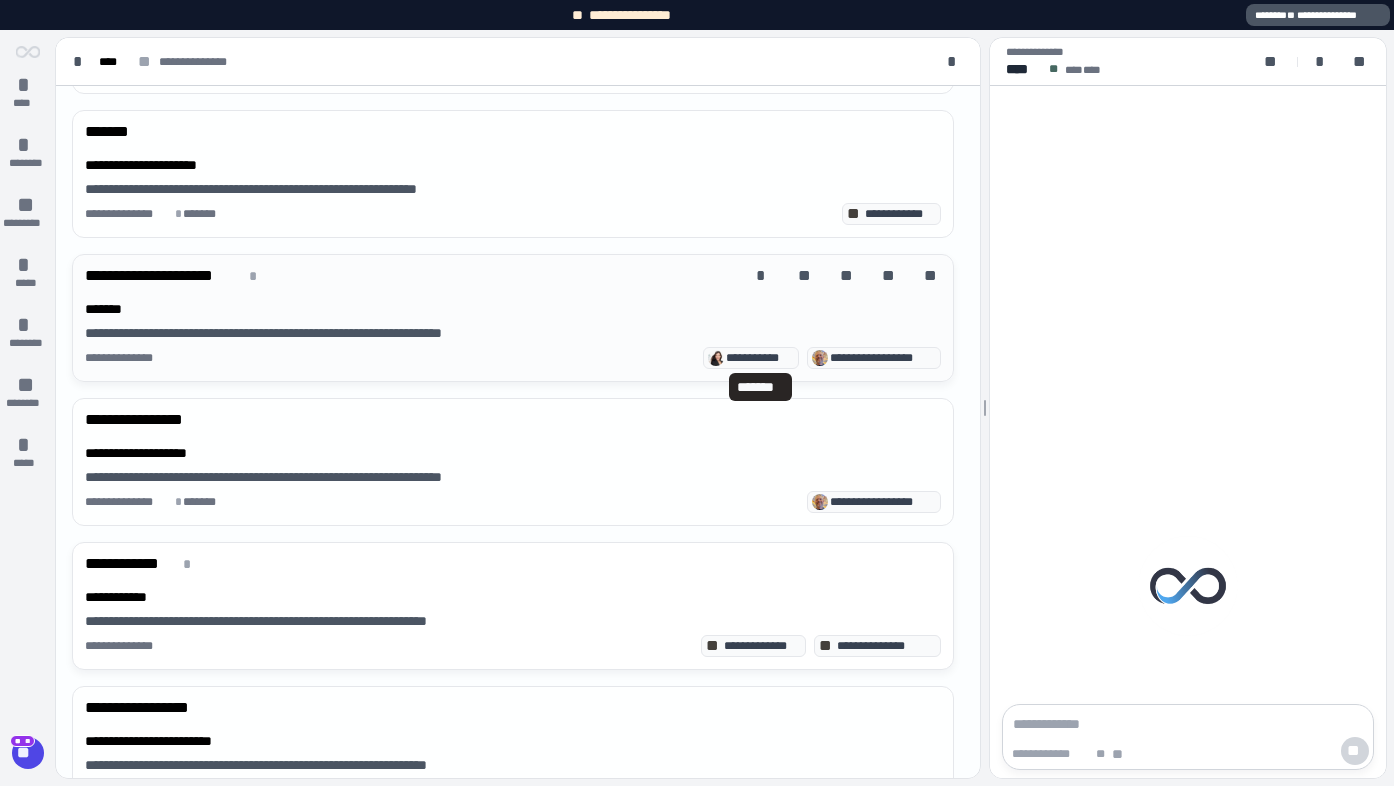 click on "**********" at bounding box center [759, 358] 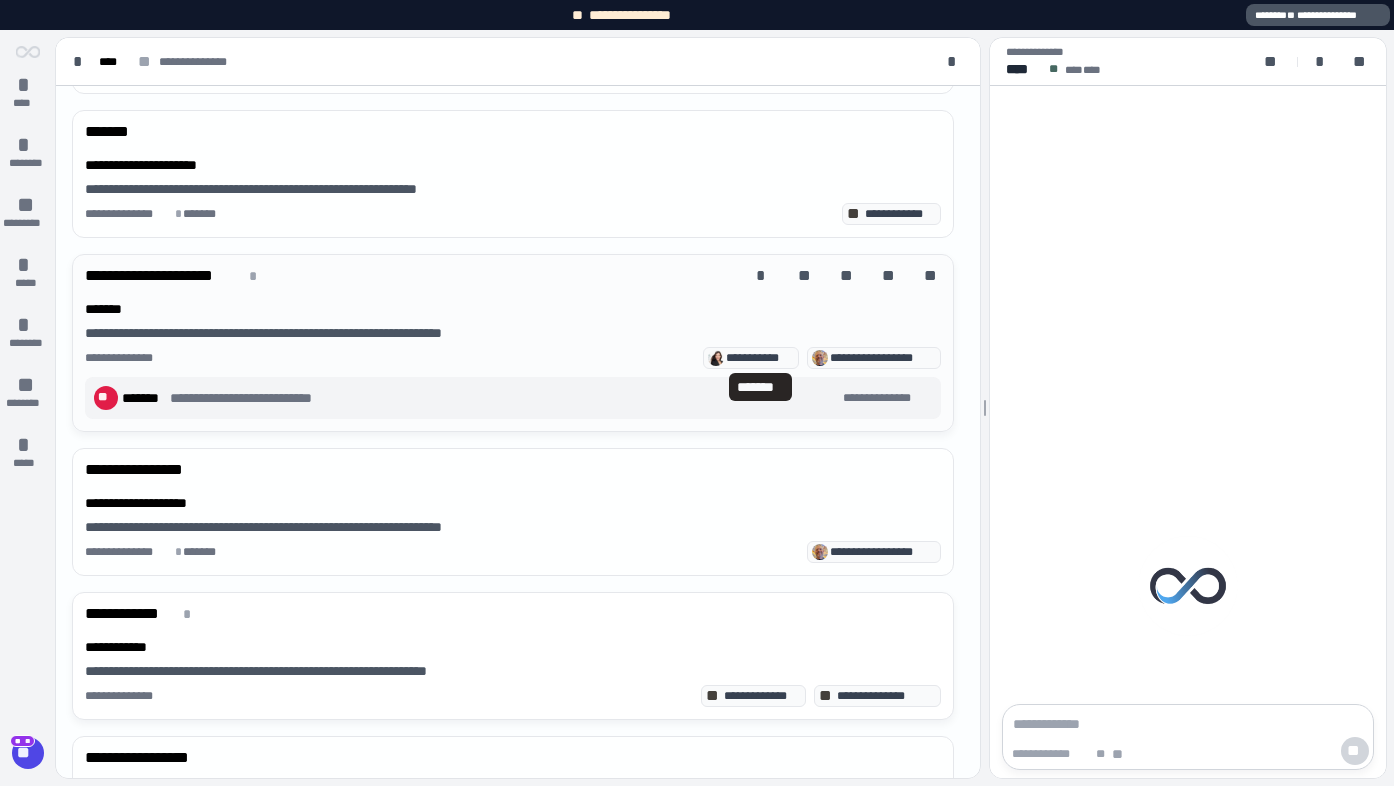 click on "**********" at bounding box center [759, 358] 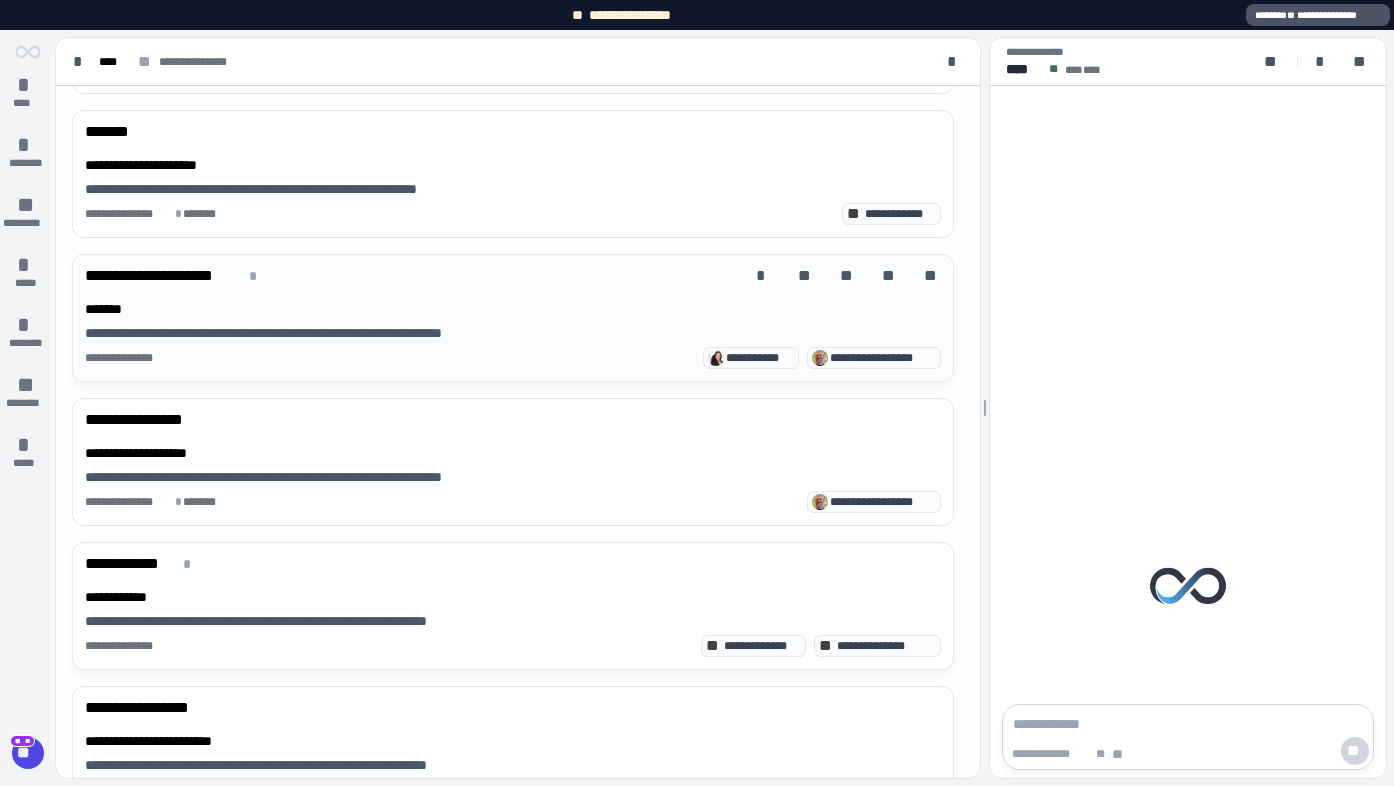 click on "**********" at bounding box center [759, 358] 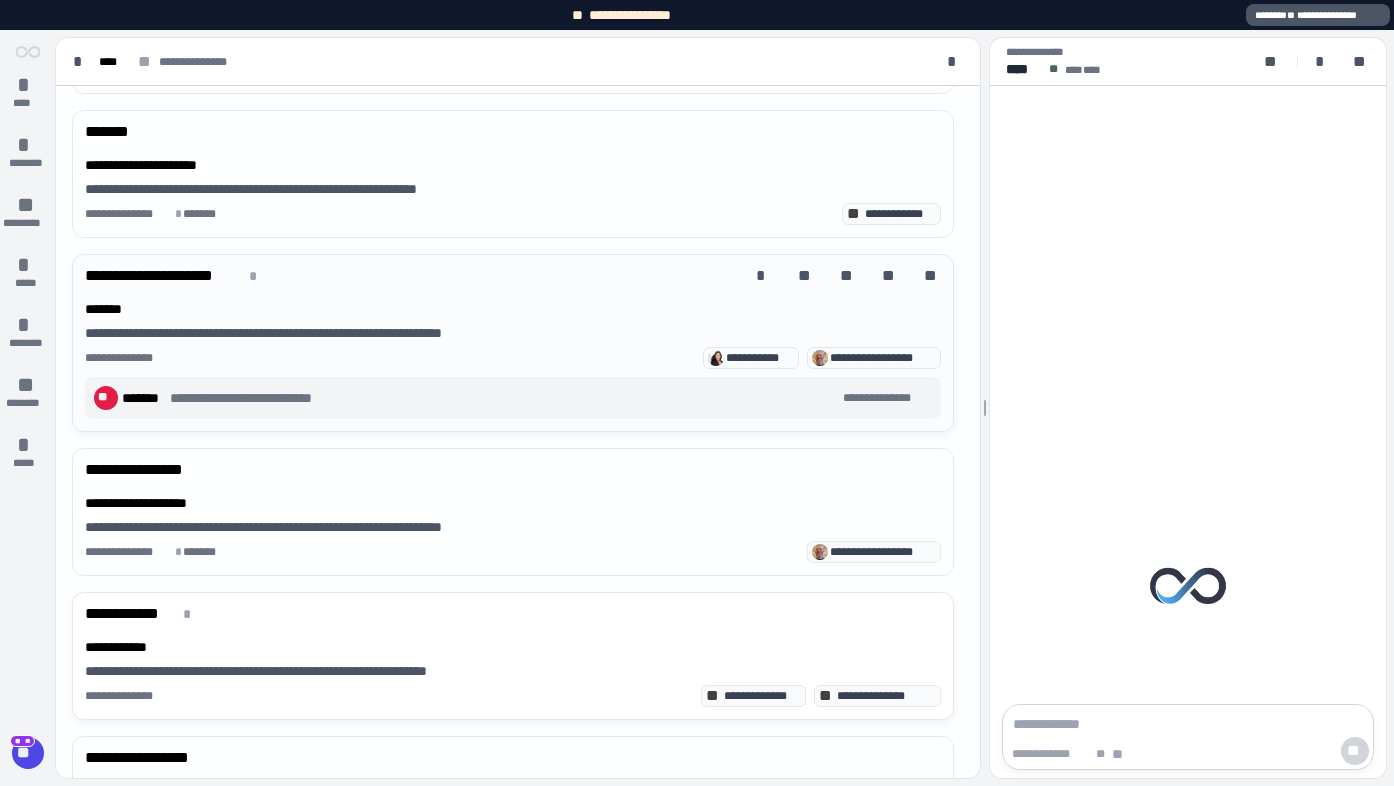 click at bounding box center (716, 358) 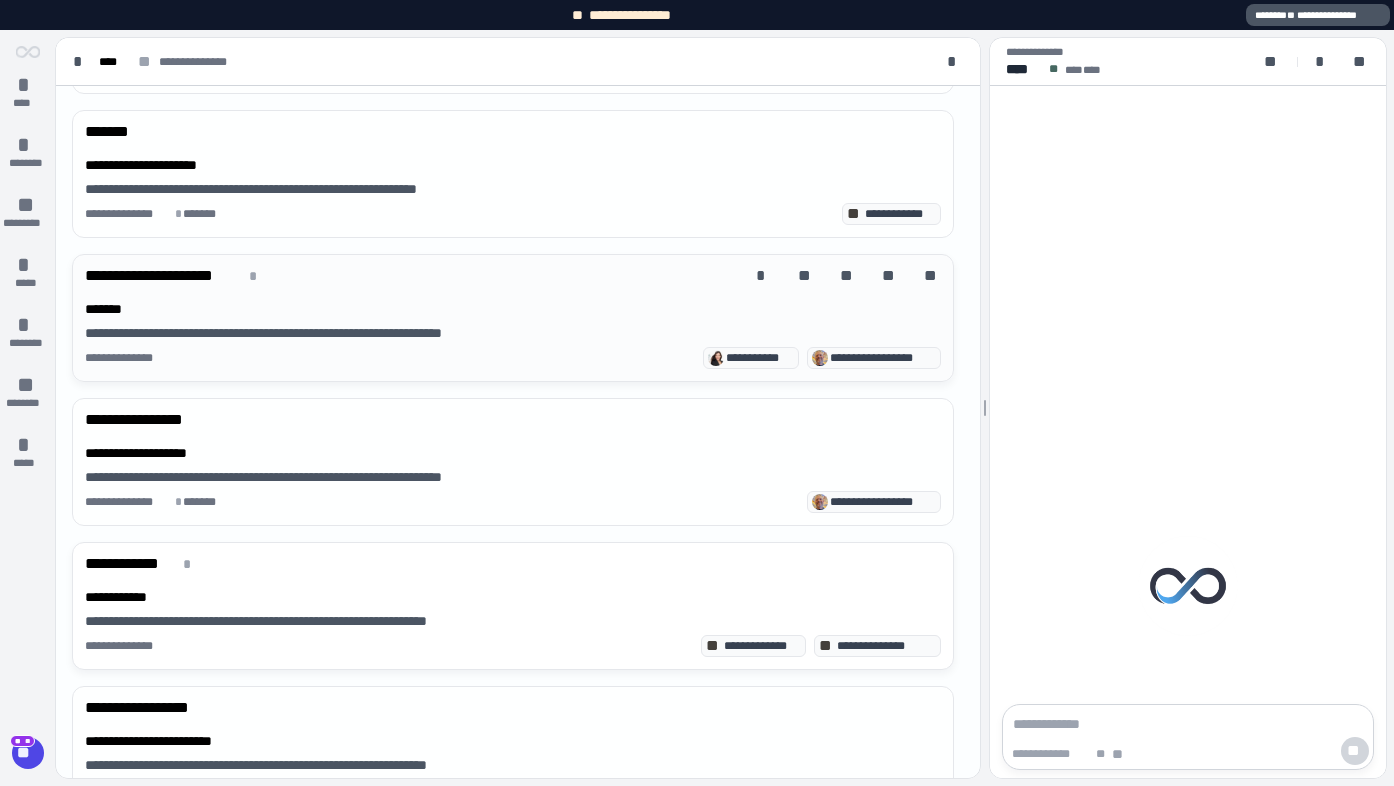 click at bounding box center (716, 358) 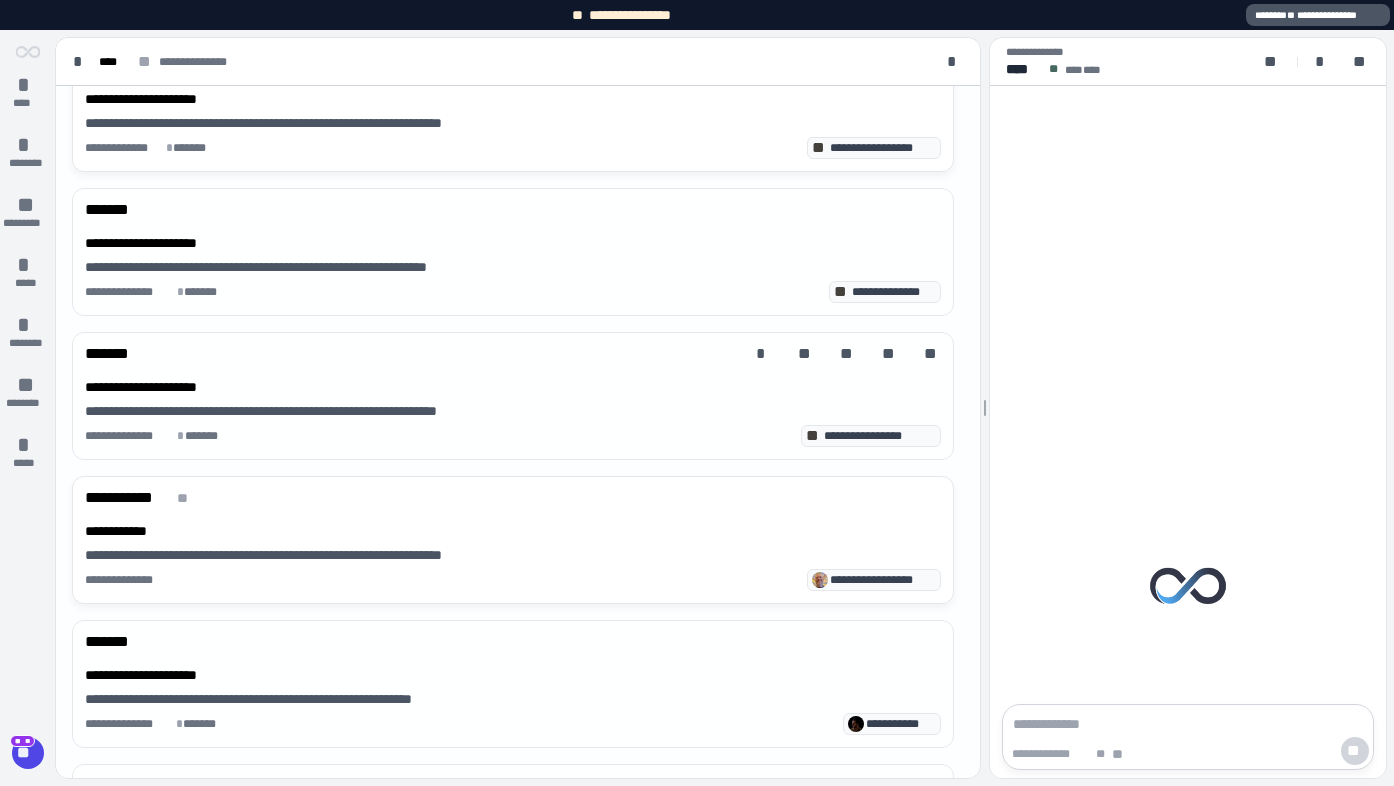 scroll, scrollTop: 0, scrollLeft: 0, axis: both 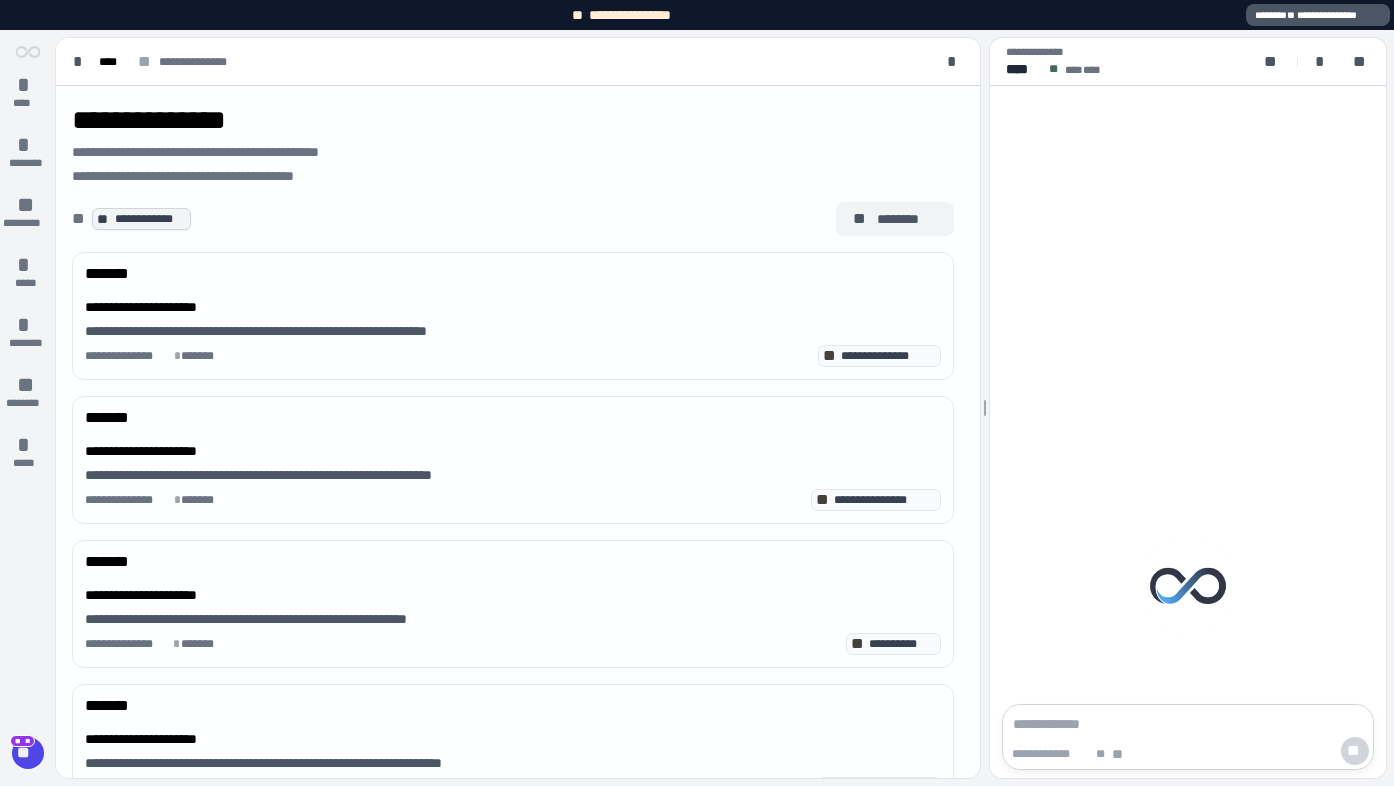 click on "********" at bounding box center [907, 219] 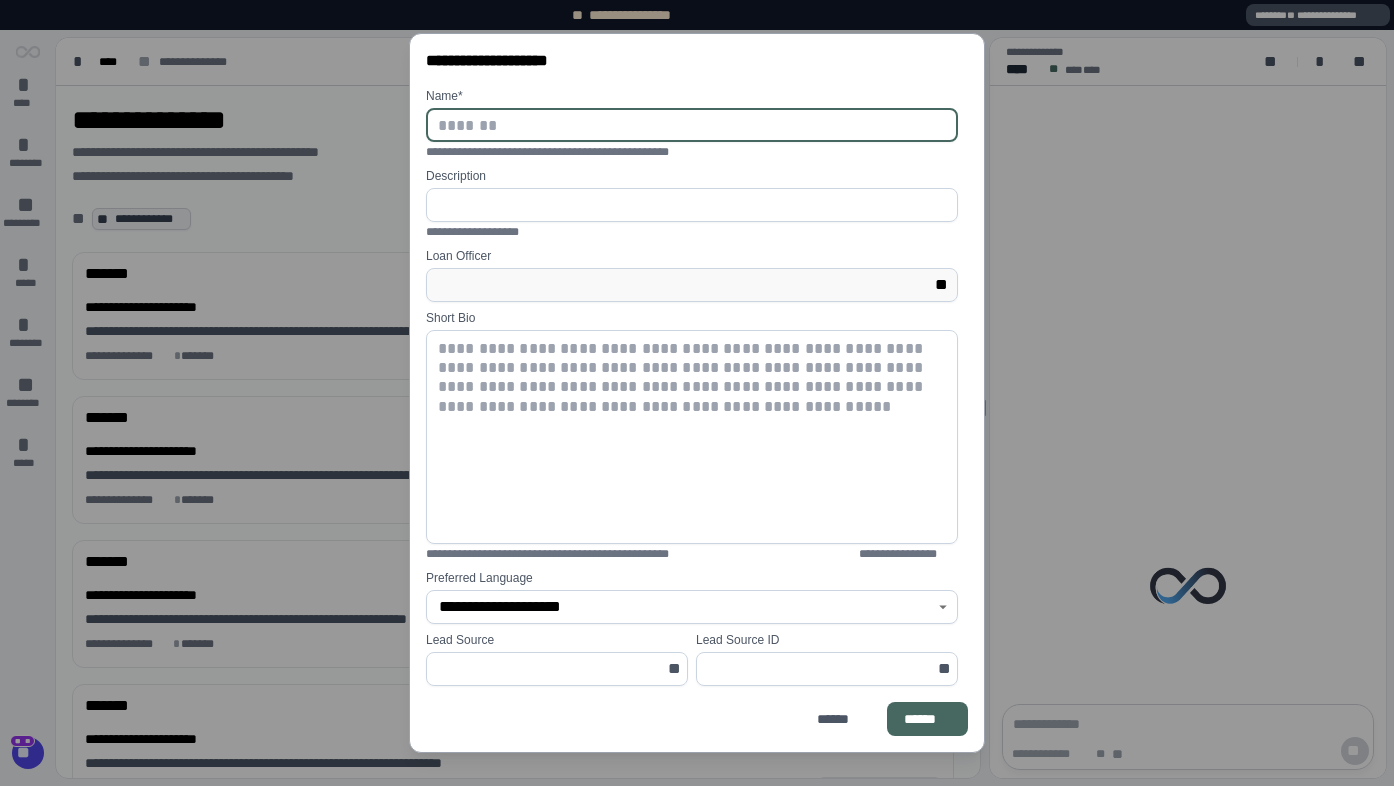 click on "**" at bounding box center [692, 285] 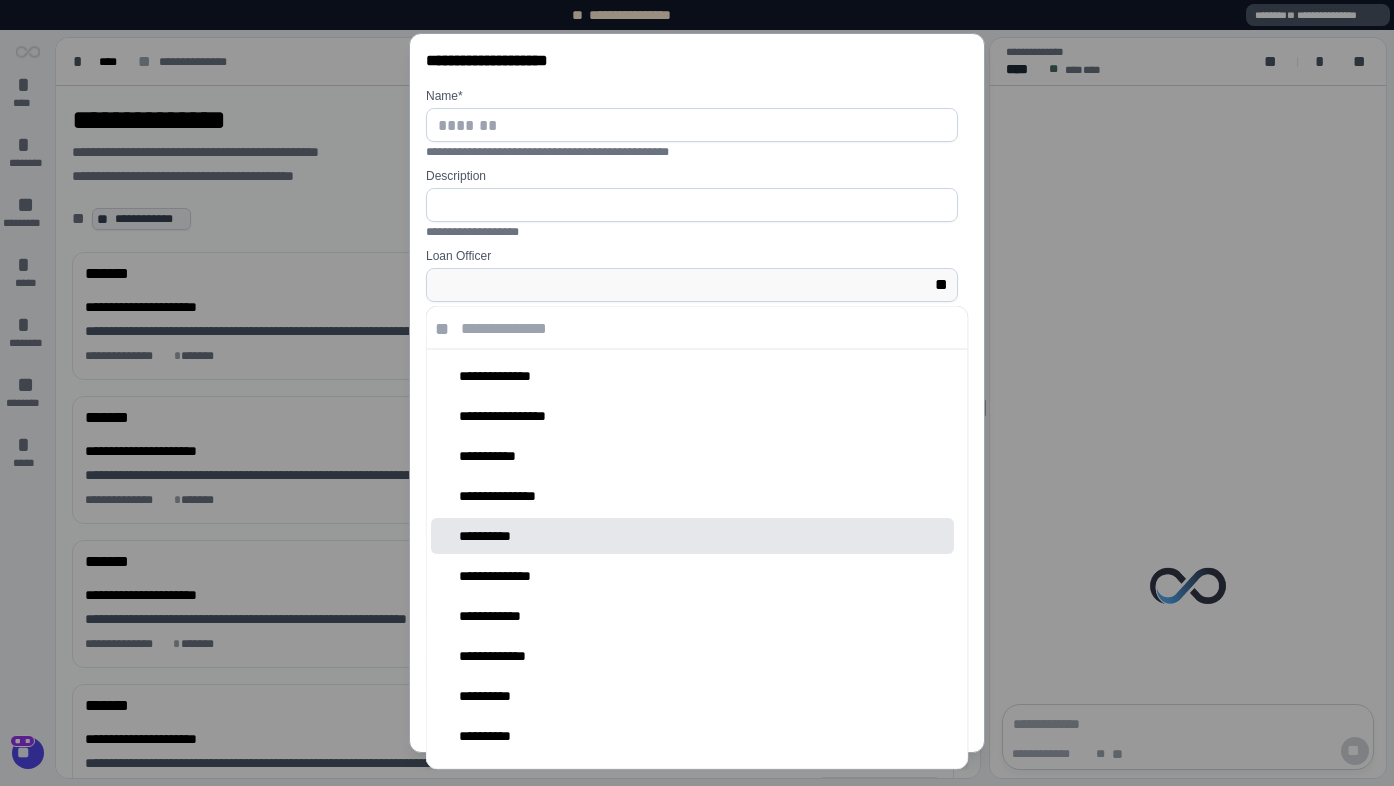 click on "**********" at bounding box center (692, 496) 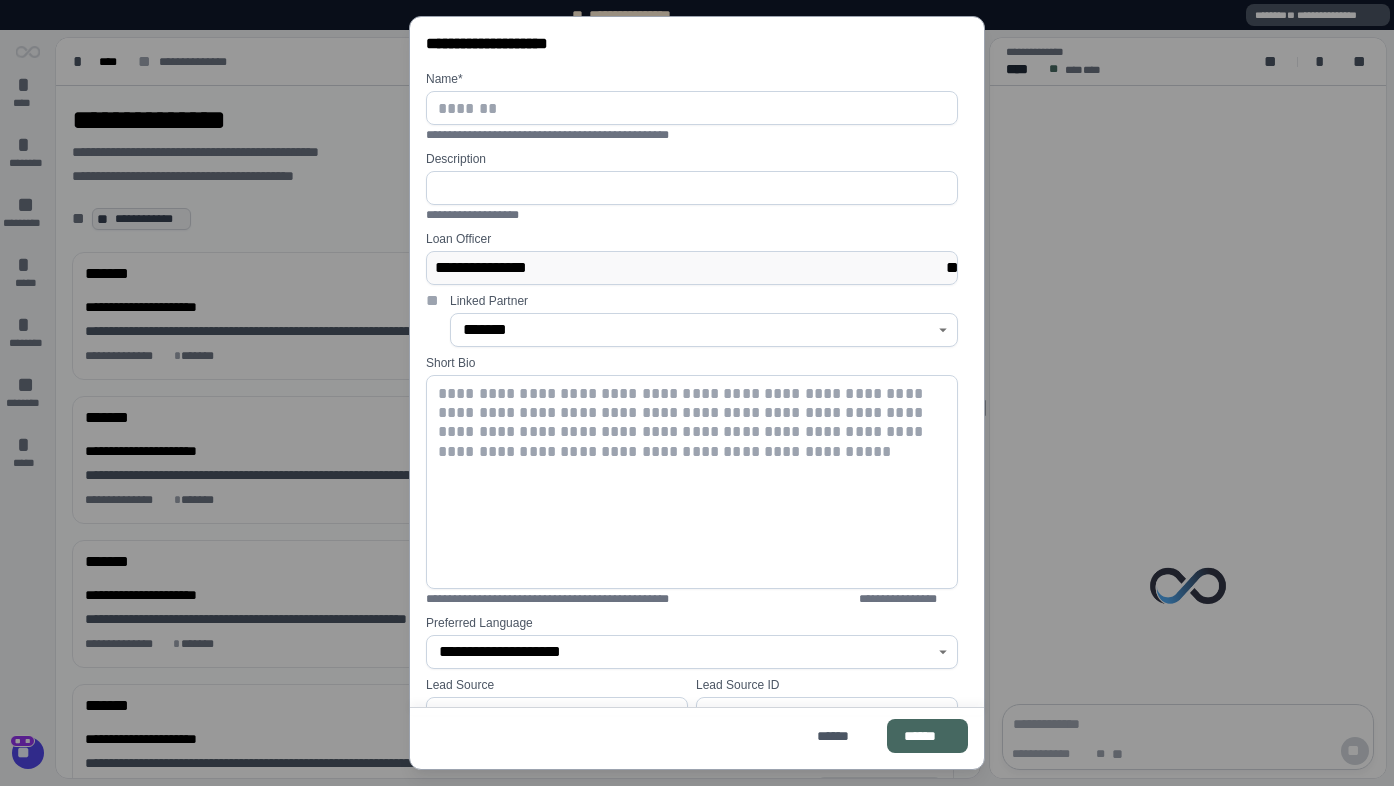 click on "**********" at bounding box center [688, 268] 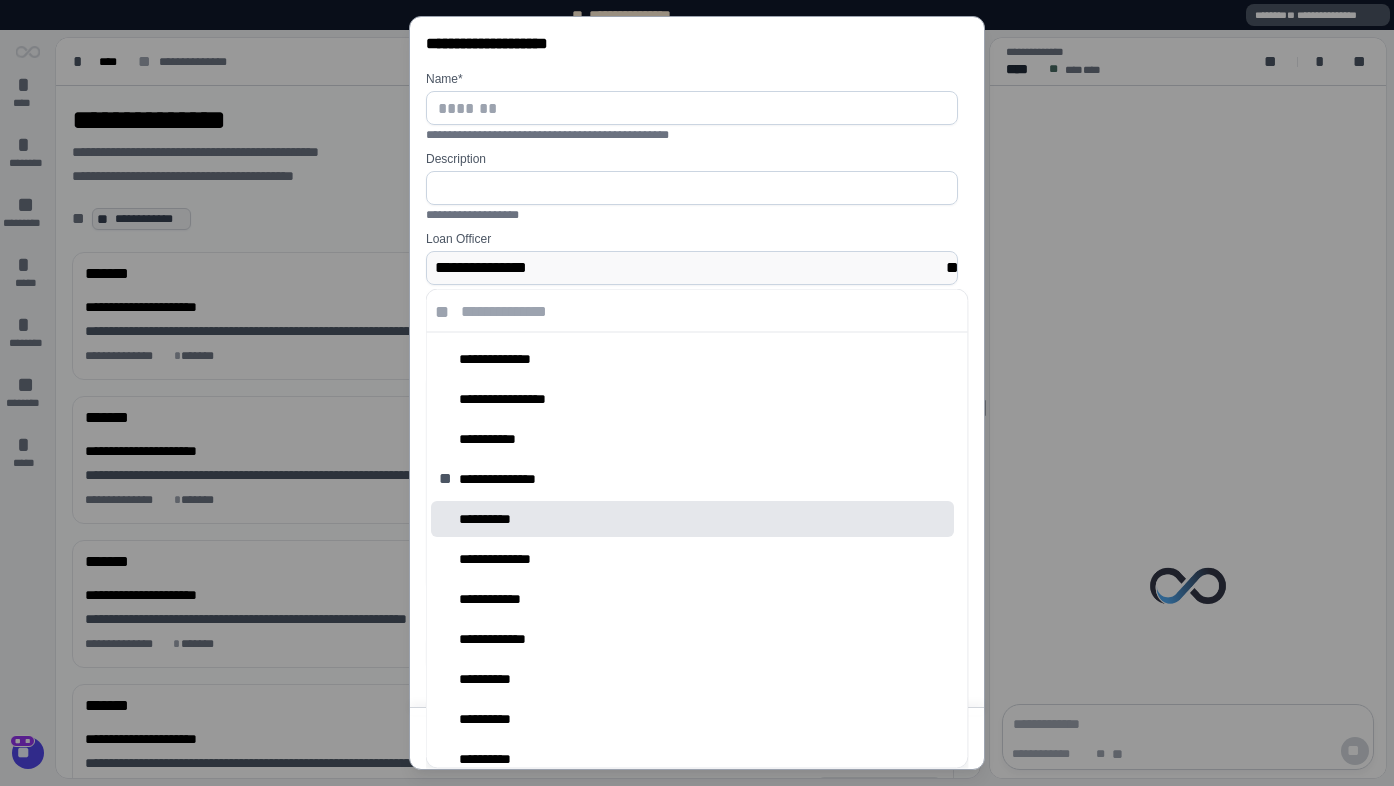 click on "**********" at bounding box center (692, 519) 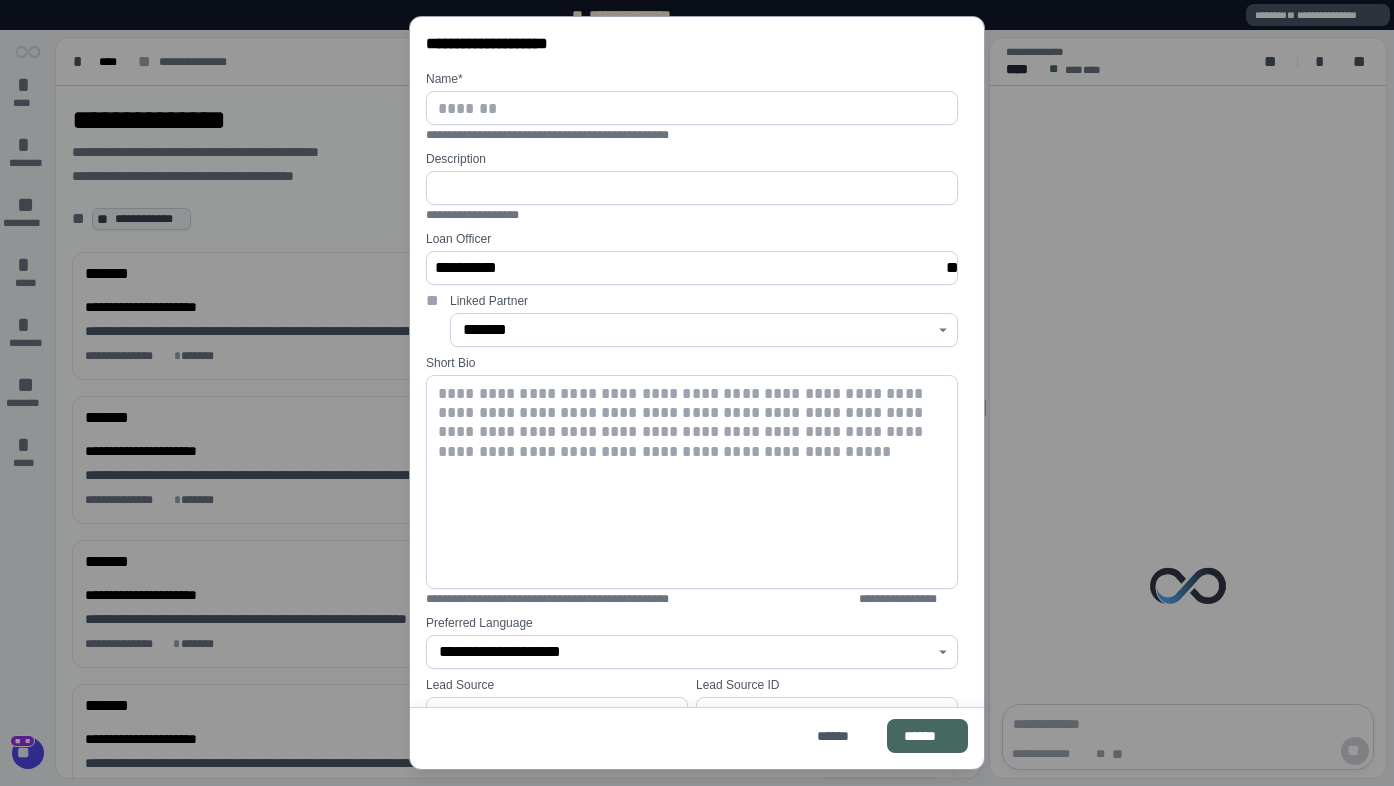 click on "**********" at bounding box center (692, 401) 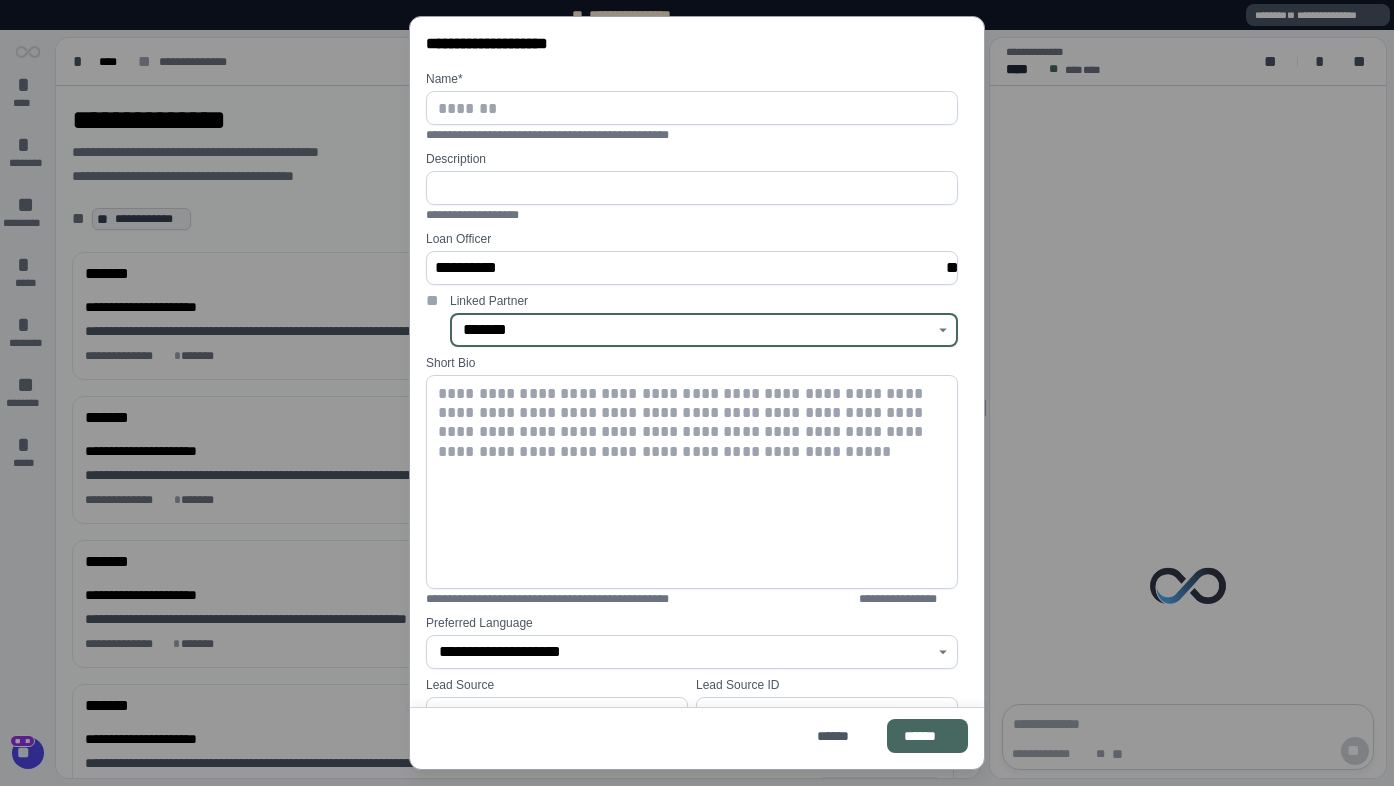 click on "*******" at bounding box center (693, 330) 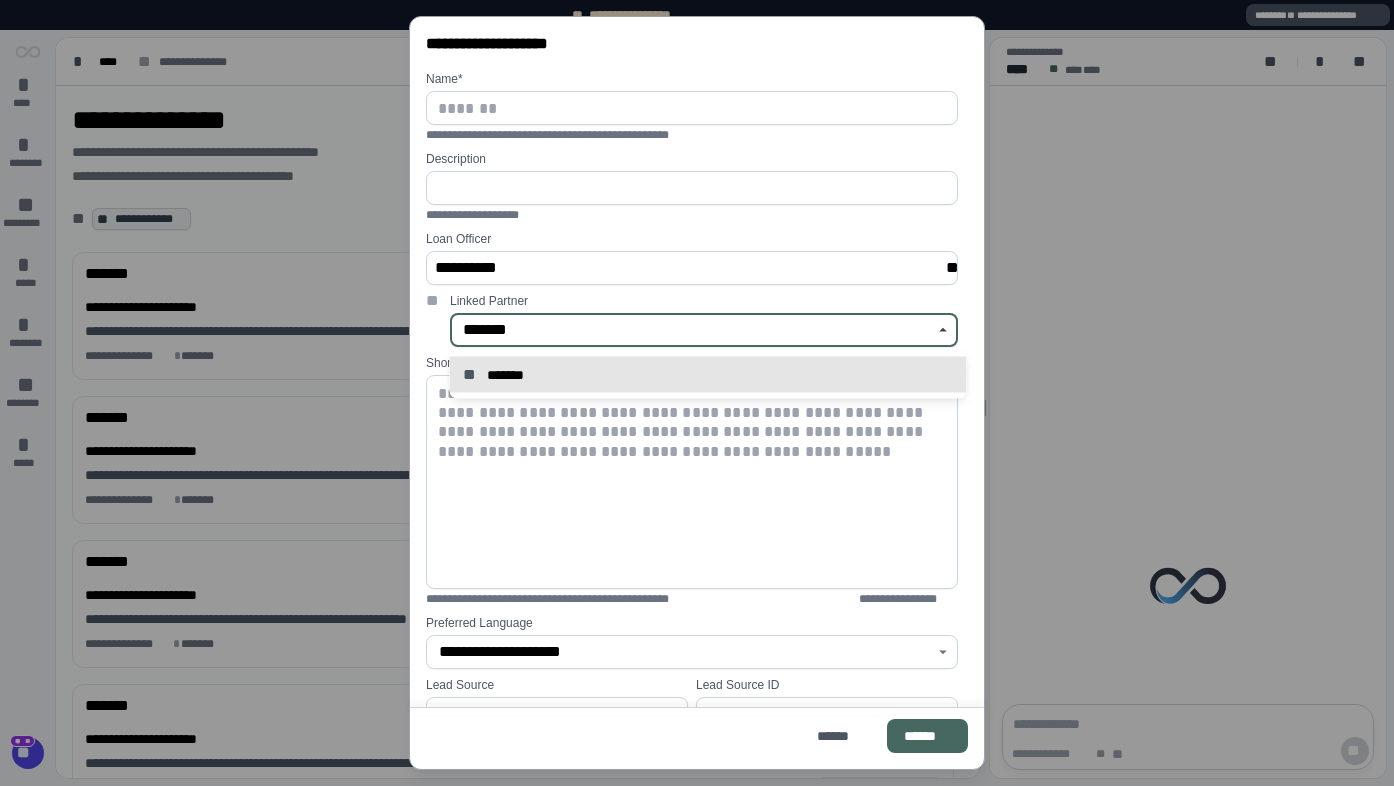 click on "** *******" at bounding box center (708, 375) 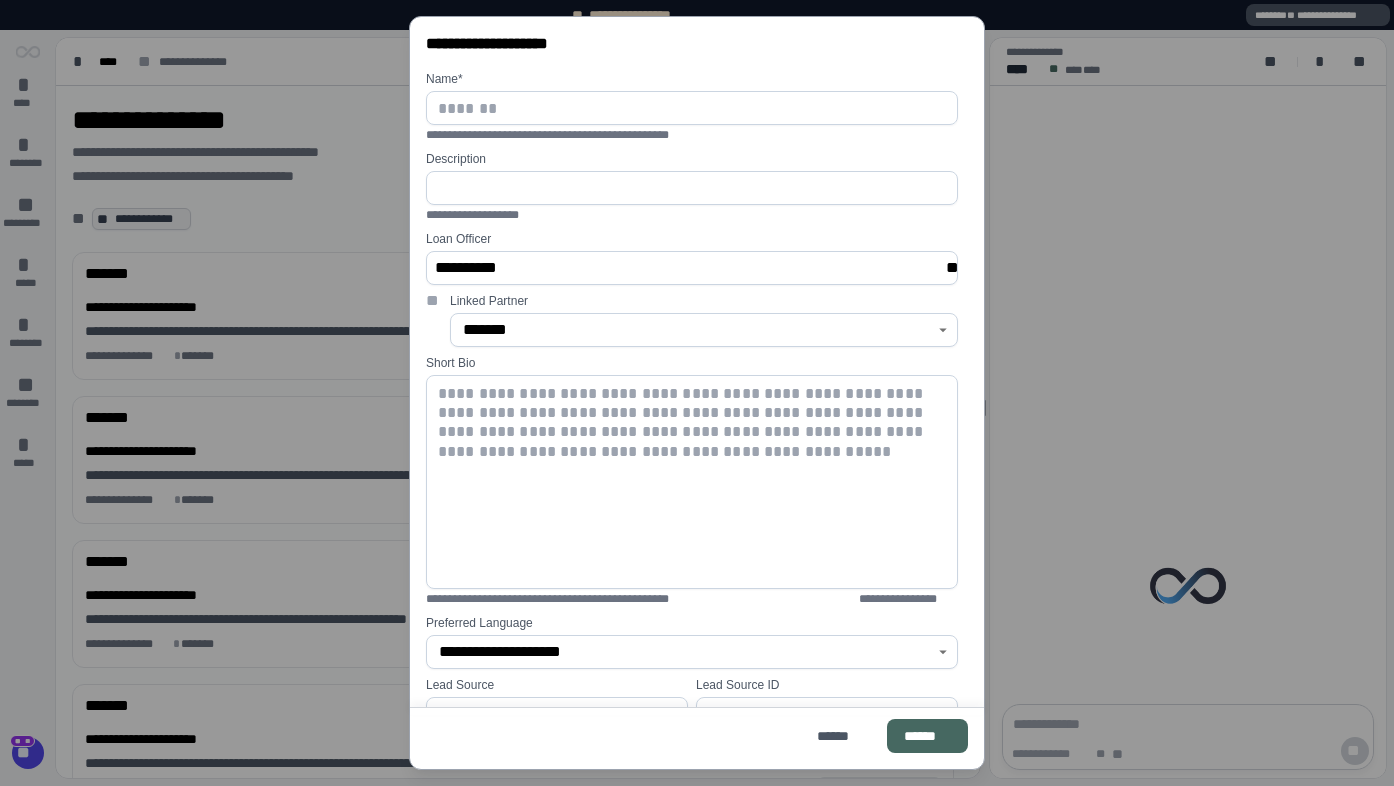 click on "**********" at bounding box center (692, 401) 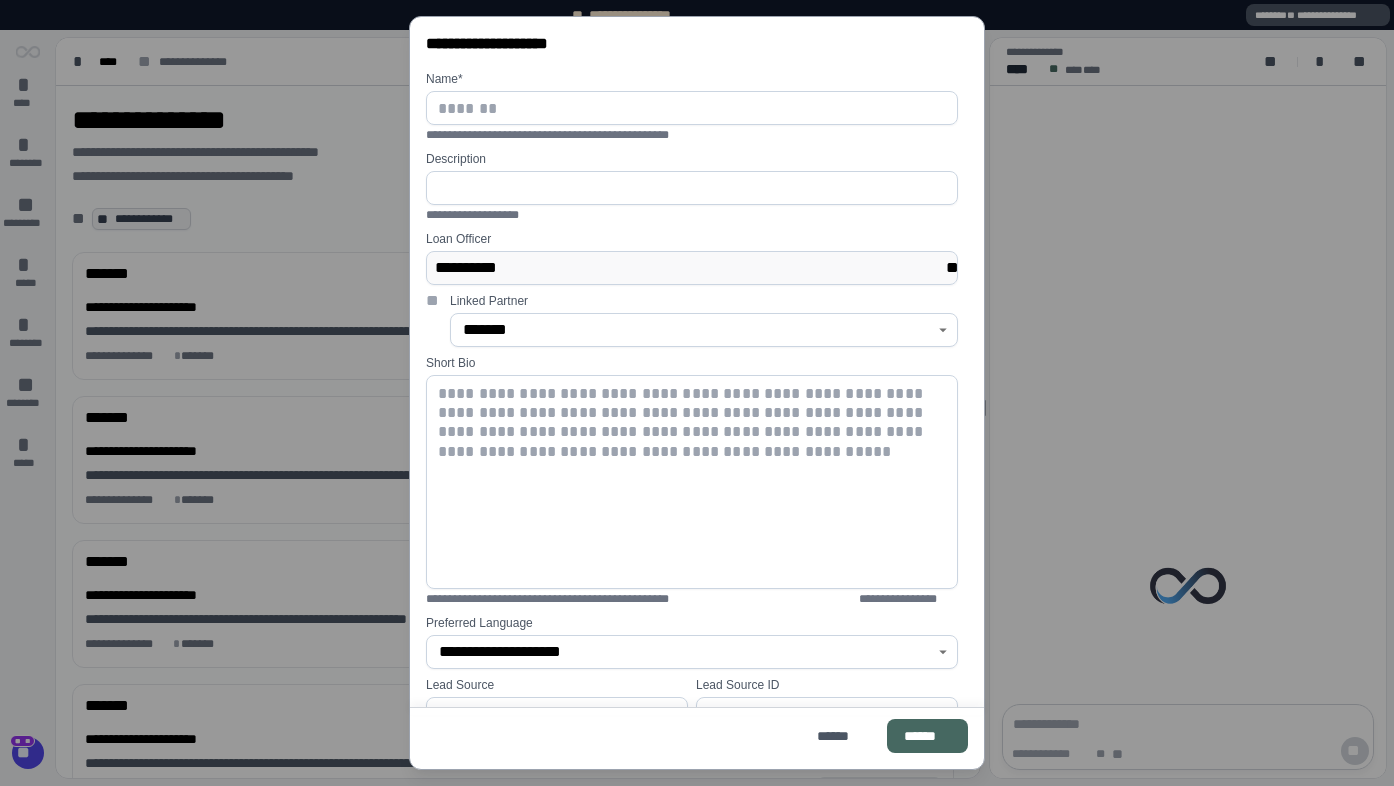click on "**********" at bounding box center [688, 268] 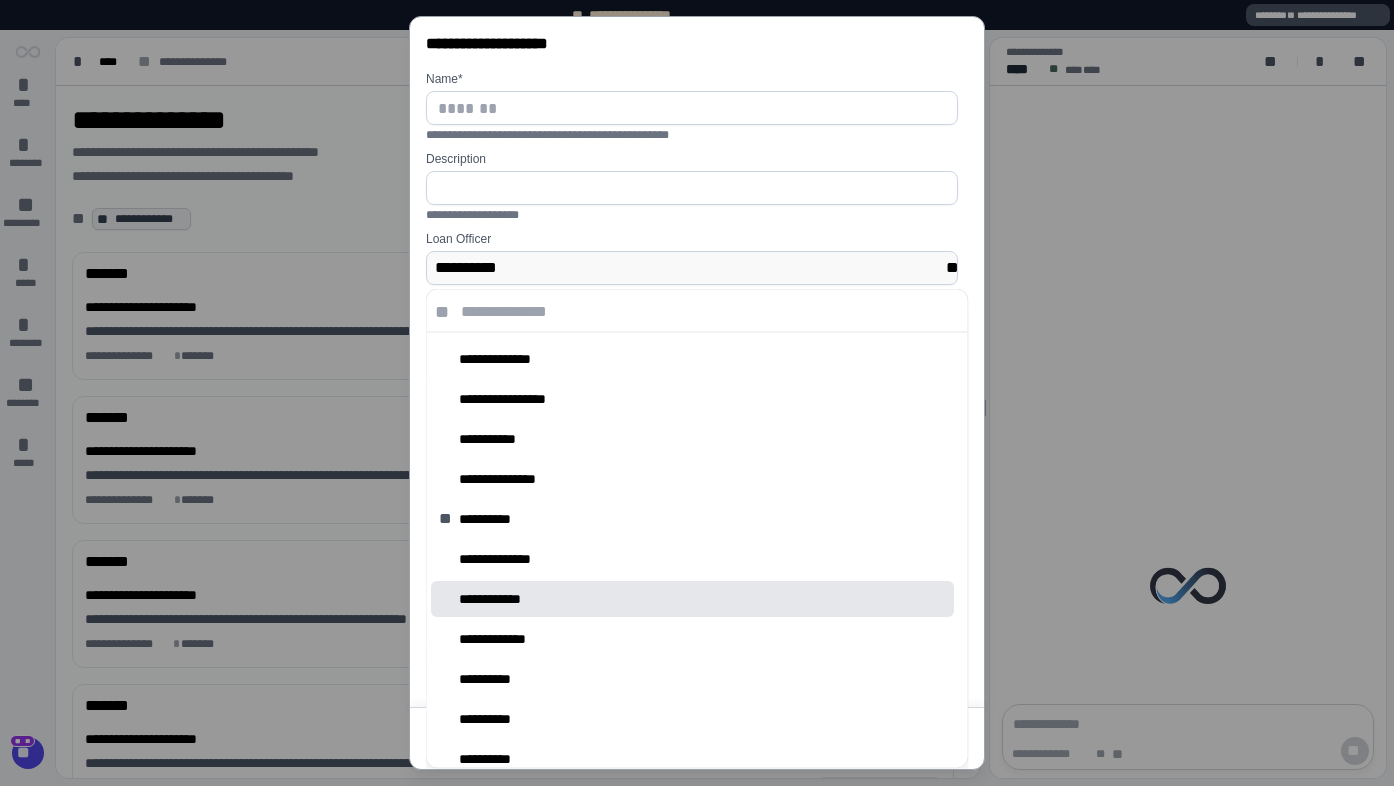 click on "**********" at bounding box center [502, 599] 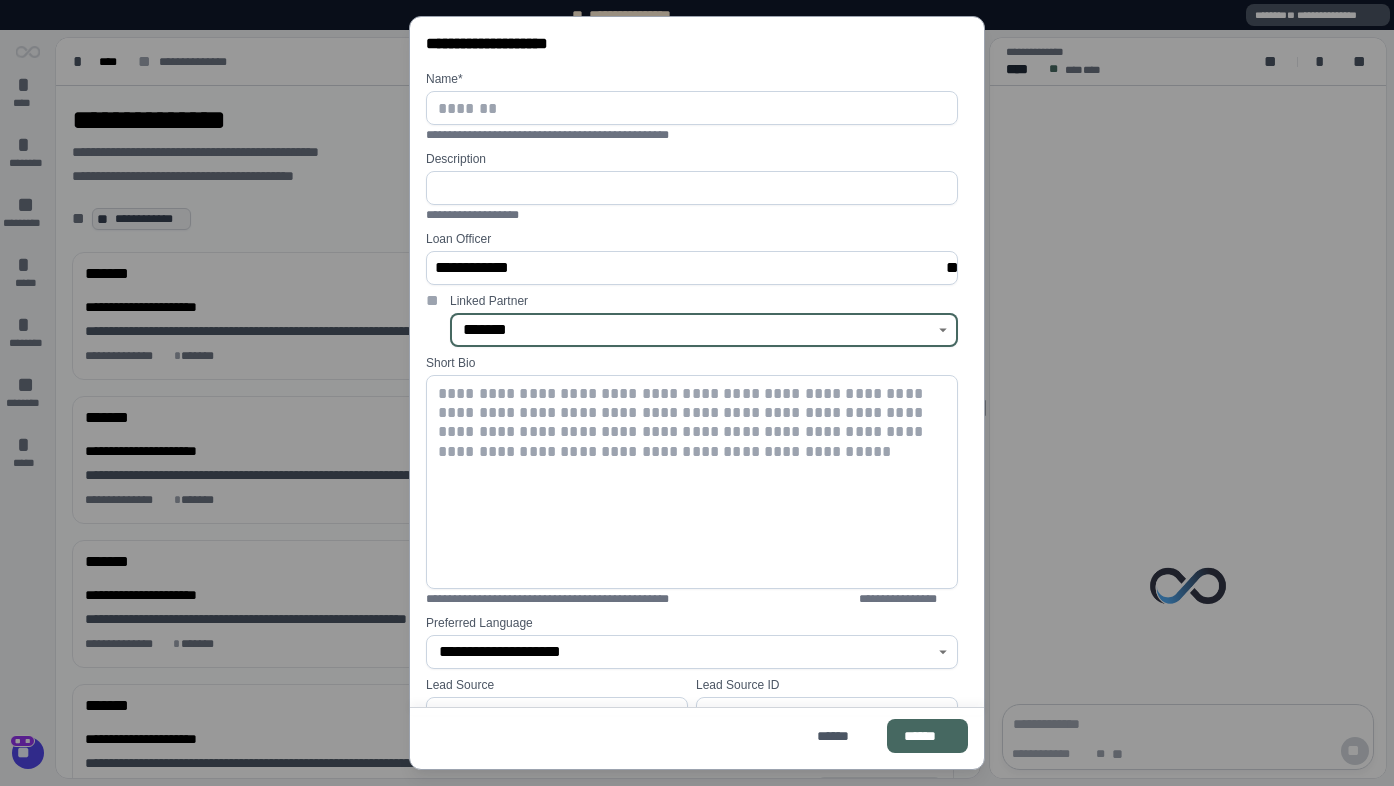 click on "*******" at bounding box center [693, 330] 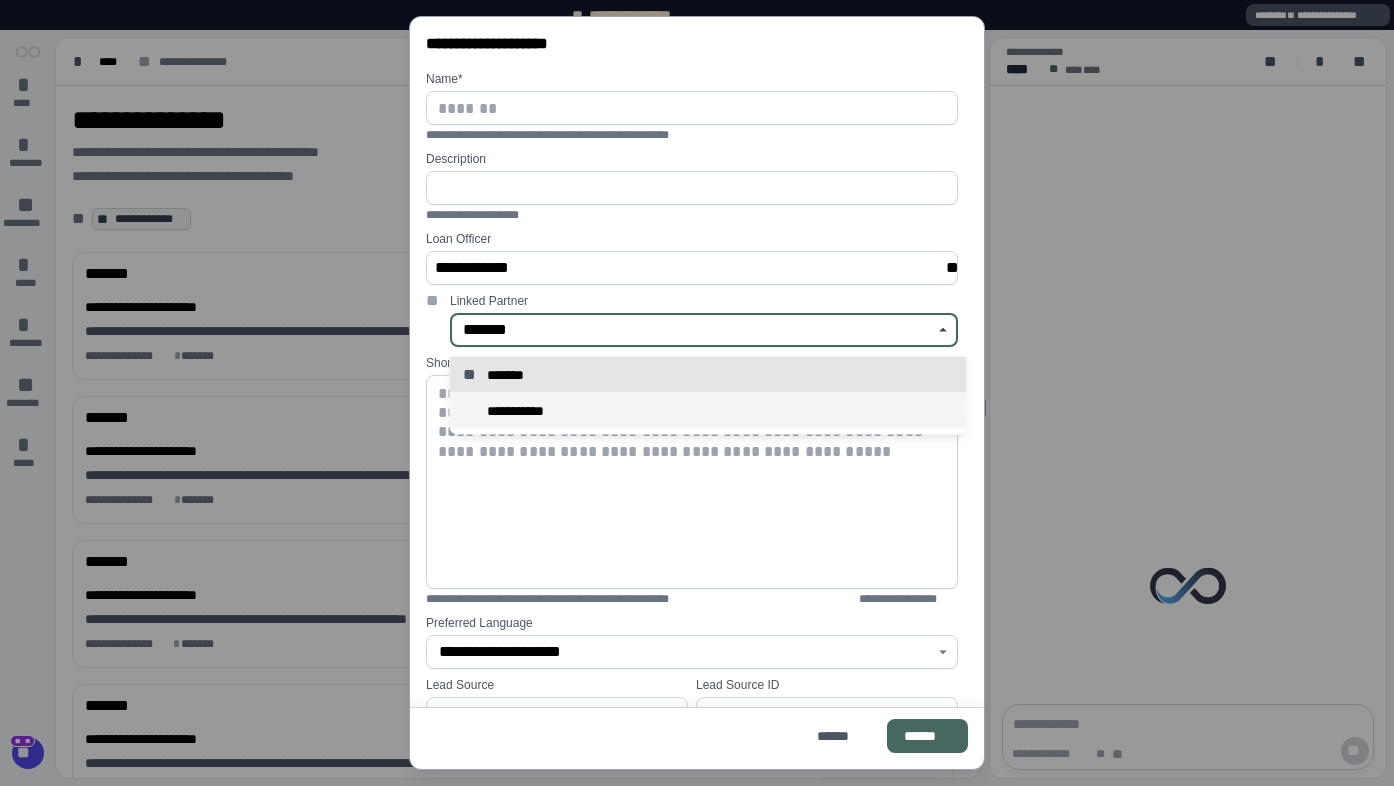 click on "**********" at bounding box center [708, 411] 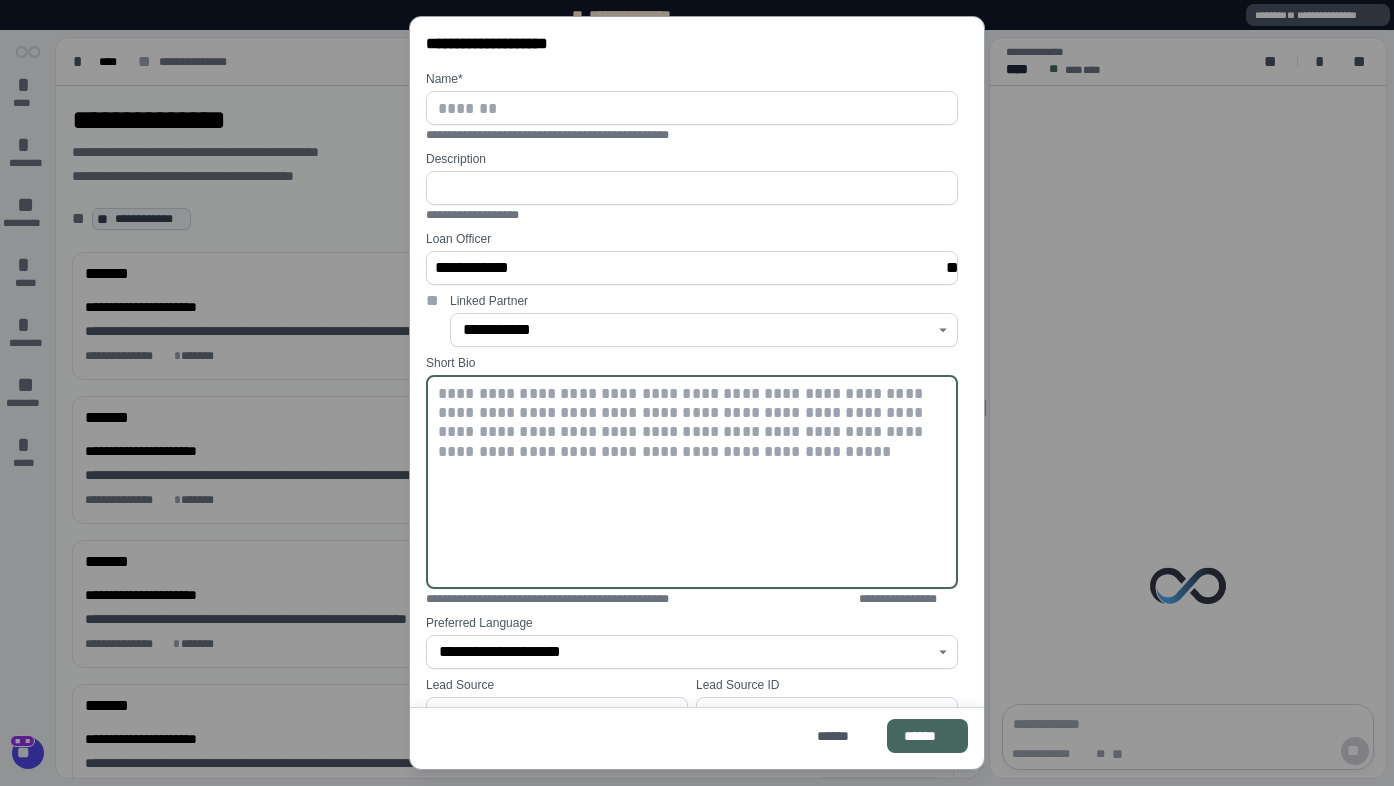 click at bounding box center [692, 482] 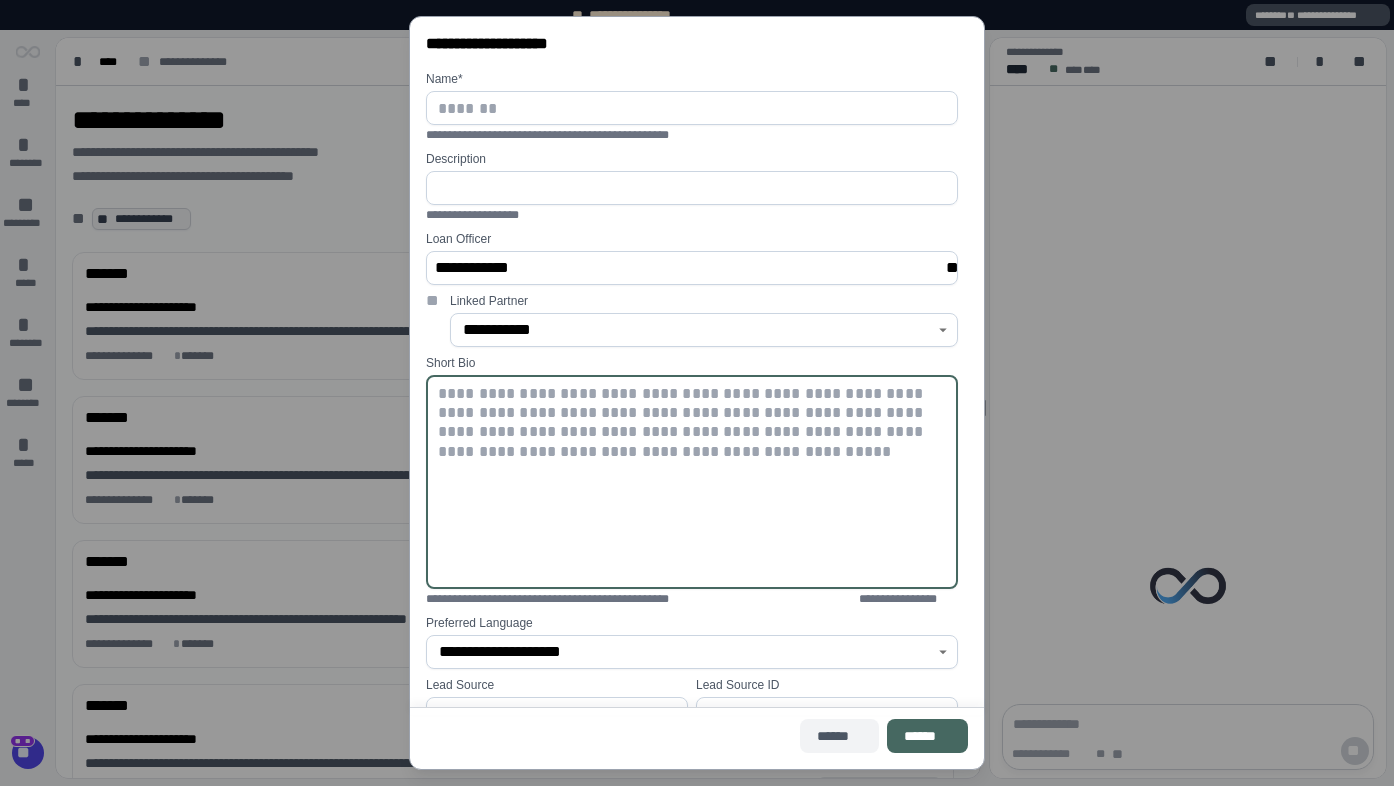 click on "******" at bounding box center (839, 736) 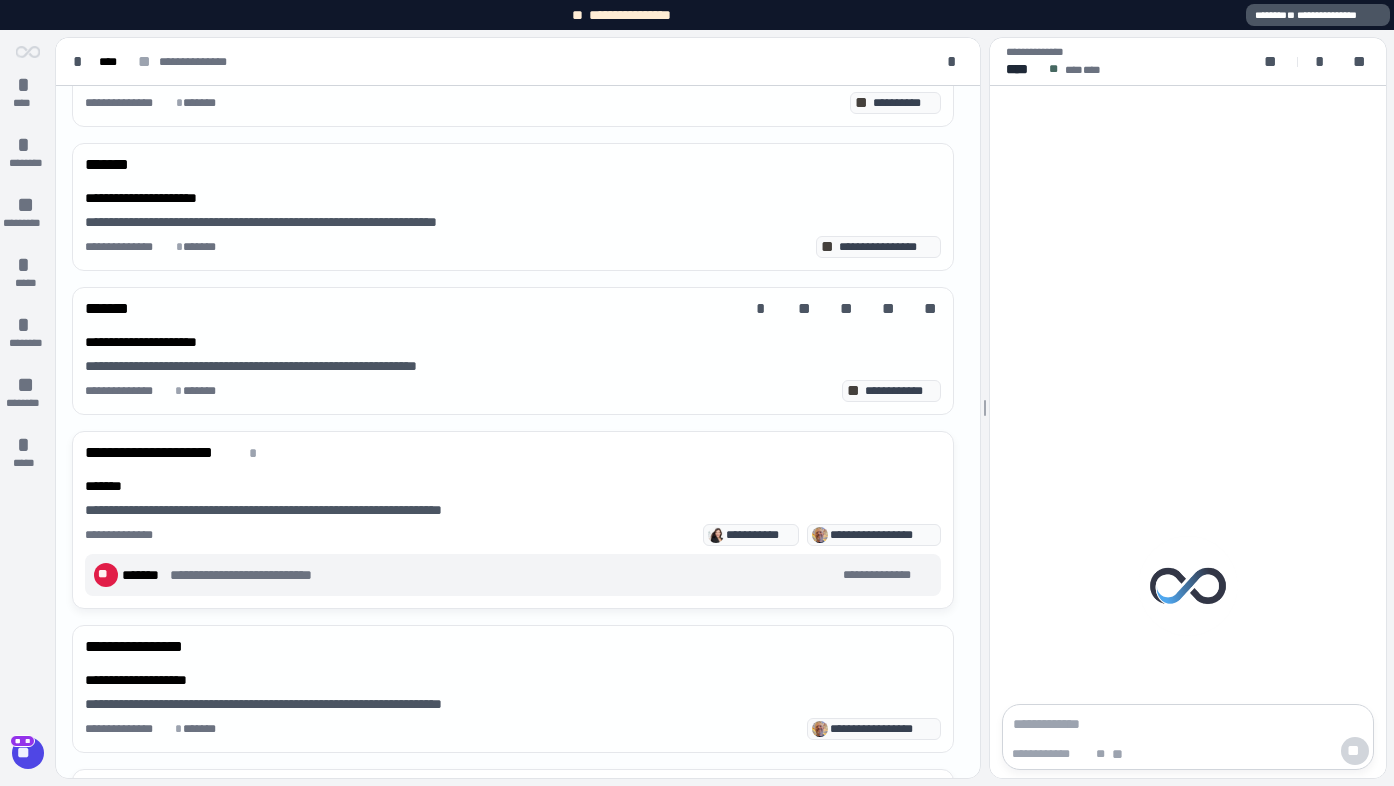 scroll, scrollTop: 2043, scrollLeft: 0, axis: vertical 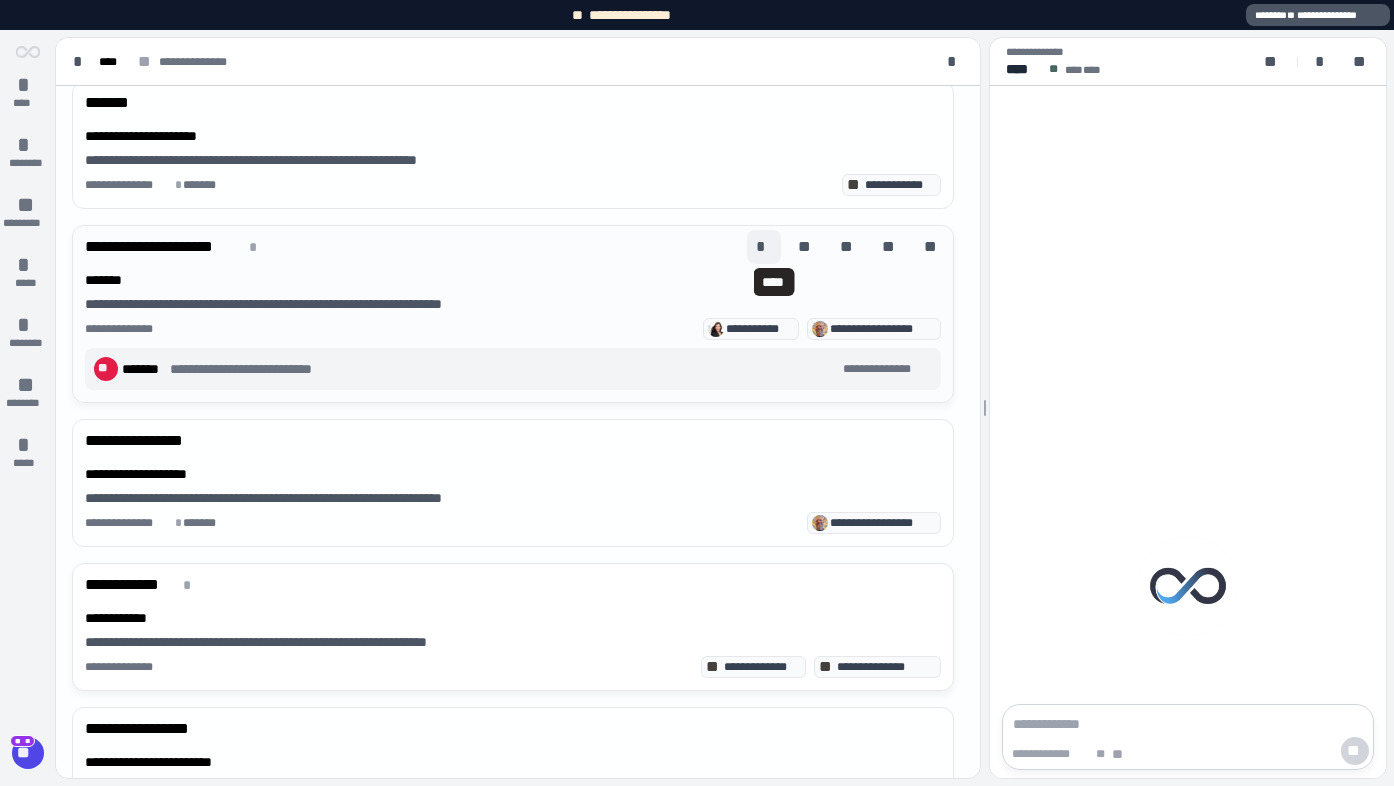 click on "*" at bounding box center (764, 247) 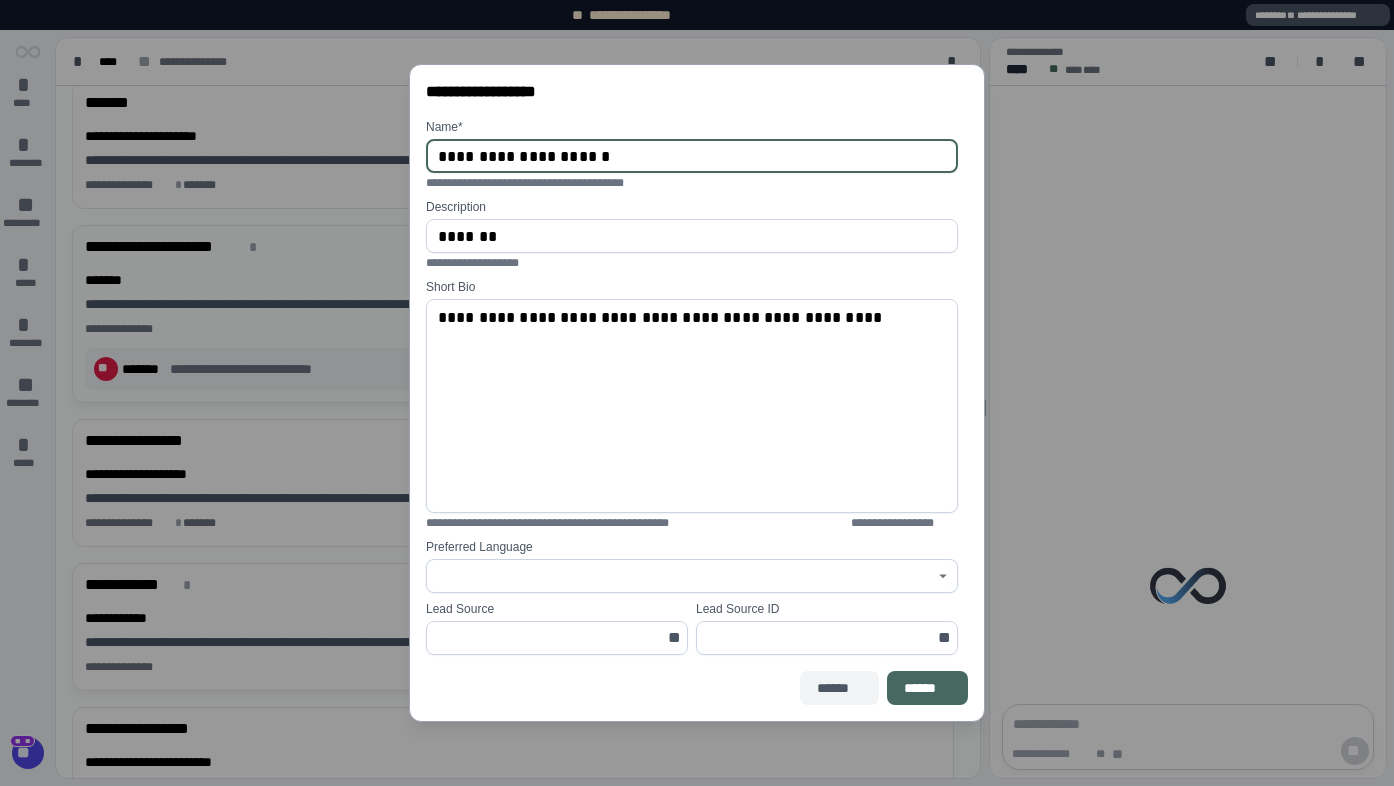 click on "******" at bounding box center (839, 688) 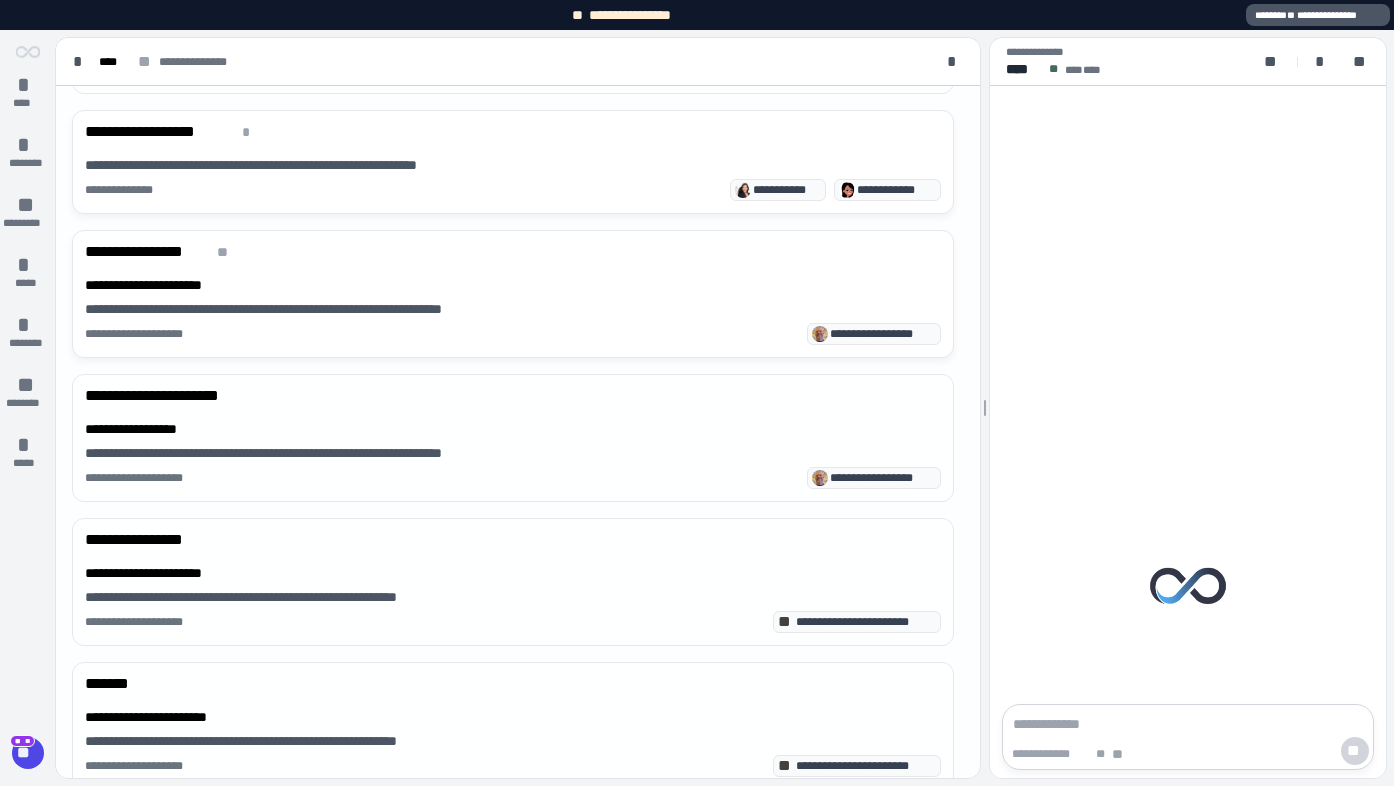 scroll, scrollTop: 4445, scrollLeft: 0, axis: vertical 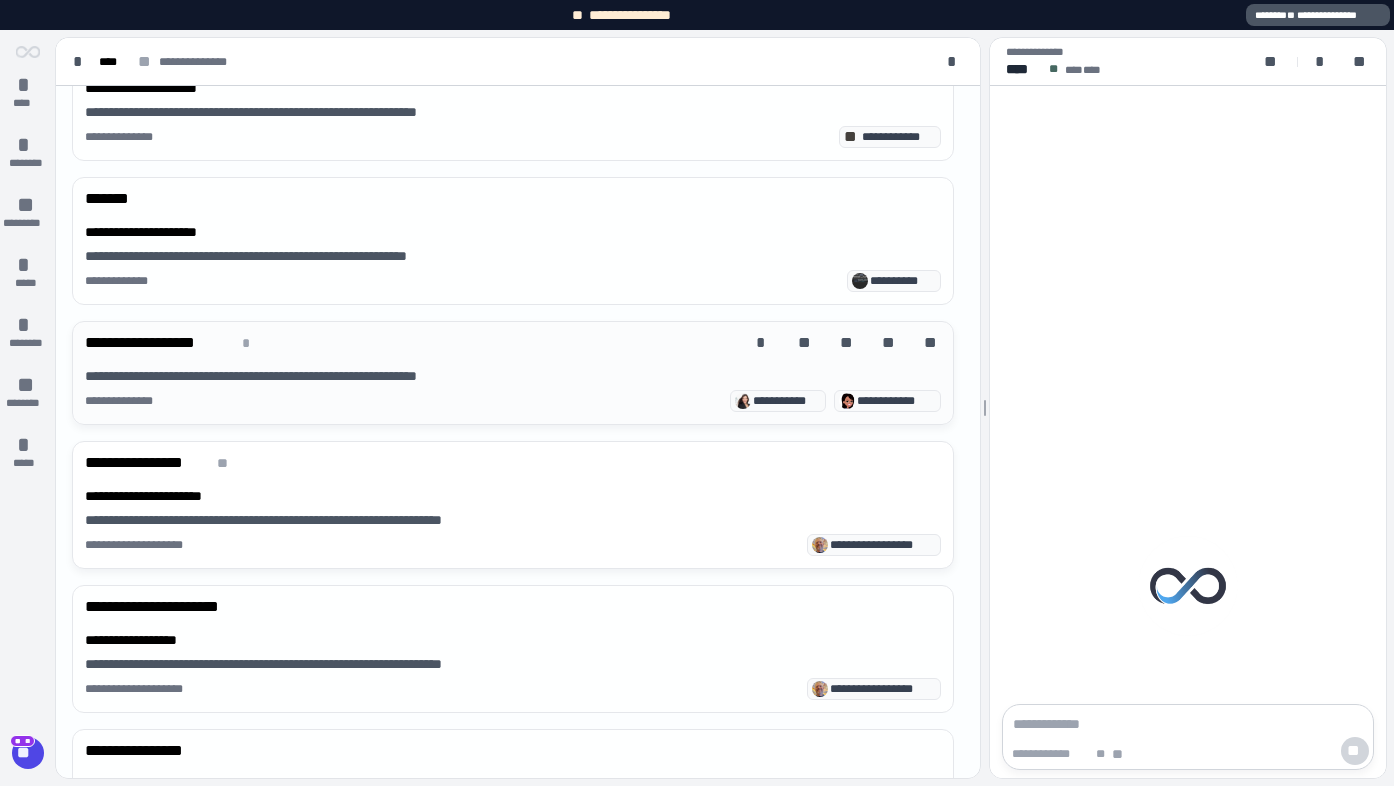 click on "**********" at bounding box center (895, 401) 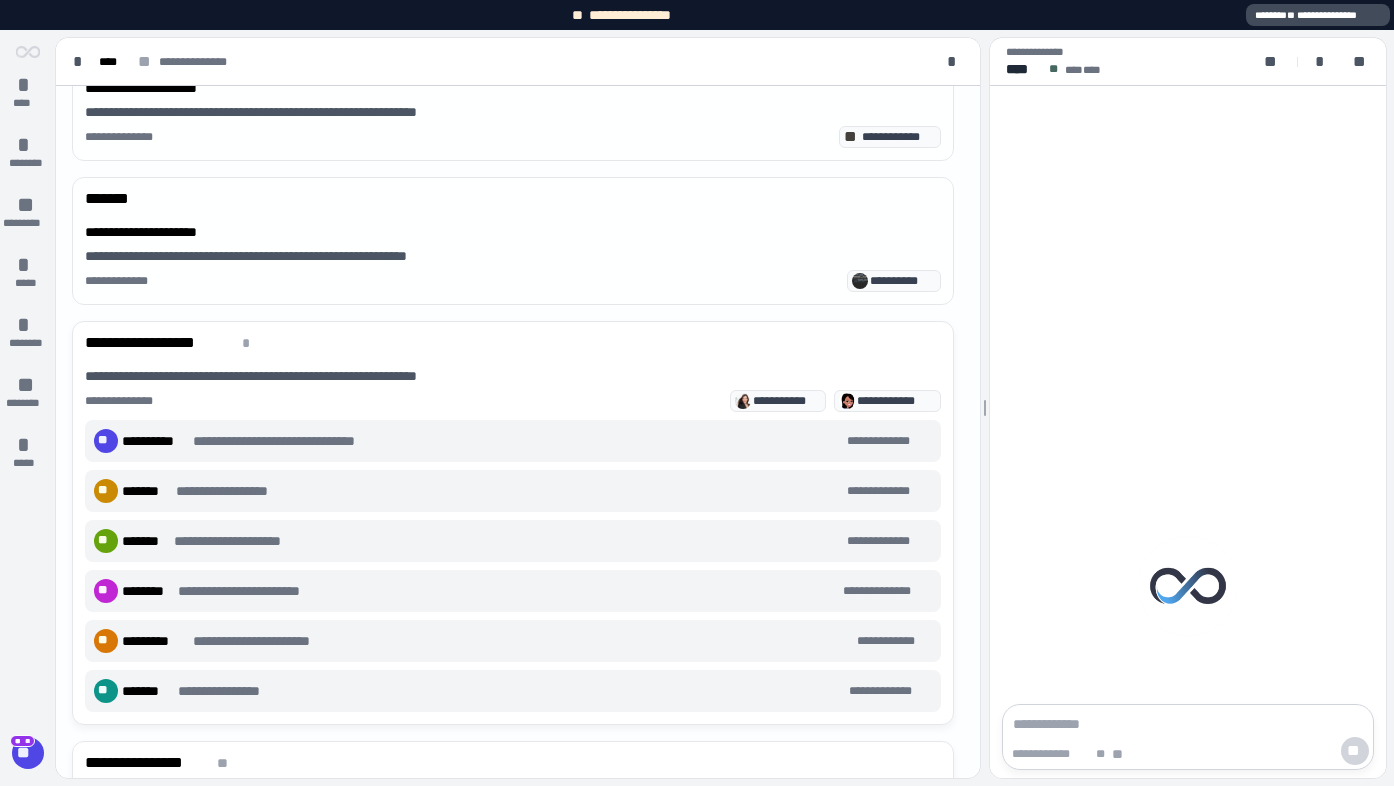 click on "**********" at bounding box center [1318, 15] 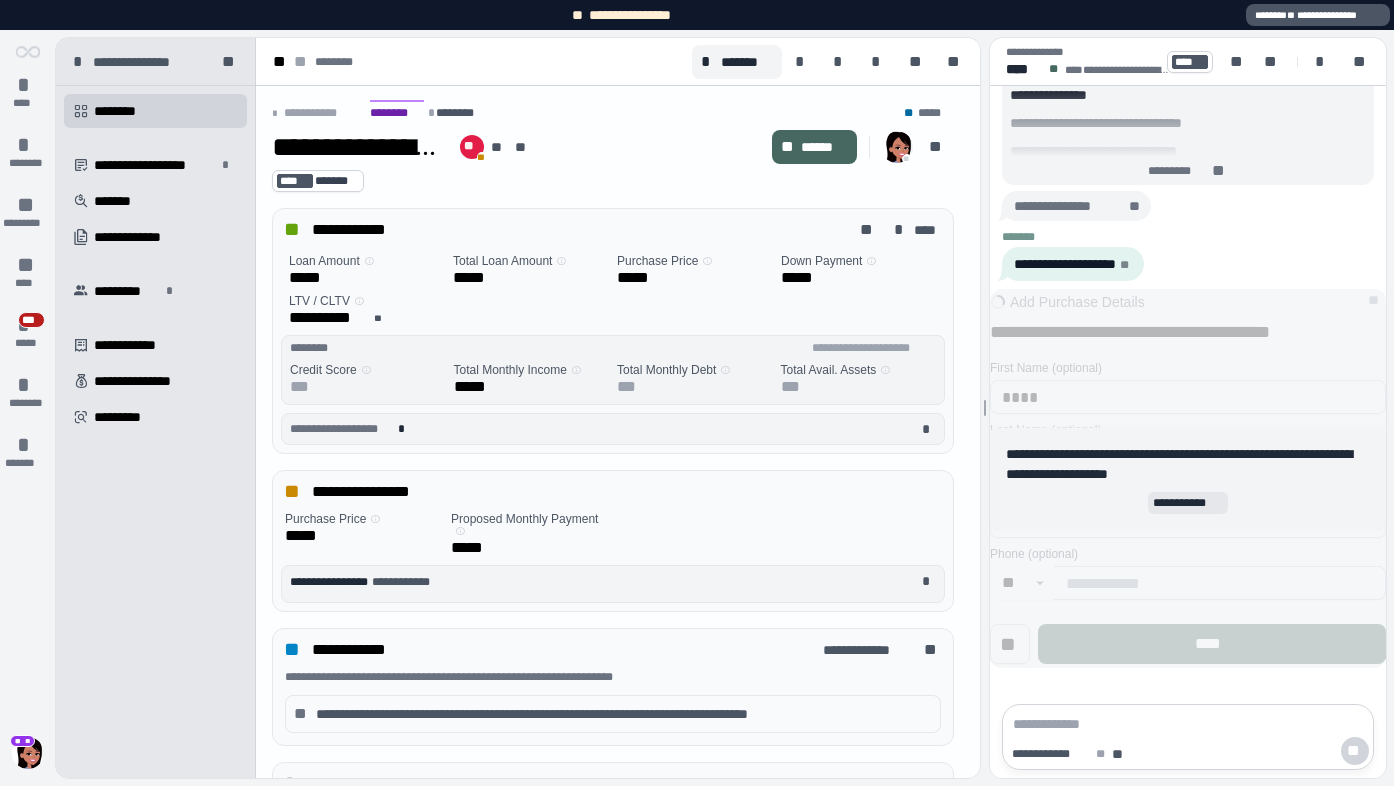scroll, scrollTop: 0, scrollLeft: 0, axis: both 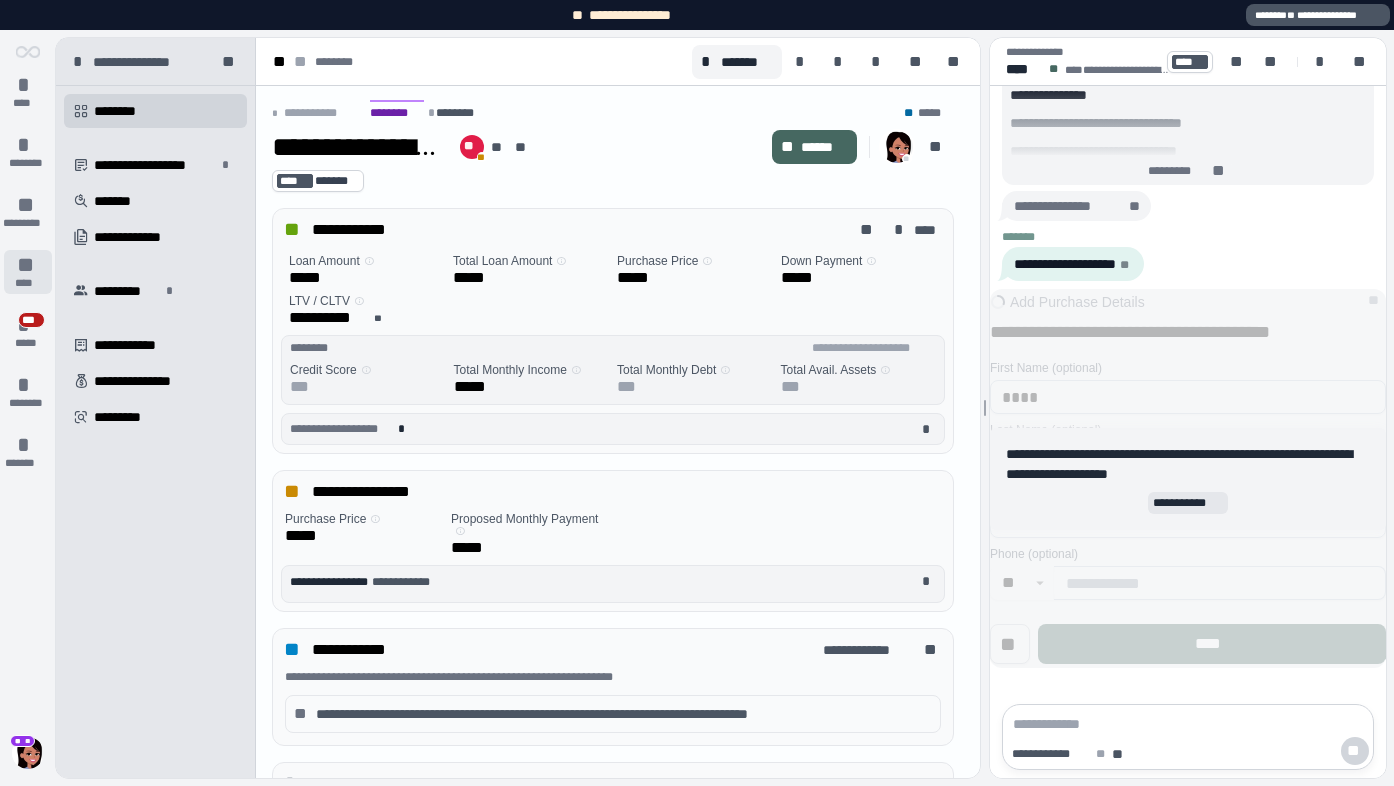 click on "**" at bounding box center (28, 265) 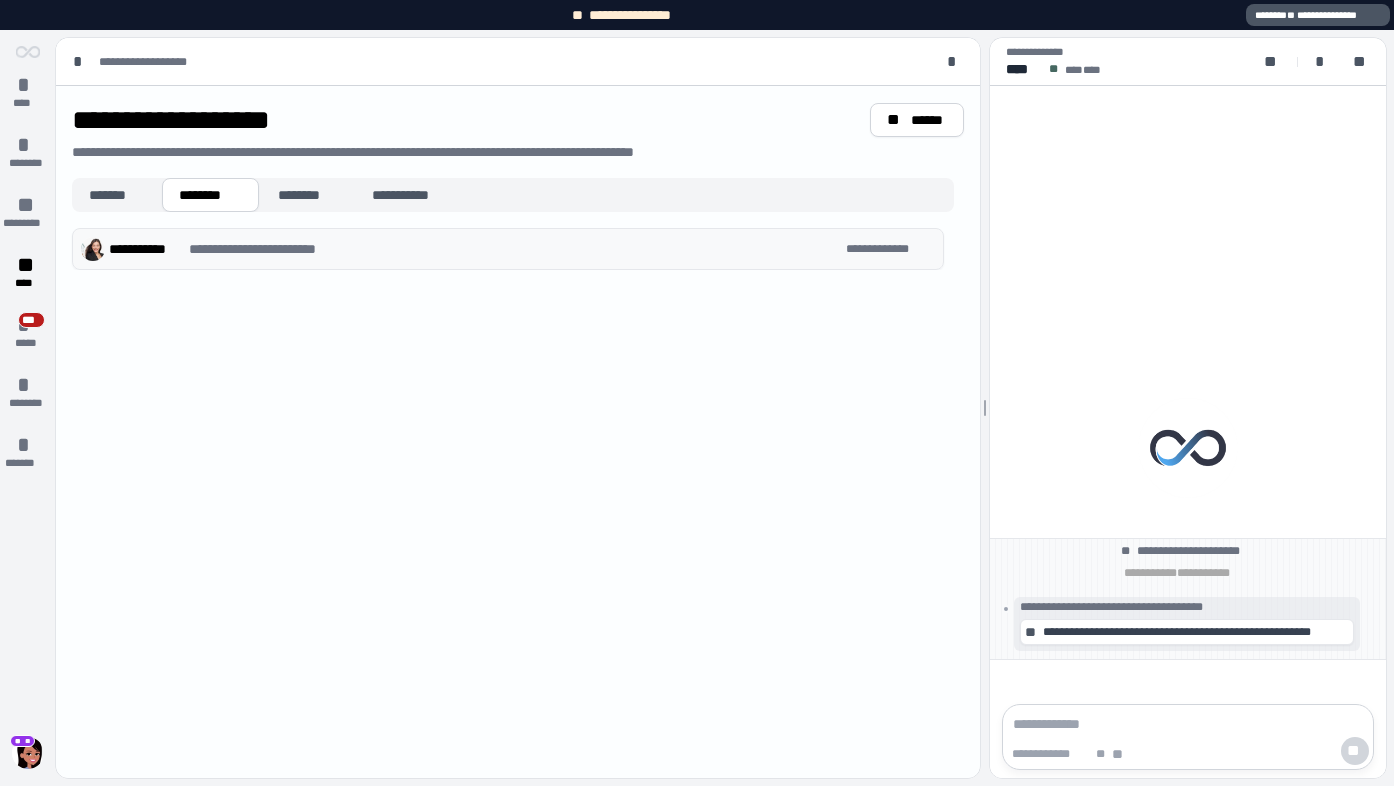click on "**********" at bounding box center [515, 249] 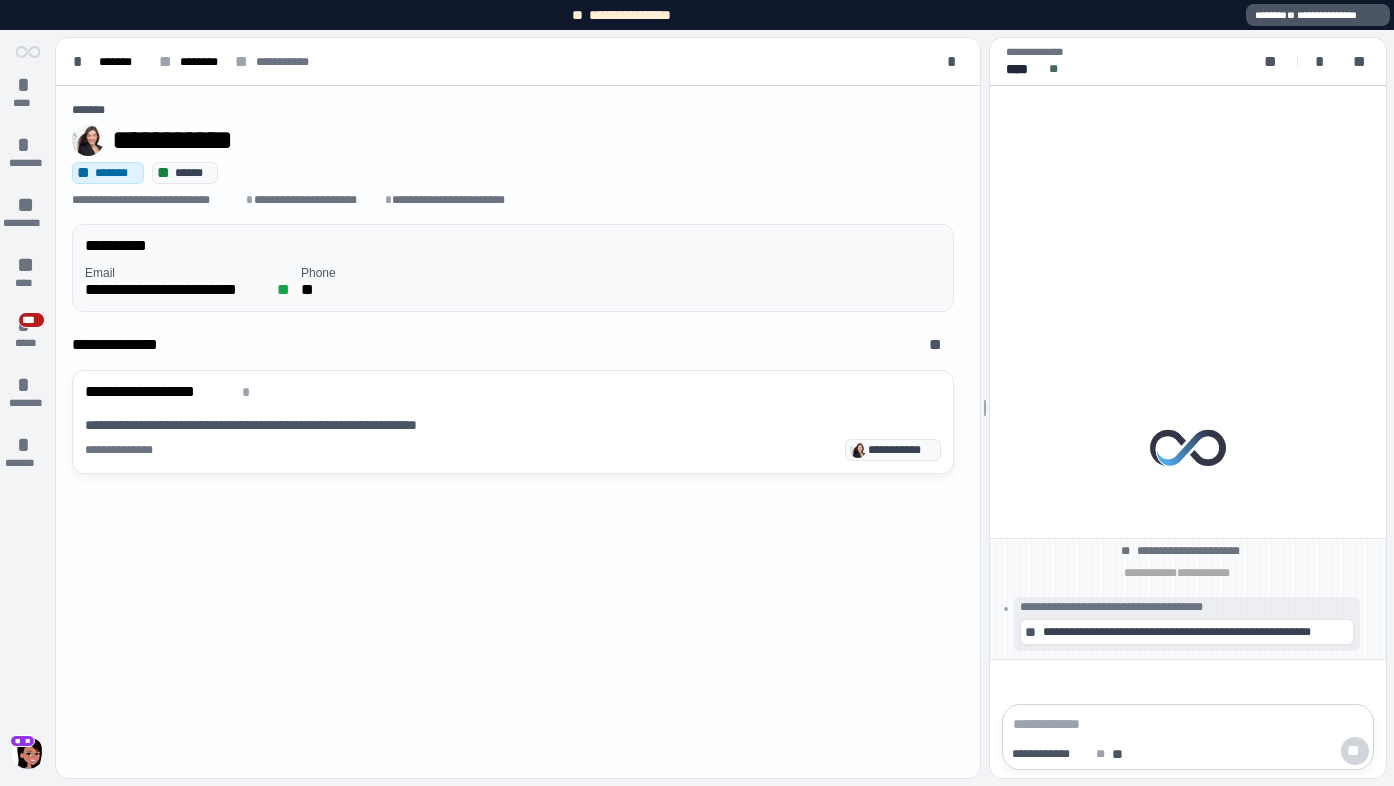 click on "Phone" at bounding box center [405, 273] 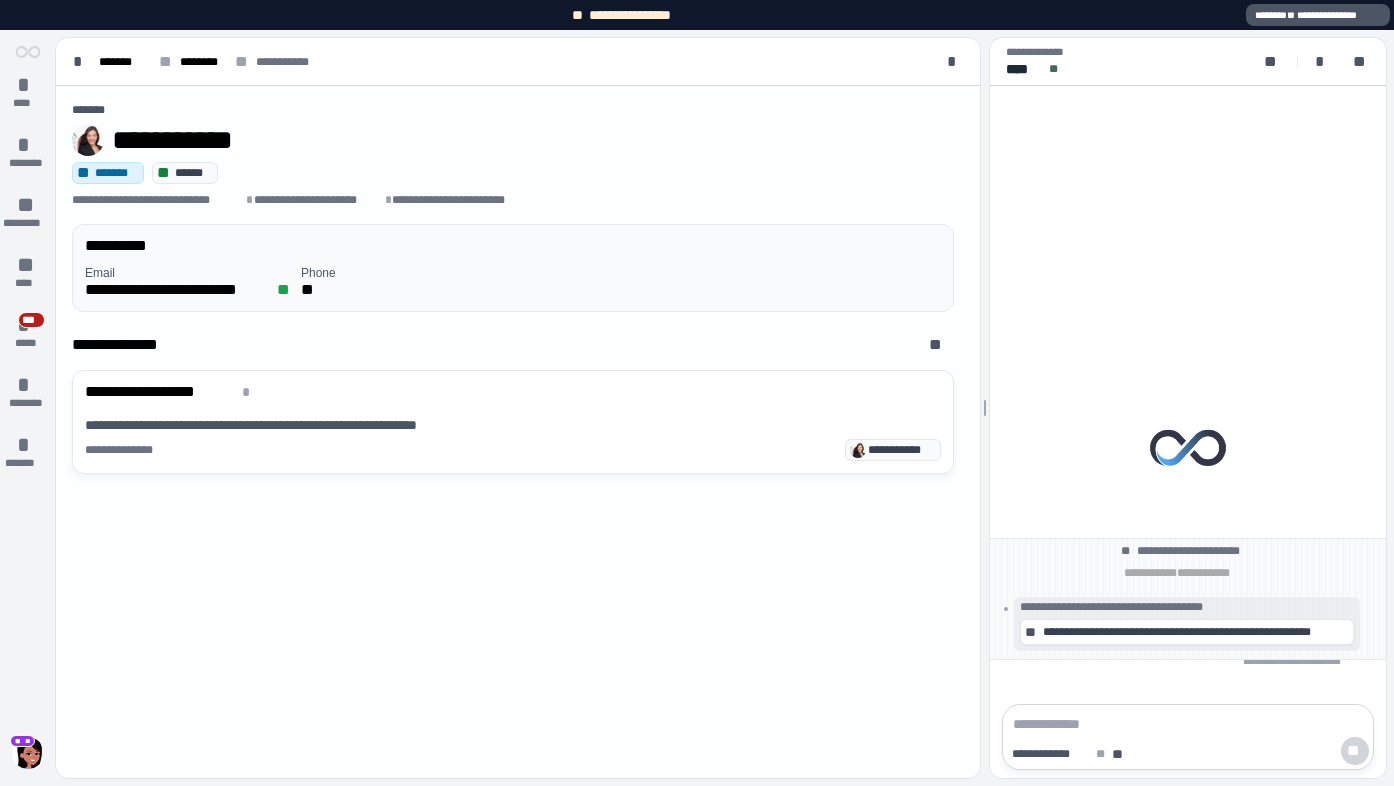 click on "**********" at bounding box center [180, 290] 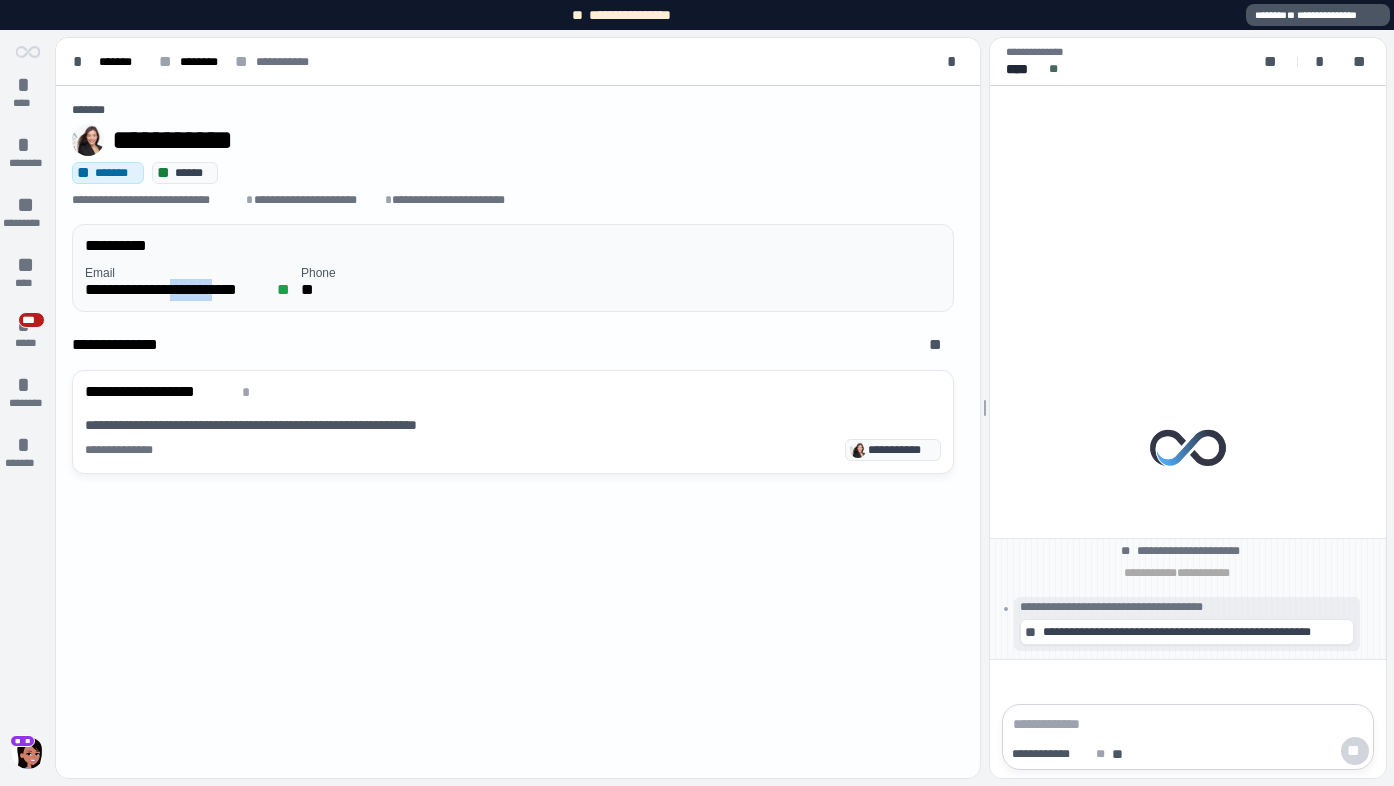click on "**********" at bounding box center [180, 290] 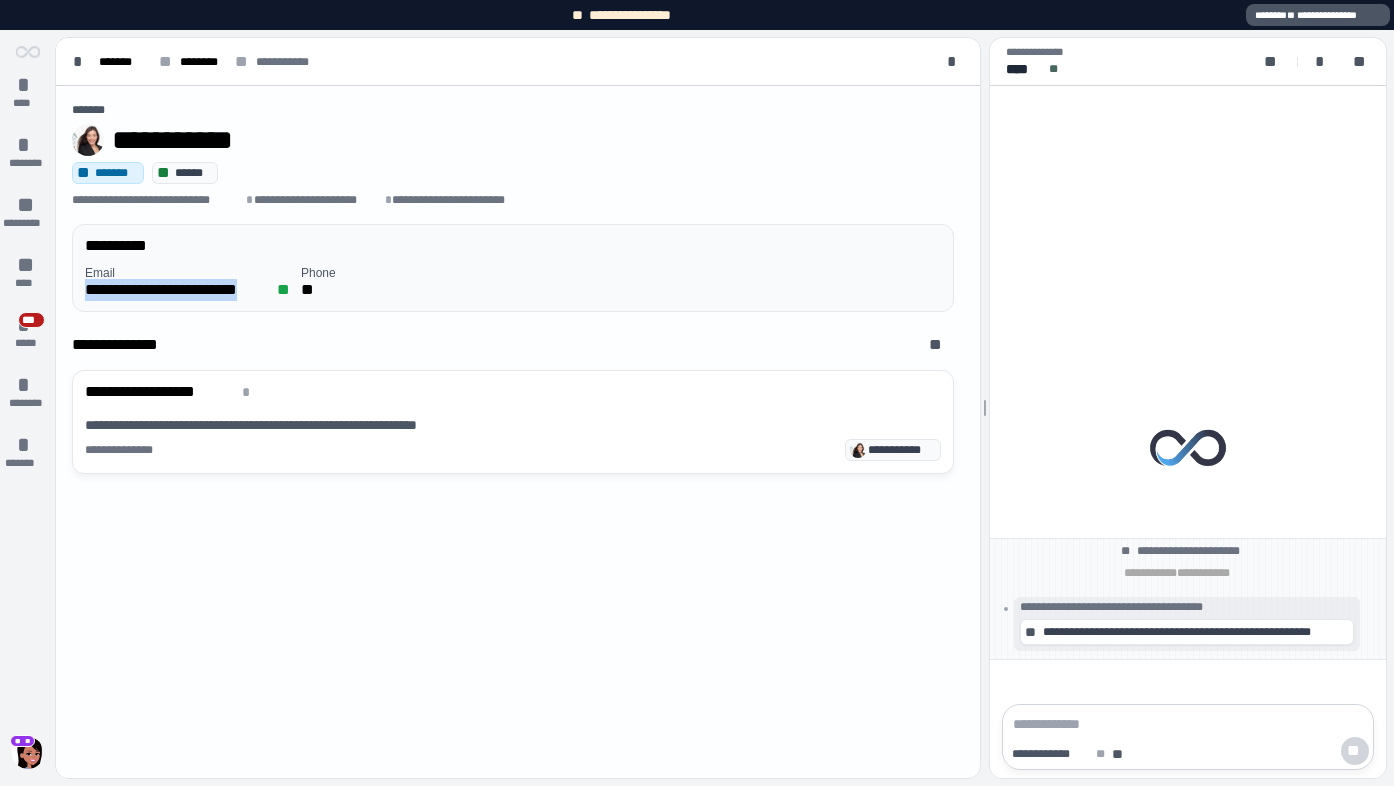 click on "**********" at bounding box center [180, 290] 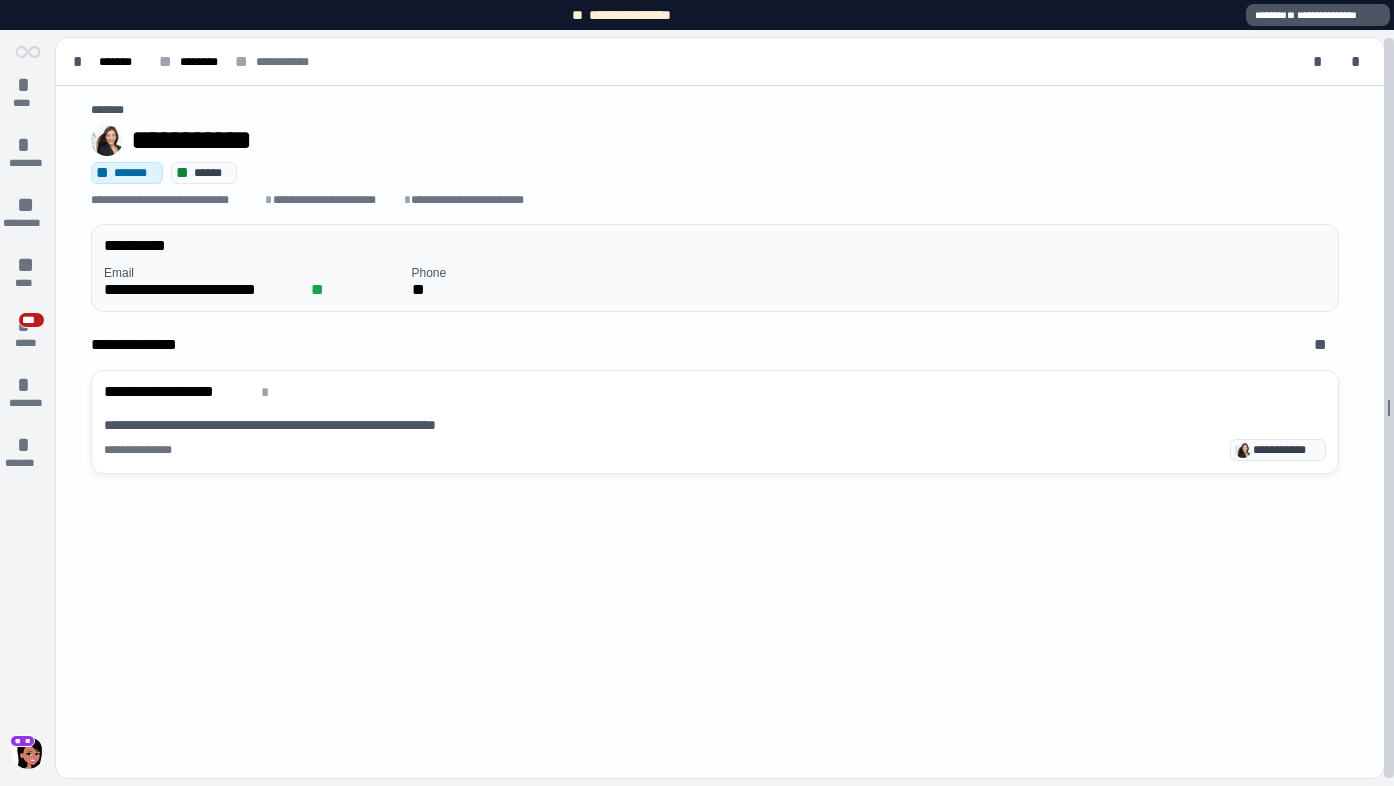 click on "**********" at bounding box center (725, 408) 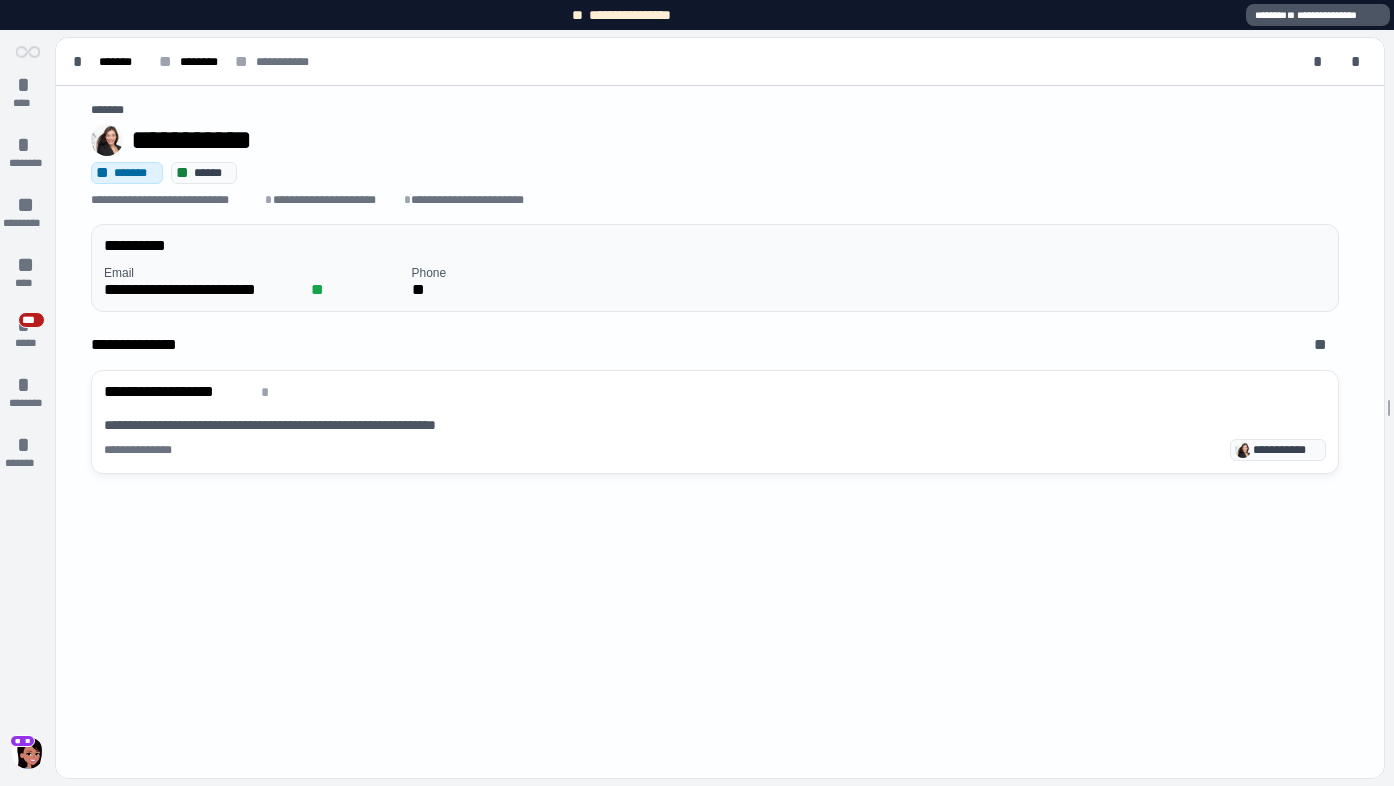 click on "**" at bounding box center (562, 290) 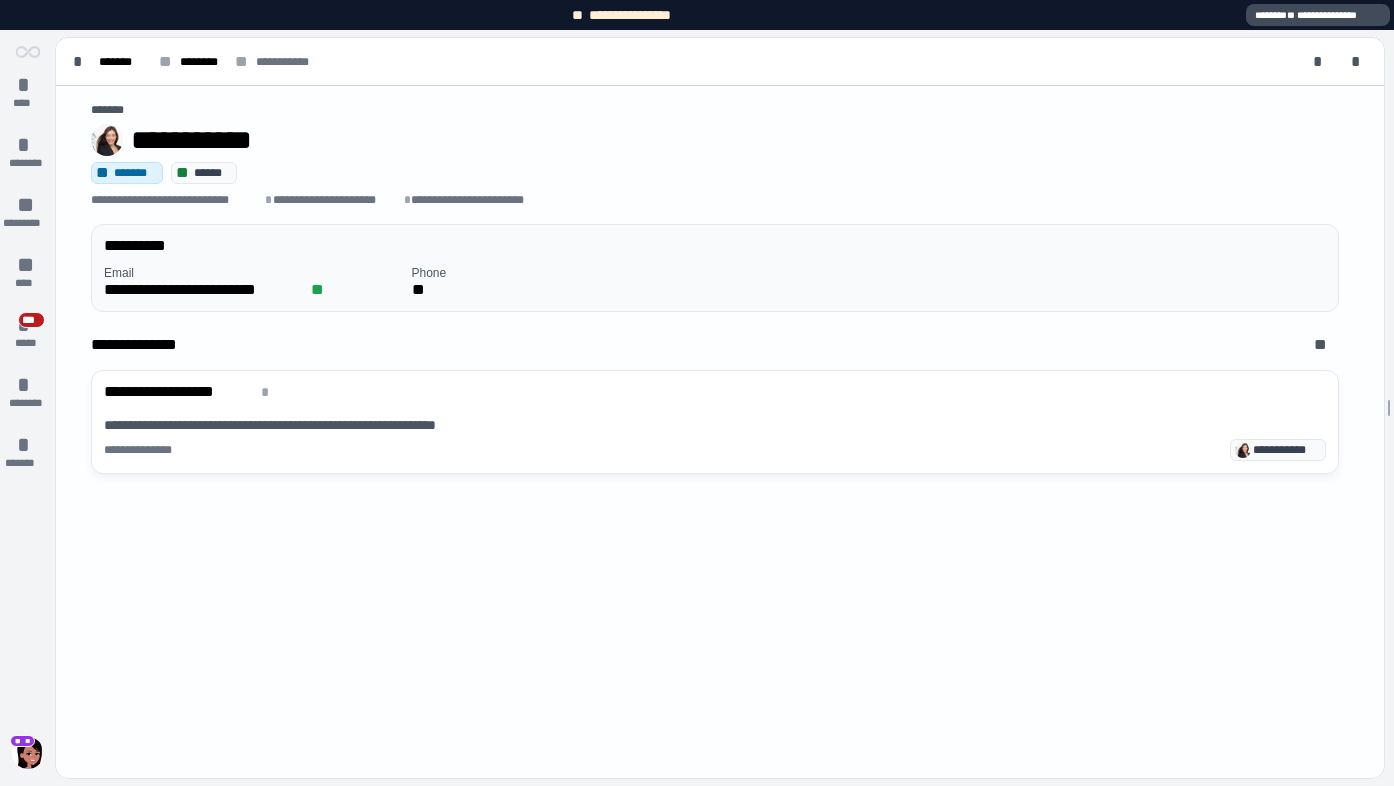 click on "**********" at bounding box center [1318, 15] 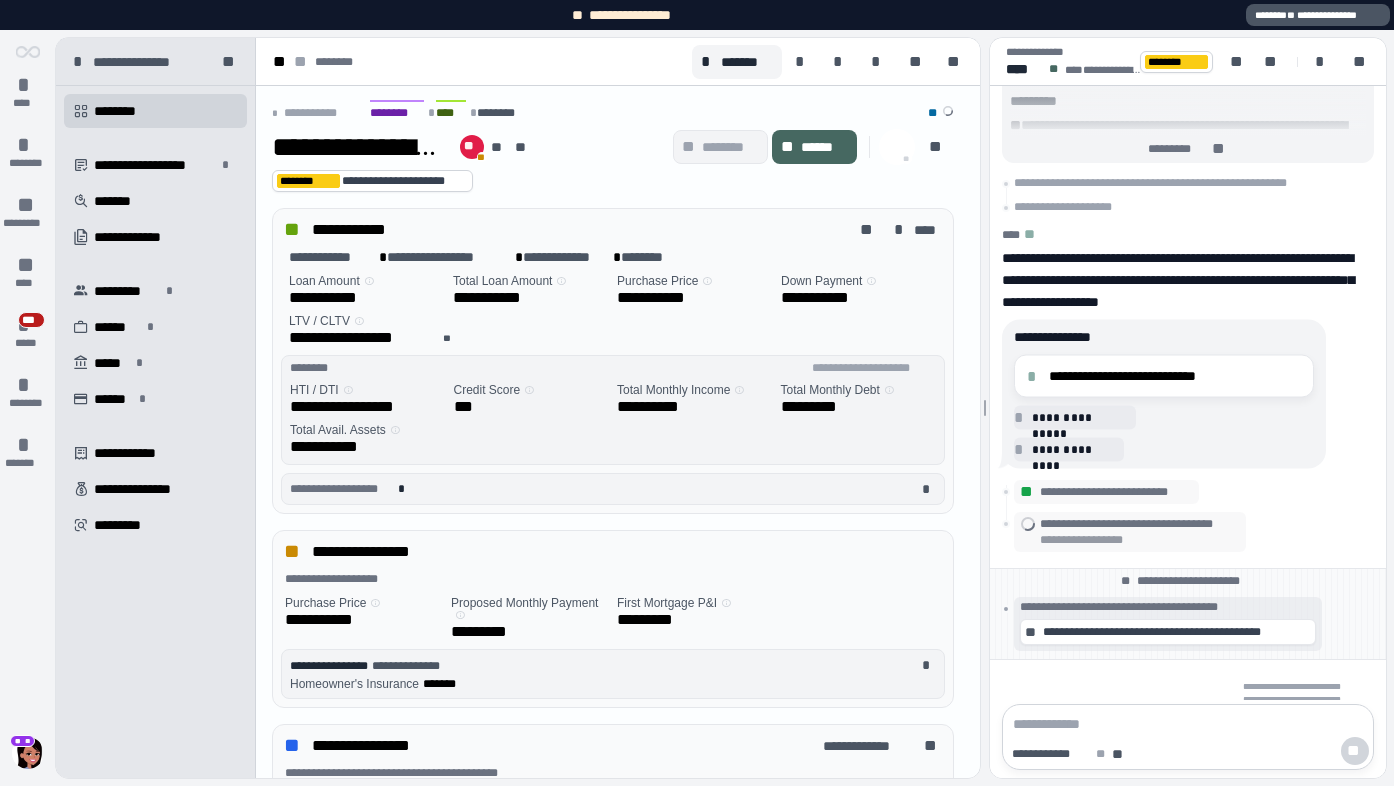 scroll, scrollTop: 0, scrollLeft: 0, axis: both 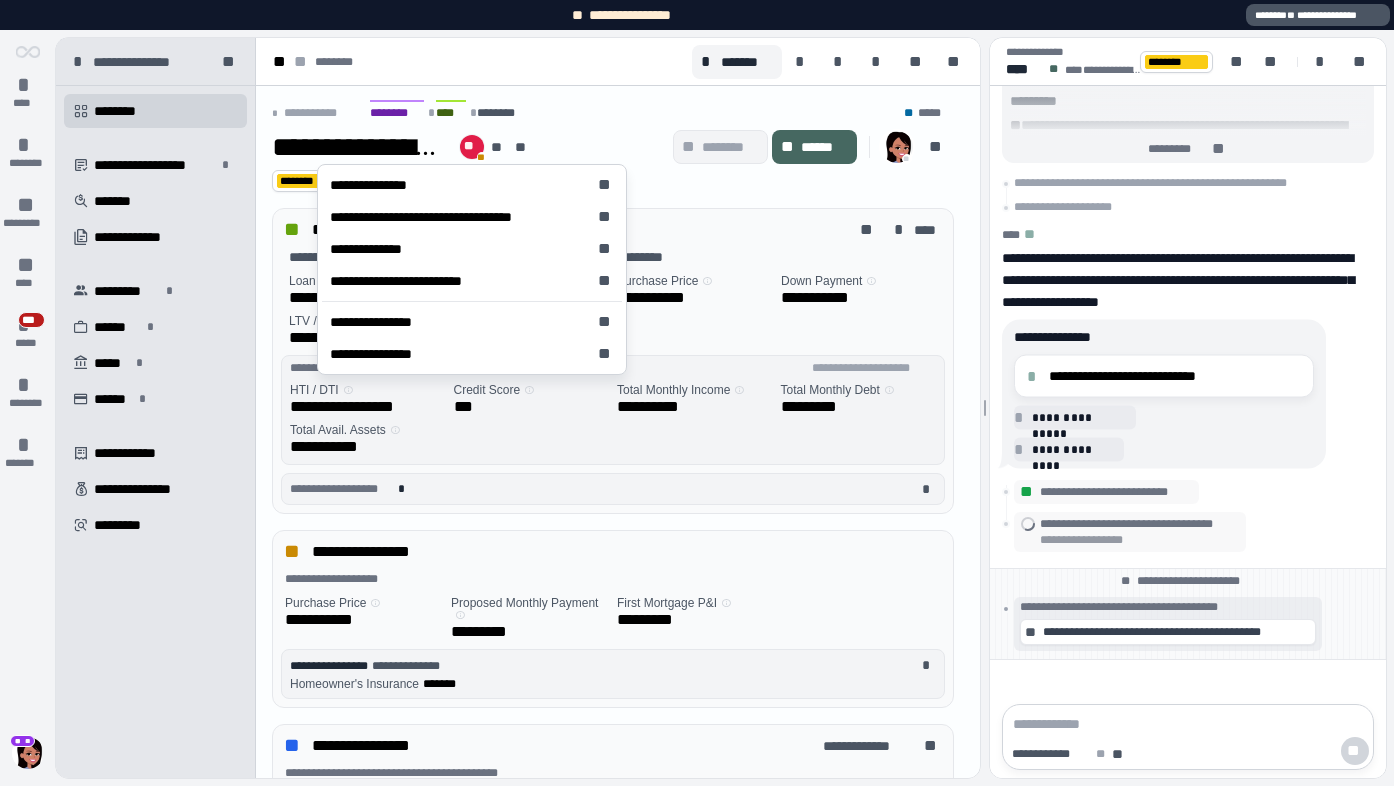 click on "** **" at bounding box center [472, 147] 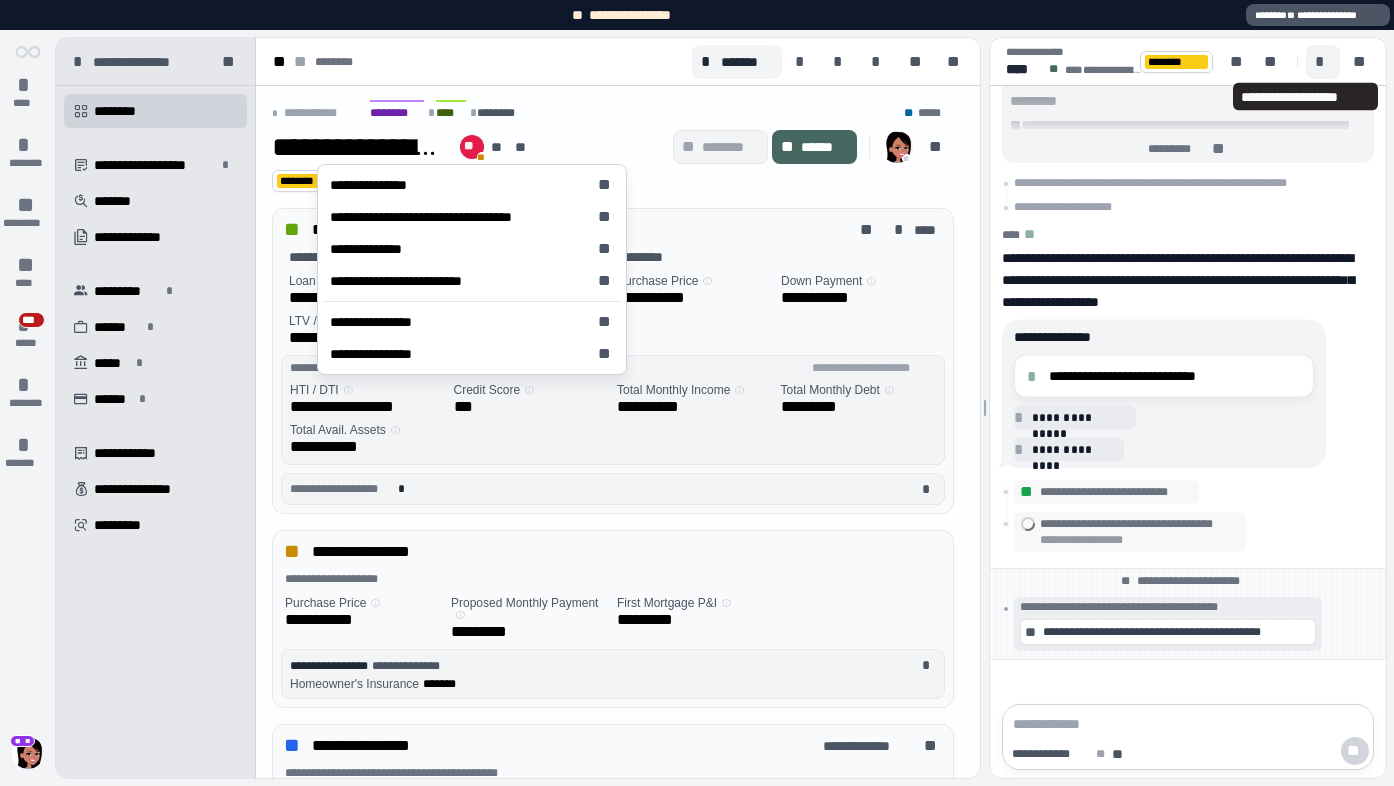 click on "*" at bounding box center (1323, 62) 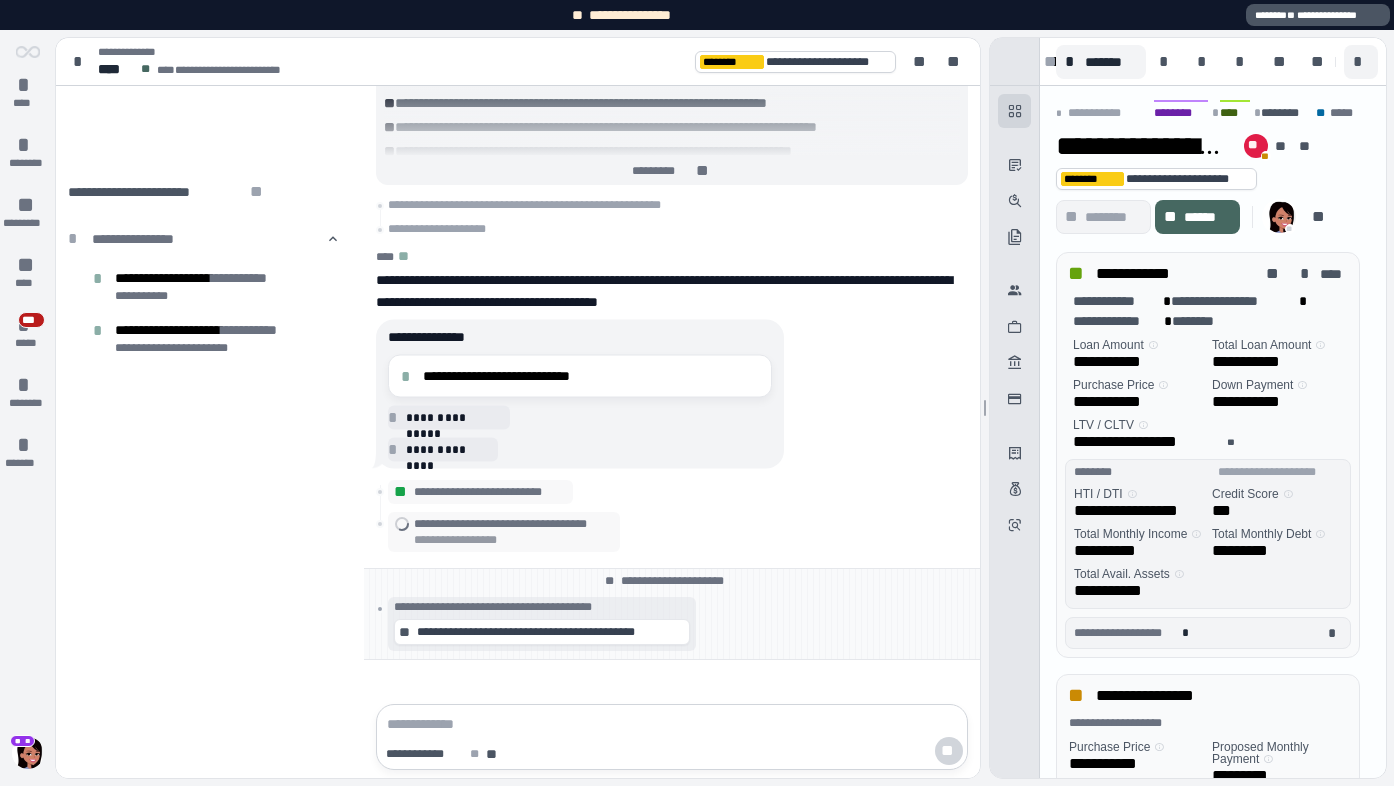 click on "*" at bounding box center [1361, 62] 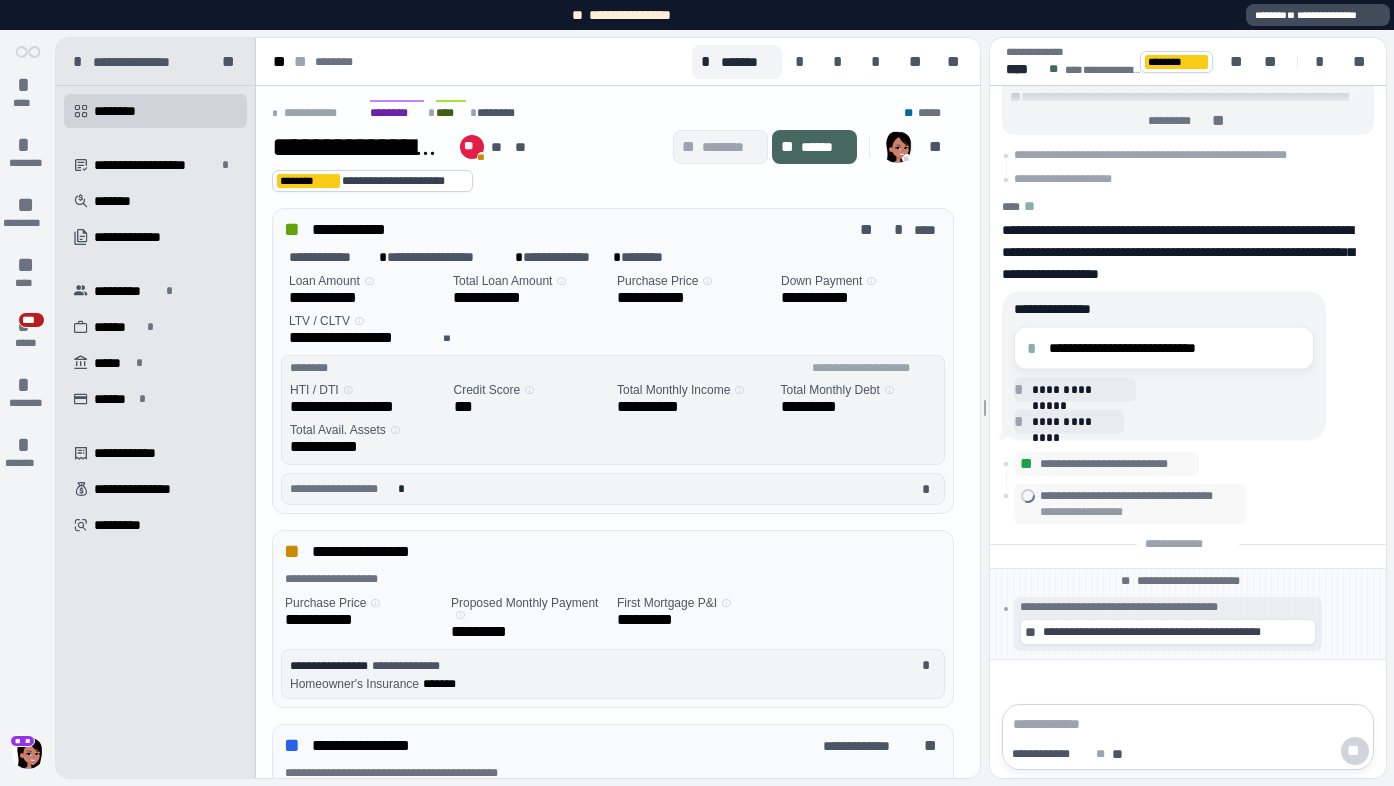 click on "**********" at bounding box center (1318, 15) 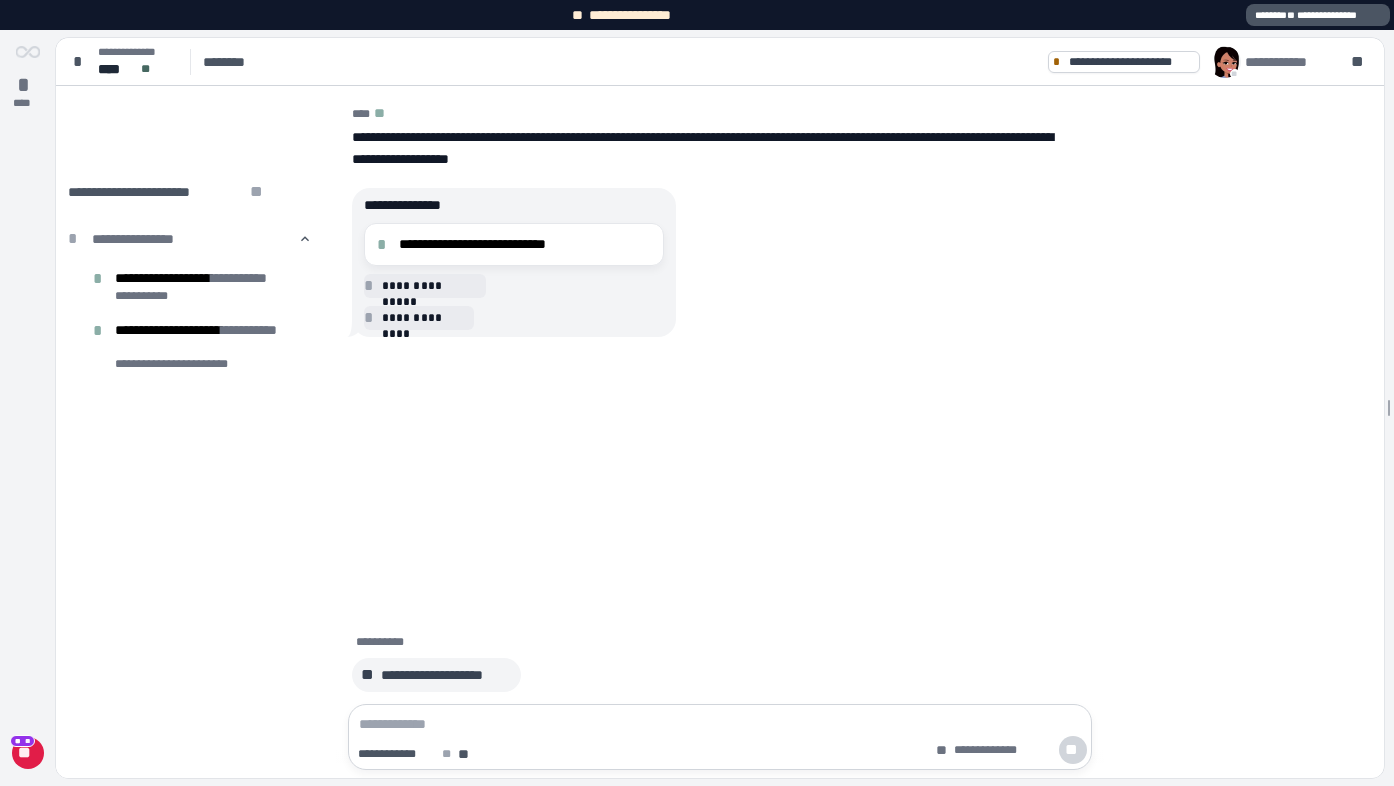 scroll, scrollTop: 0, scrollLeft: 0, axis: both 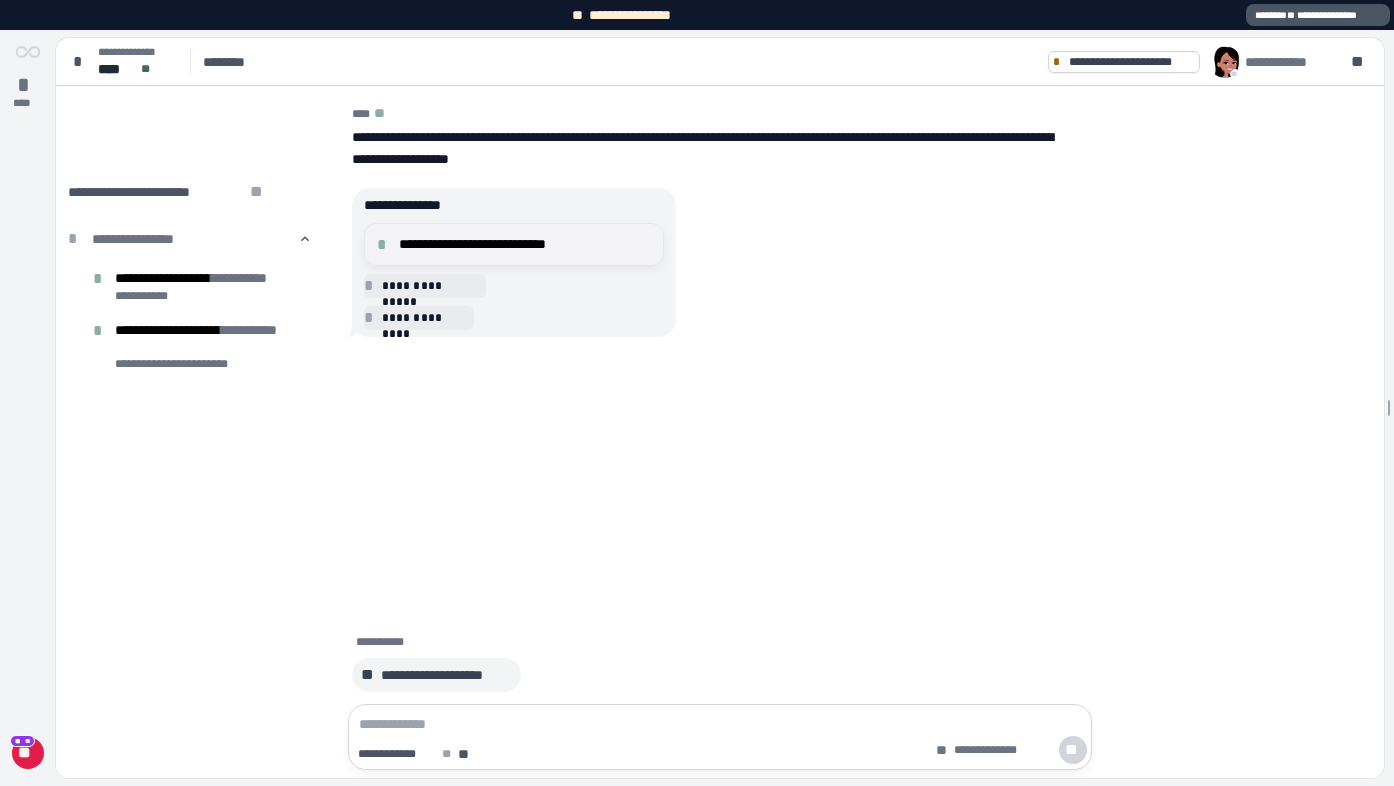 click on "**********" at bounding box center [525, 244] 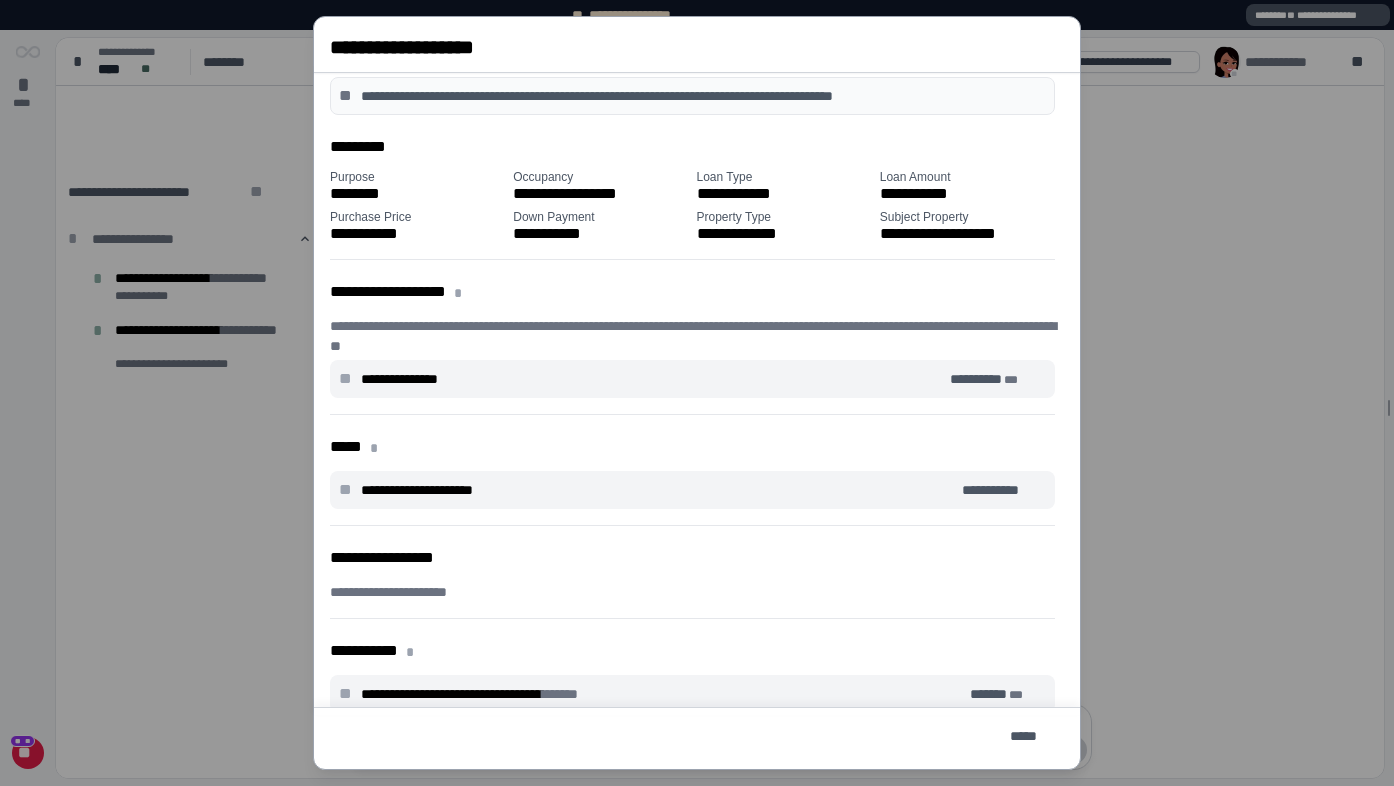 scroll, scrollTop: 560, scrollLeft: 0, axis: vertical 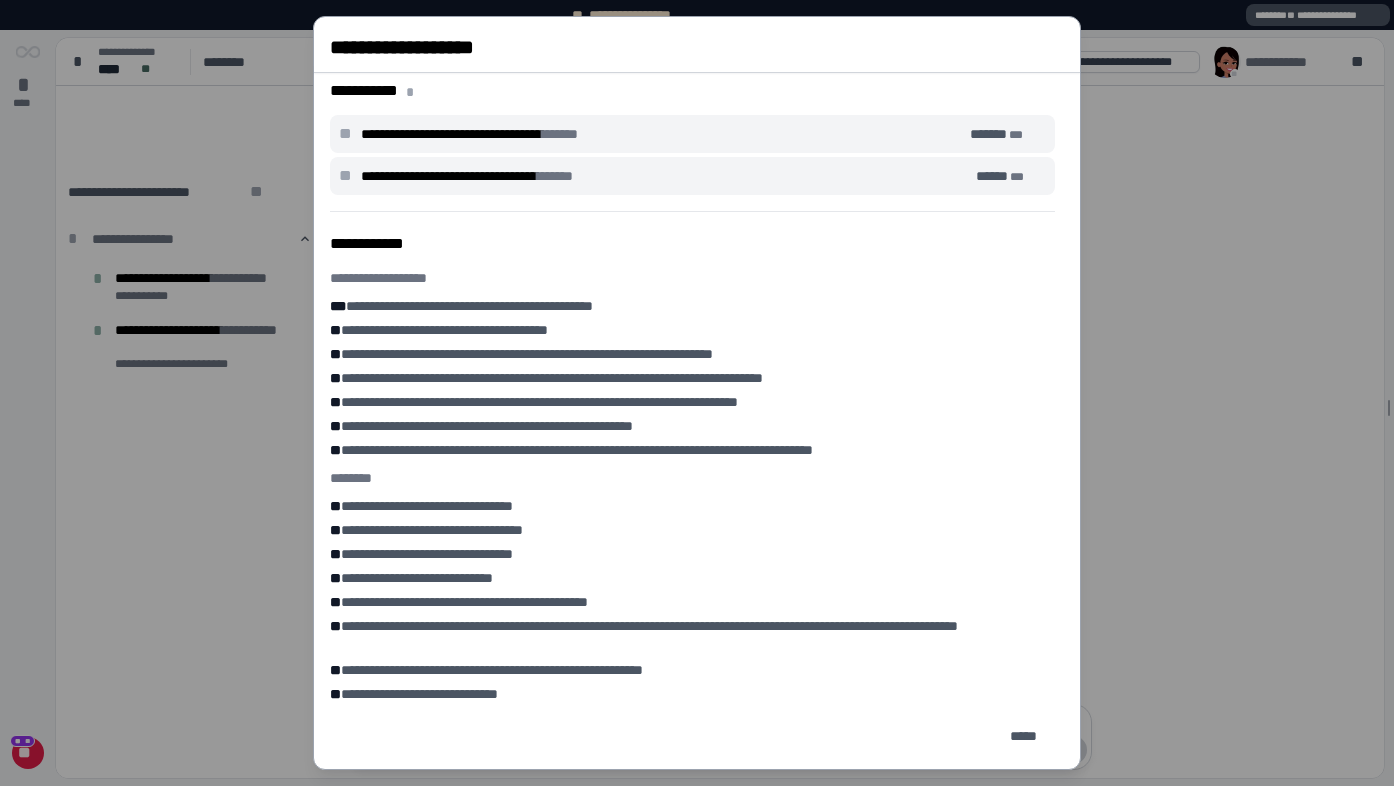 click on "**********" at bounding box center [697, 393] 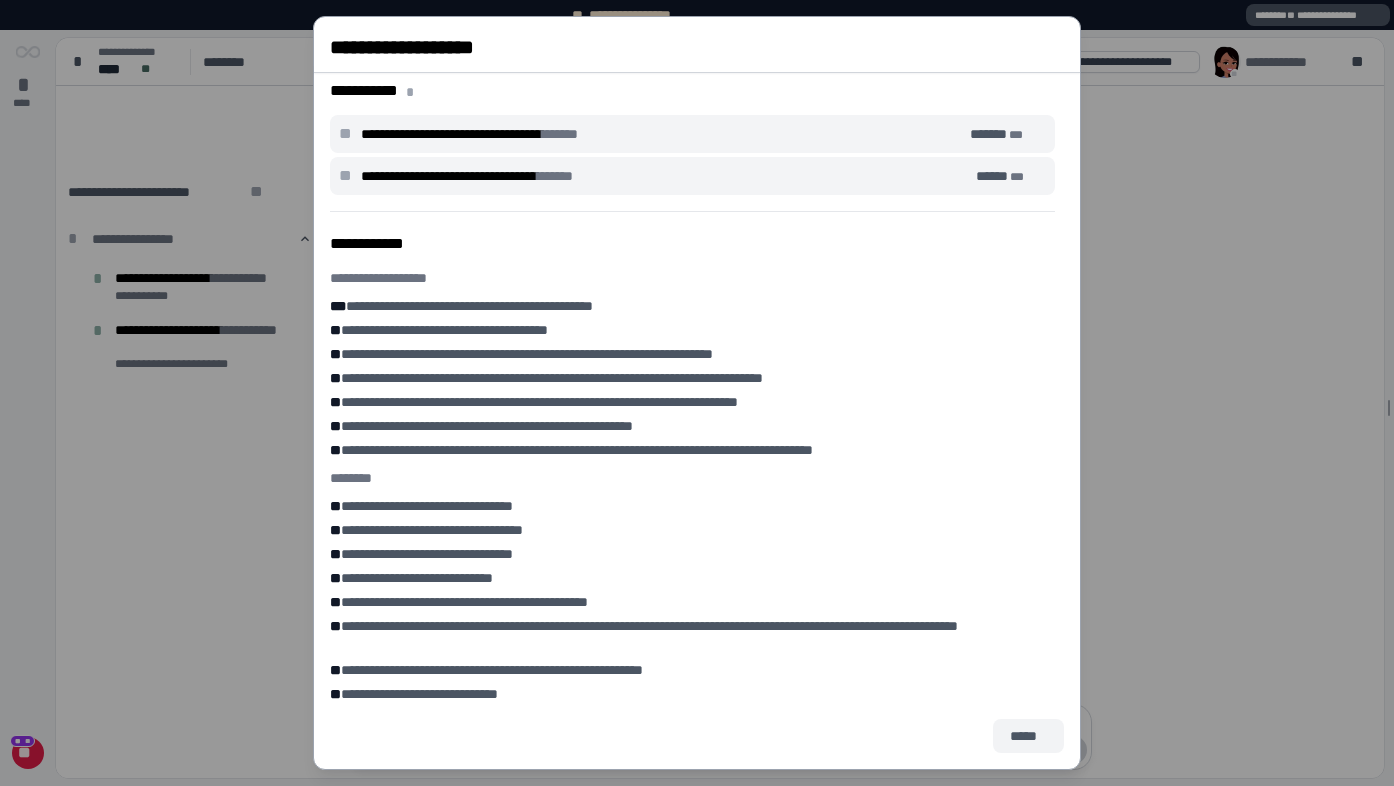click on "*****" at bounding box center [1028, 736] 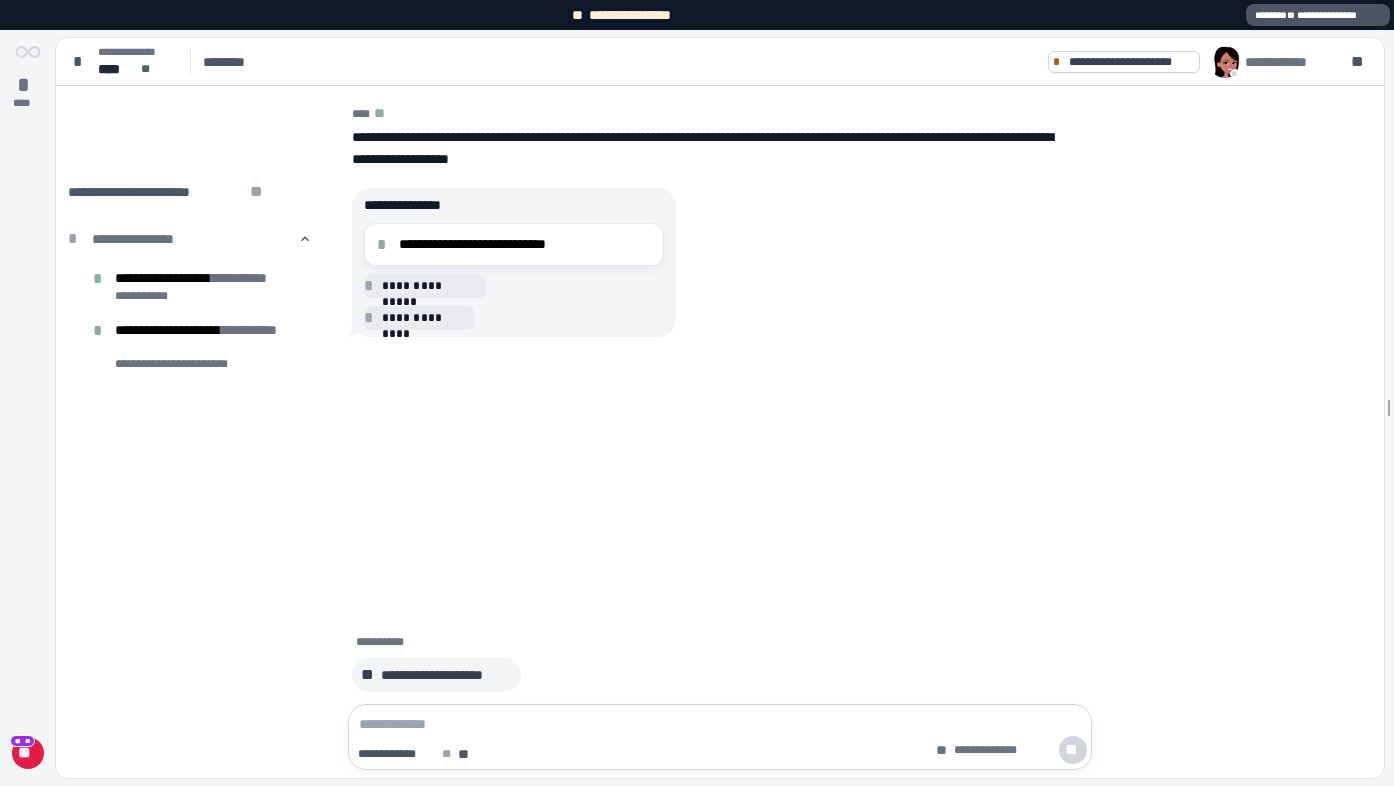 click on "**********" at bounding box center [720, 336] 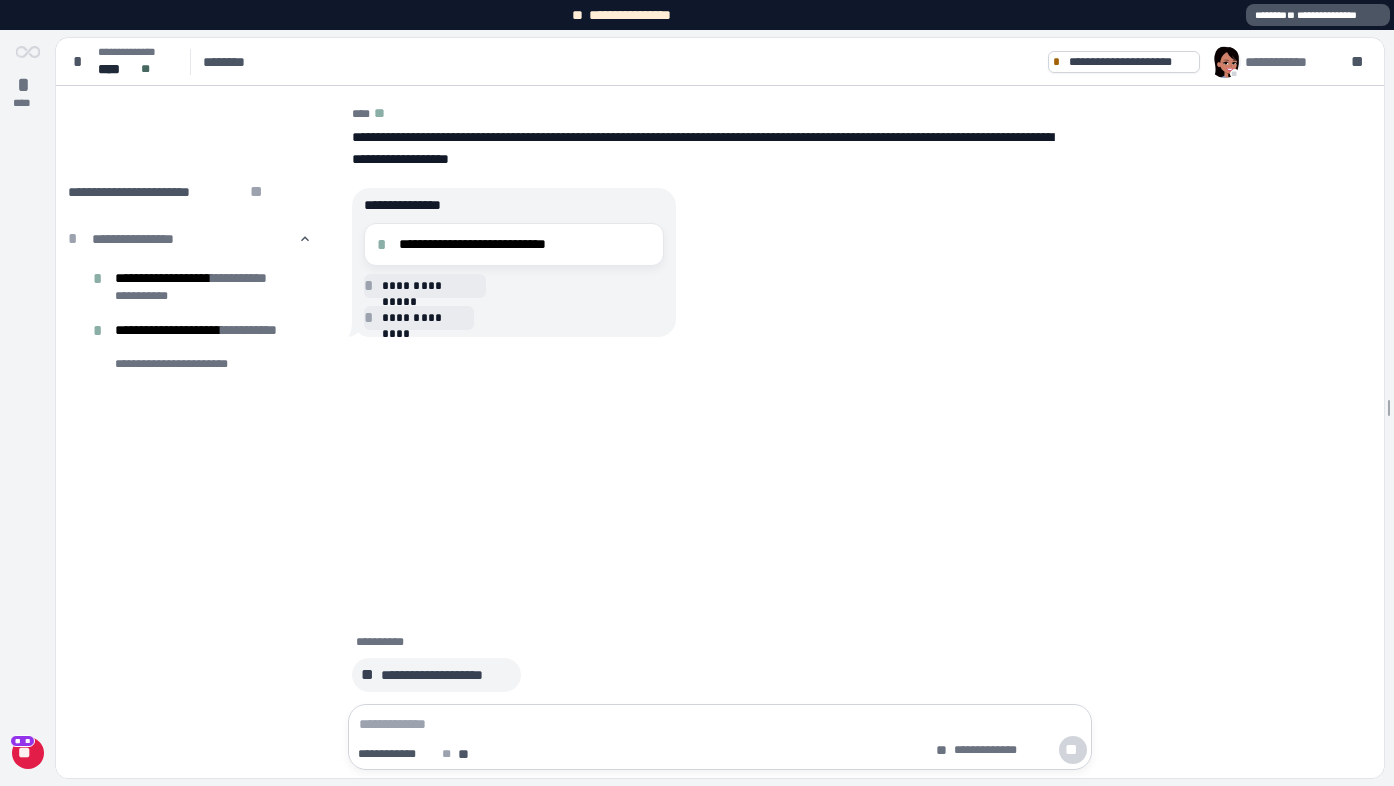 click on "**********" at bounding box center (720, 336) 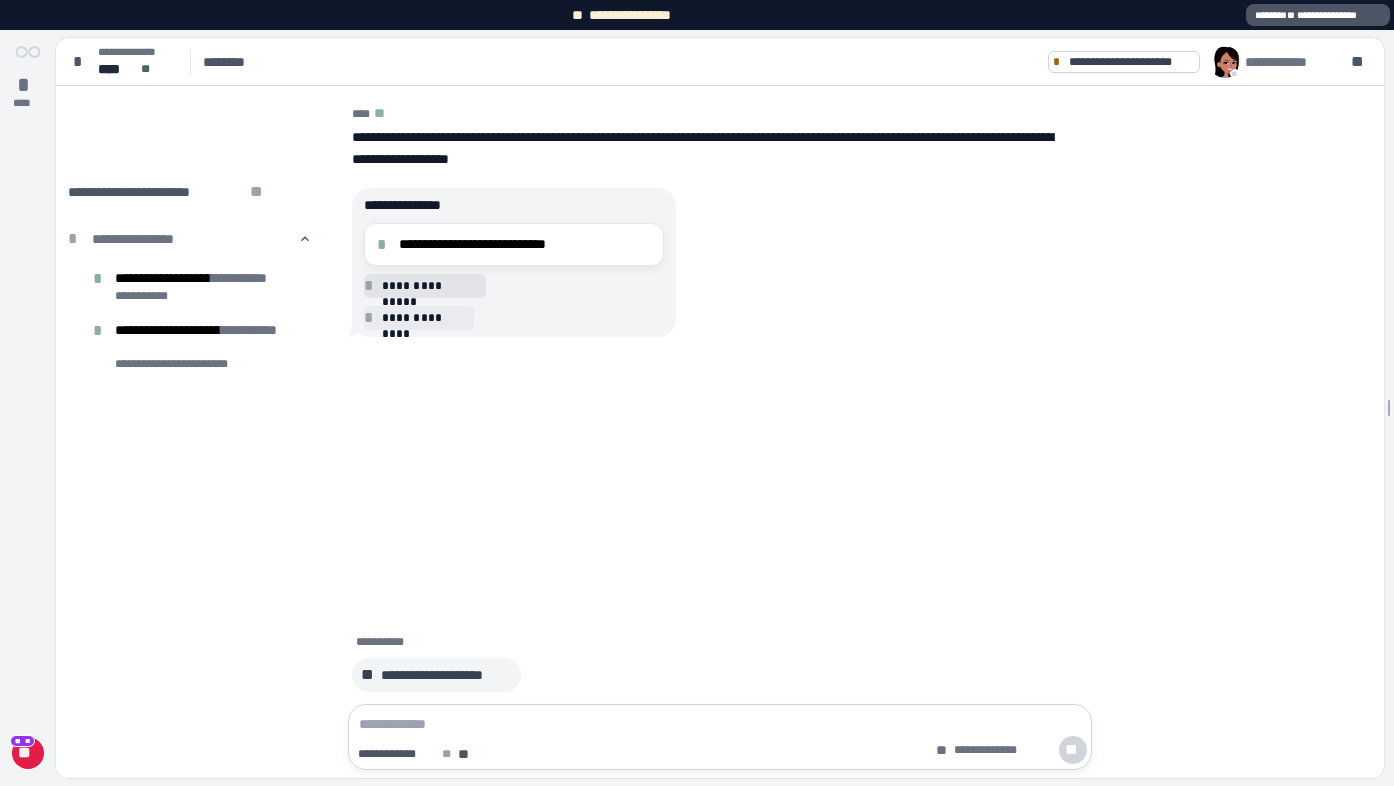 click on "**********" at bounding box center (431, 286) 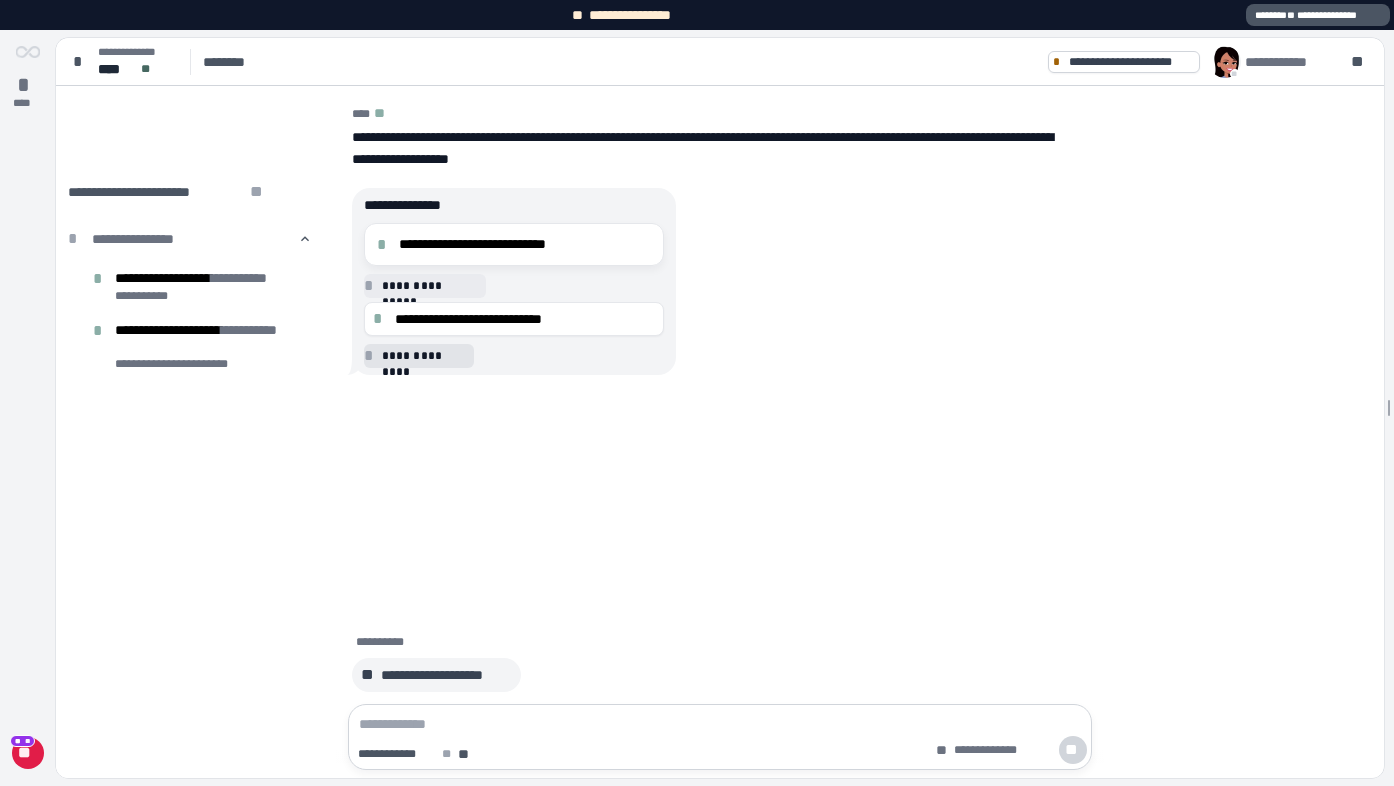 click on "**********" at bounding box center [425, 356] 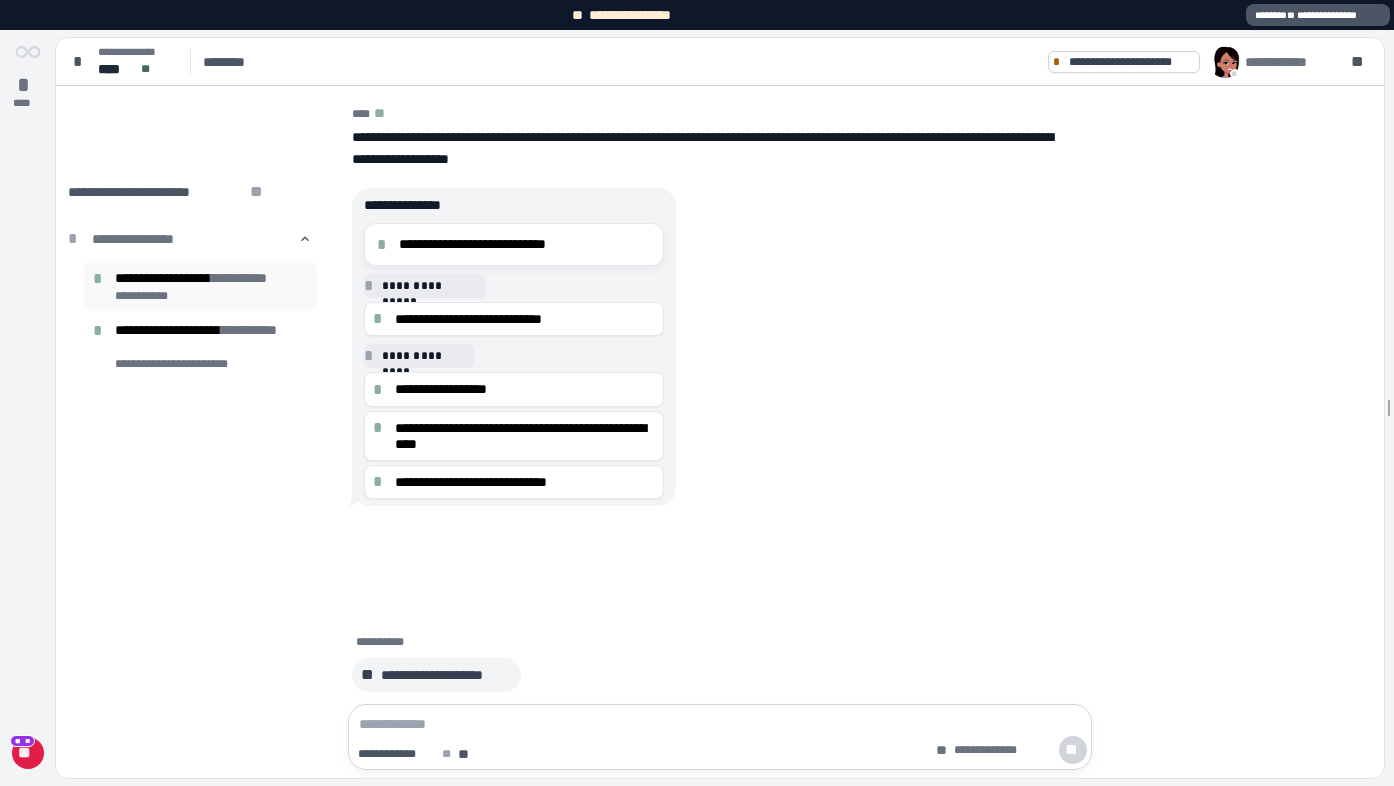 click on "**********" at bounding box center (239, 278) 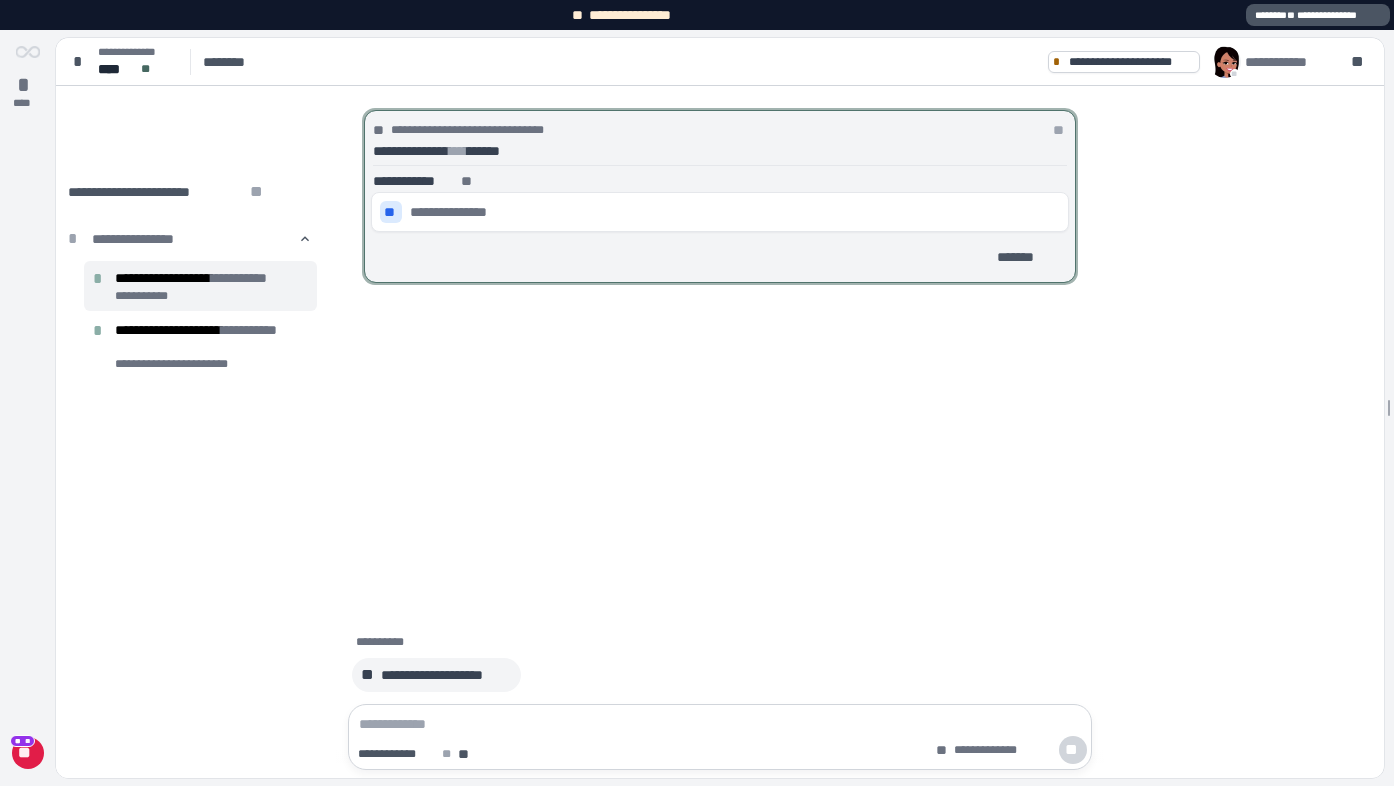 click on "**********" at bounding box center [720, 336] 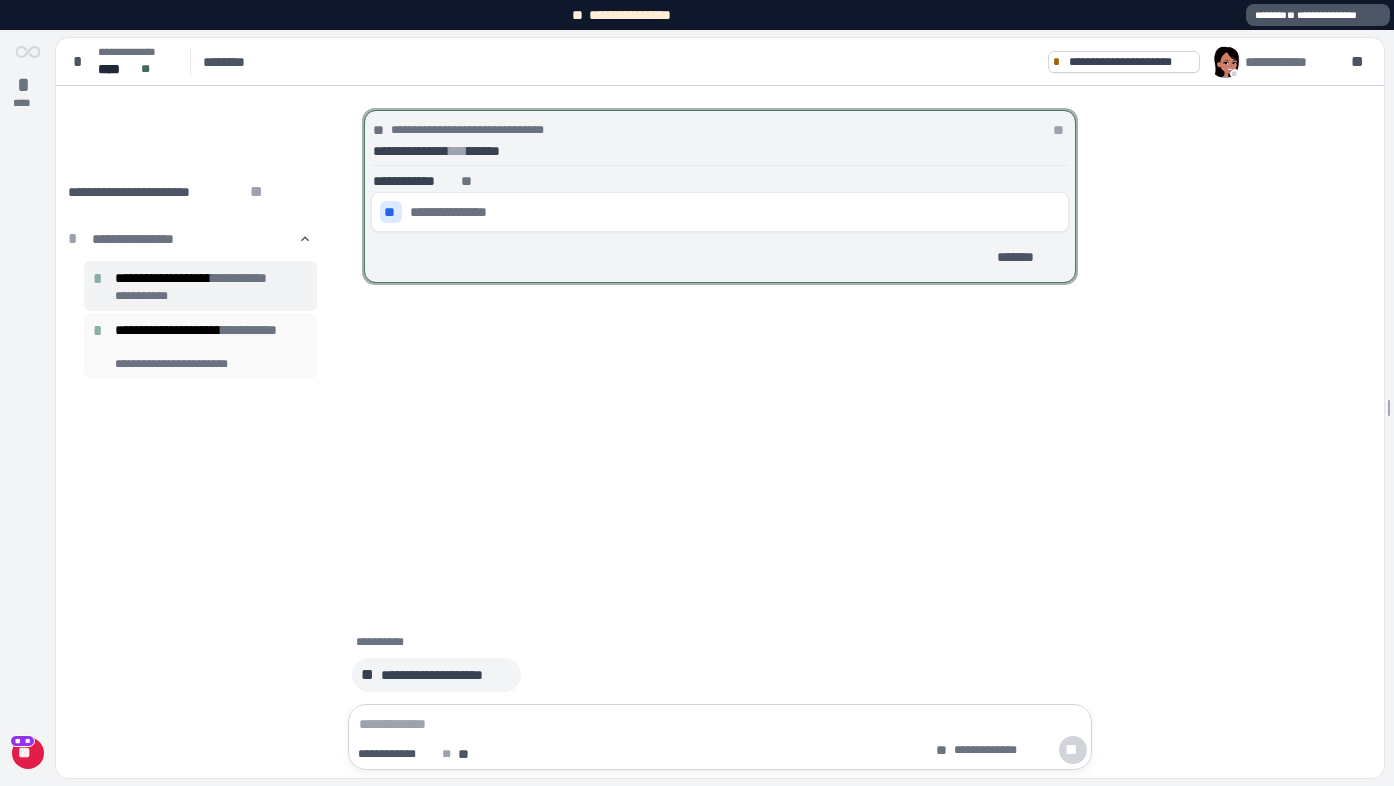 click on "**********" at bounding box center (249, 330) 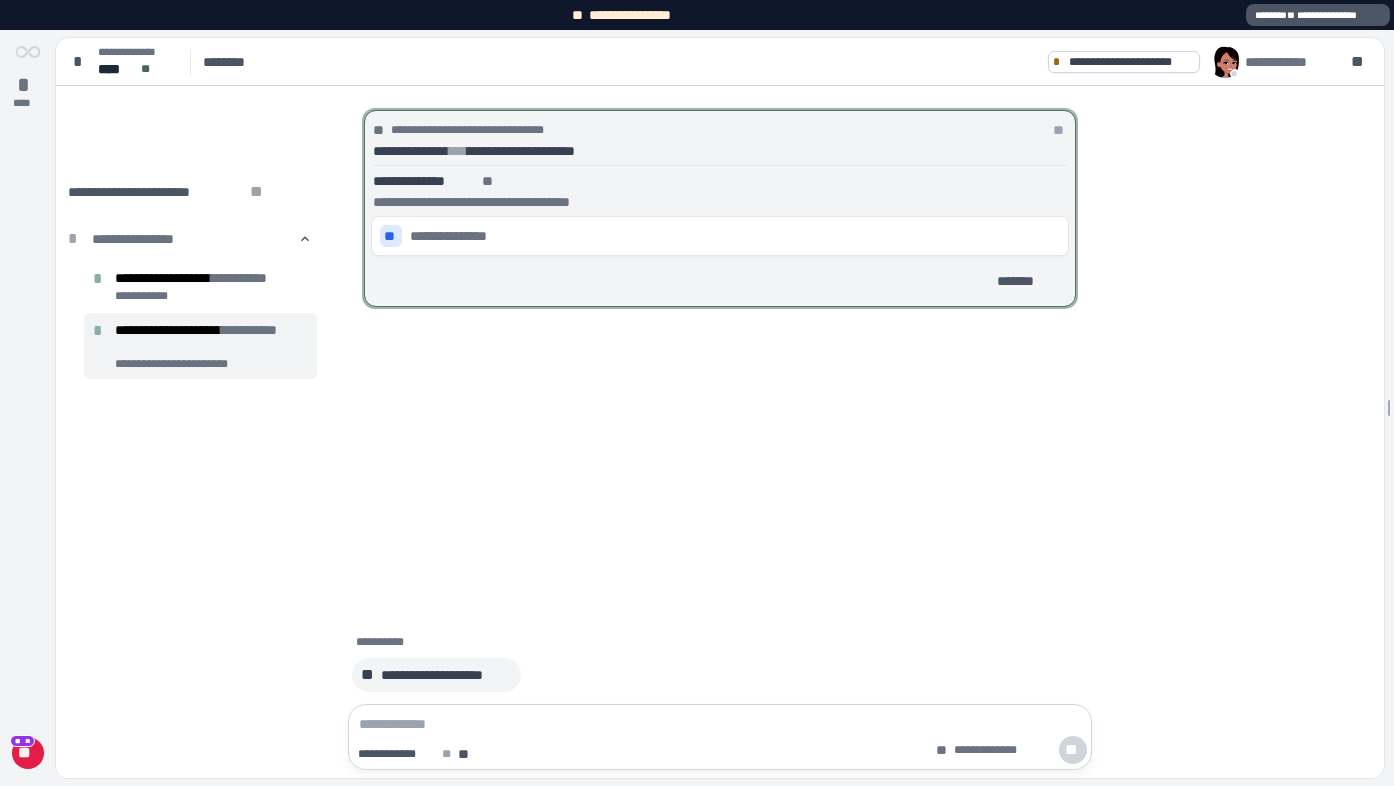 click on "* **** ** ** **" at bounding box center [28, 408] 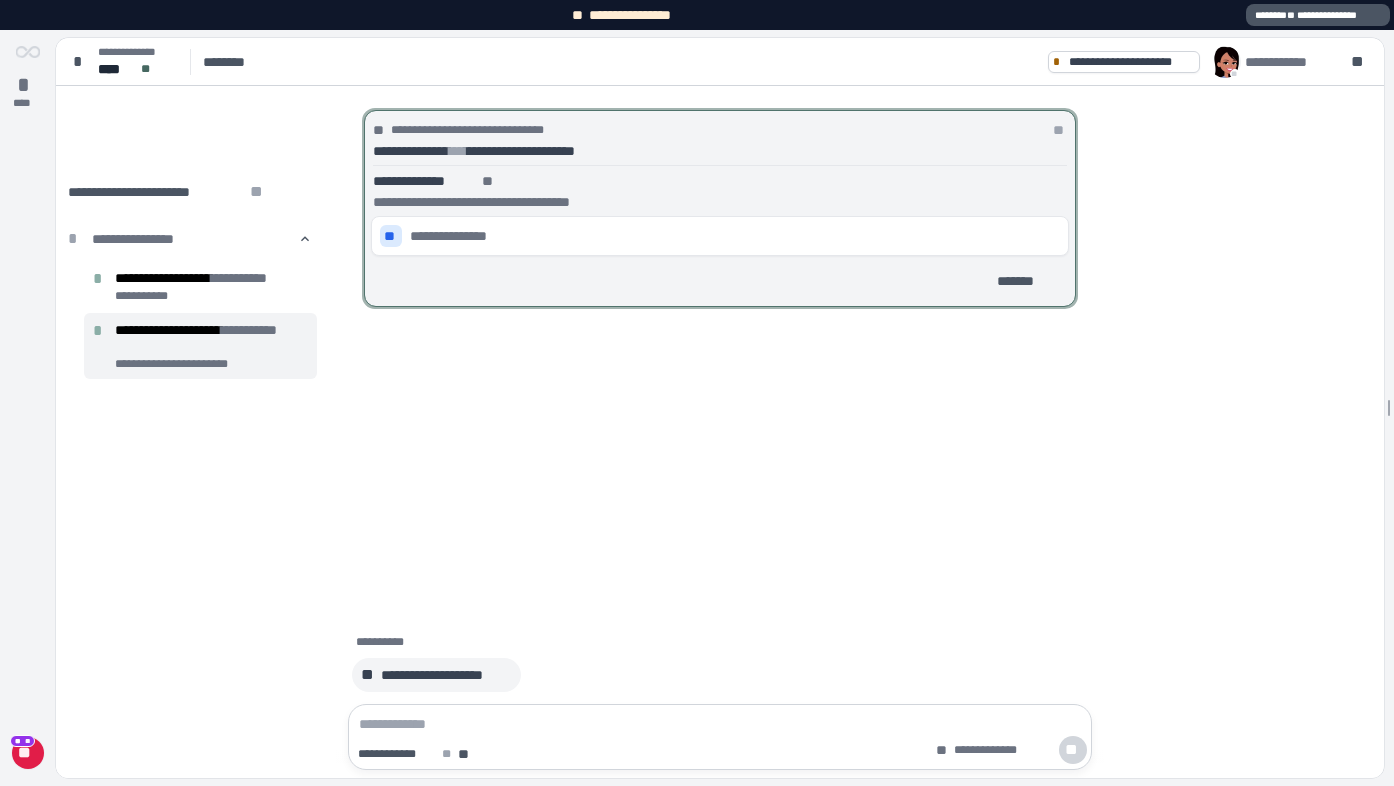 click on "** **" at bounding box center [22, 741] 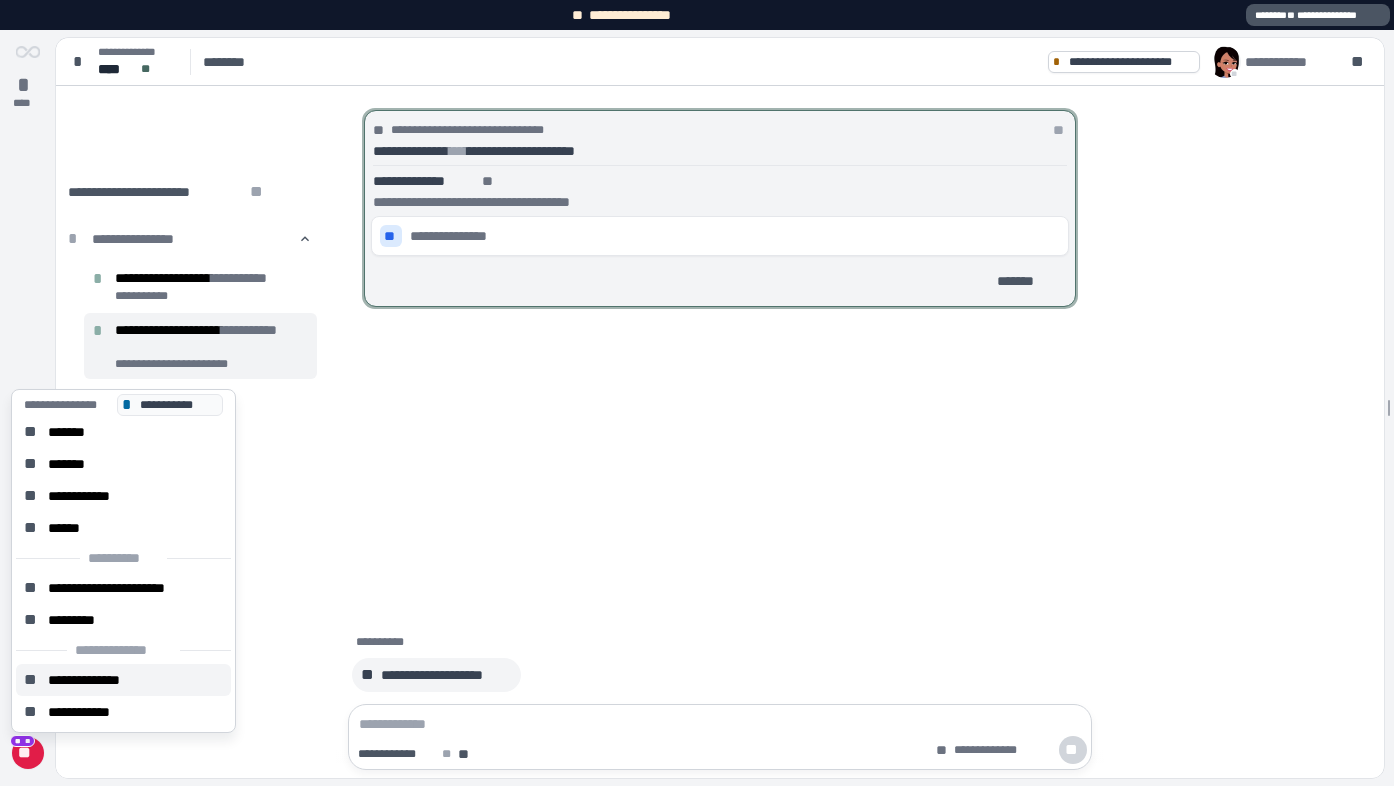 click on "**********" at bounding box center (123, 680) 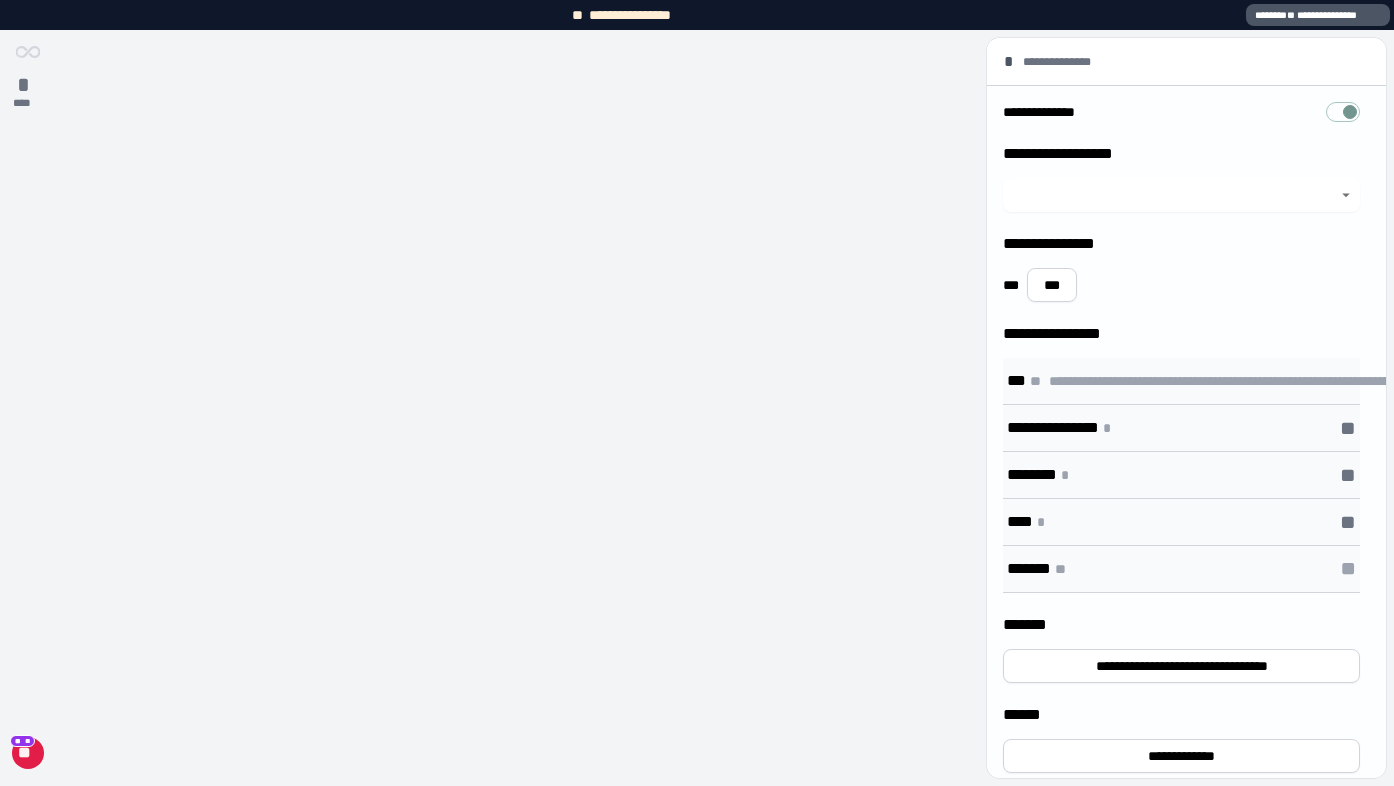 type on "****" 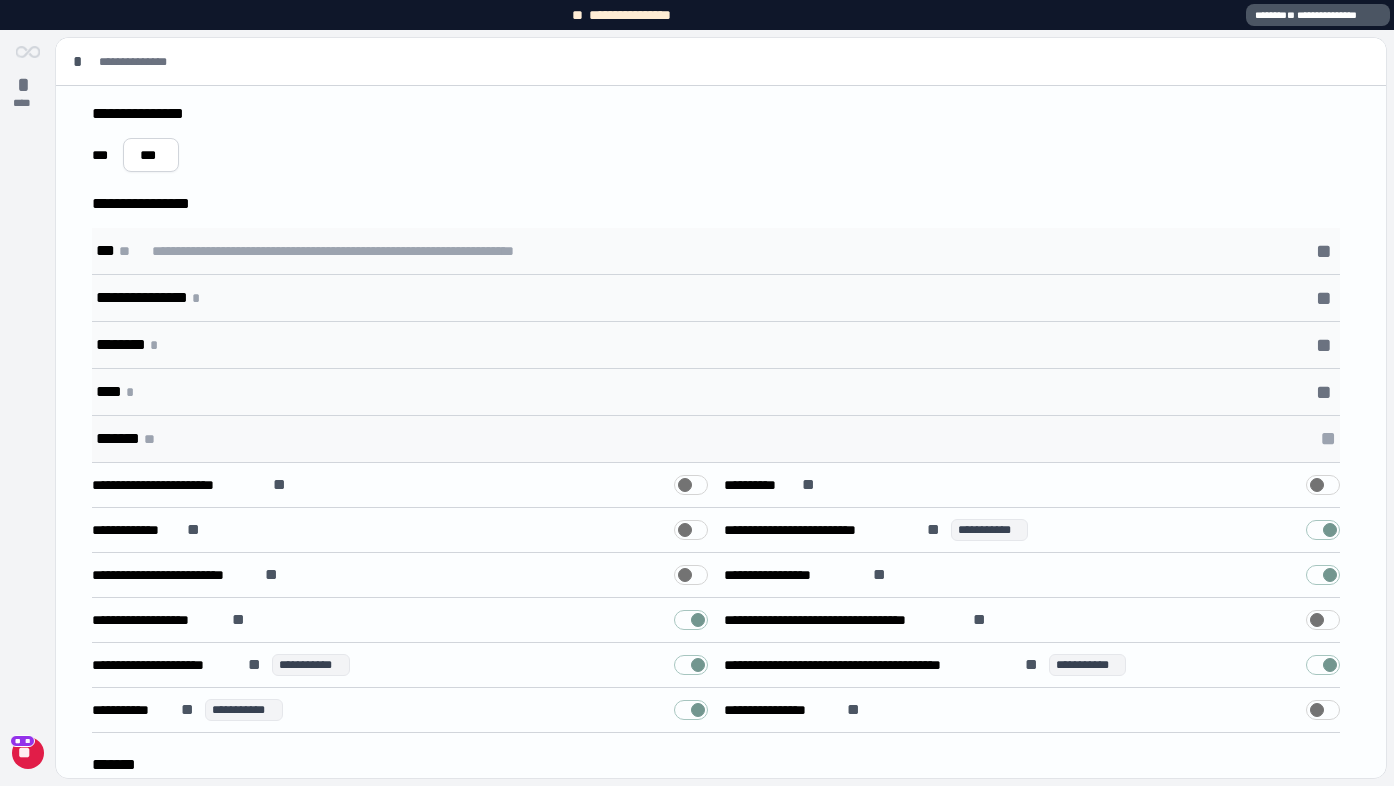 scroll, scrollTop: 140, scrollLeft: 0, axis: vertical 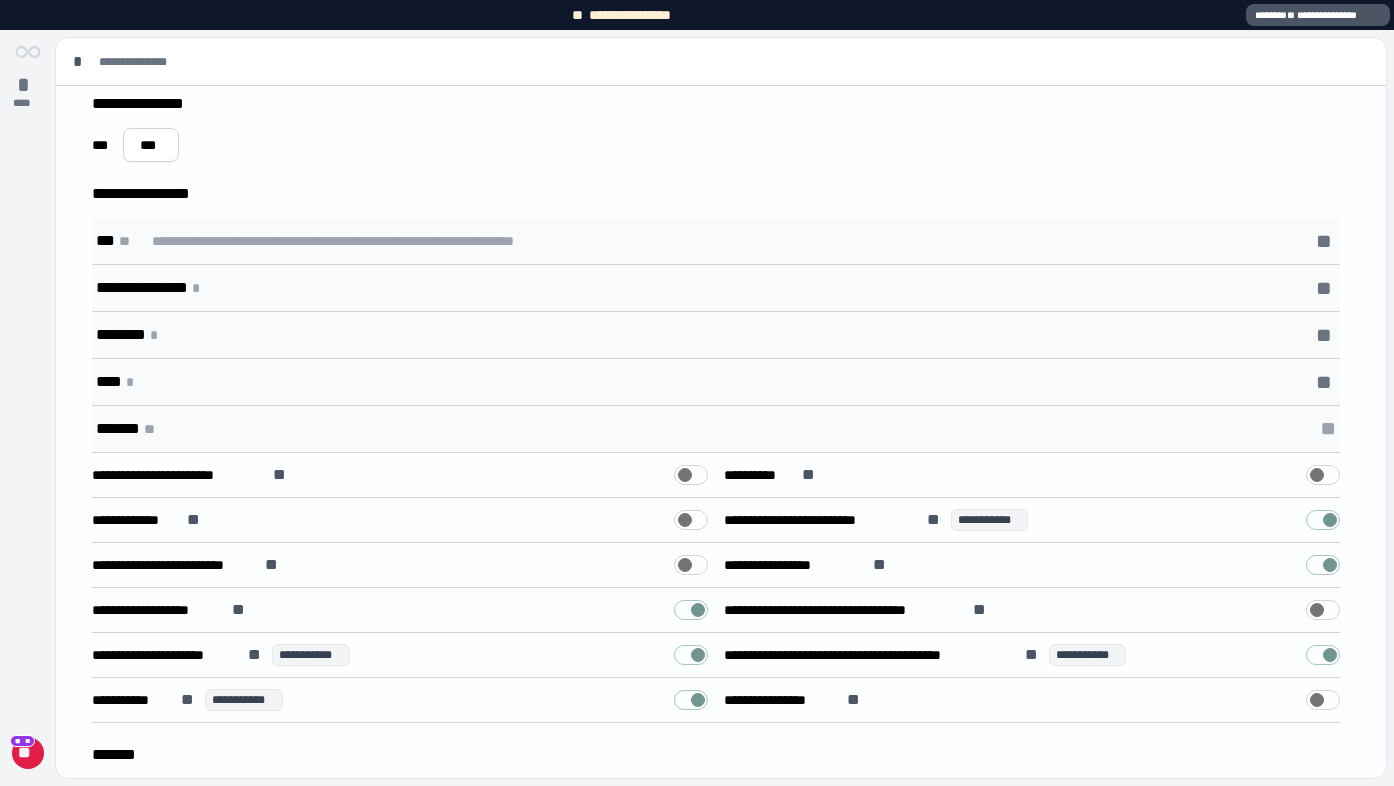 click at bounding box center [691, 610] 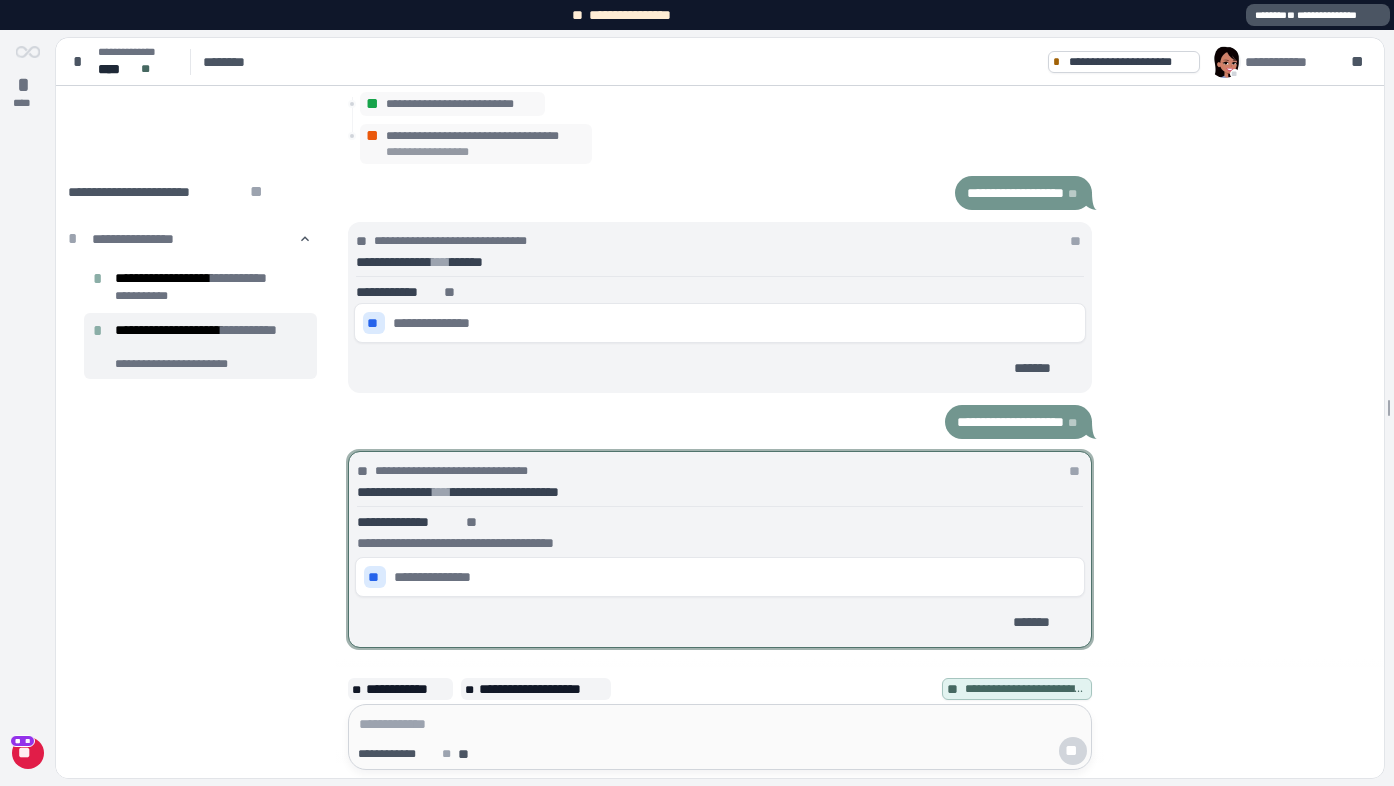 scroll, scrollTop: 0, scrollLeft: 0, axis: both 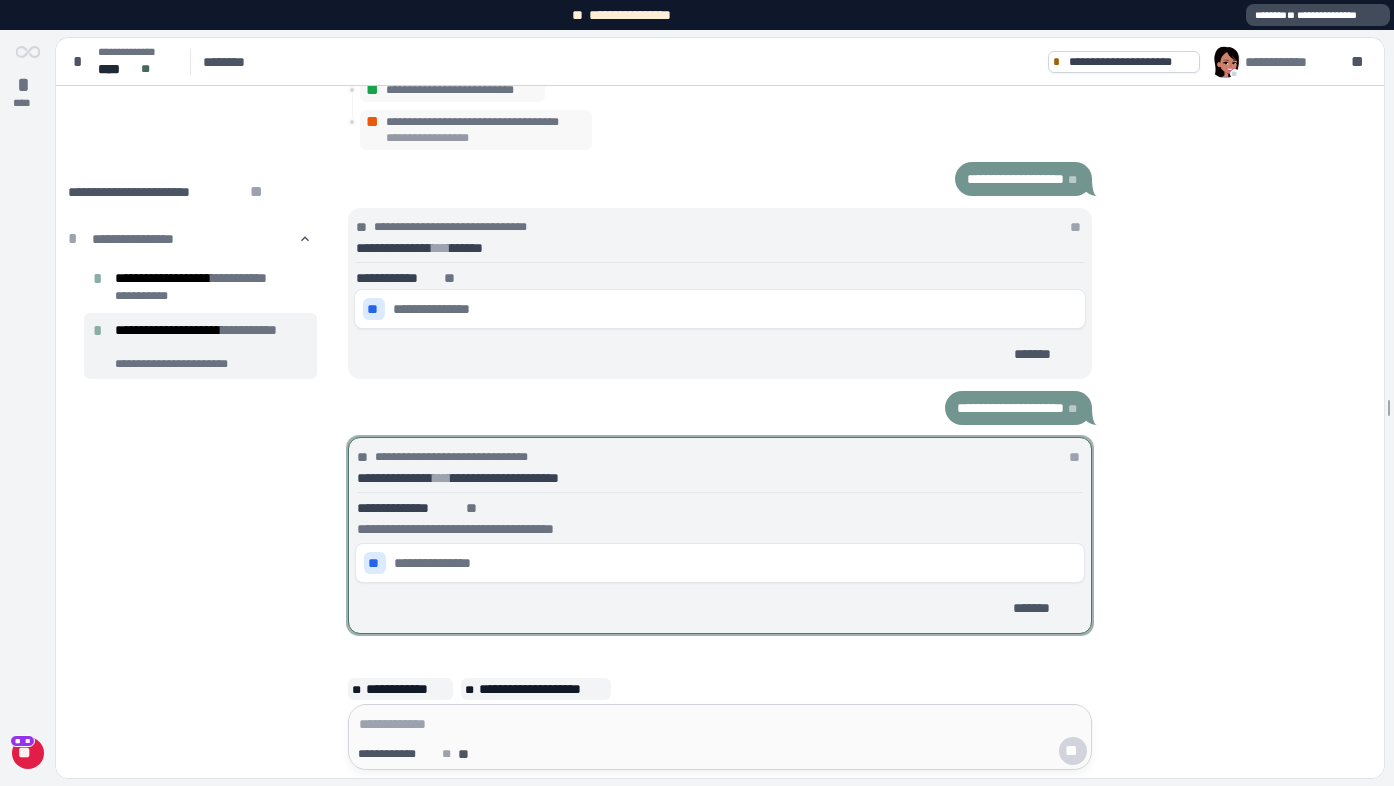 click on "**********" at bounding box center [1318, 15] 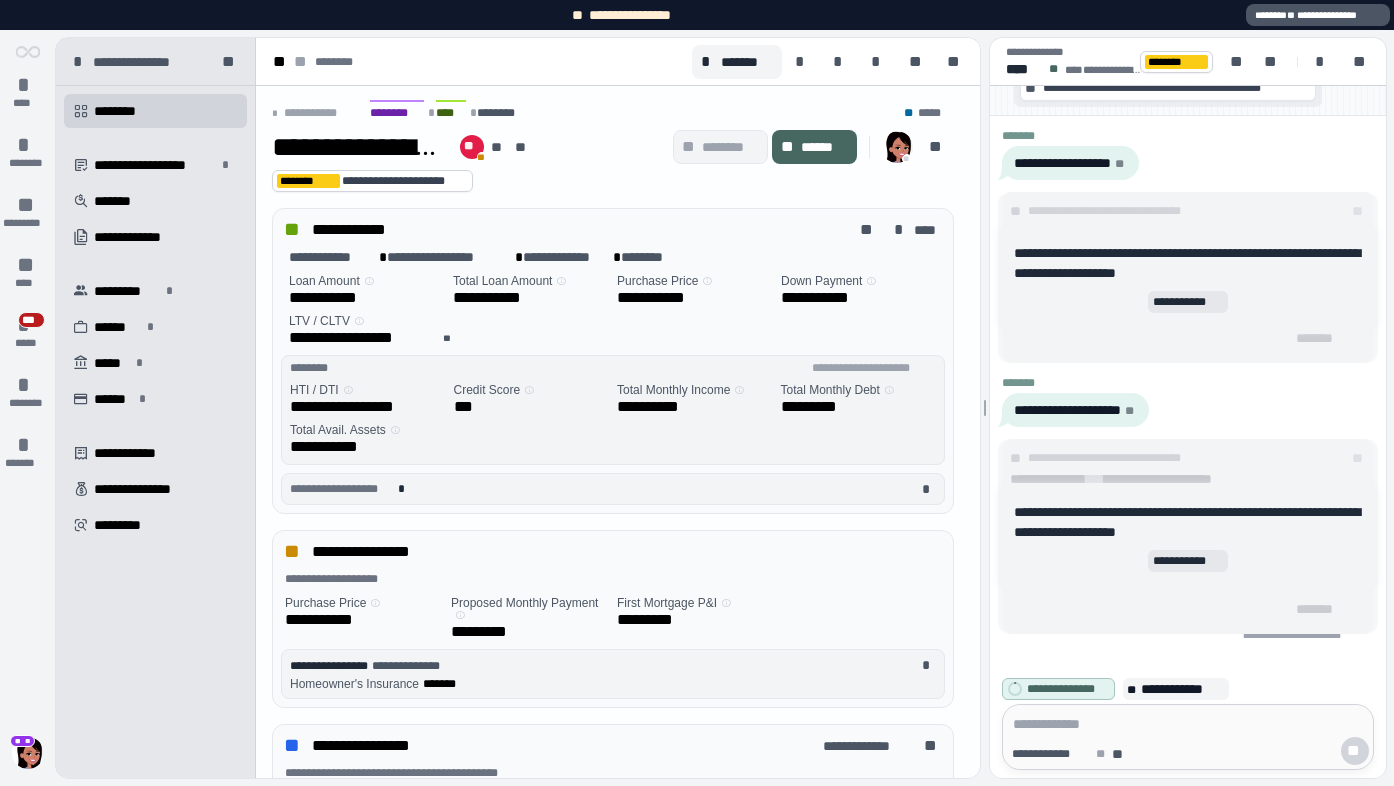 scroll, scrollTop: 0, scrollLeft: 0, axis: both 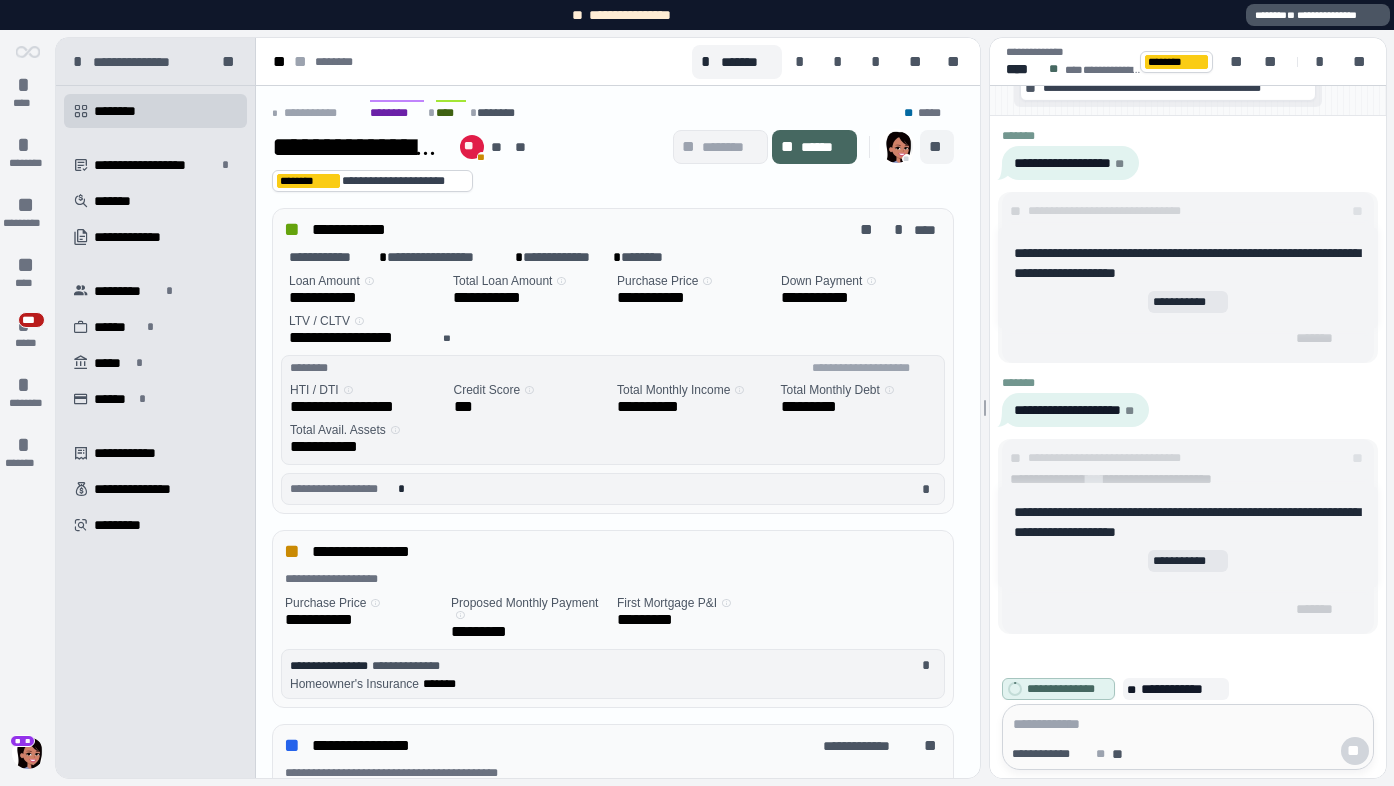 click on "**" at bounding box center (937, 147) 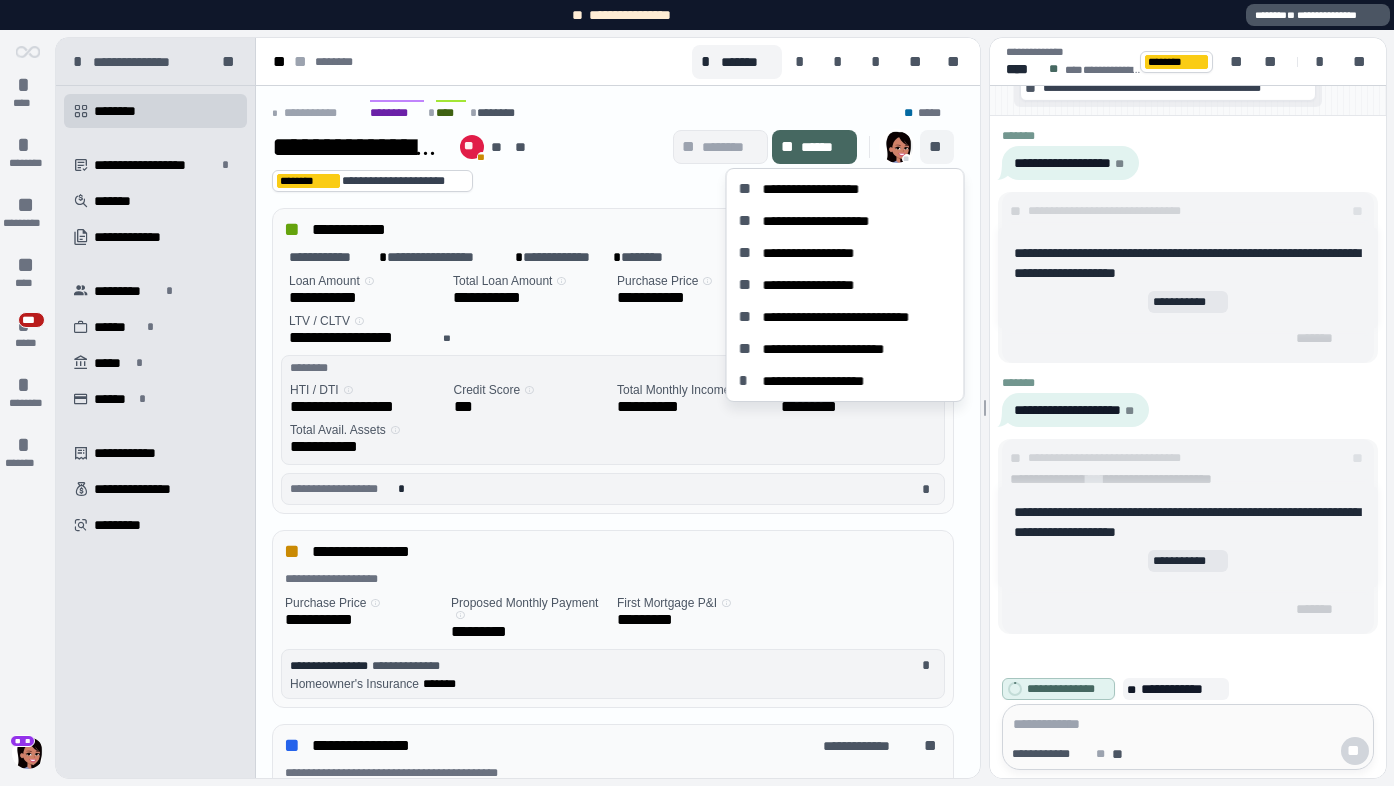 click on "**********" at bounding box center [613, 147] 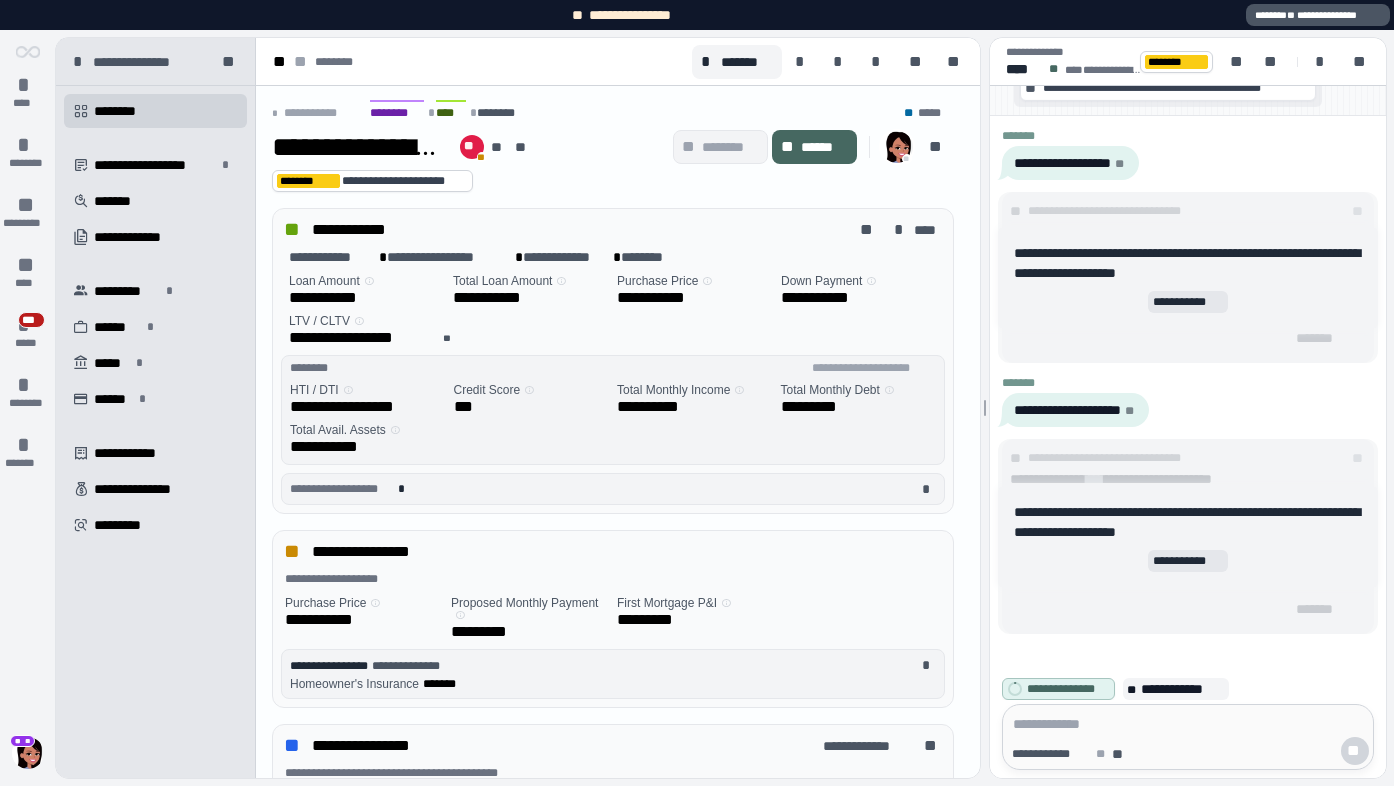 scroll, scrollTop: 1, scrollLeft: 0, axis: vertical 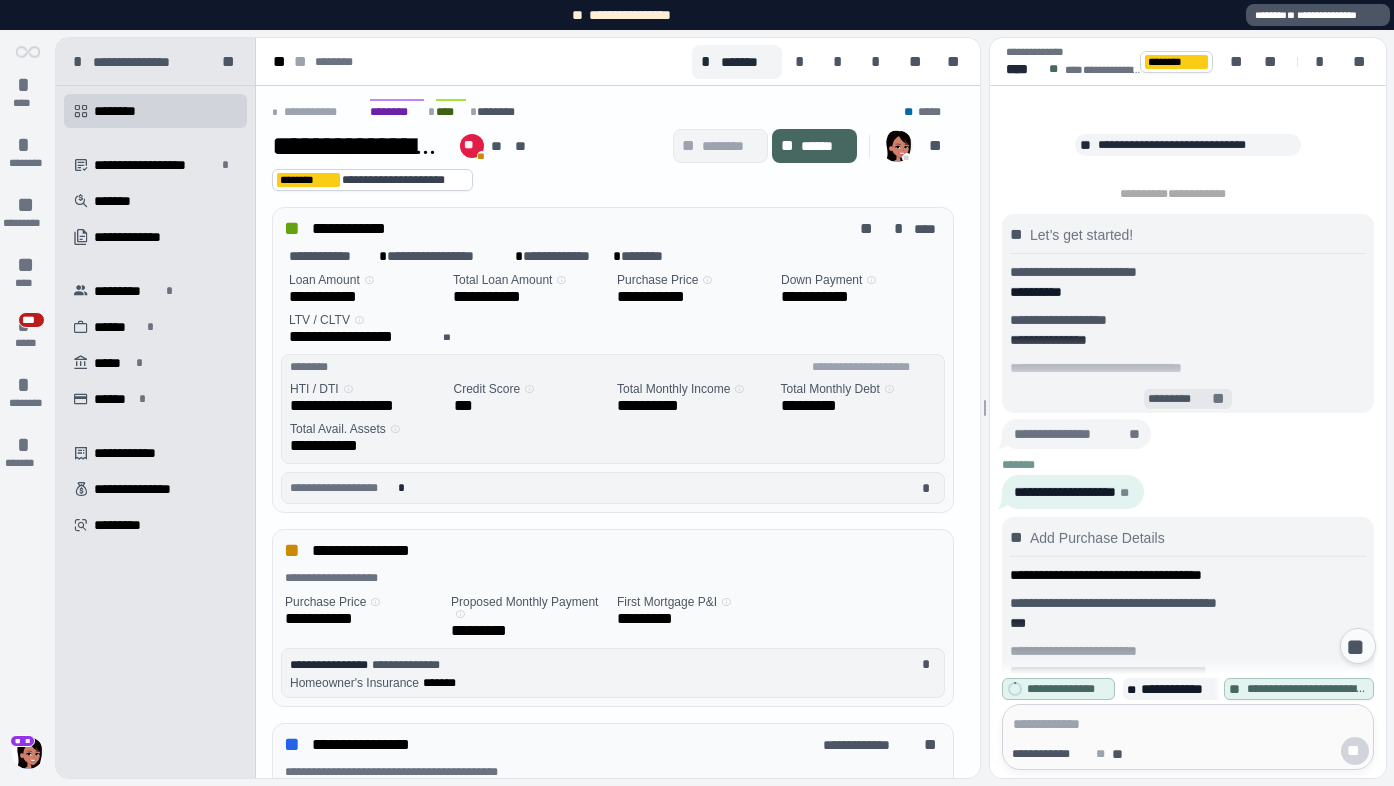 click on "*********" at bounding box center (1179, 399) 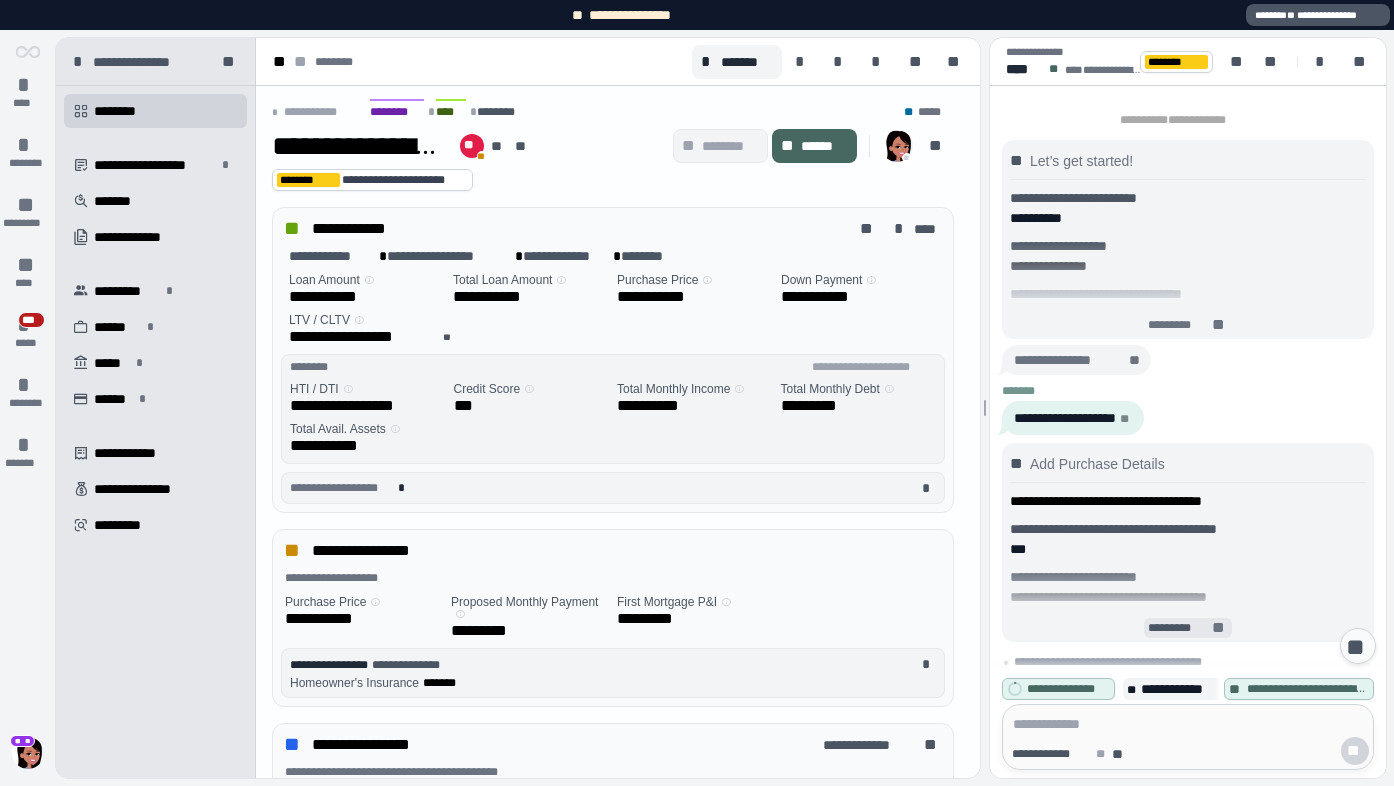 scroll, scrollTop: 3545, scrollLeft: 0, axis: vertical 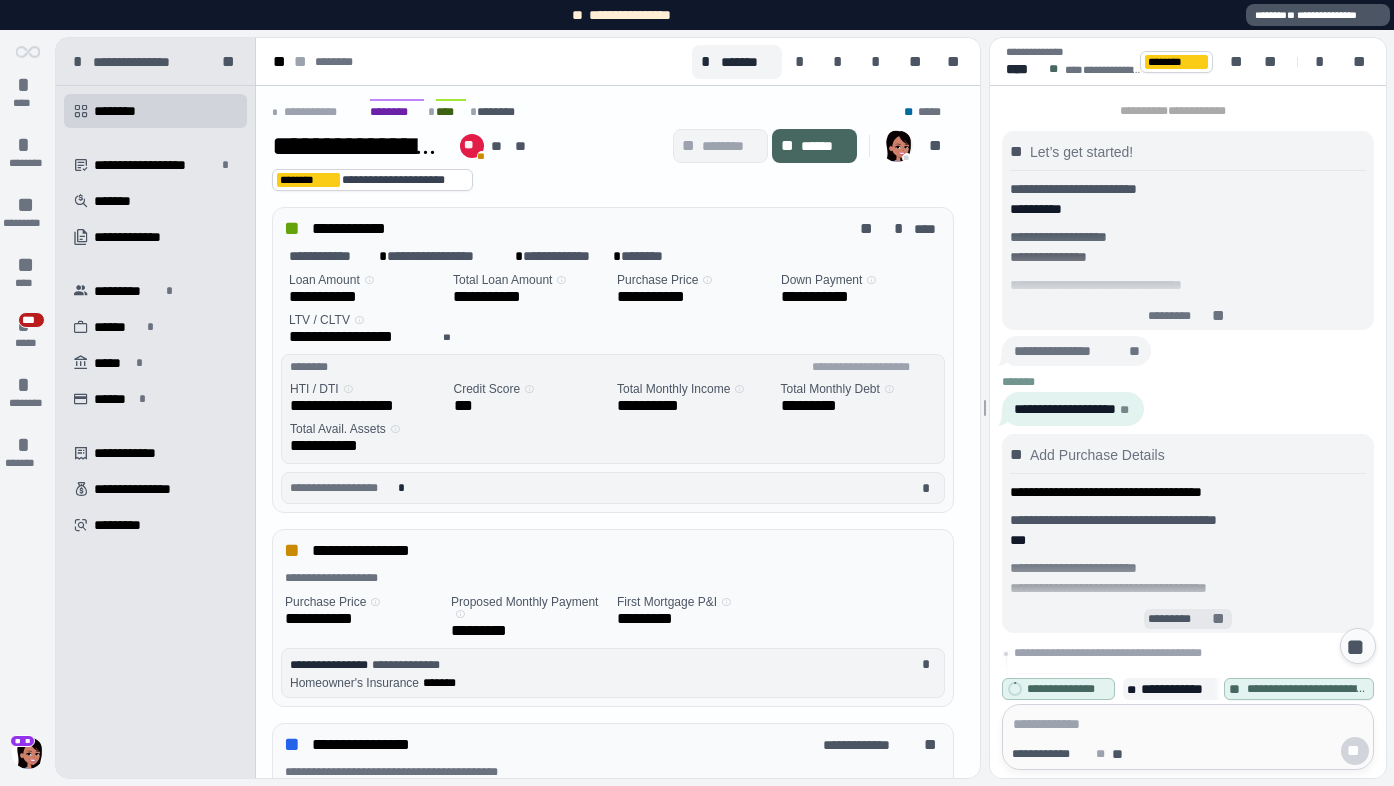 click on "*********" at bounding box center [1179, 619] 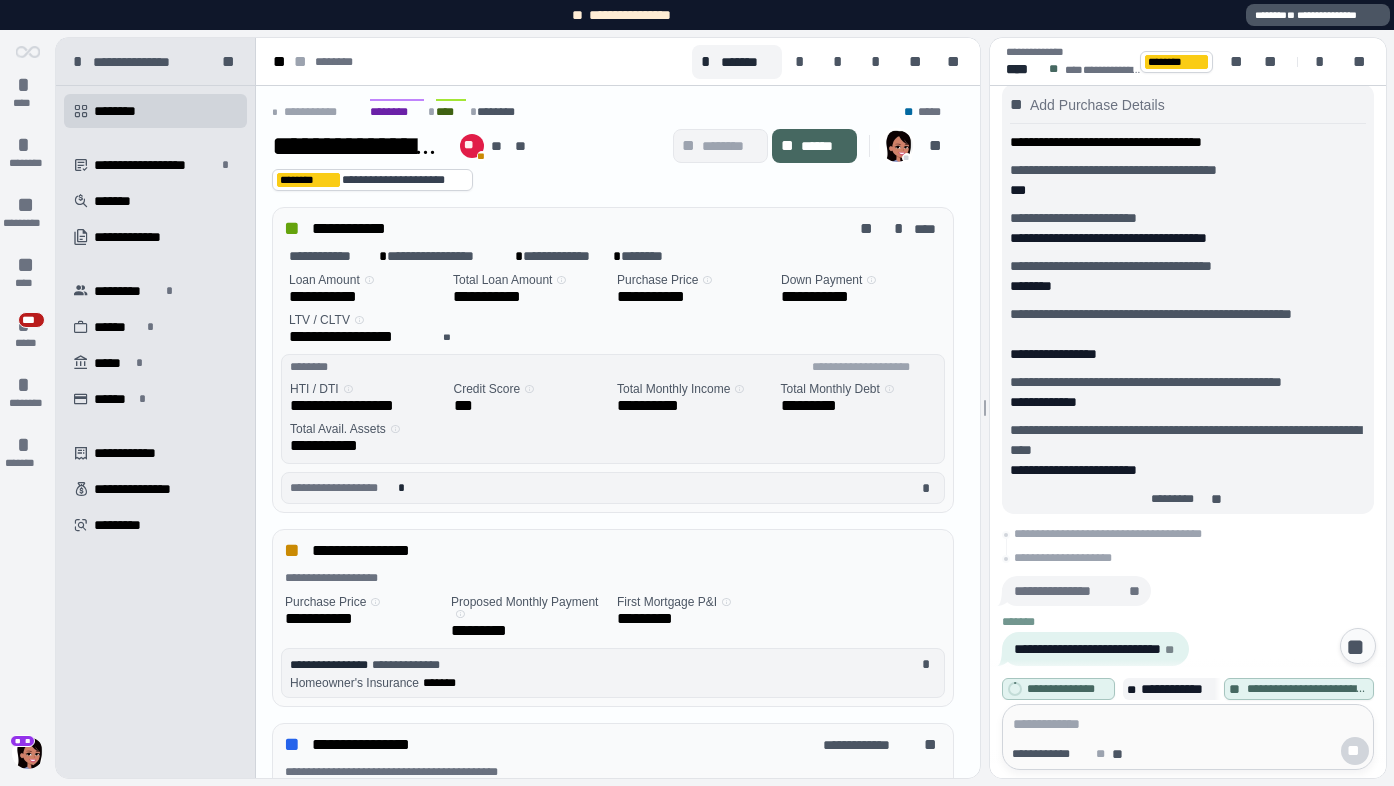 scroll, scrollTop: 3566, scrollLeft: 0, axis: vertical 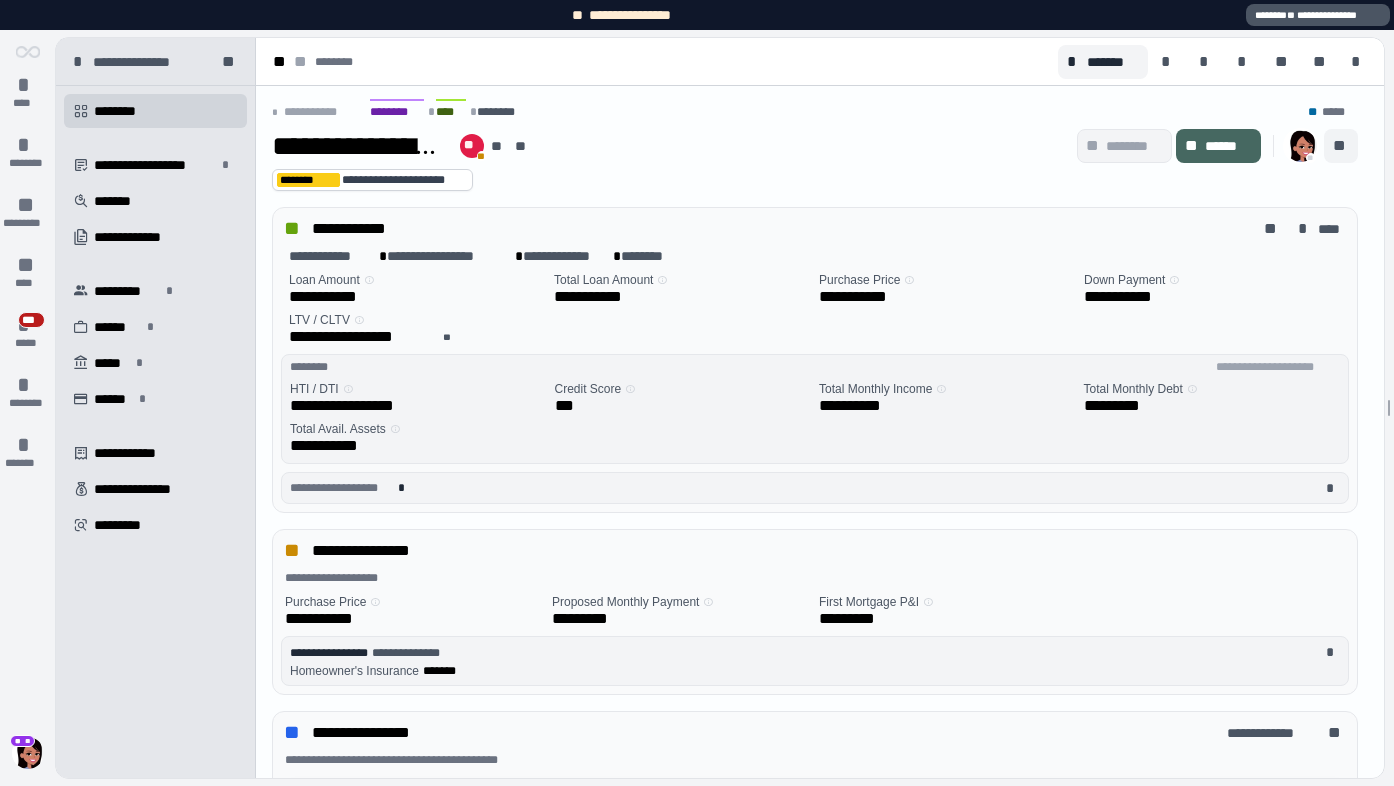 click on "**" at bounding box center (1341, 146) 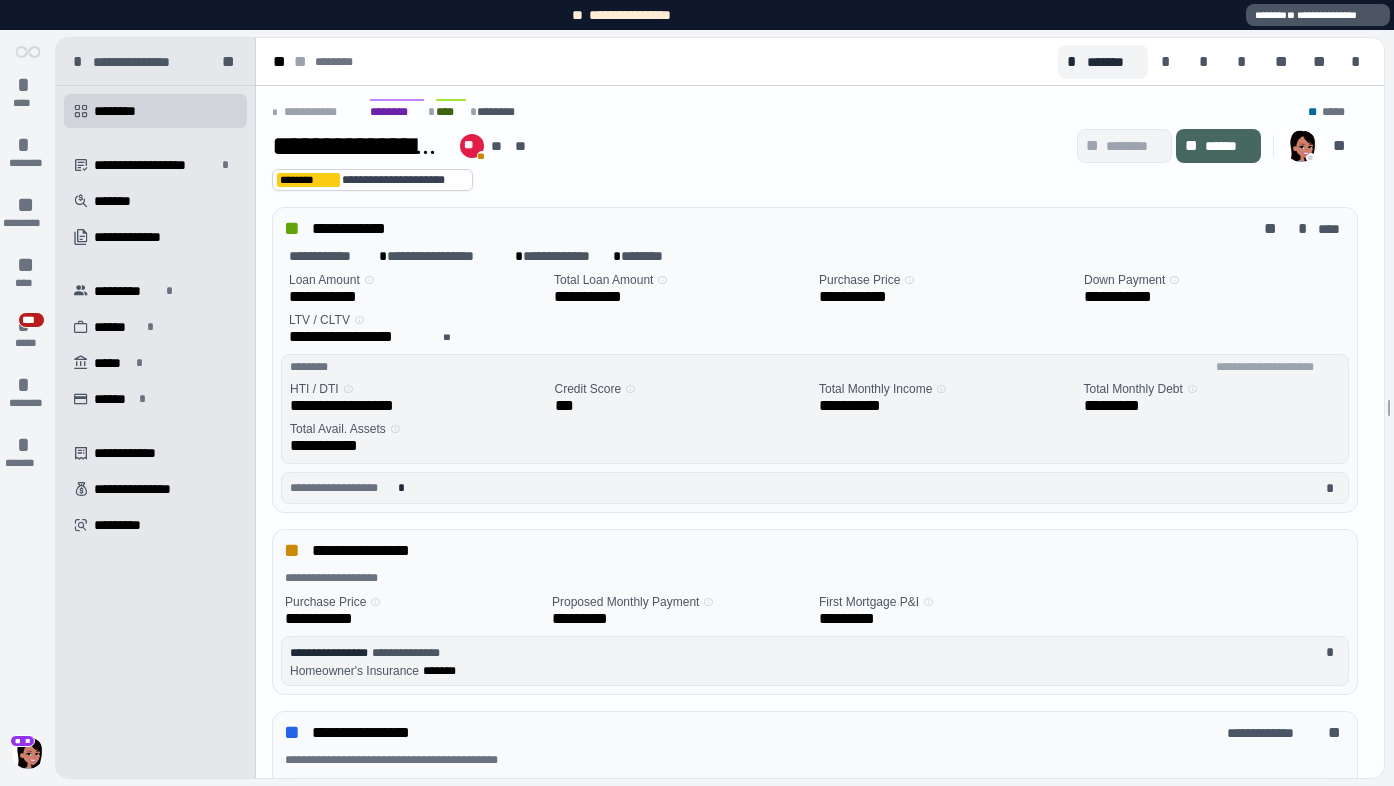 click on "**********" at bounding box center (815, 180) 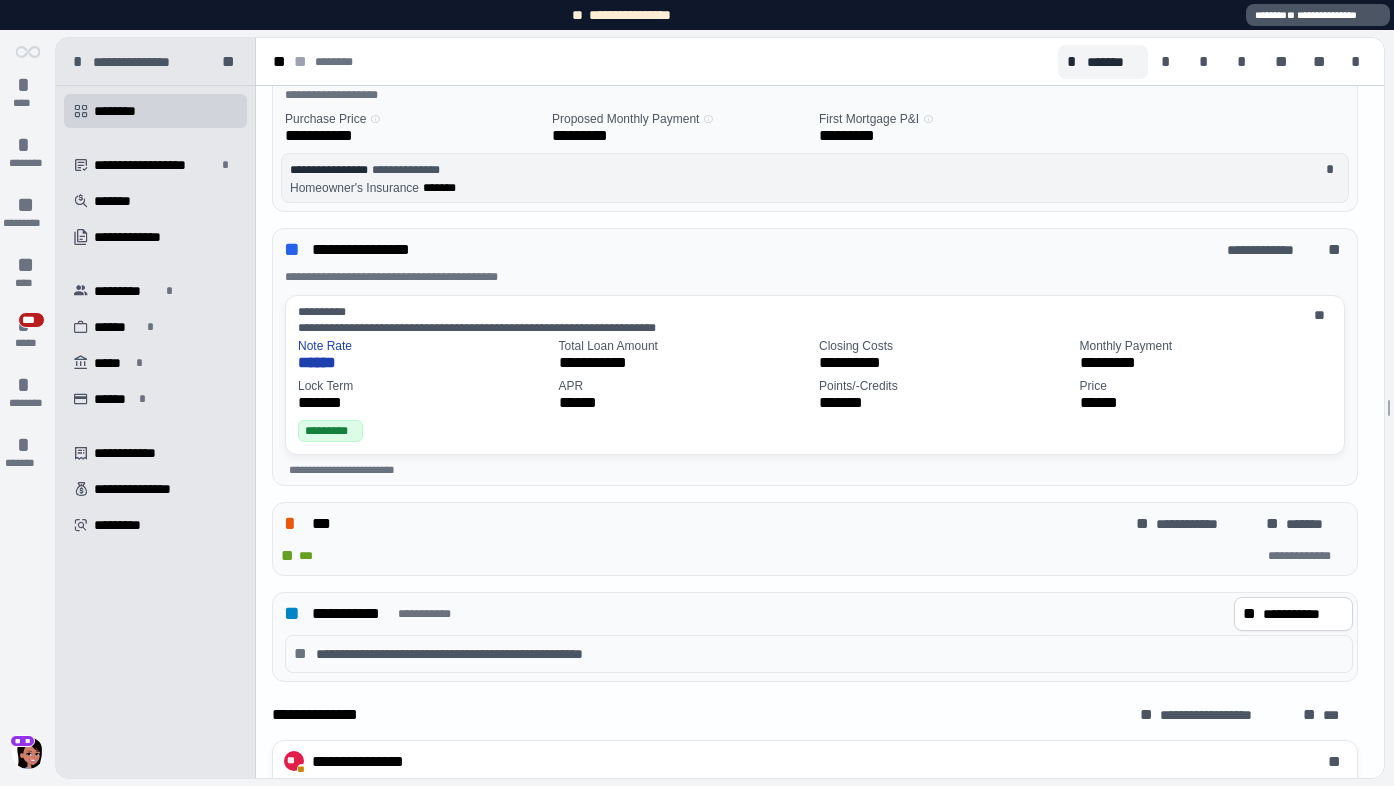 scroll, scrollTop: 408, scrollLeft: 0, axis: vertical 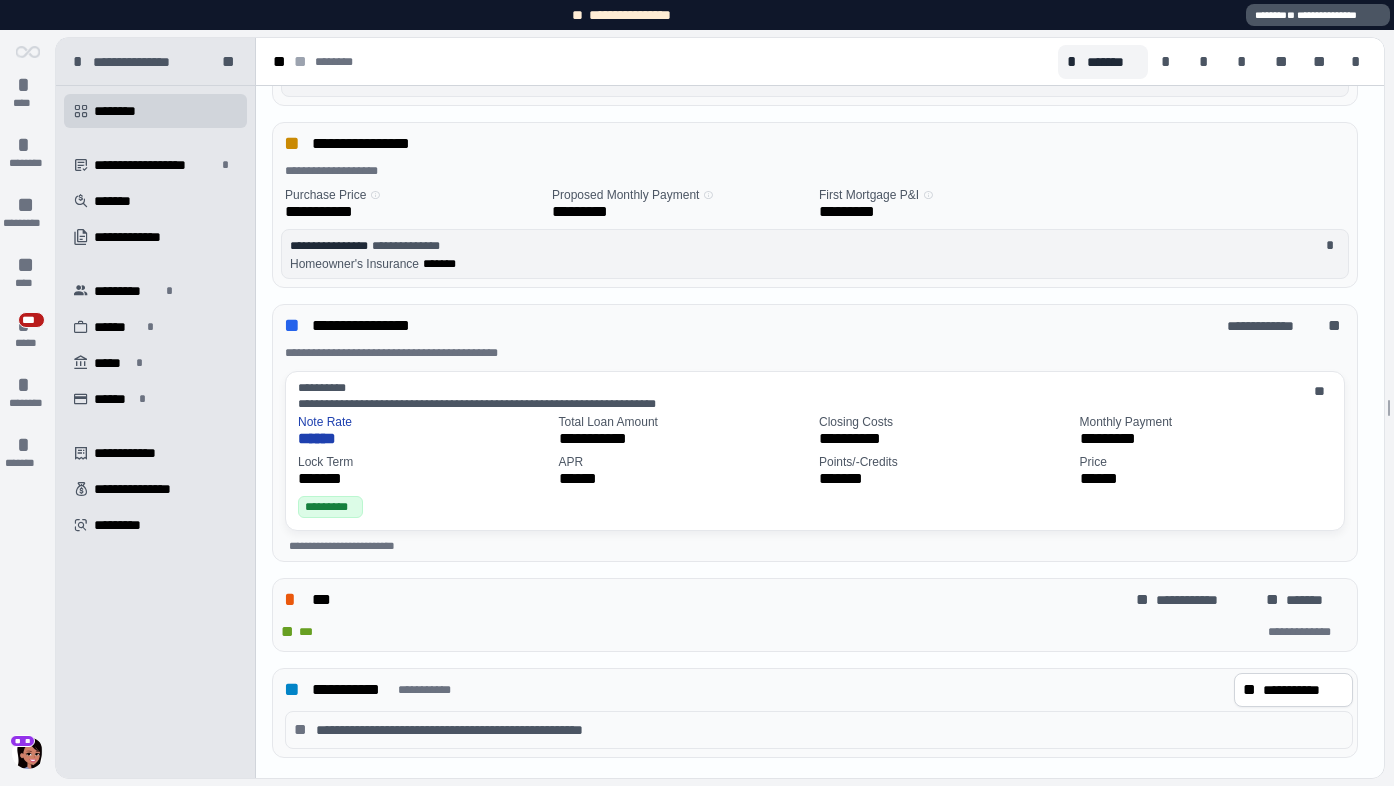click on "**********" at bounding box center [815, 632] 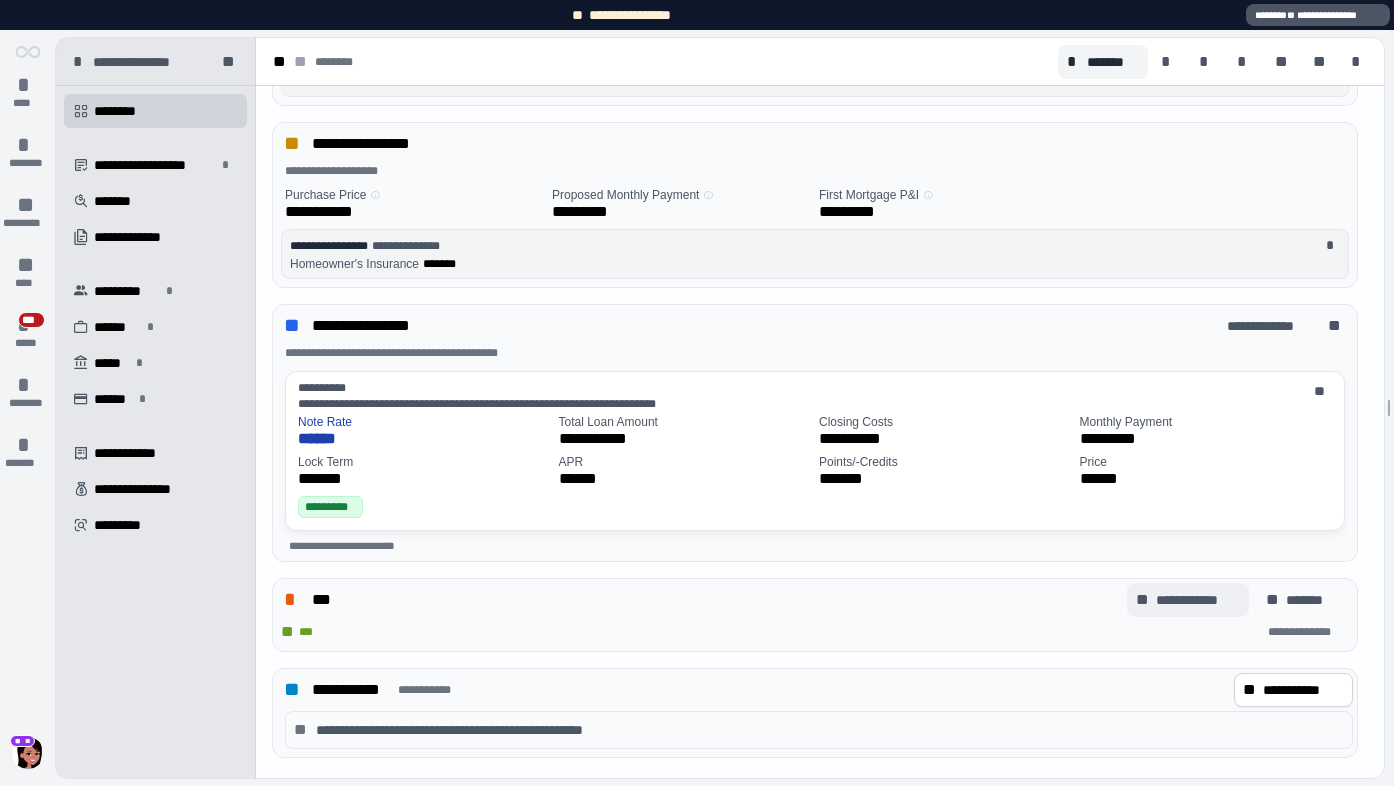 click on "**********" at bounding box center [1198, 600] 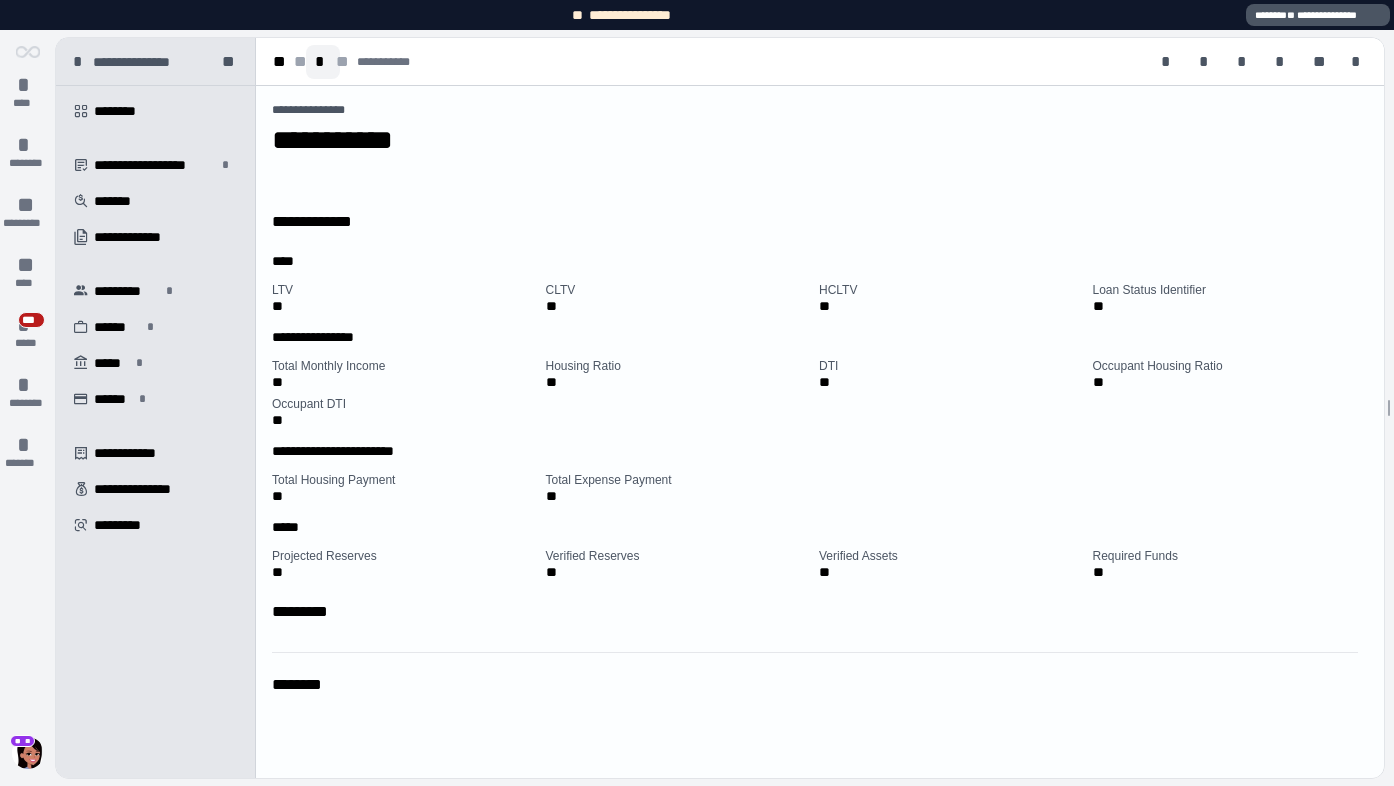 click on "*" at bounding box center (323, 62) 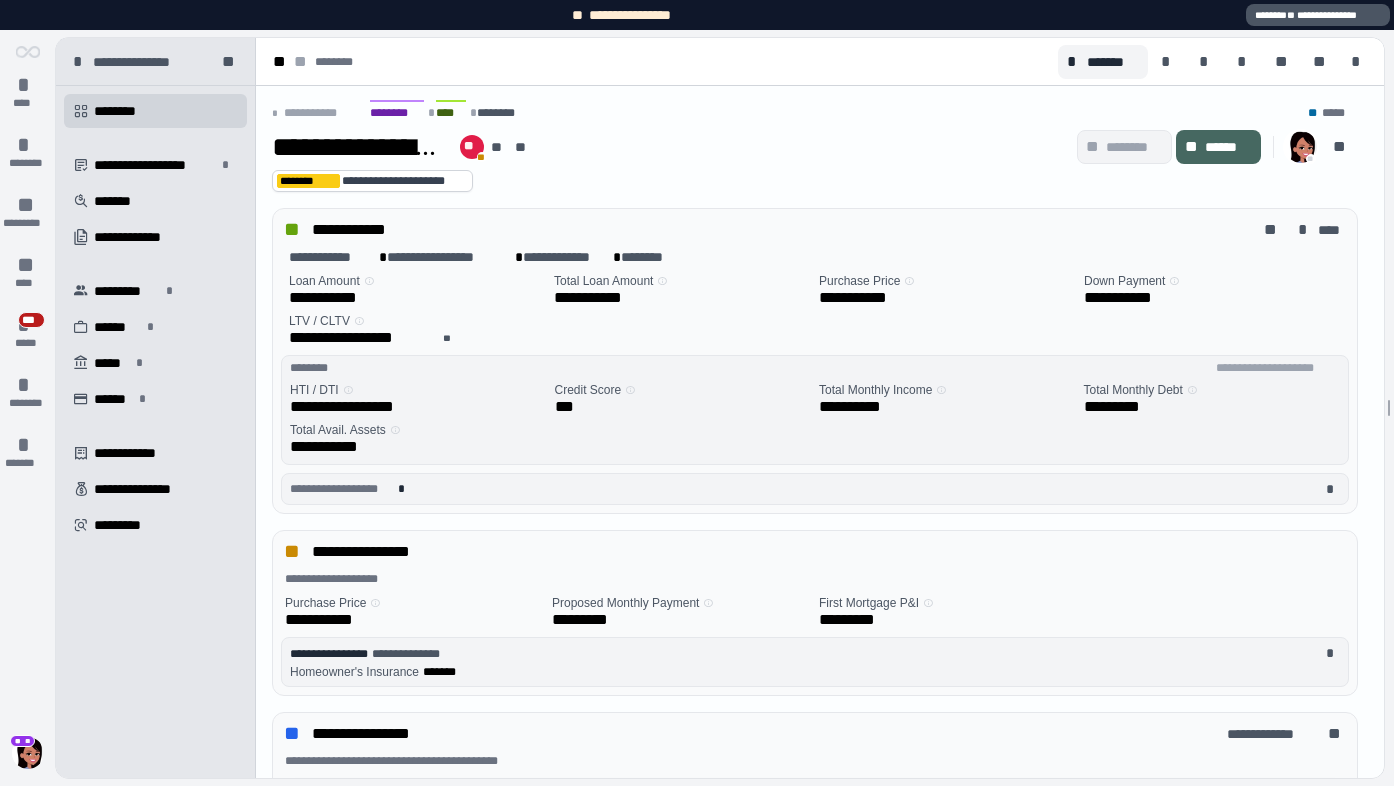 scroll, scrollTop: 579, scrollLeft: 0, axis: vertical 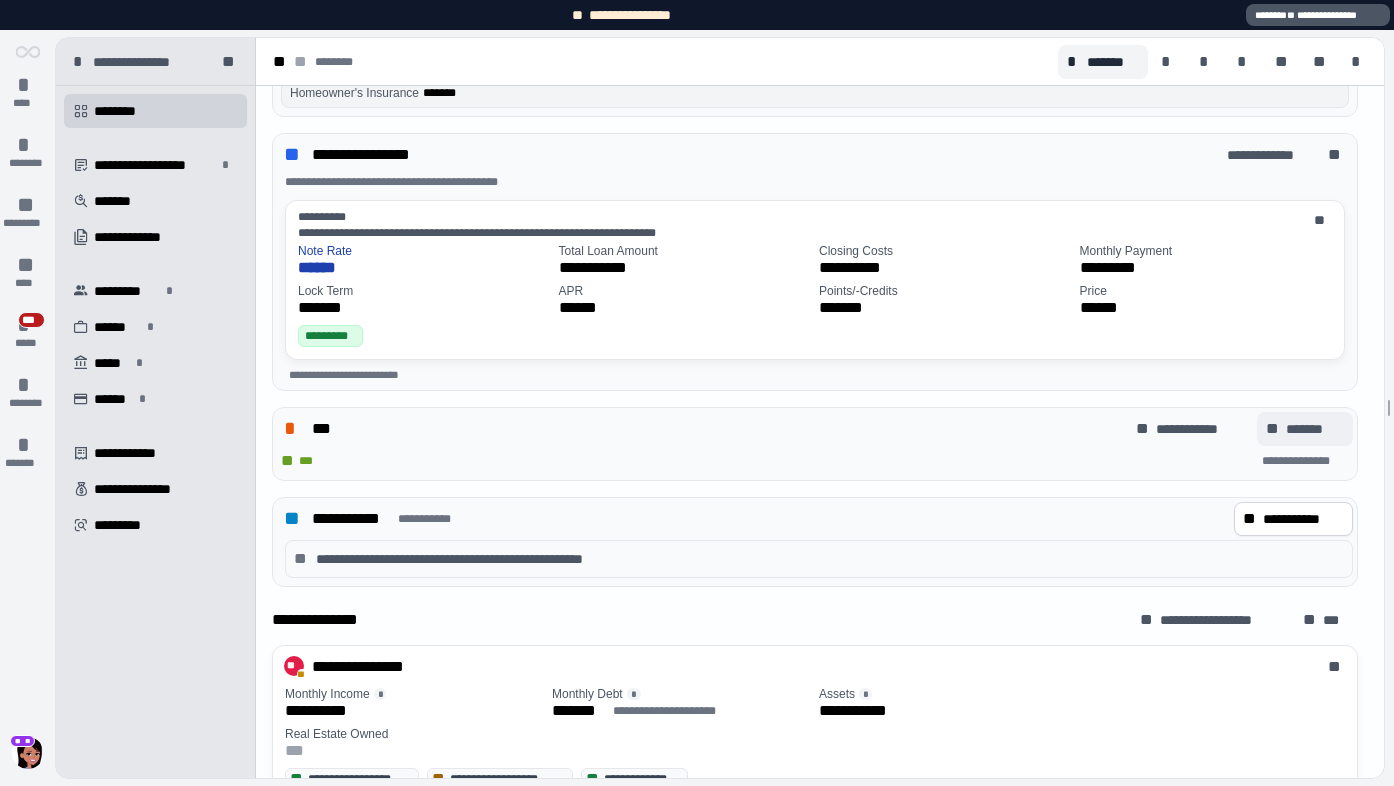 click on "*******" at bounding box center [1315, 429] 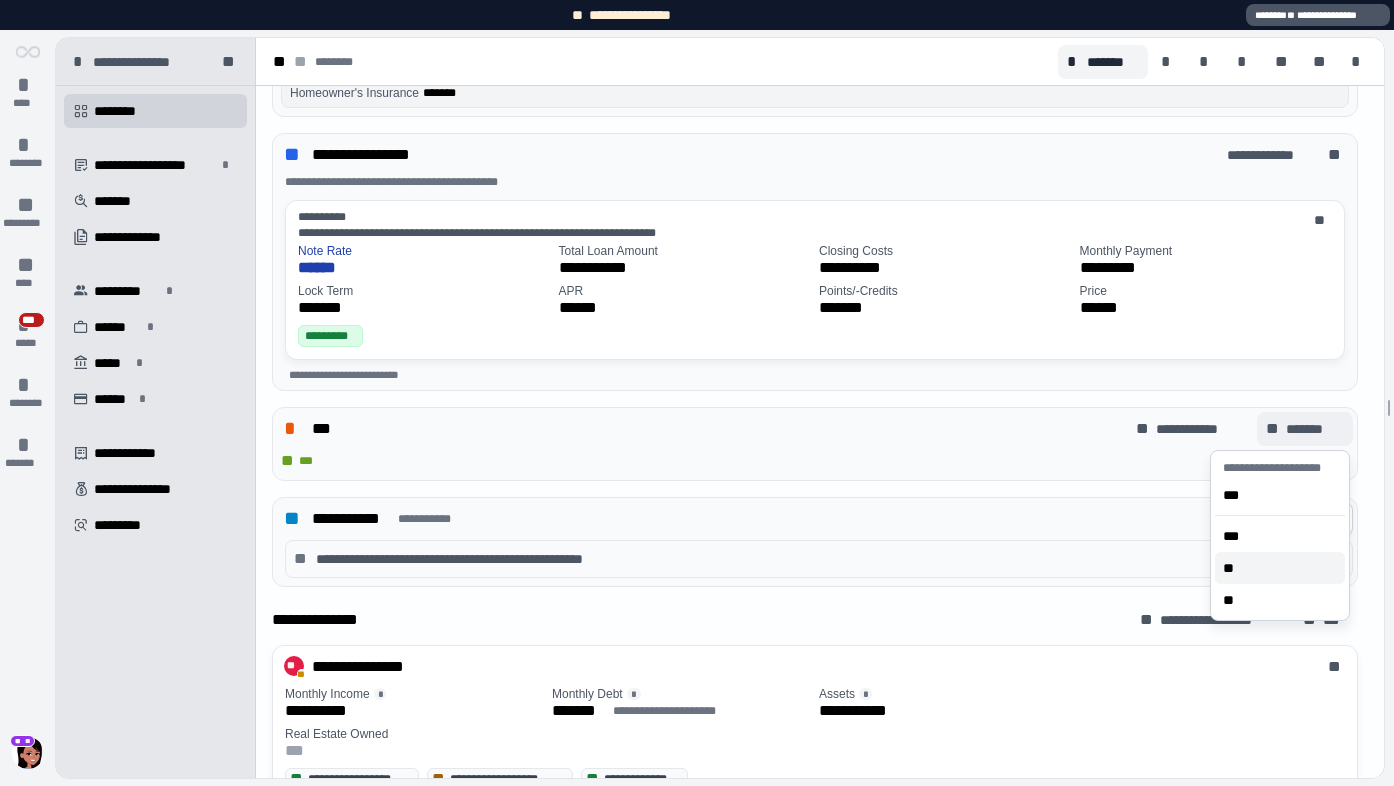 click on "**" at bounding box center (1233, 568) 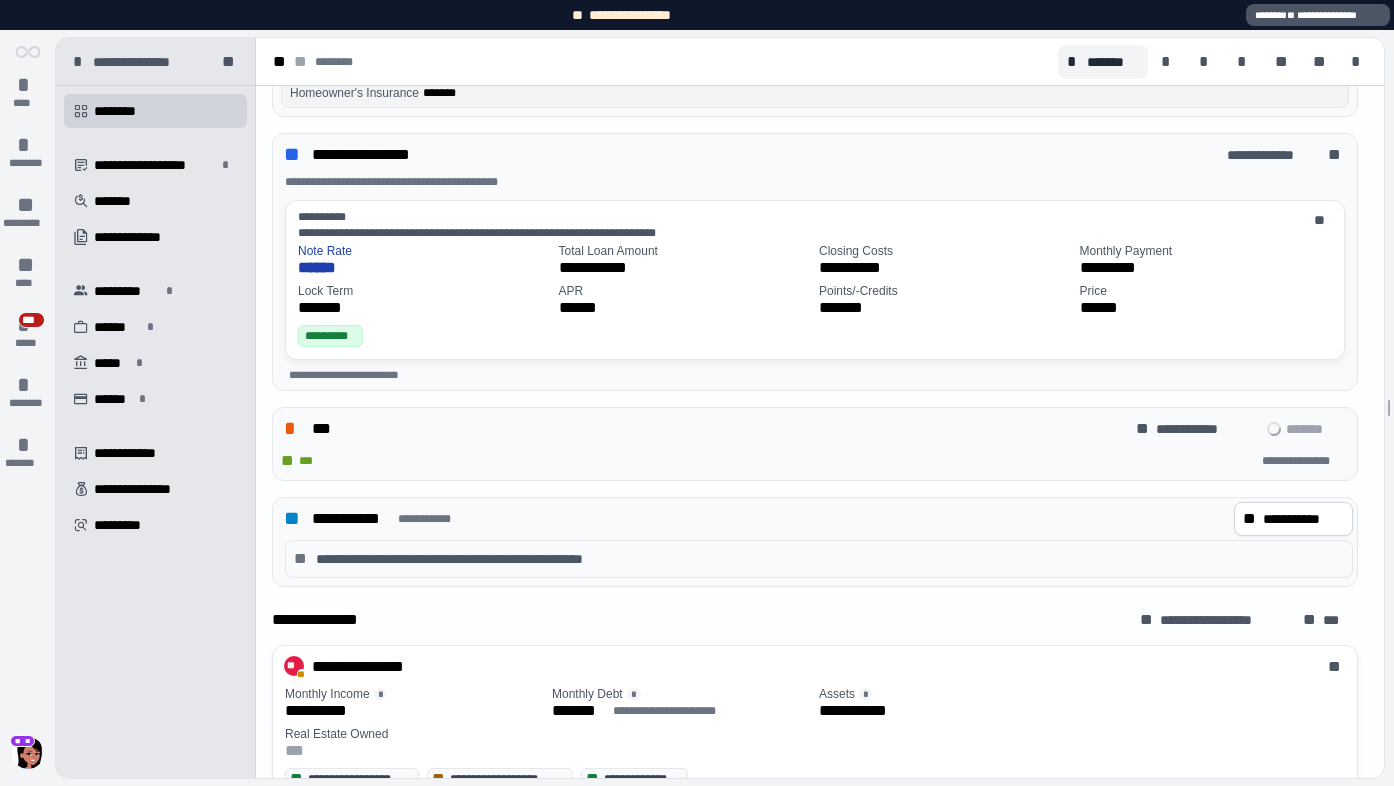 scroll, scrollTop: 800, scrollLeft: 0, axis: vertical 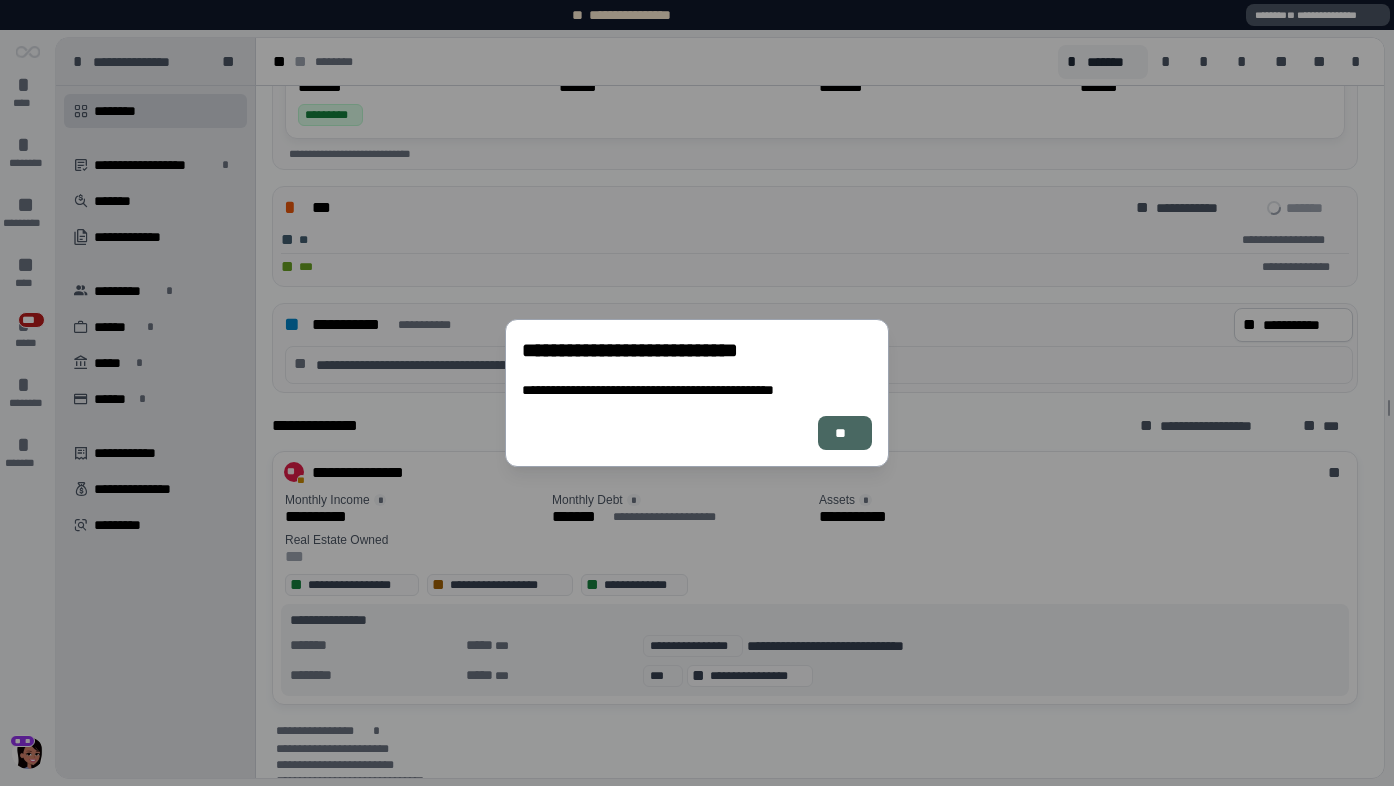 click on "**" at bounding box center (845, 433) 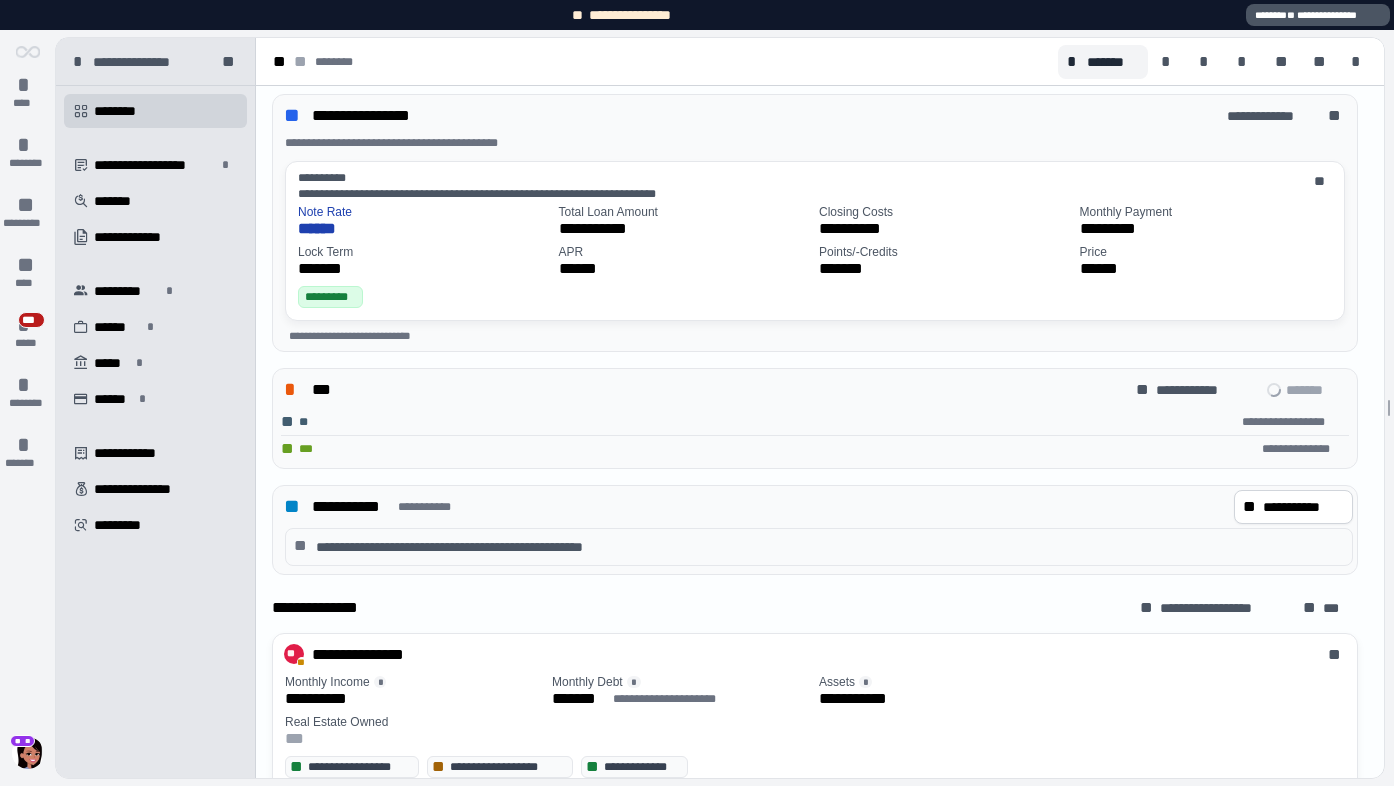 scroll, scrollTop: 694, scrollLeft: 0, axis: vertical 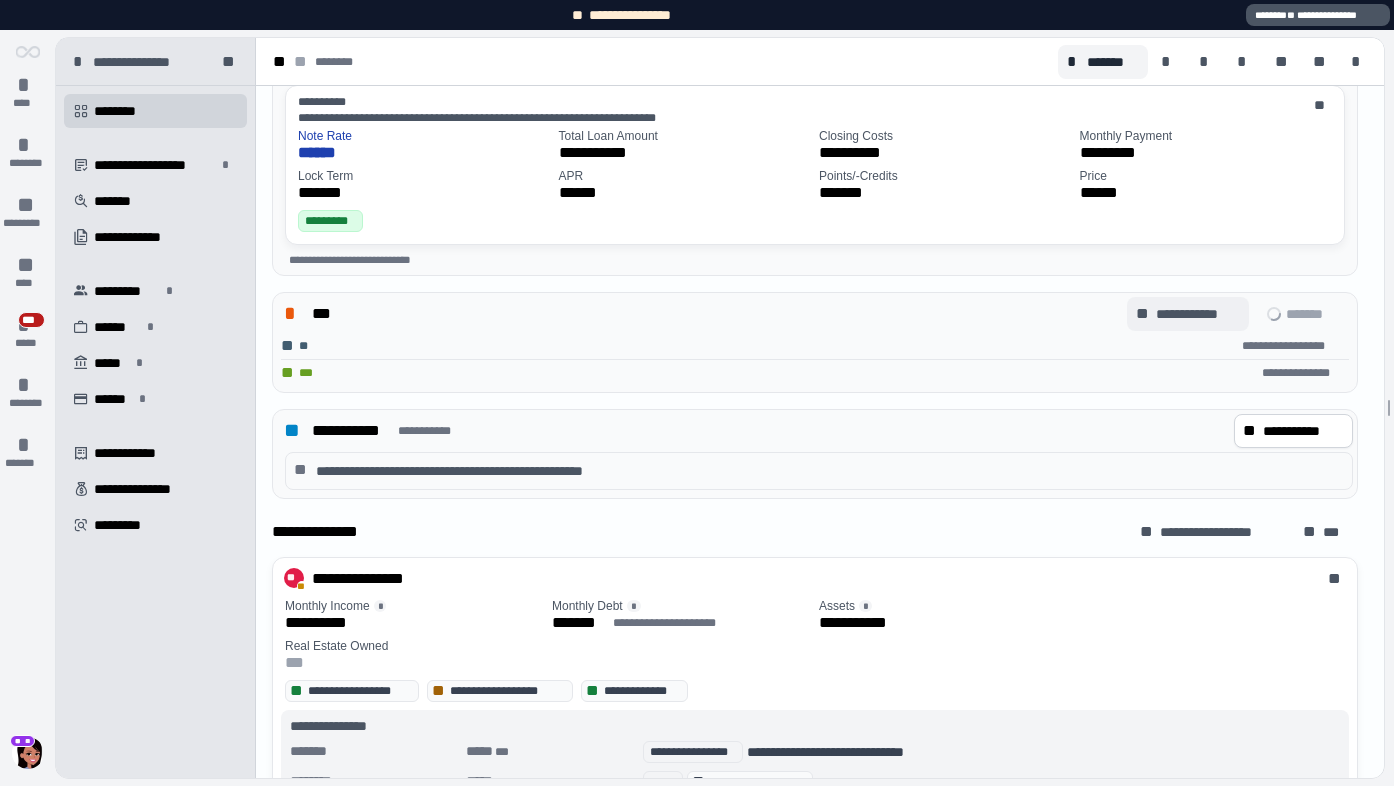 click on "**********" at bounding box center (1198, 314) 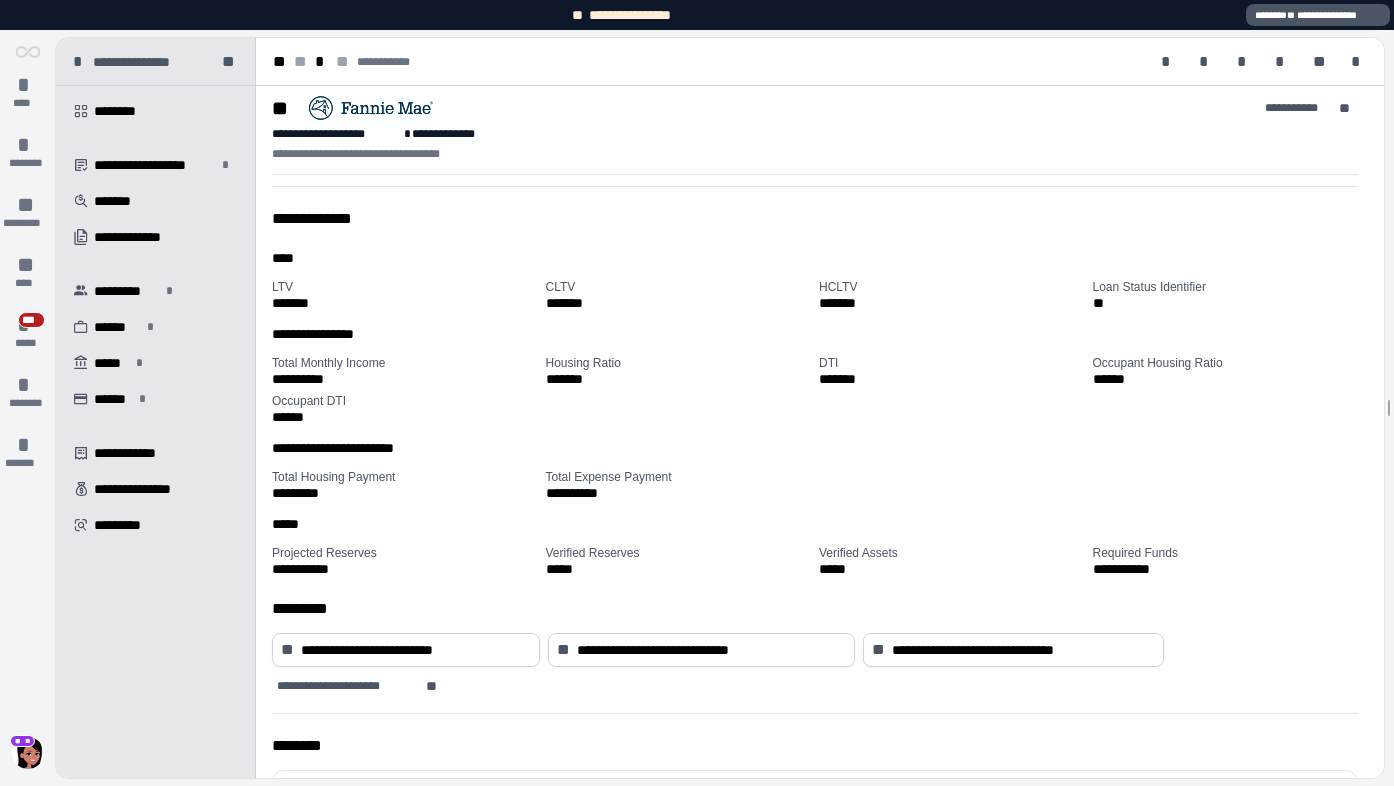 scroll, scrollTop: 0, scrollLeft: 0, axis: both 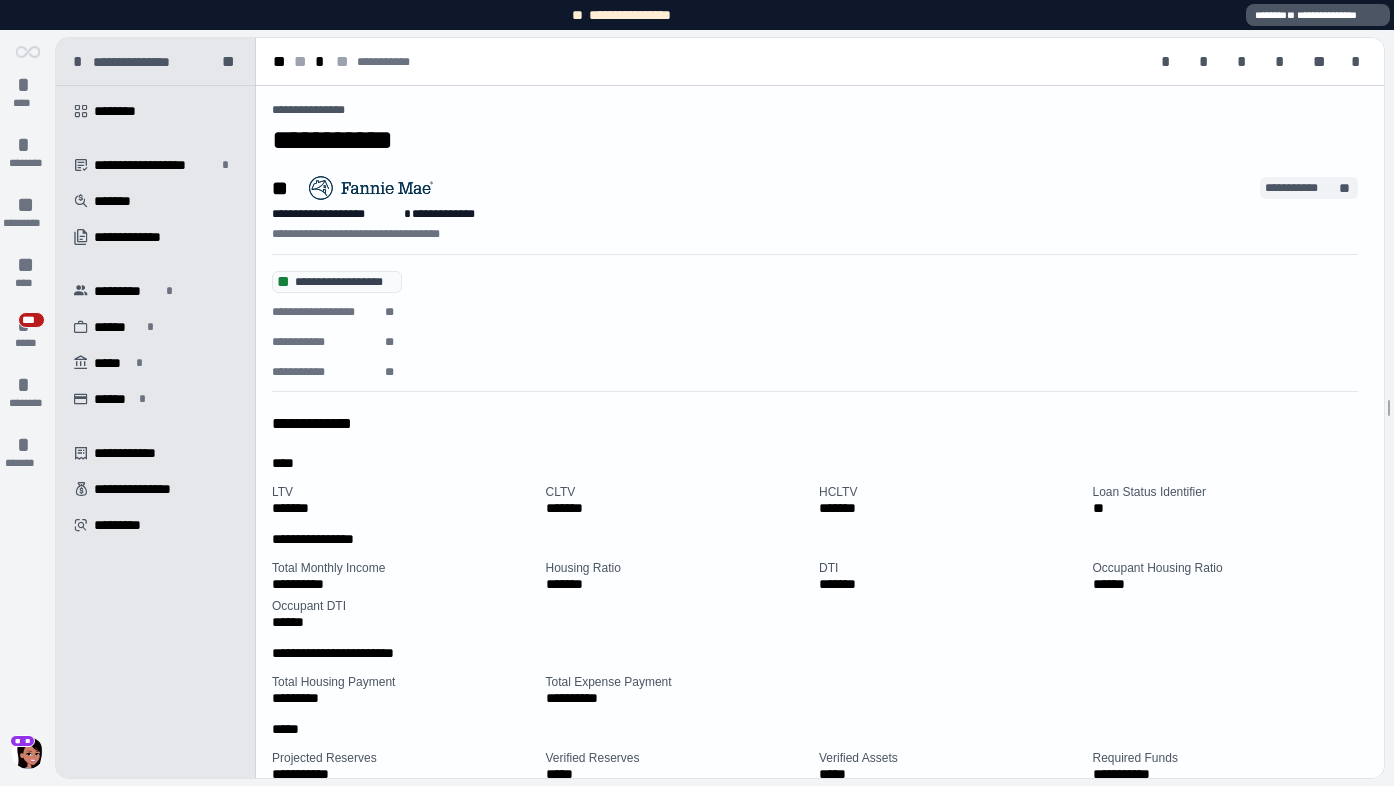 click on "**********" at bounding box center (1300, 188) 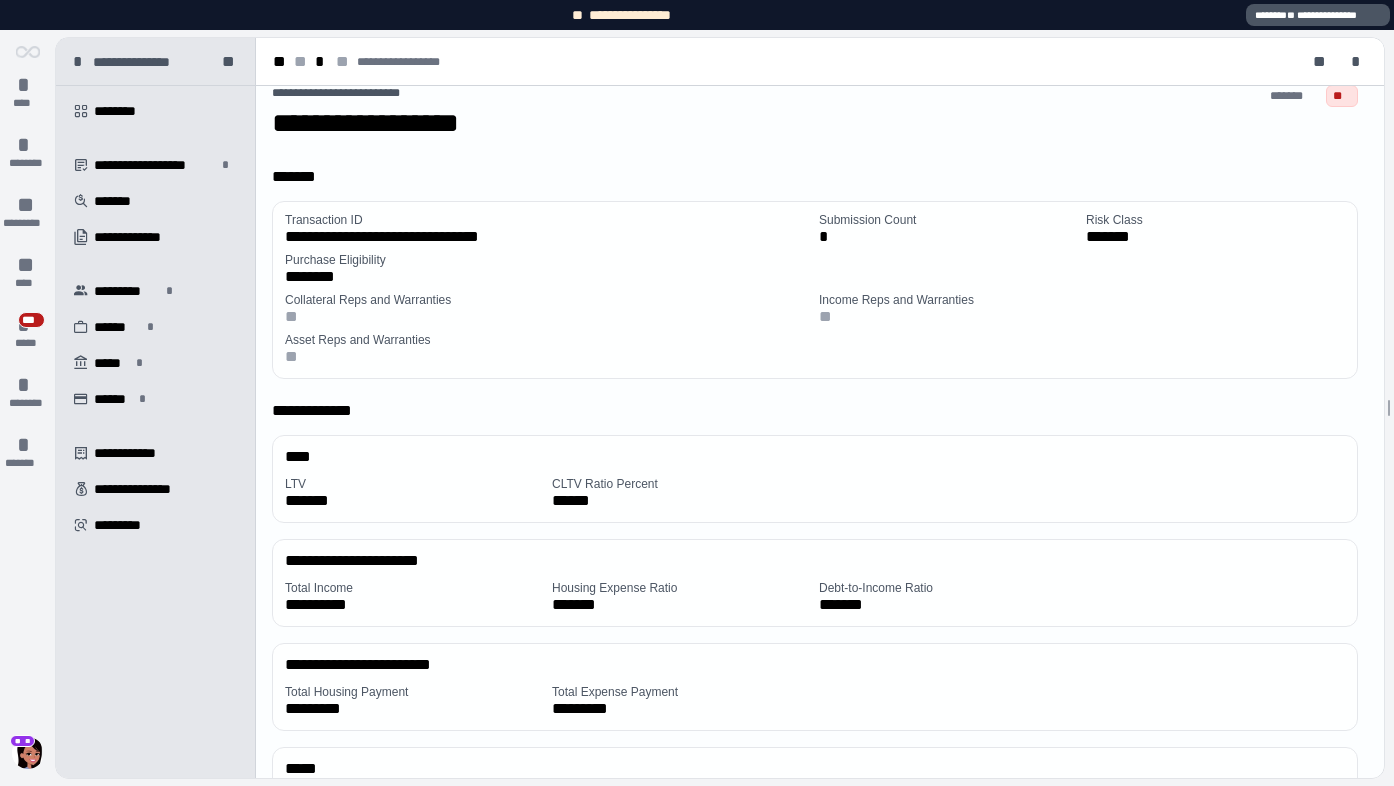 scroll, scrollTop: 0, scrollLeft: 0, axis: both 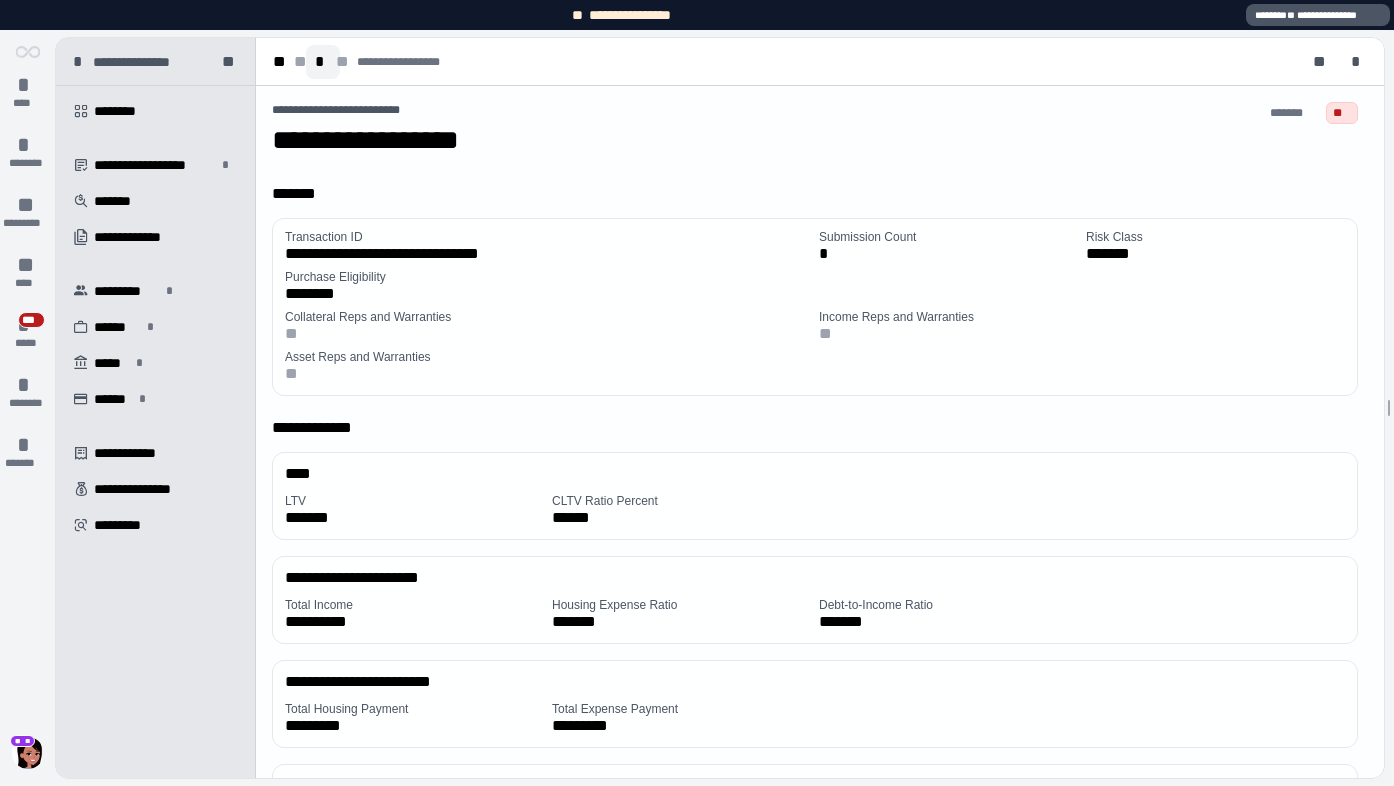 click on "*" at bounding box center [323, 62] 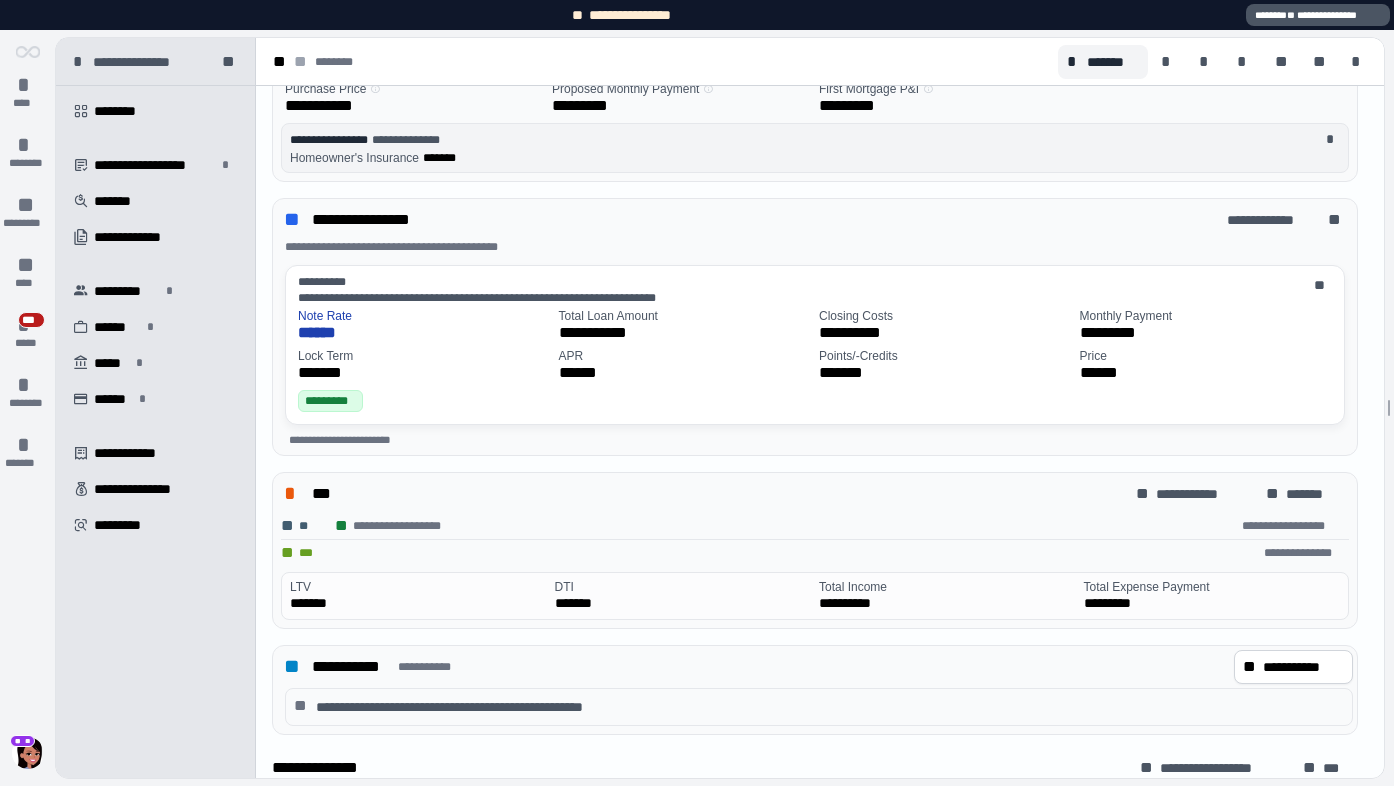 scroll, scrollTop: 565, scrollLeft: 0, axis: vertical 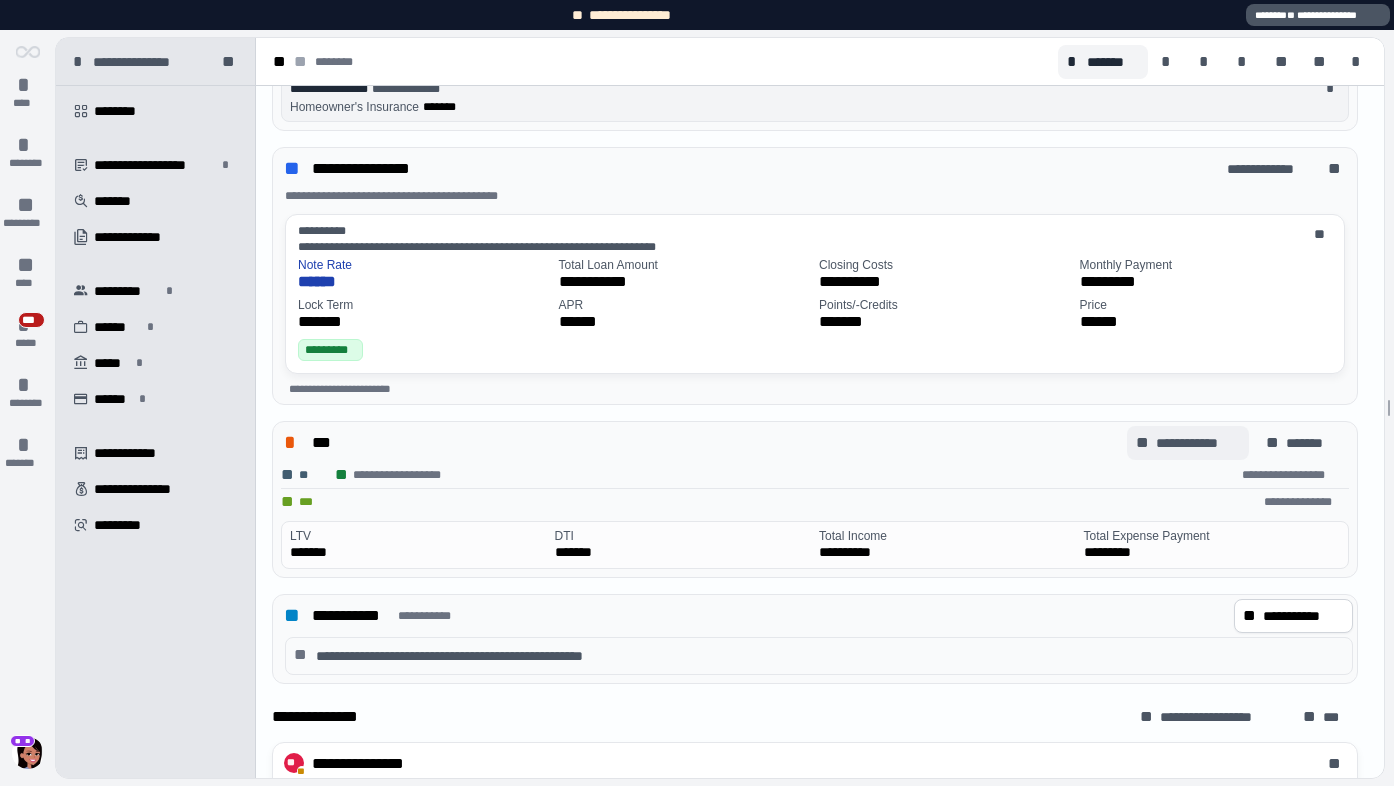 click on "**********" at bounding box center (1188, 443) 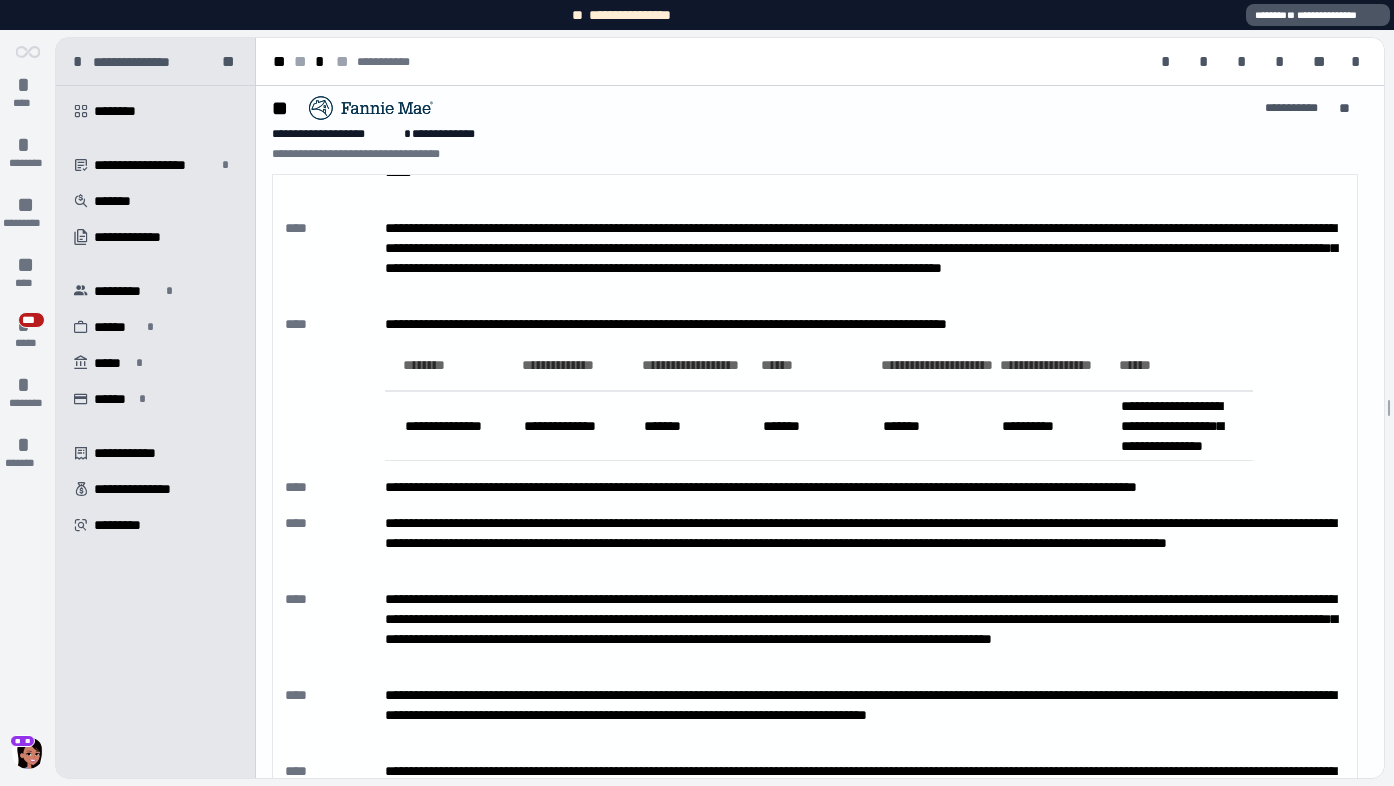 scroll, scrollTop: 3147, scrollLeft: 0, axis: vertical 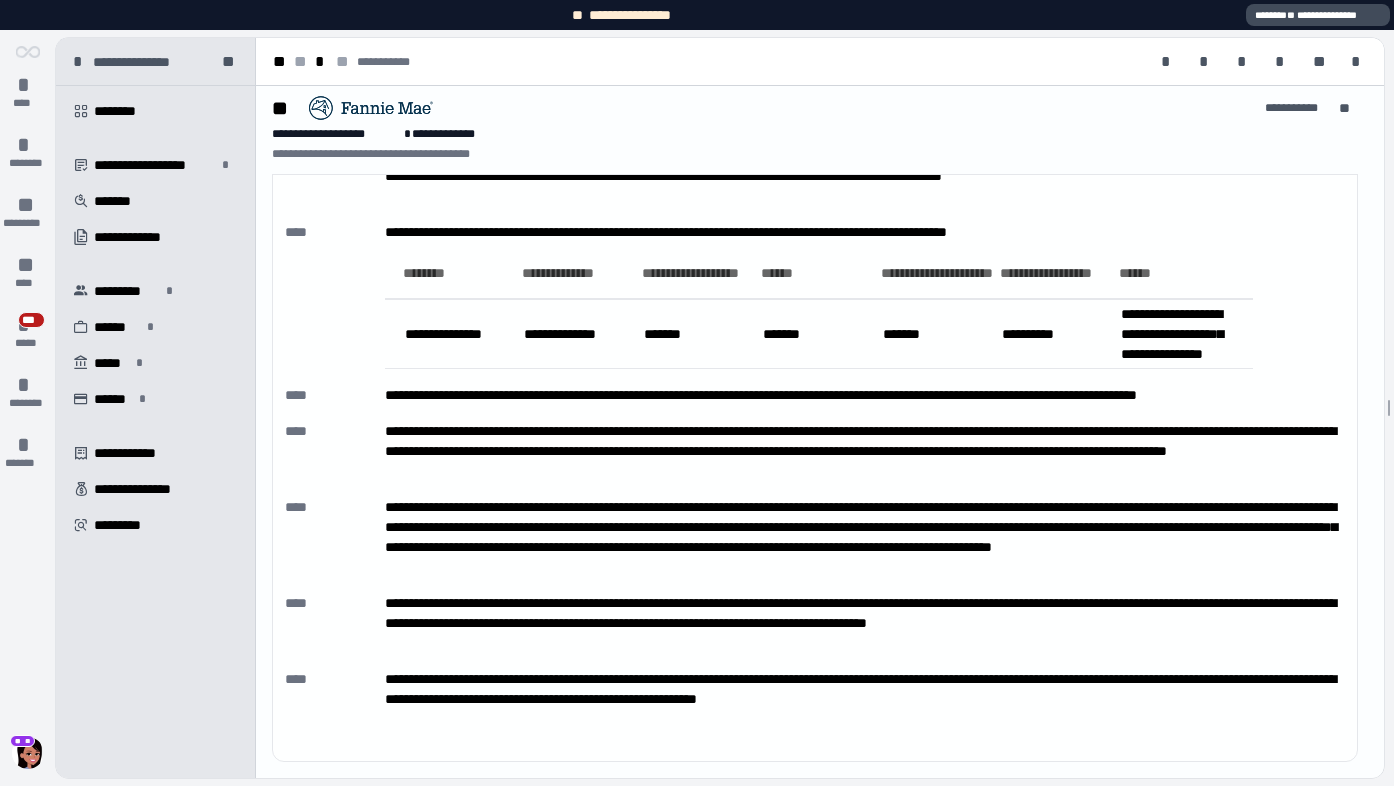 click on "**********" at bounding box center (1318, 15) 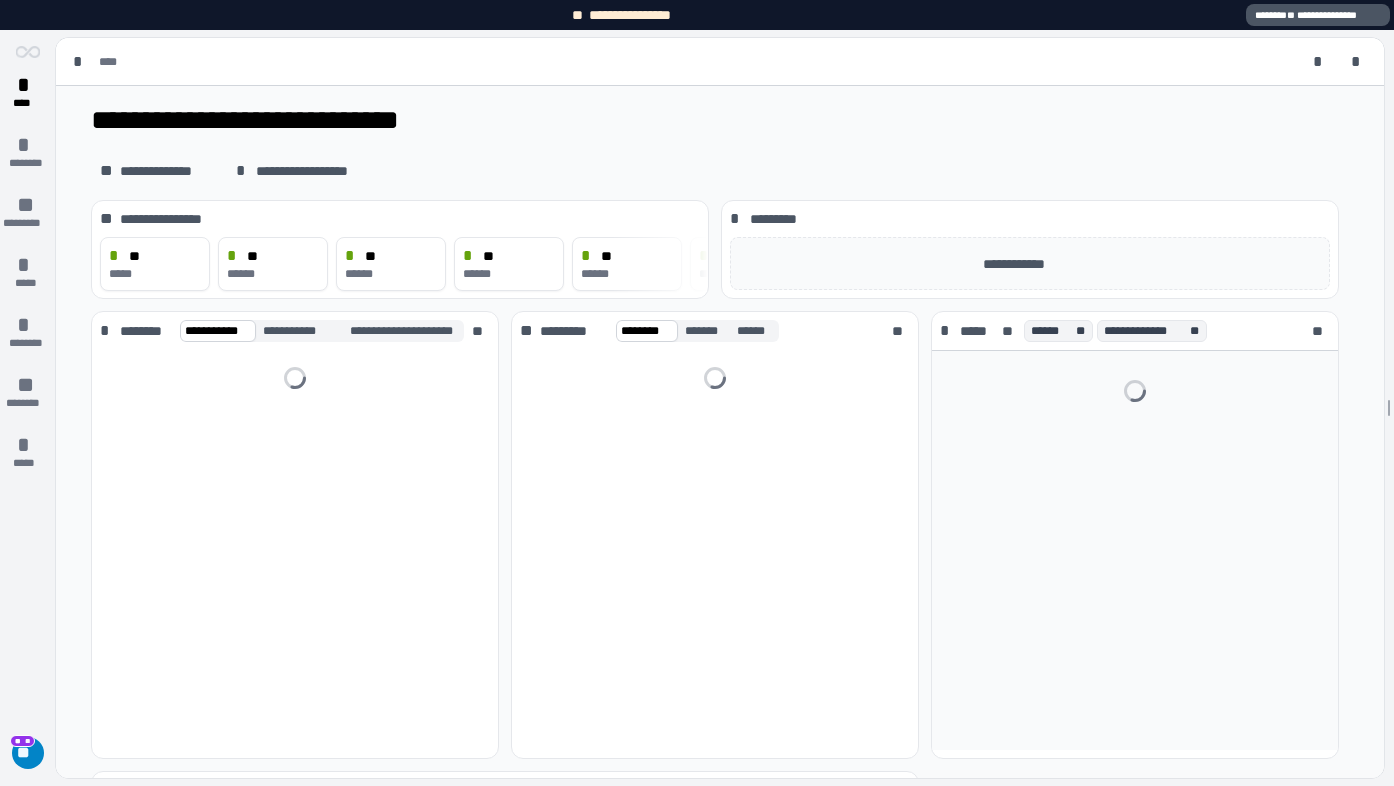 scroll, scrollTop: 0, scrollLeft: 0, axis: both 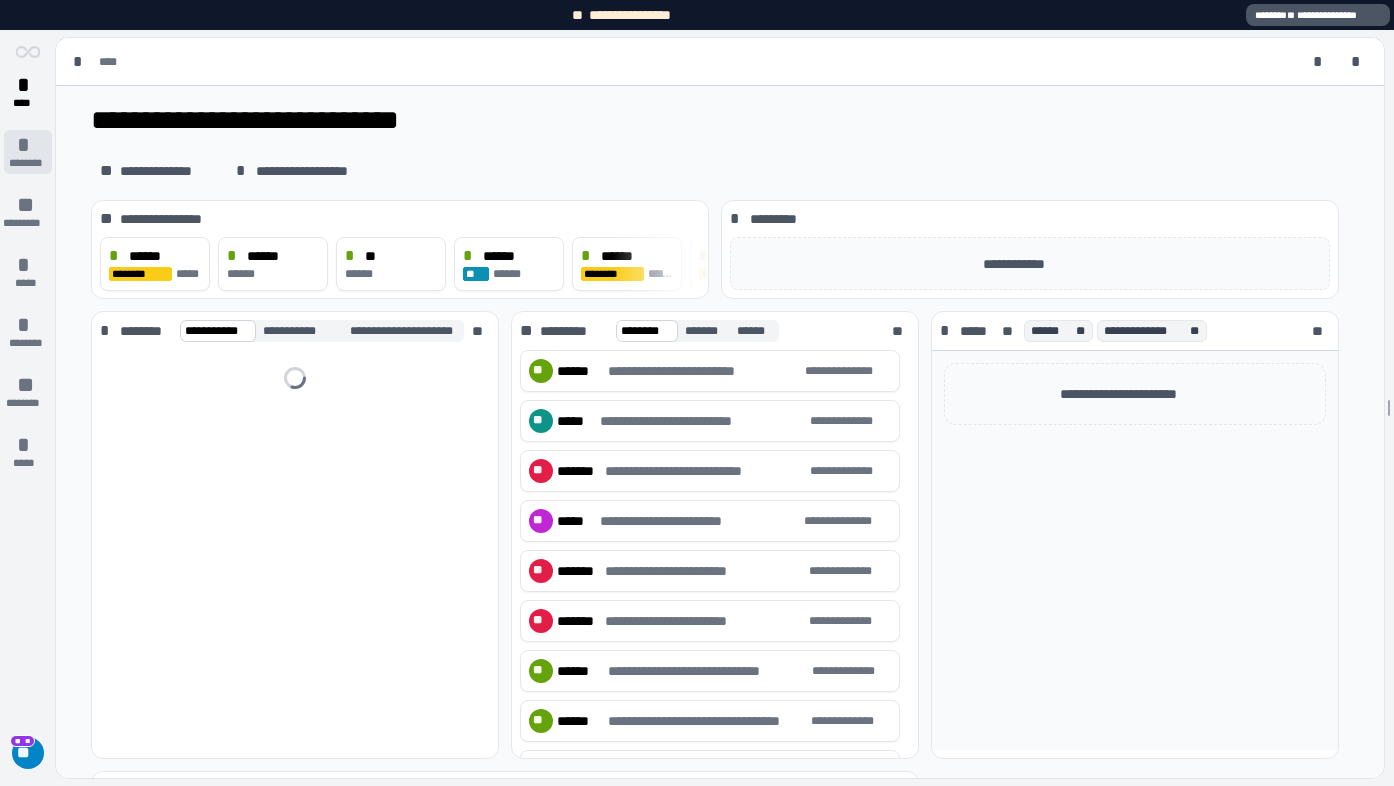click on "********" at bounding box center (28, 163) 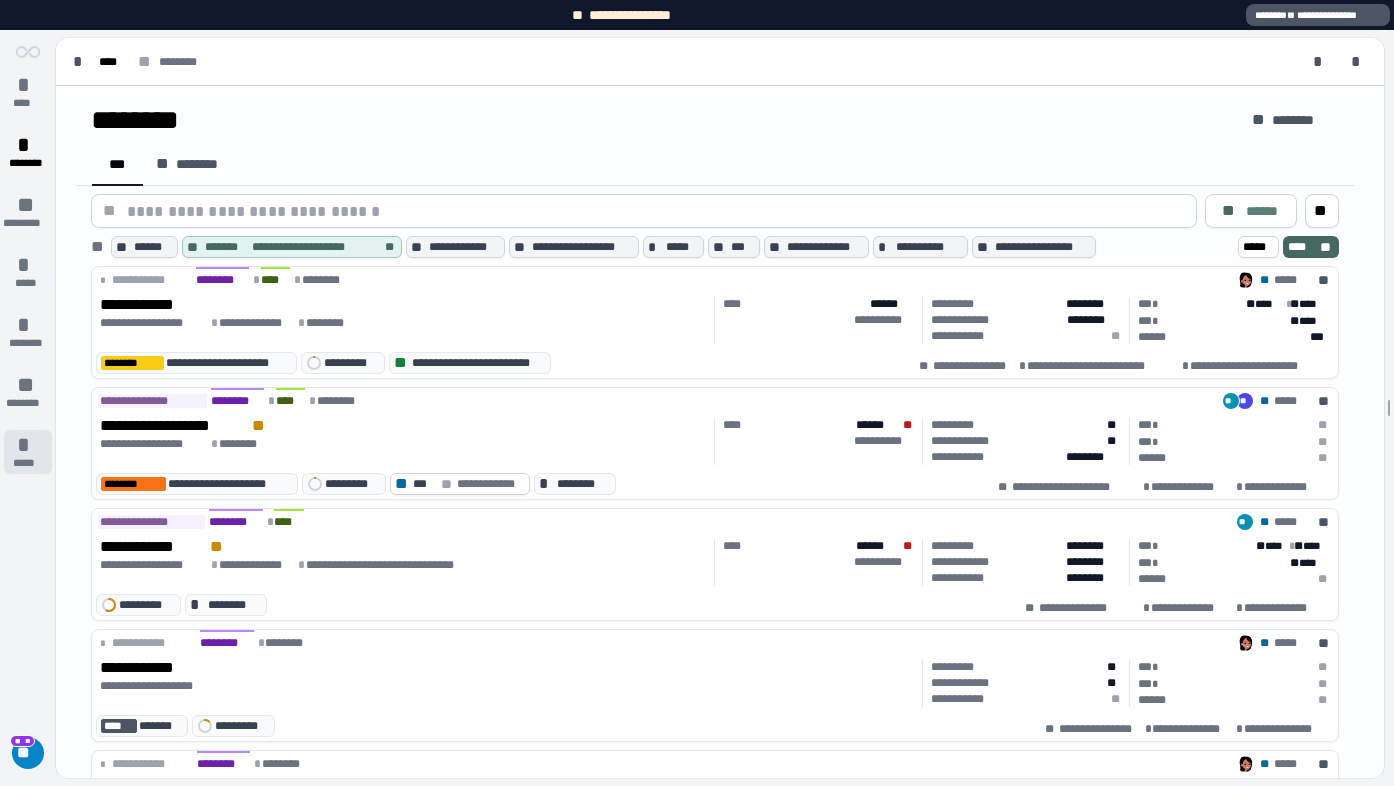click on "*****" at bounding box center (28, 463) 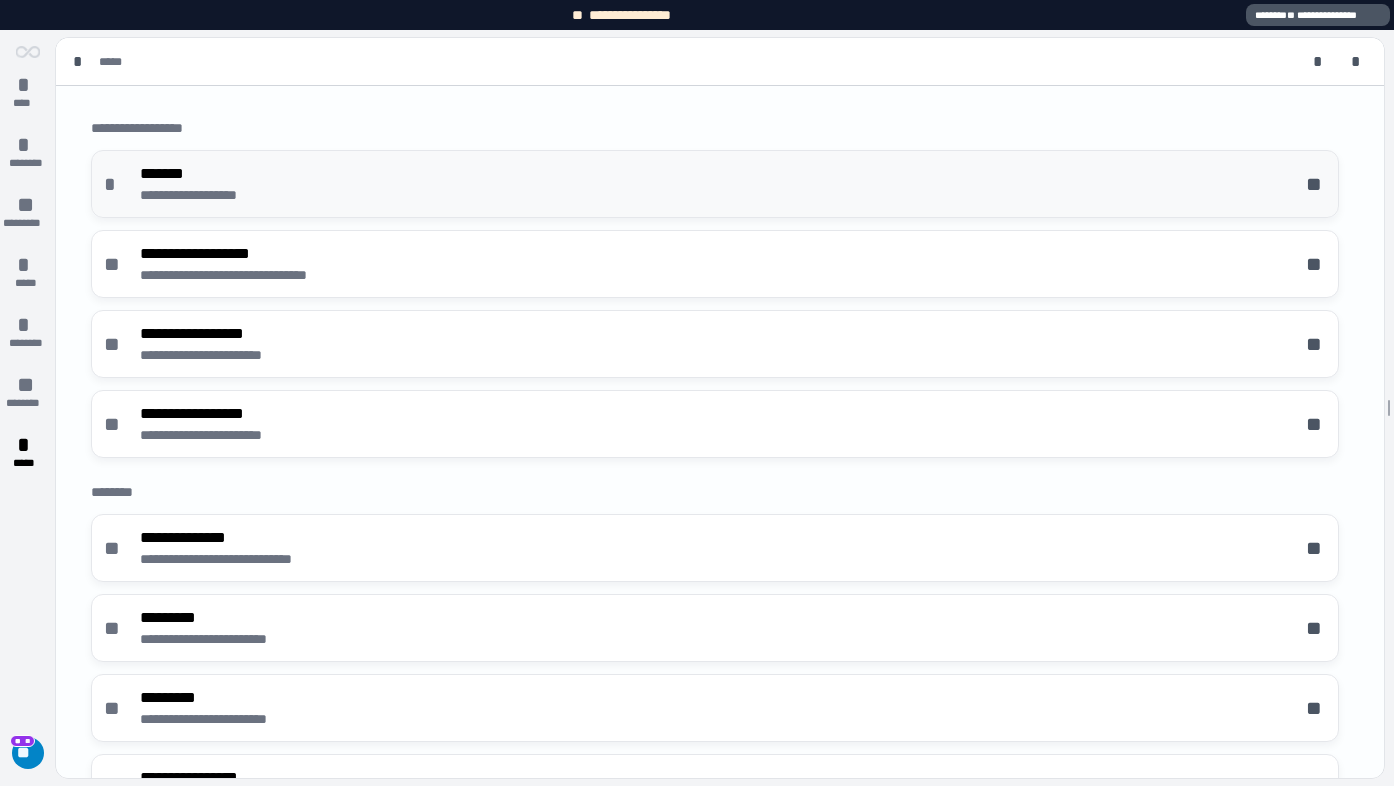 click on "**********" at bounding box center [213, 195] 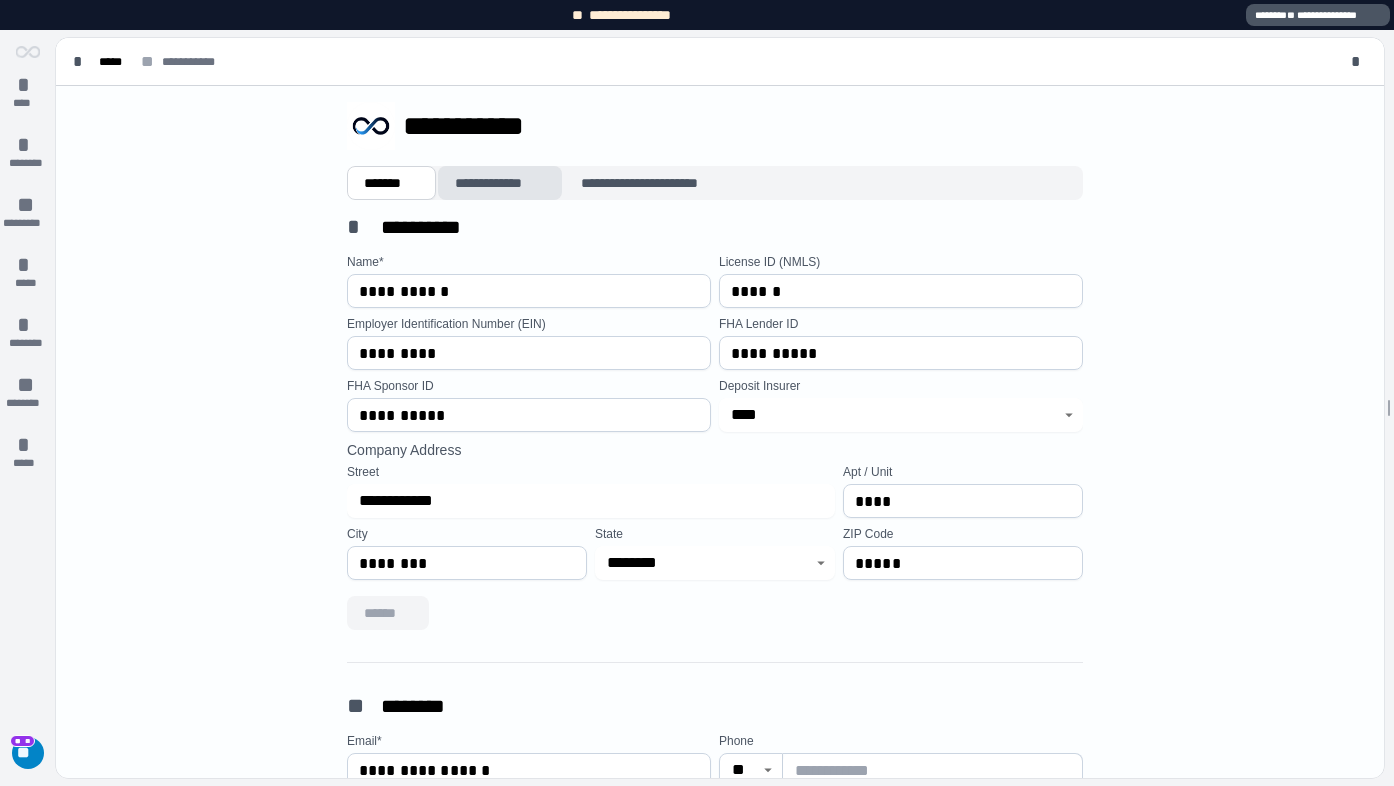 click on "**********" at bounding box center (500, 183) 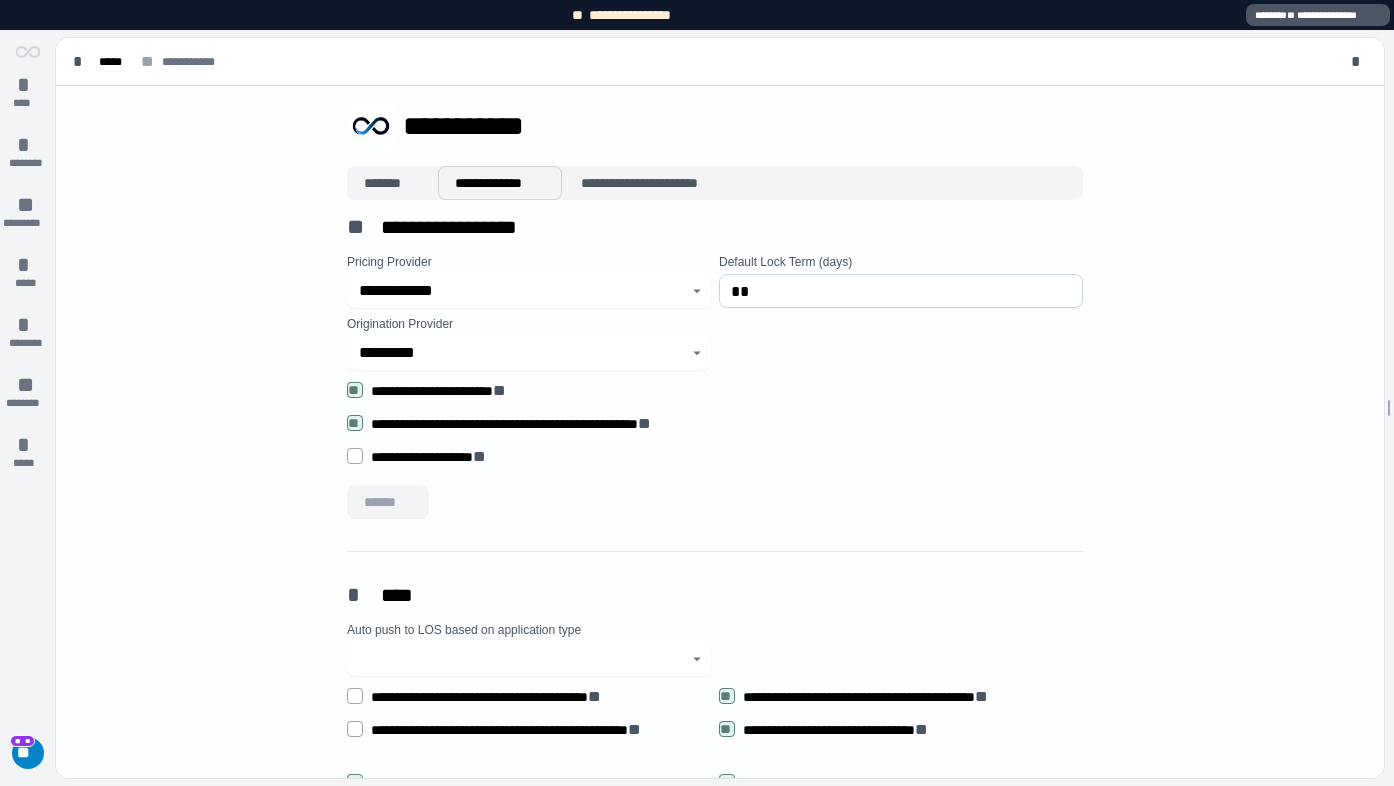 type on "******" 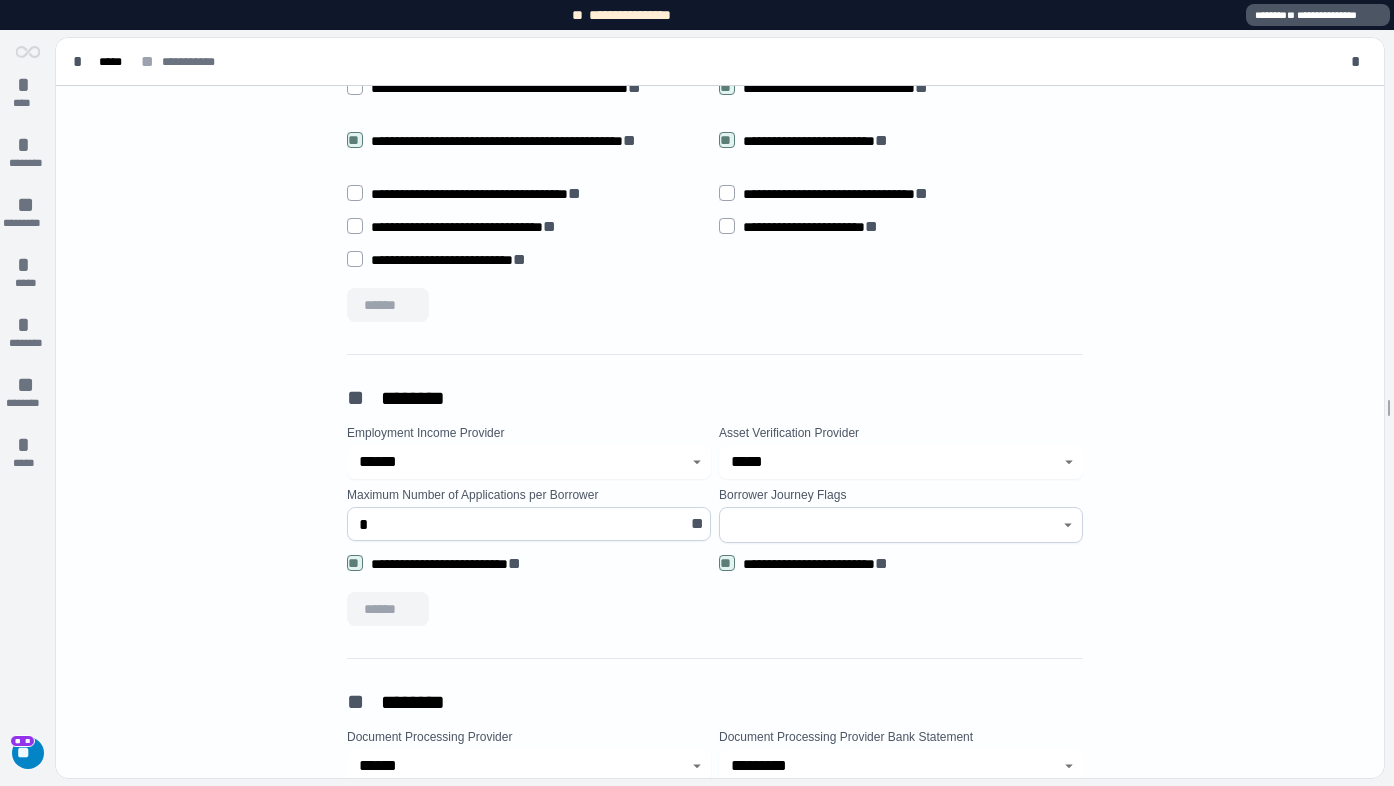 scroll, scrollTop: 0, scrollLeft: 0, axis: both 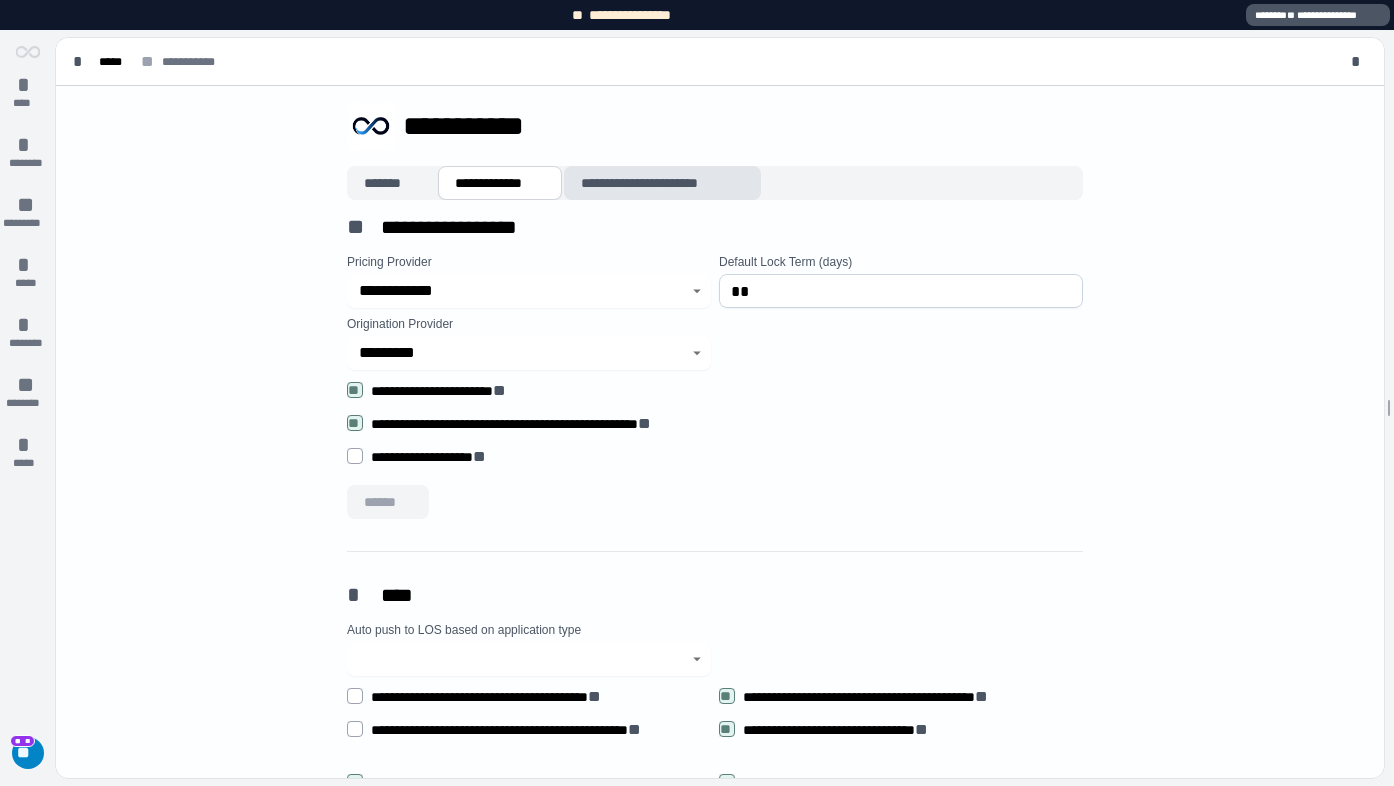 click on "**********" at bounding box center [662, 183] 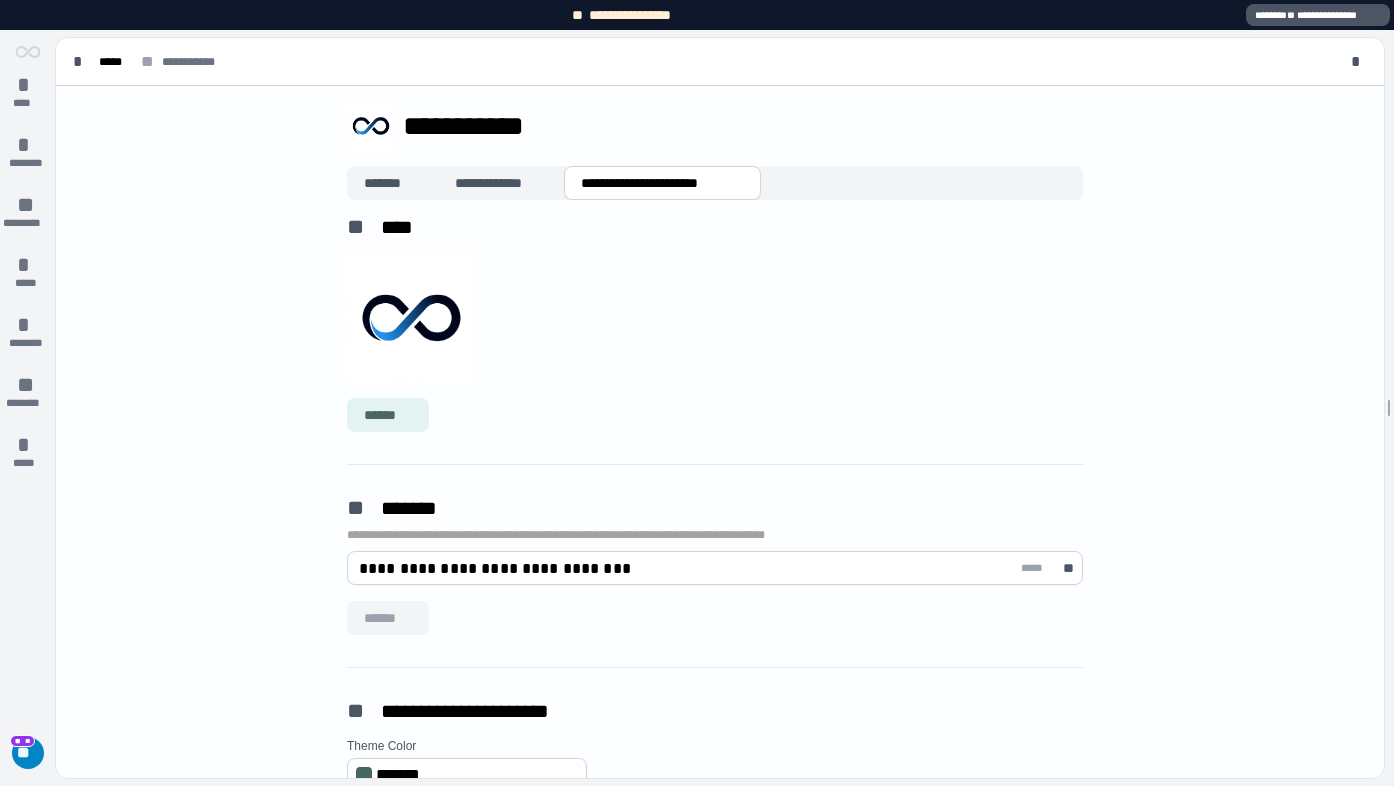type on "**********" 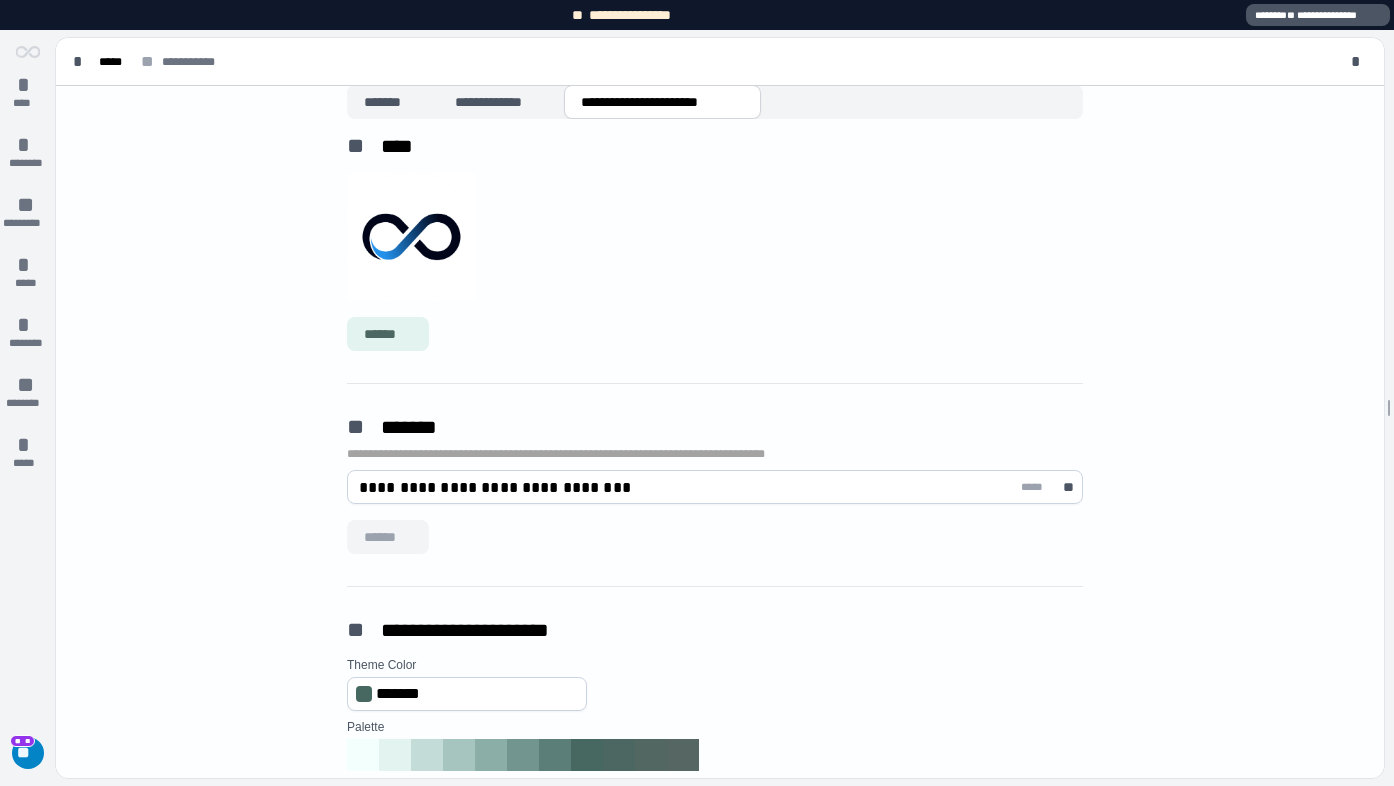 scroll, scrollTop: 0, scrollLeft: 0, axis: both 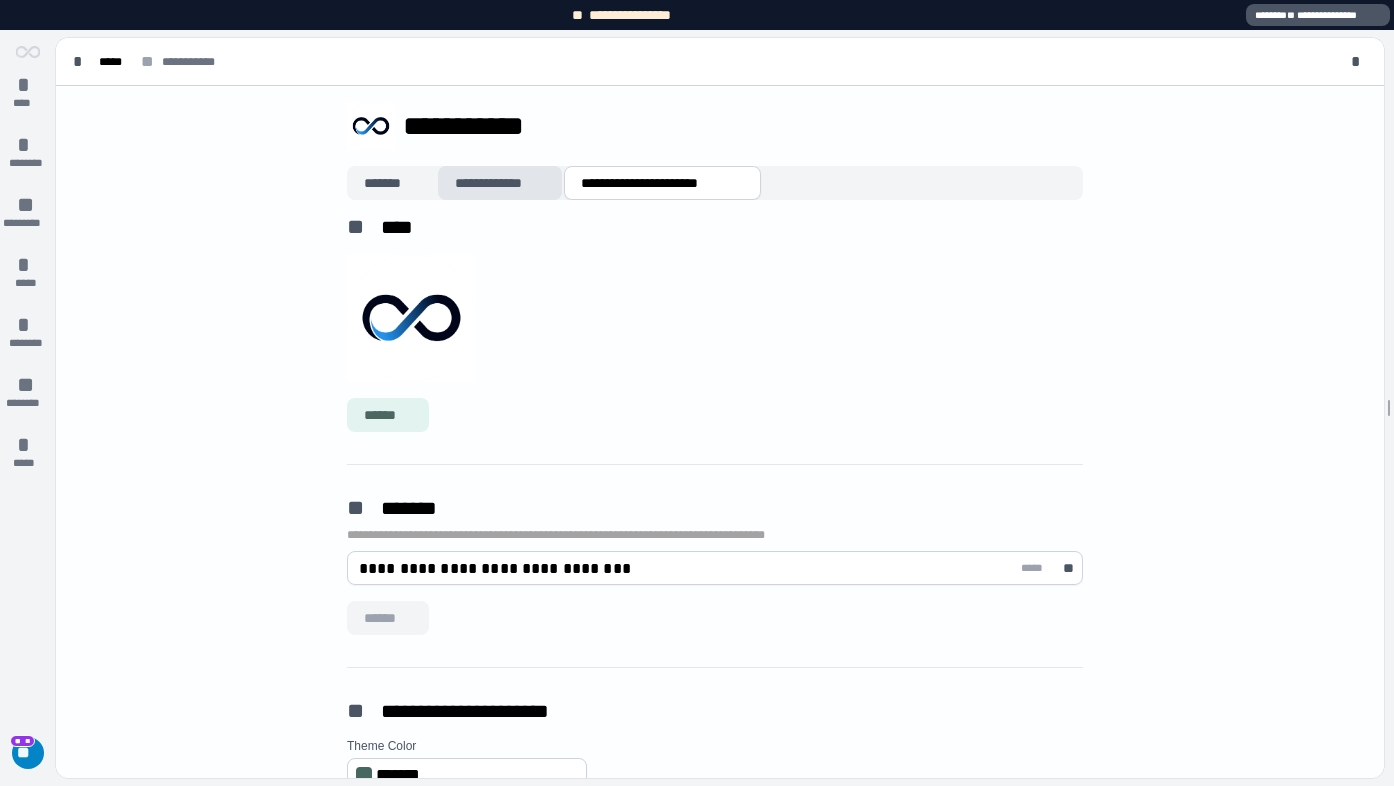 click on "**********" at bounding box center [500, 183] 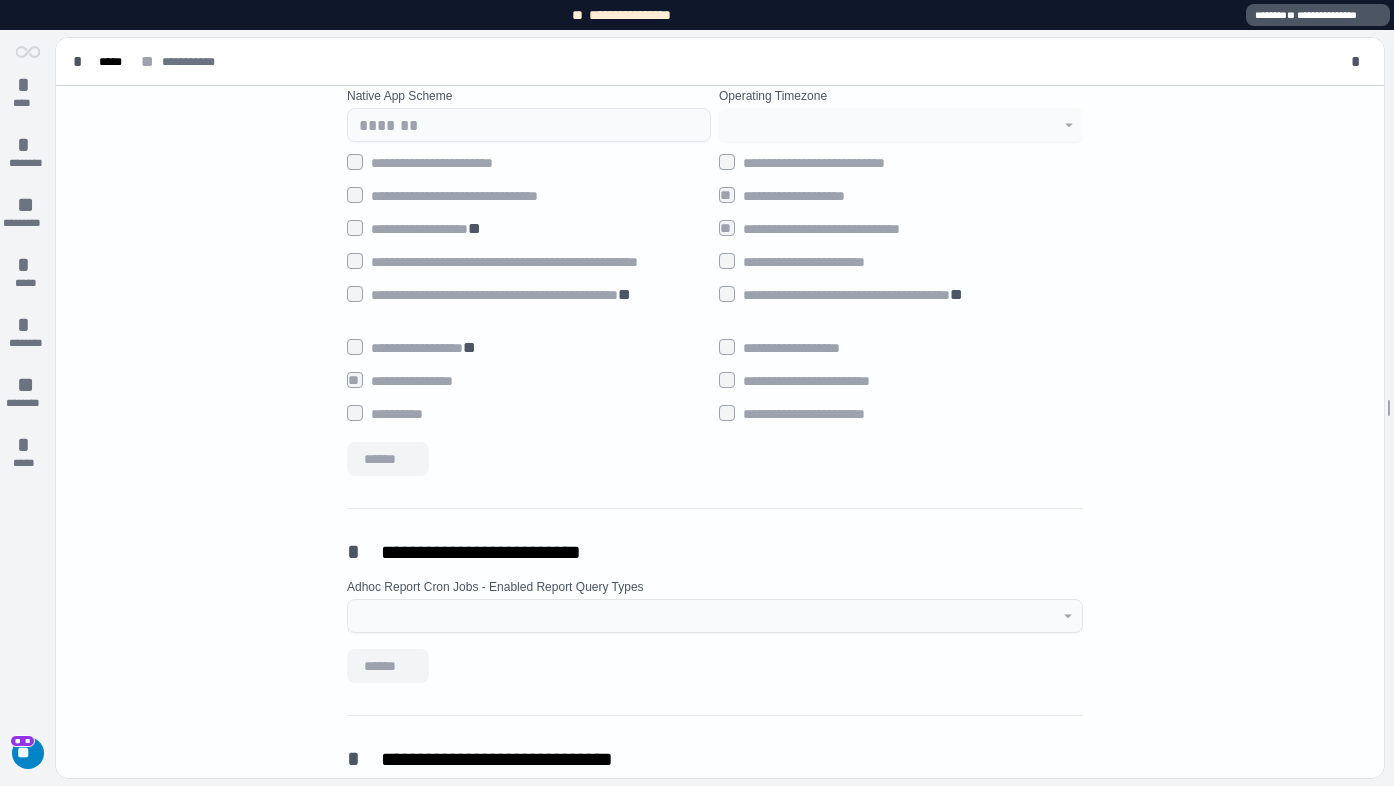 scroll, scrollTop: 3376, scrollLeft: 0, axis: vertical 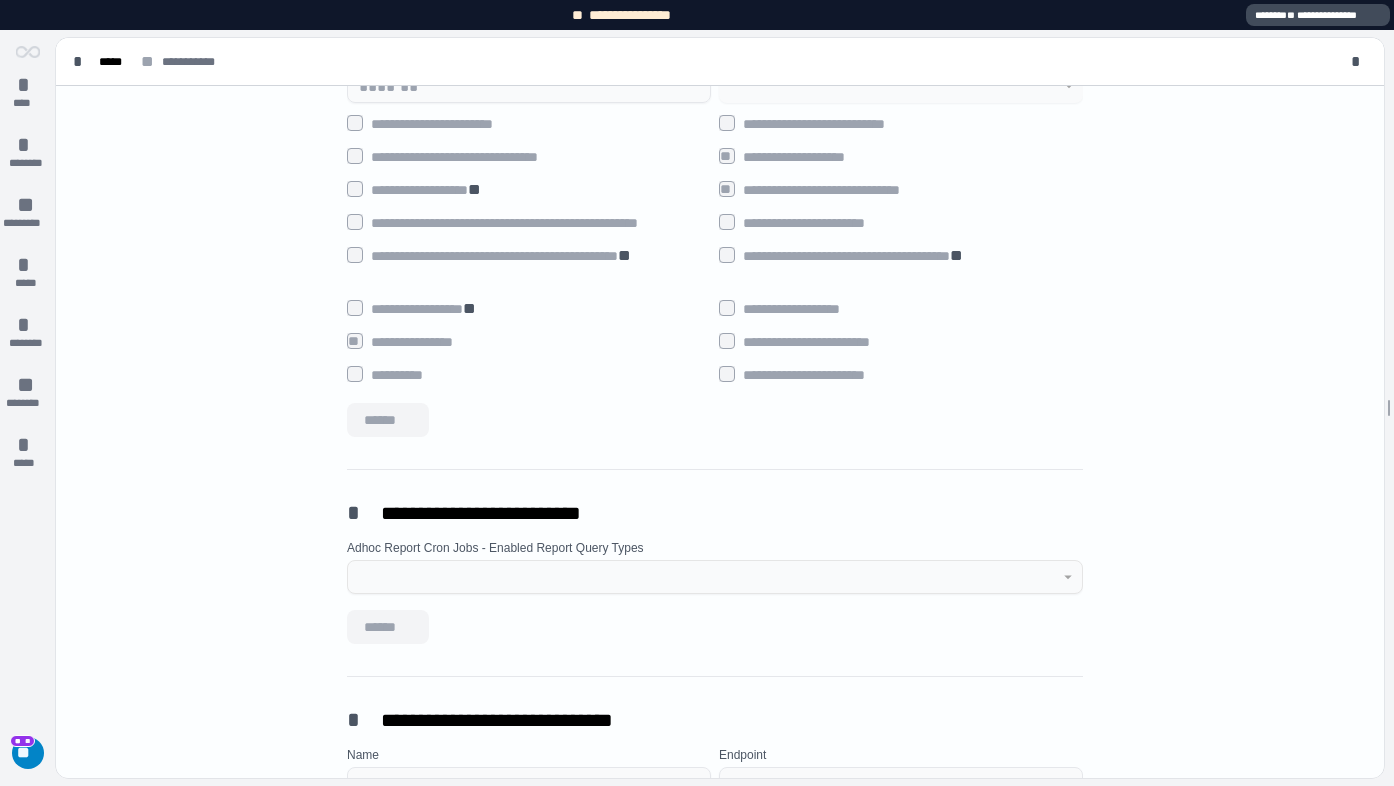 click on "**********" at bounding box center (1318, 15) 